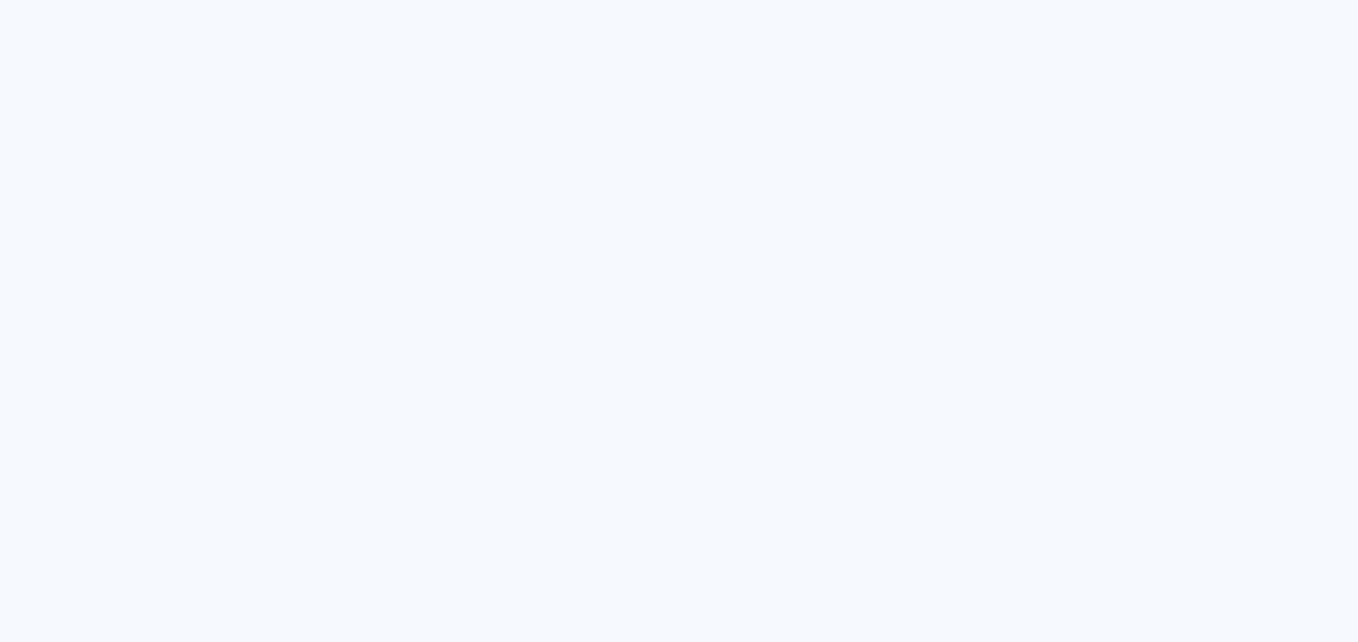scroll, scrollTop: 0, scrollLeft: 0, axis: both 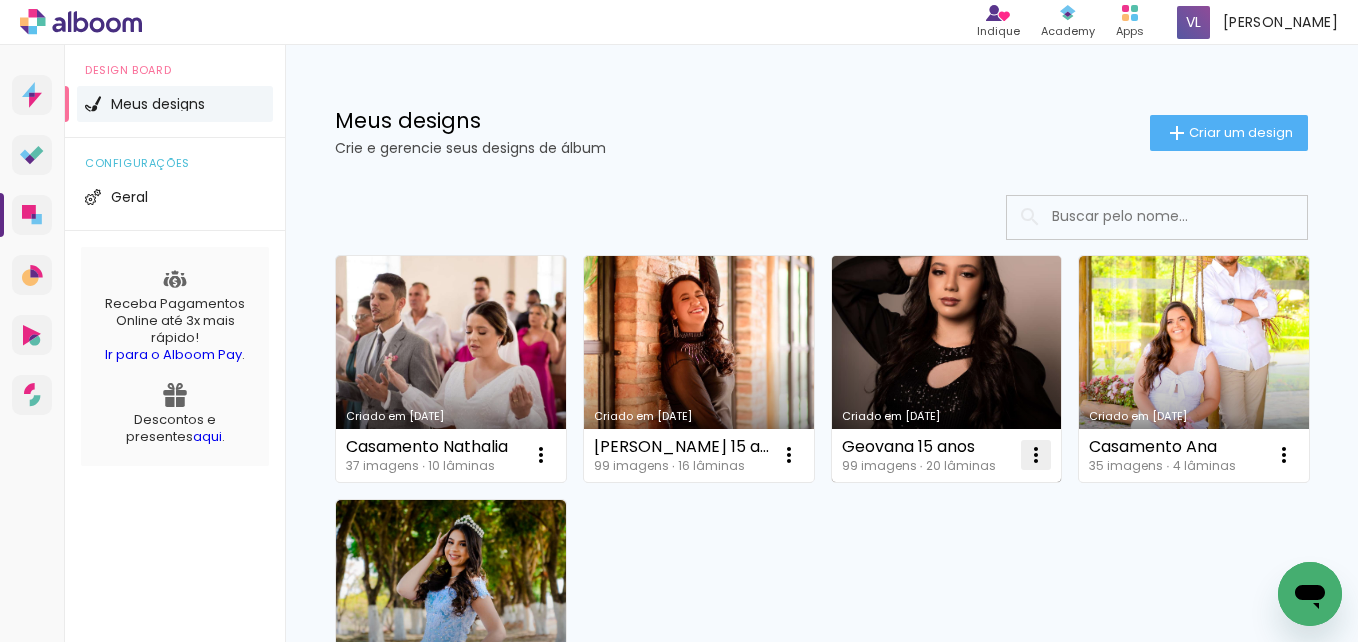 click at bounding box center [541, 455] 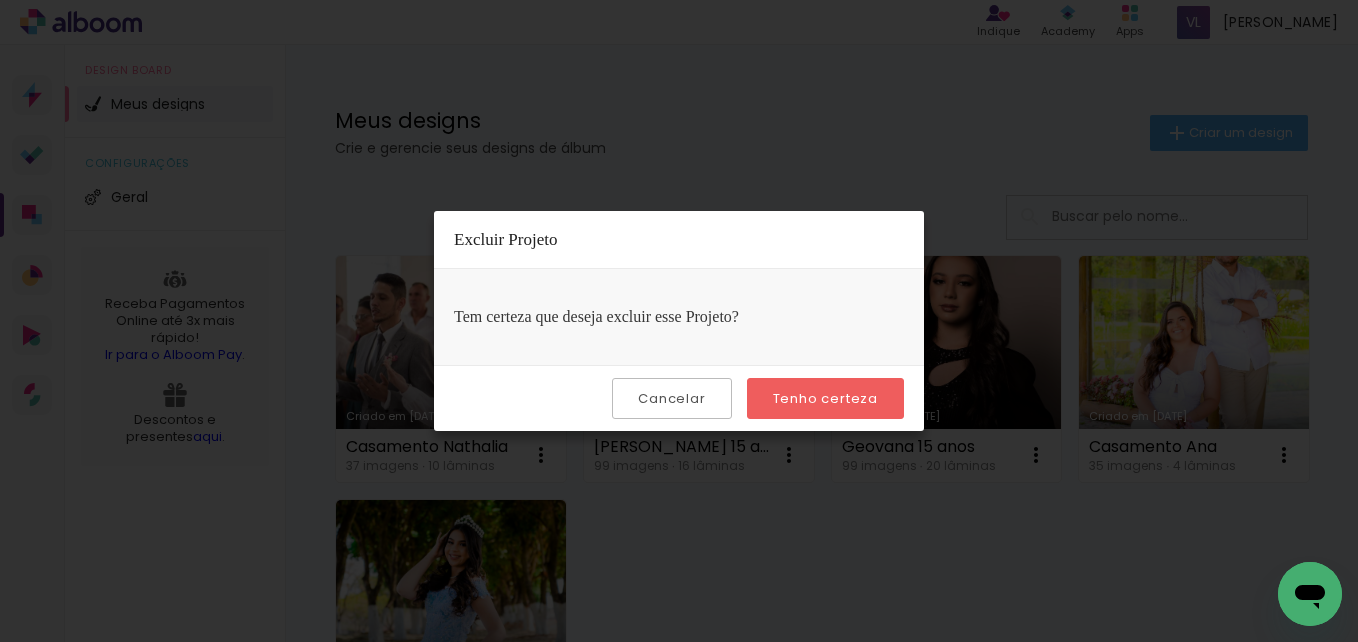 click on "Tenho certeza" at bounding box center (0, 0) 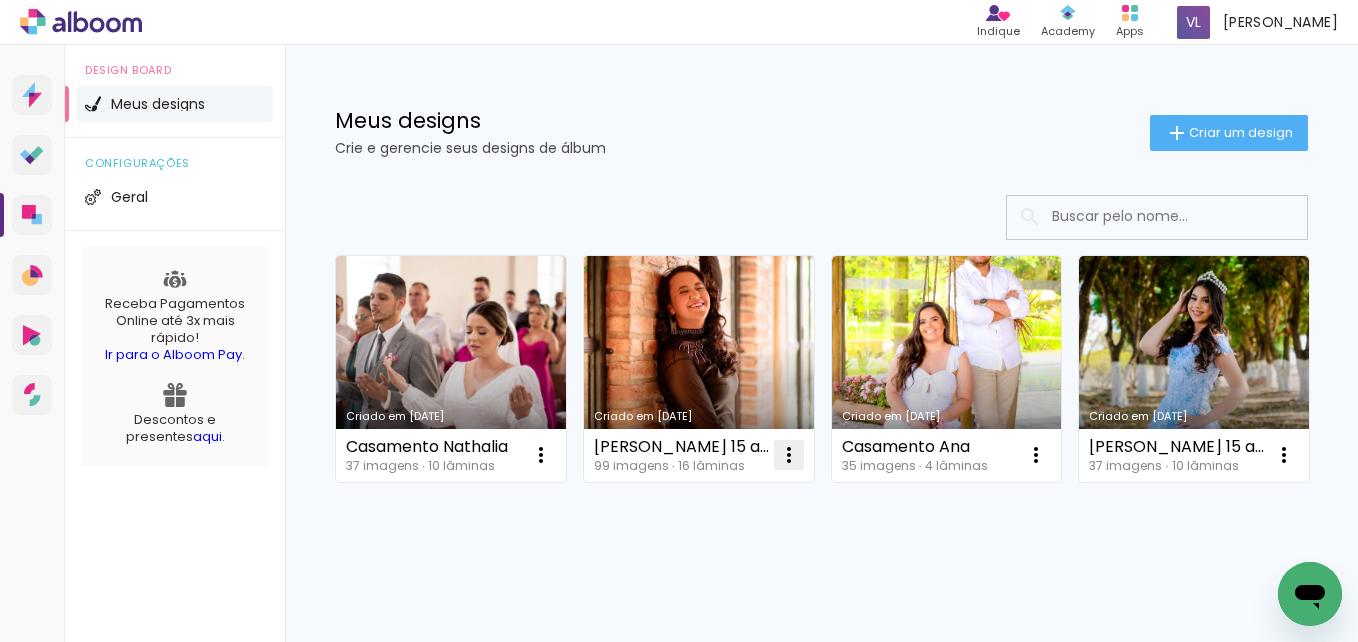 click at bounding box center (541, 455) 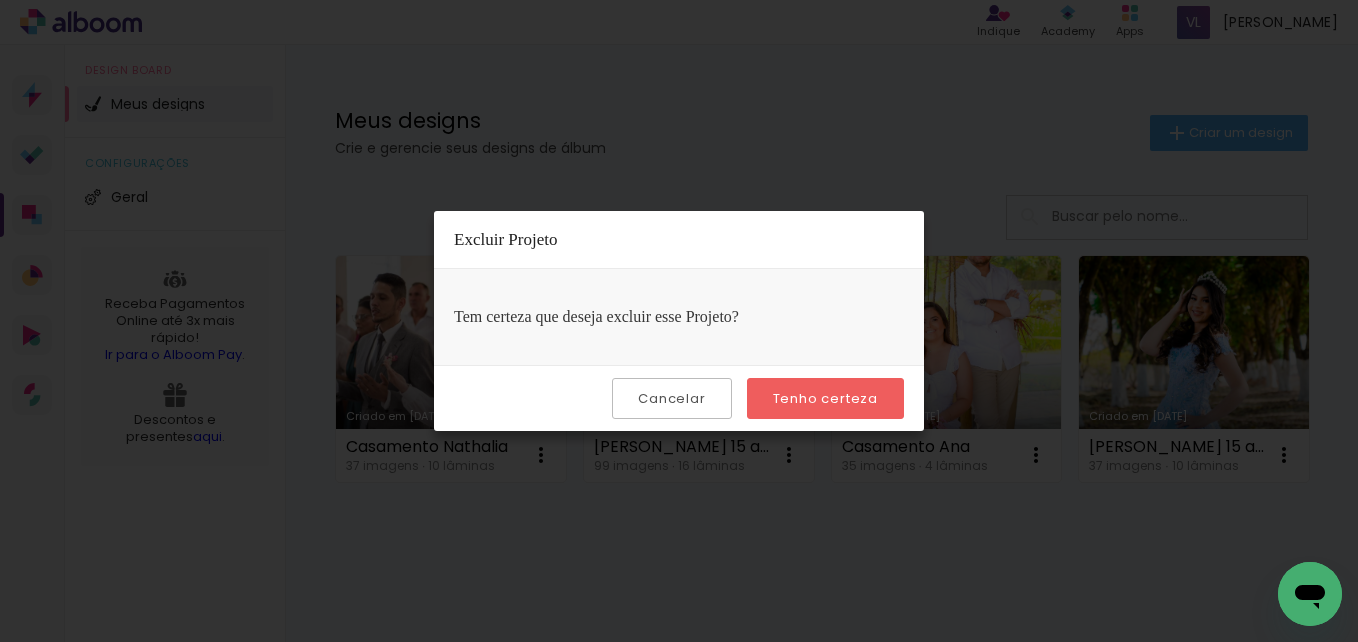 click on "Tenho certeza" at bounding box center (0, 0) 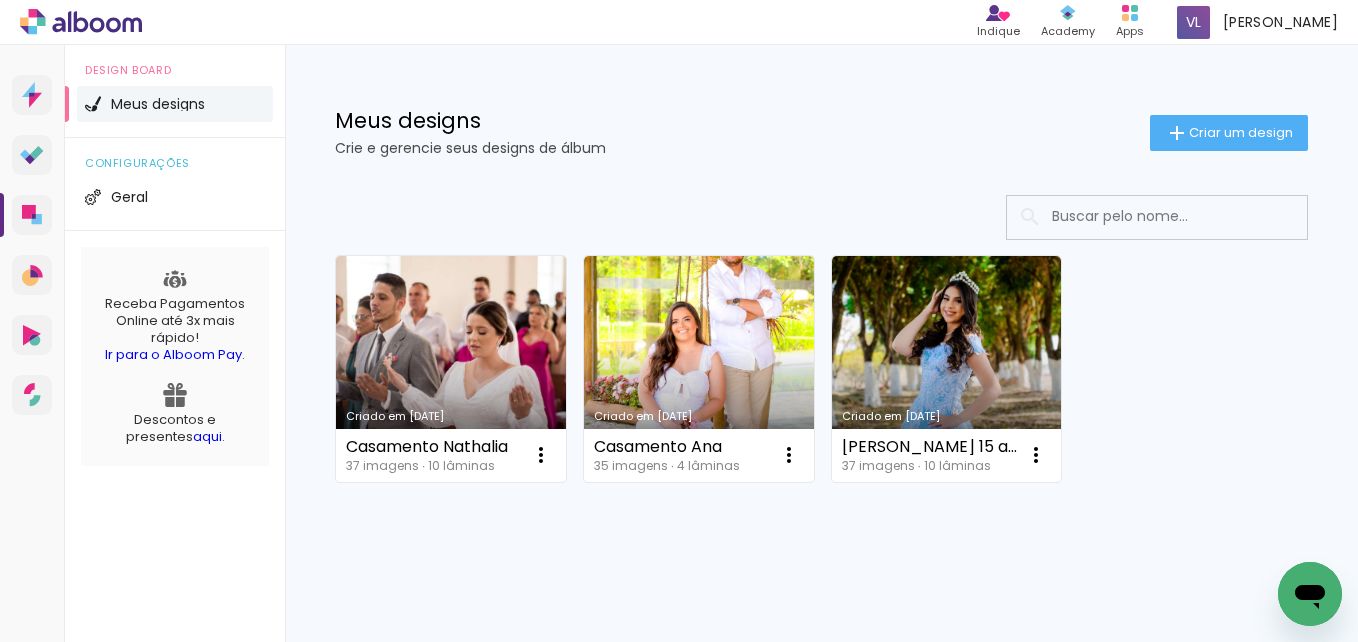 click on "Criar um design" 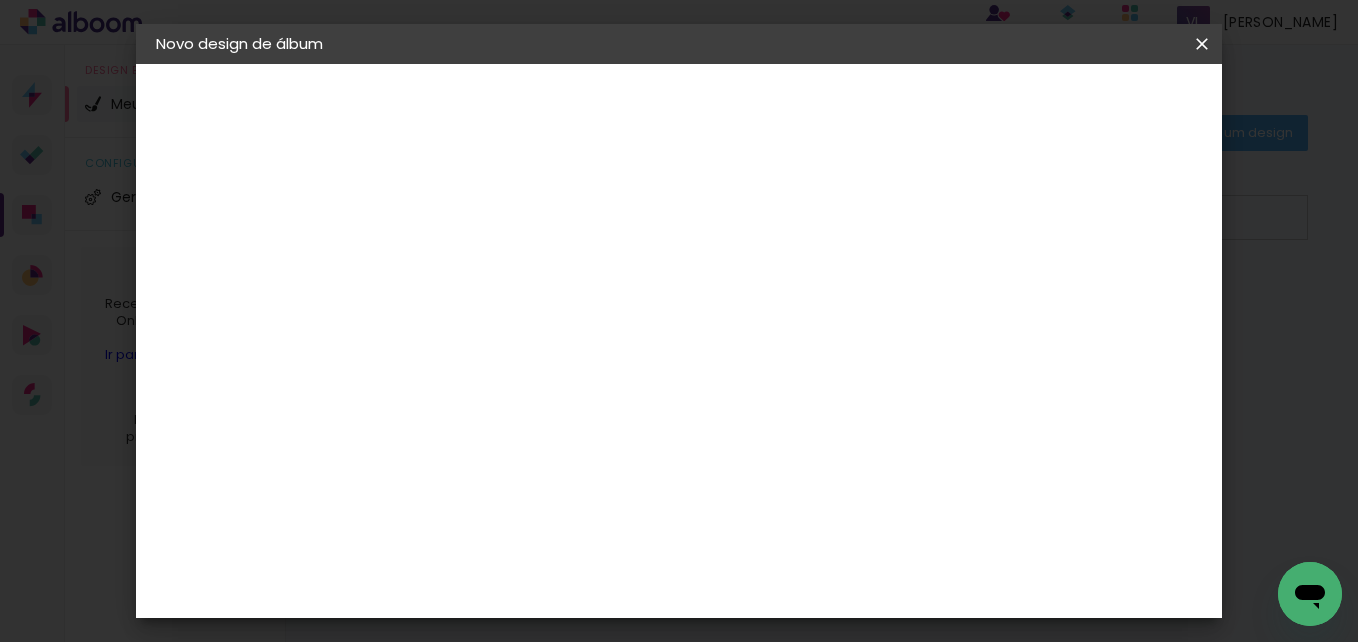 click at bounding box center [483, 268] 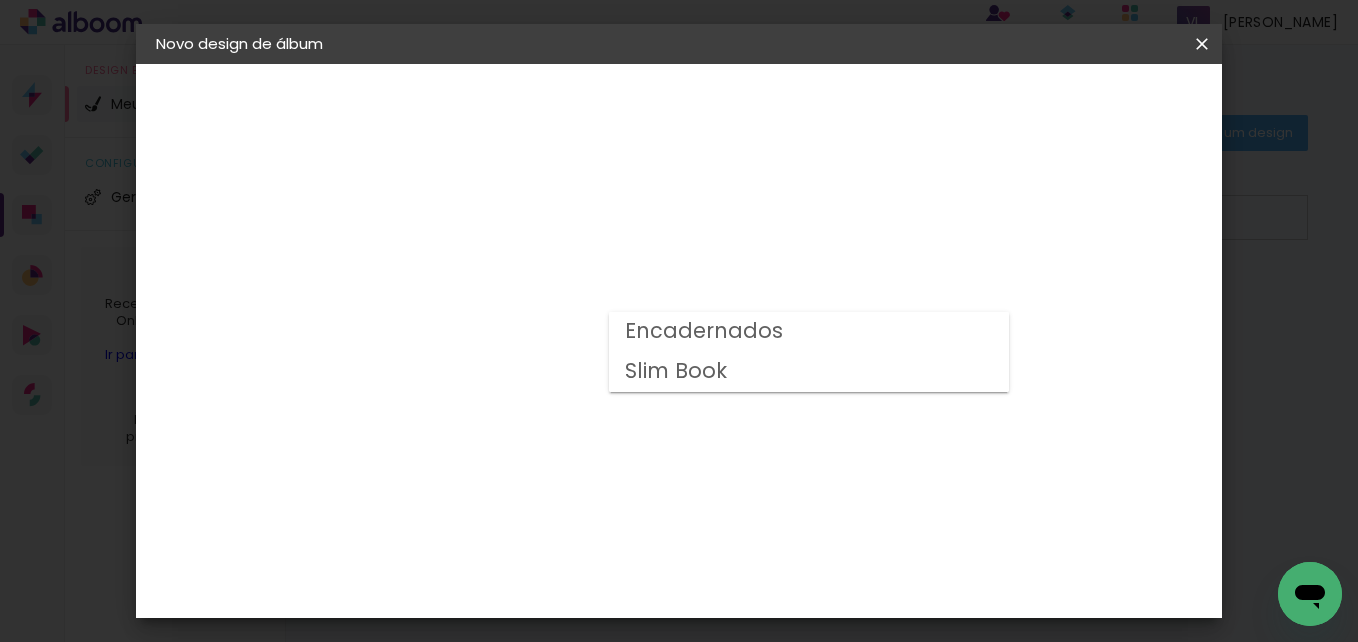 click on "Encadernados" at bounding box center [0, 0] 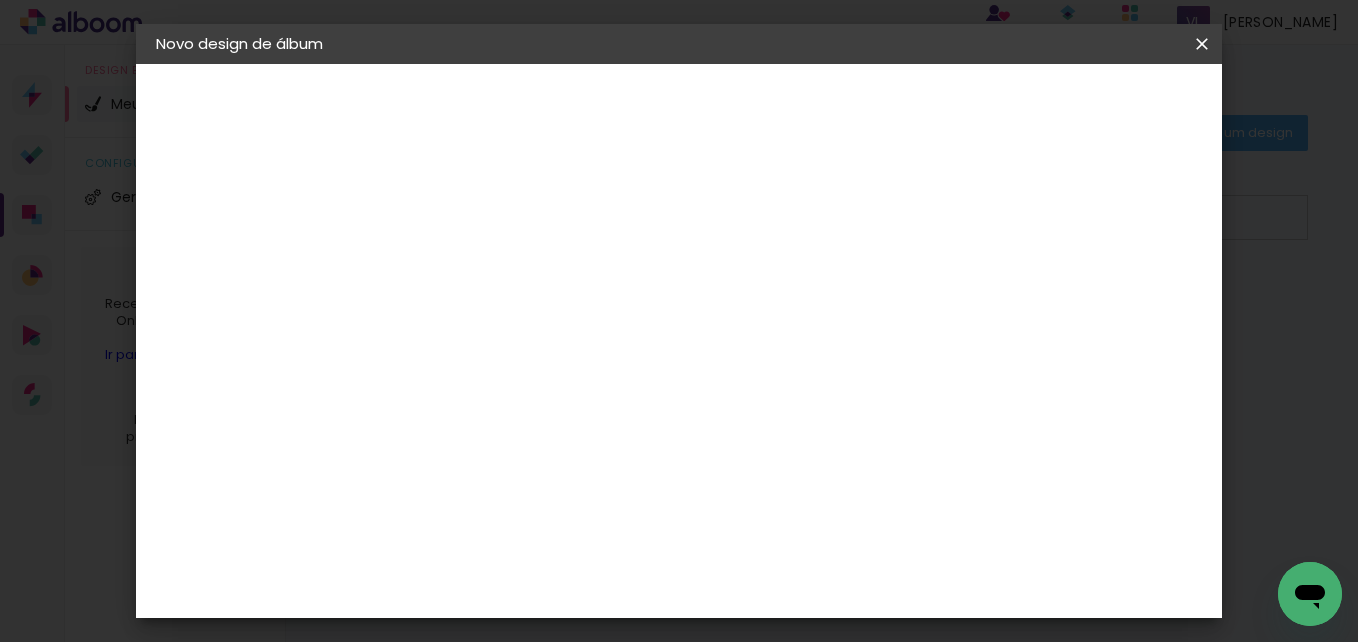 scroll, scrollTop: 553, scrollLeft: 0, axis: vertical 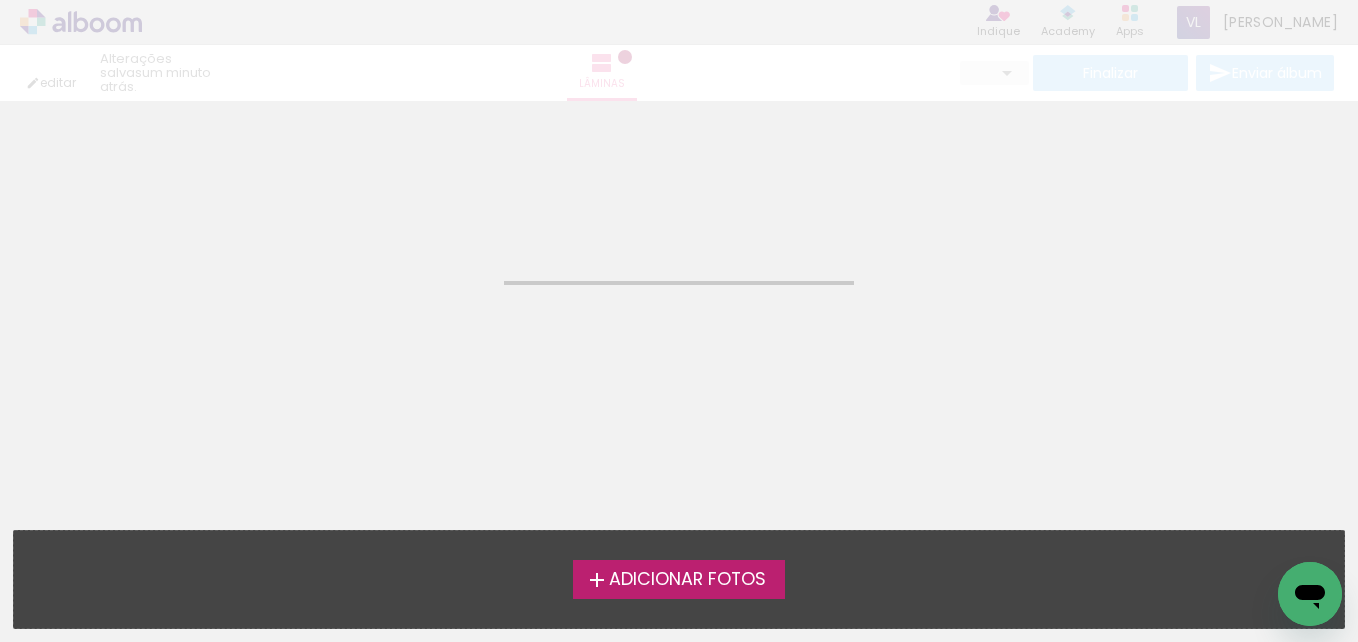 click on "Adicionar Fotos" at bounding box center [687, 580] 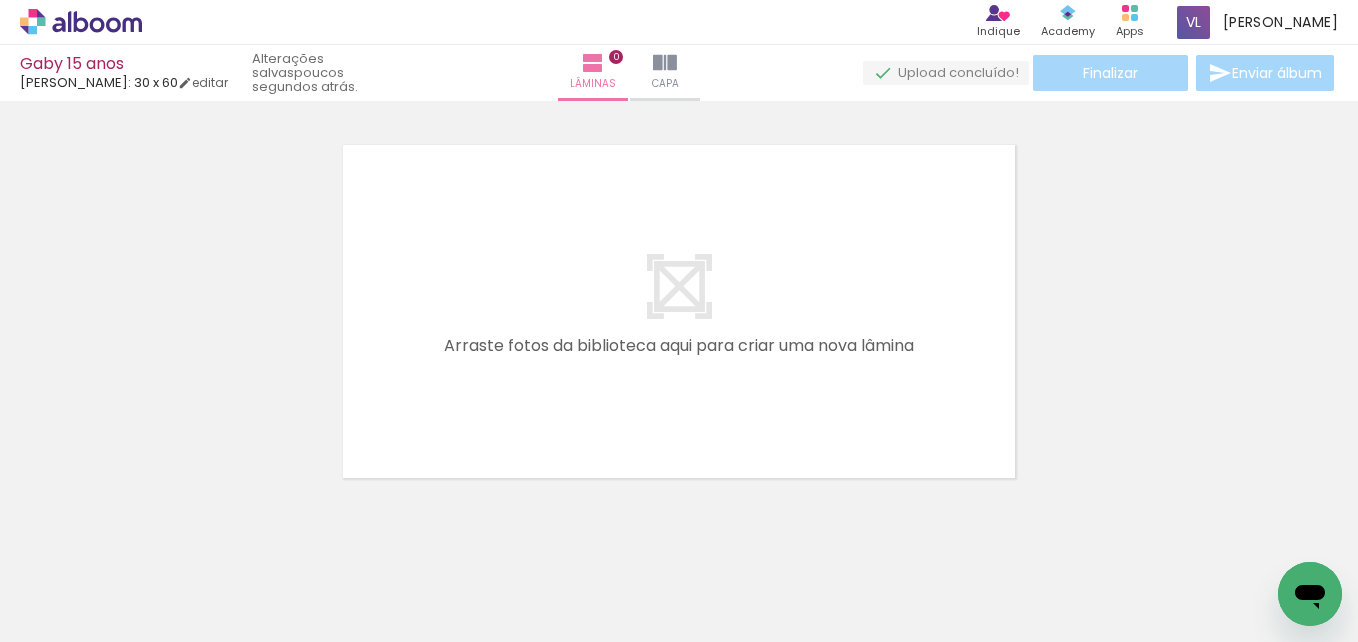 scroll, scrollTop: 26, scrollLeft: 0, axis: vertical 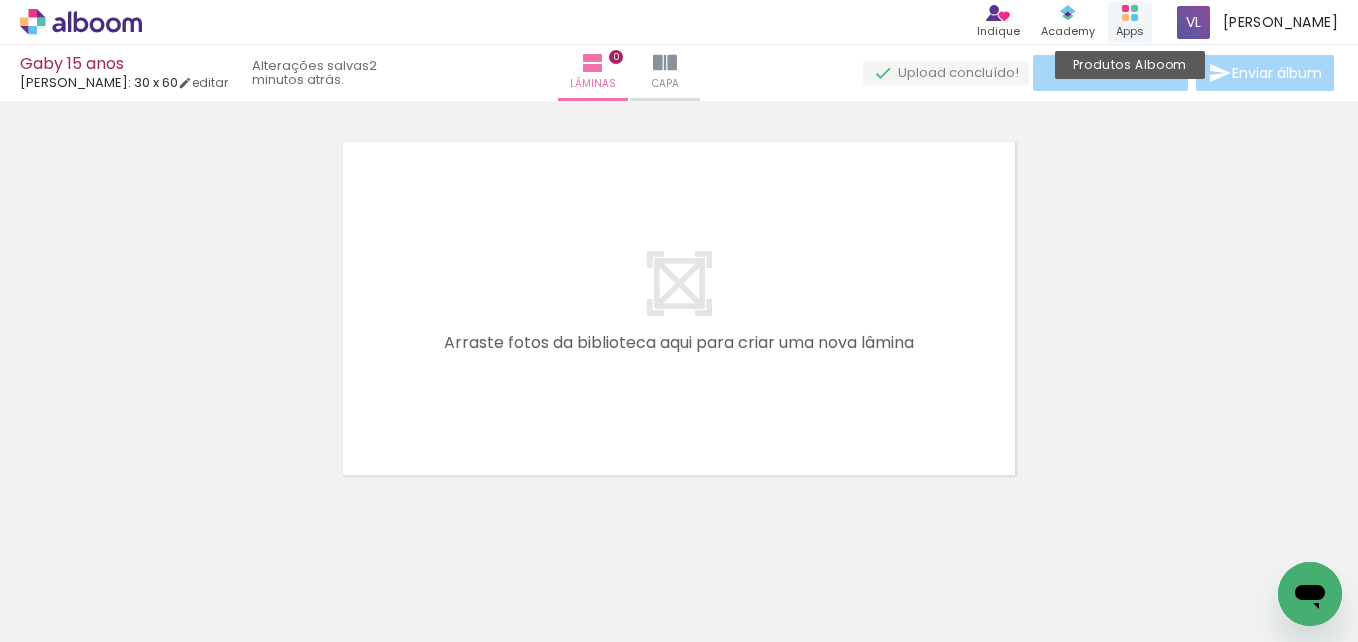 click on "Produtos Alboom Apps" at bounding box center (1130, 22) 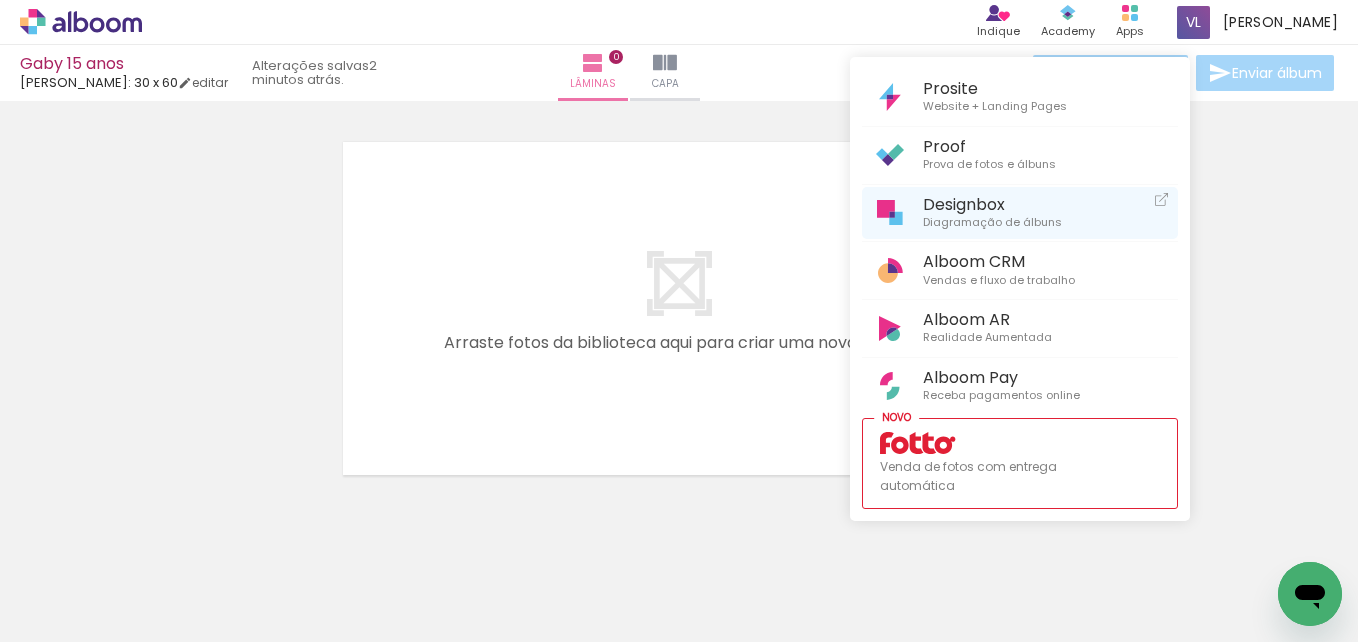 click on "Designbox" at bounding box center [992, 204] 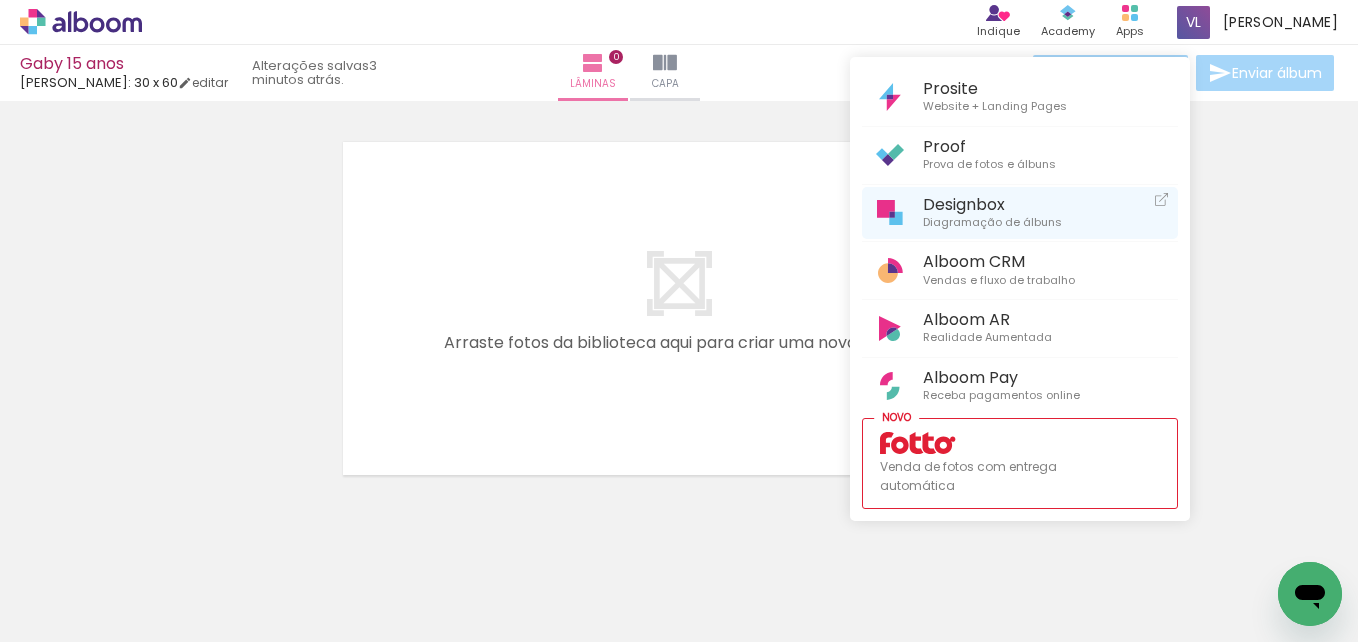 click on "Designbox" at bounding box center (992, 204) 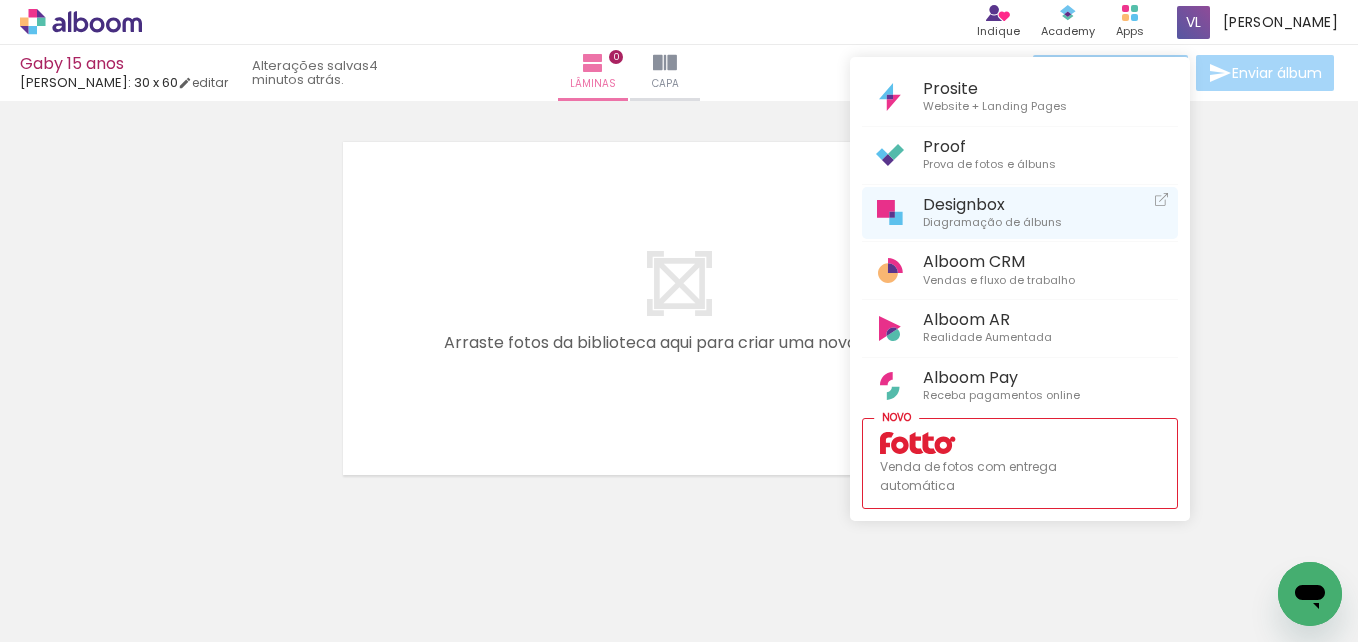 click on "Diagramação de álbuns" at bounding box center (992, 223) 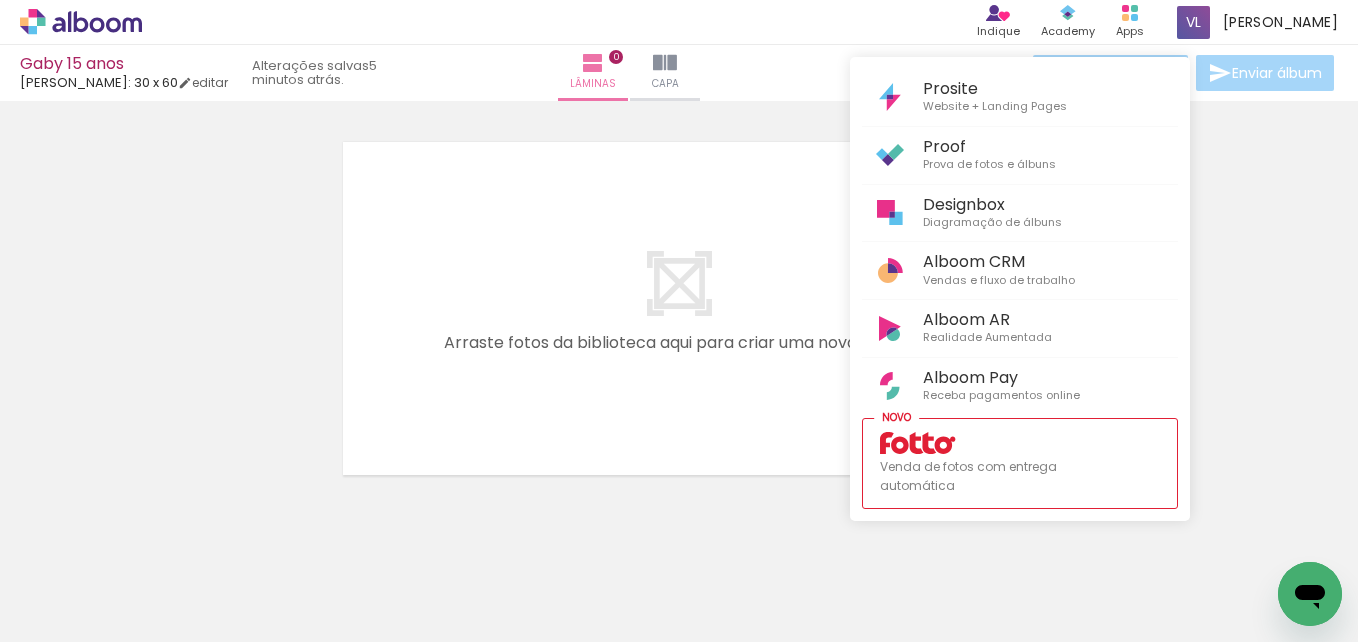 click at bounding box center (679, 321) 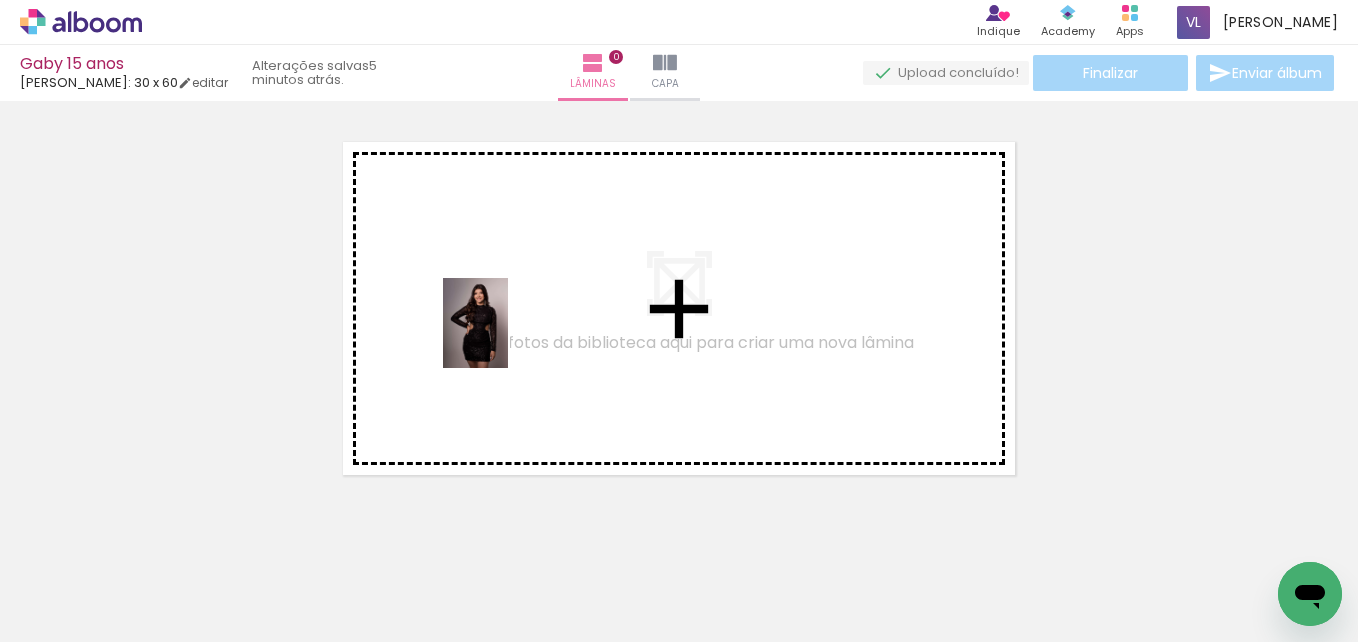drag, startPoint x: 213, startPoint y: 617, endPoint x: 433, endPoint y: 409, distance: 302.76062 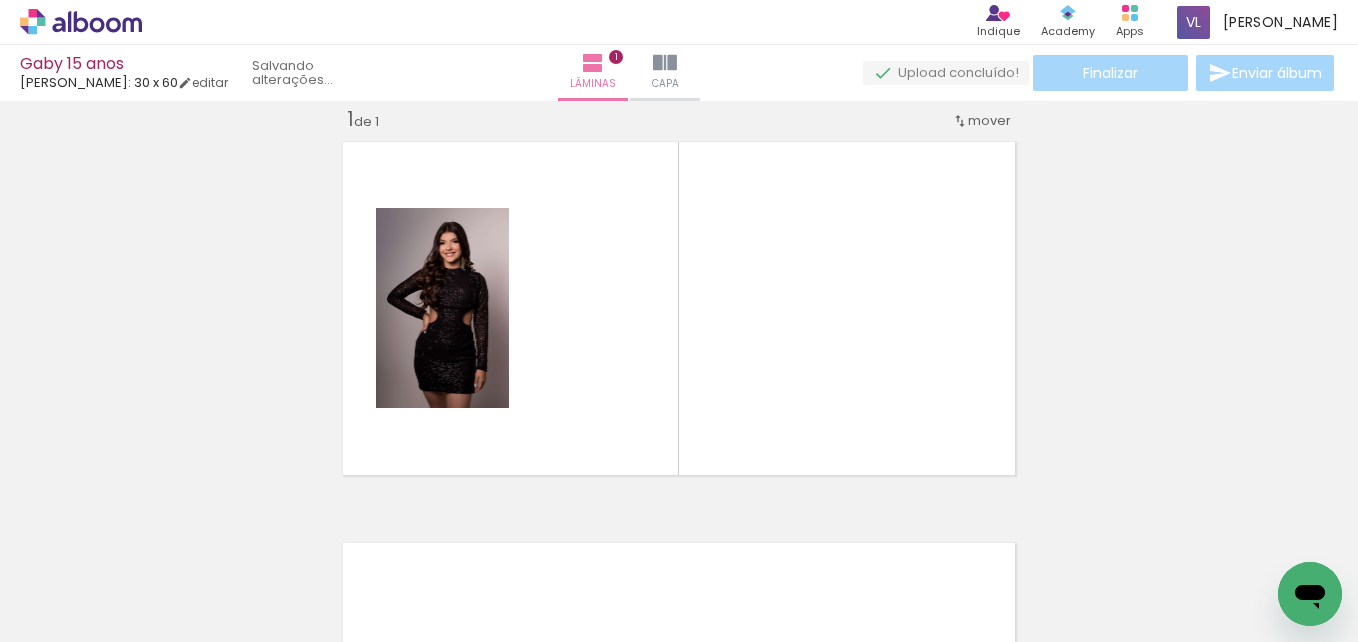 scroll, scrollTop: 26, scrollLeft: 0, axis: vertical 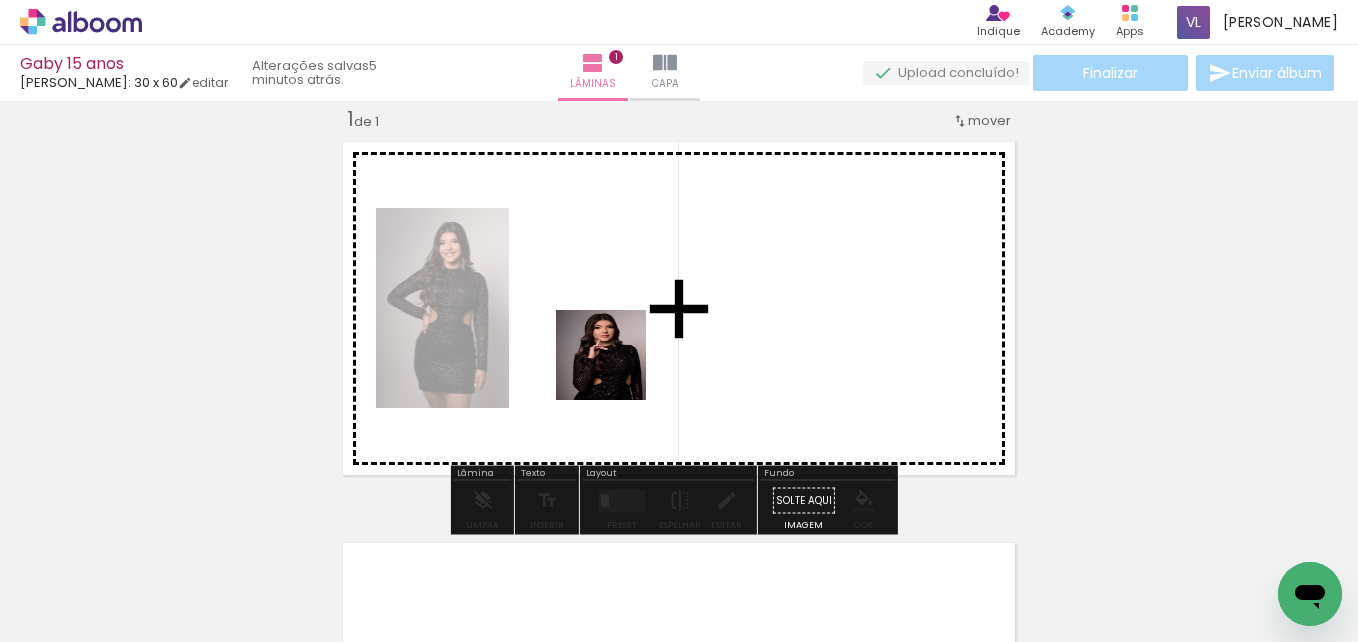 drag, startPoint x: 325, startPoint y: 586, endPoint x: 466, endPoint y: 480, distance: 176.40012 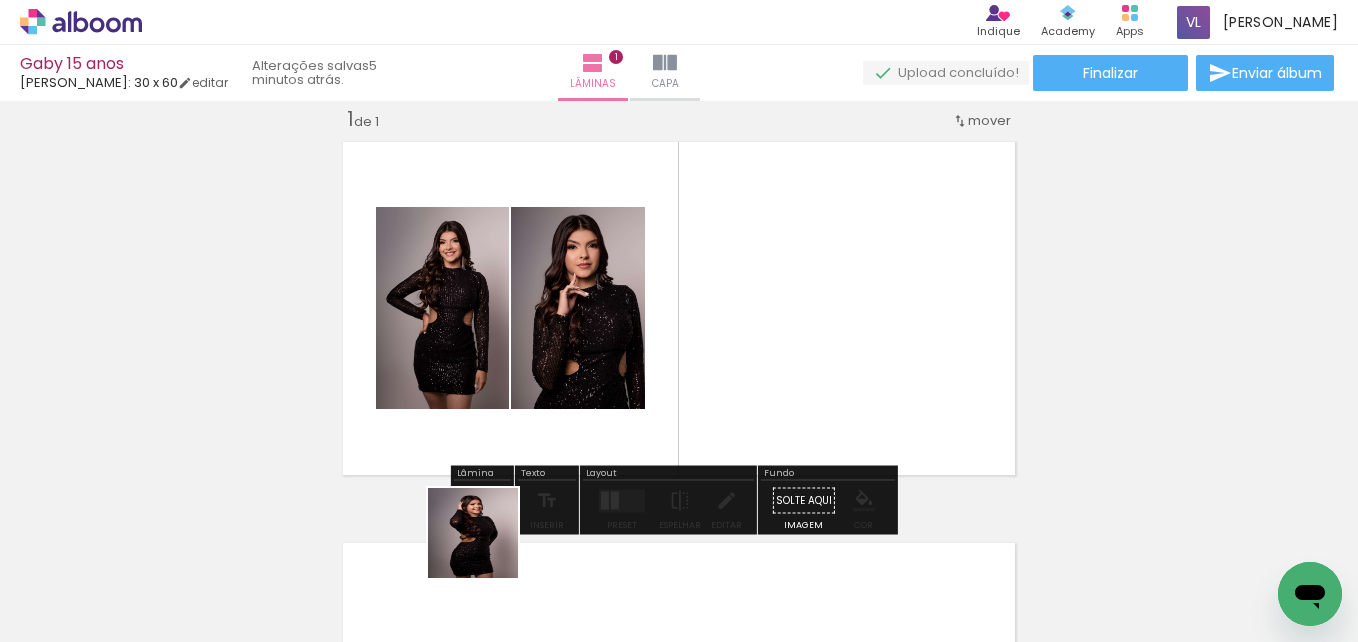 drag, startPoint x: 419, startPoint y: 593, endPoint x: 745, endPoint y: 373, distance: 393.2887 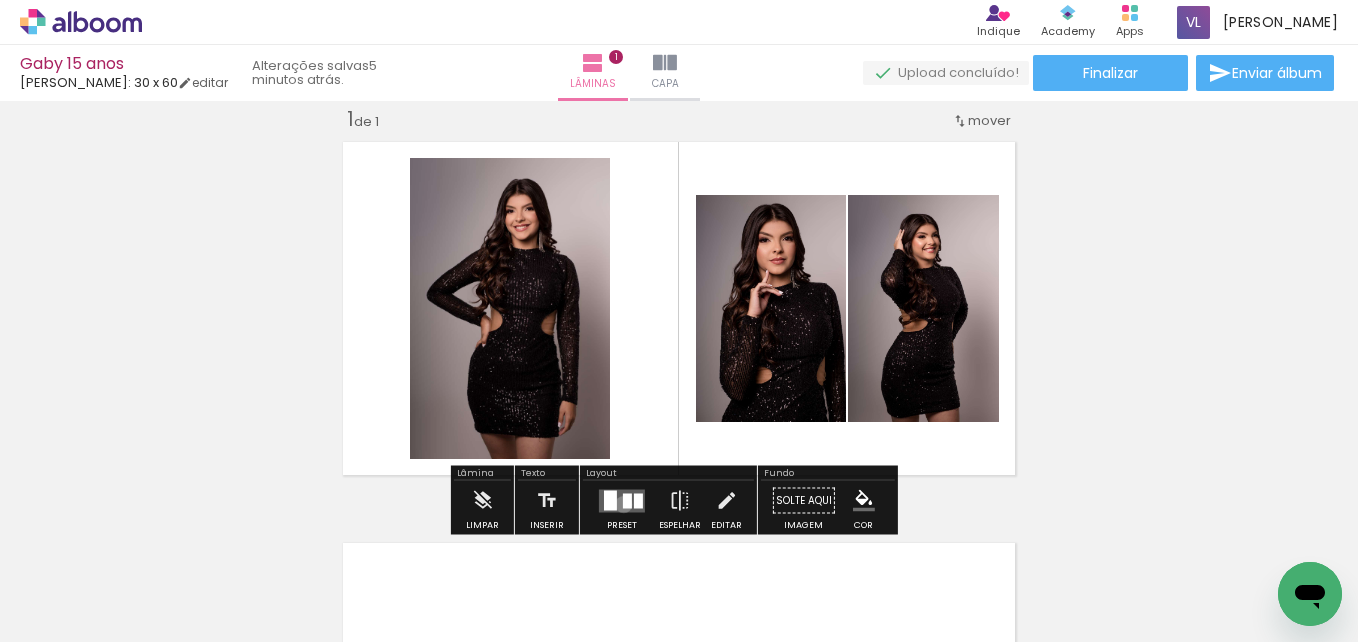 click at bounding box center (627, 500) 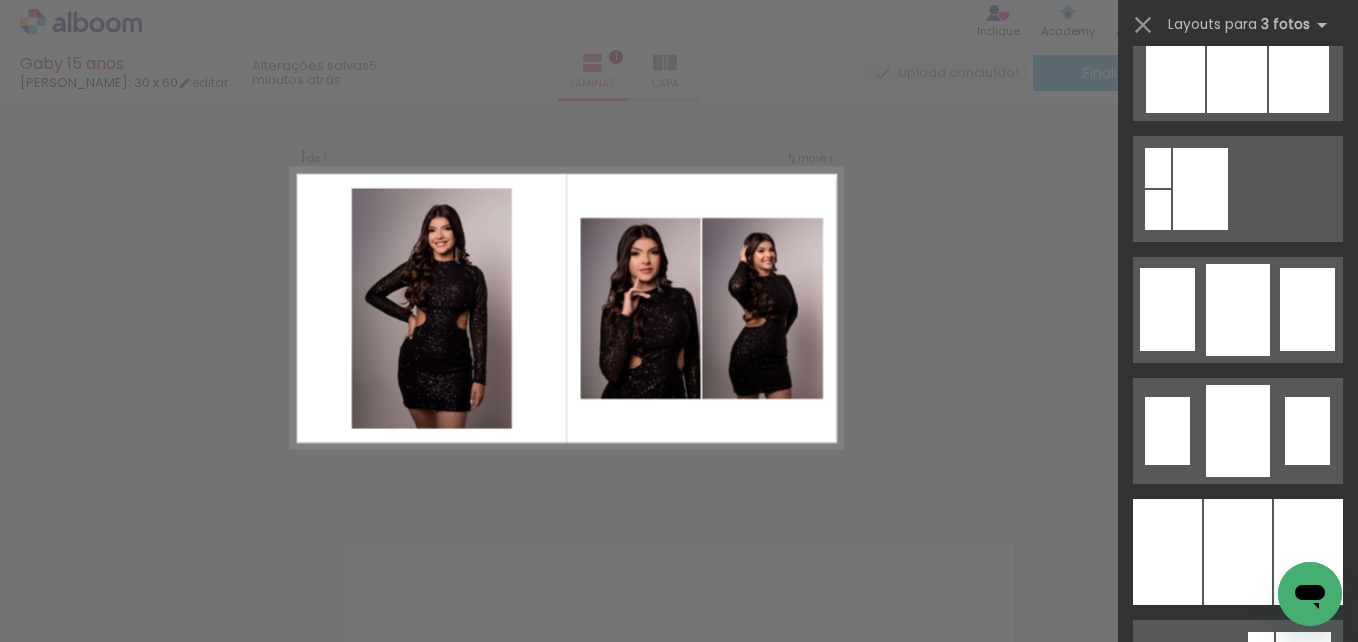 scroll, scrollTop: 1424, scrollLeft: 0, axis: vertical 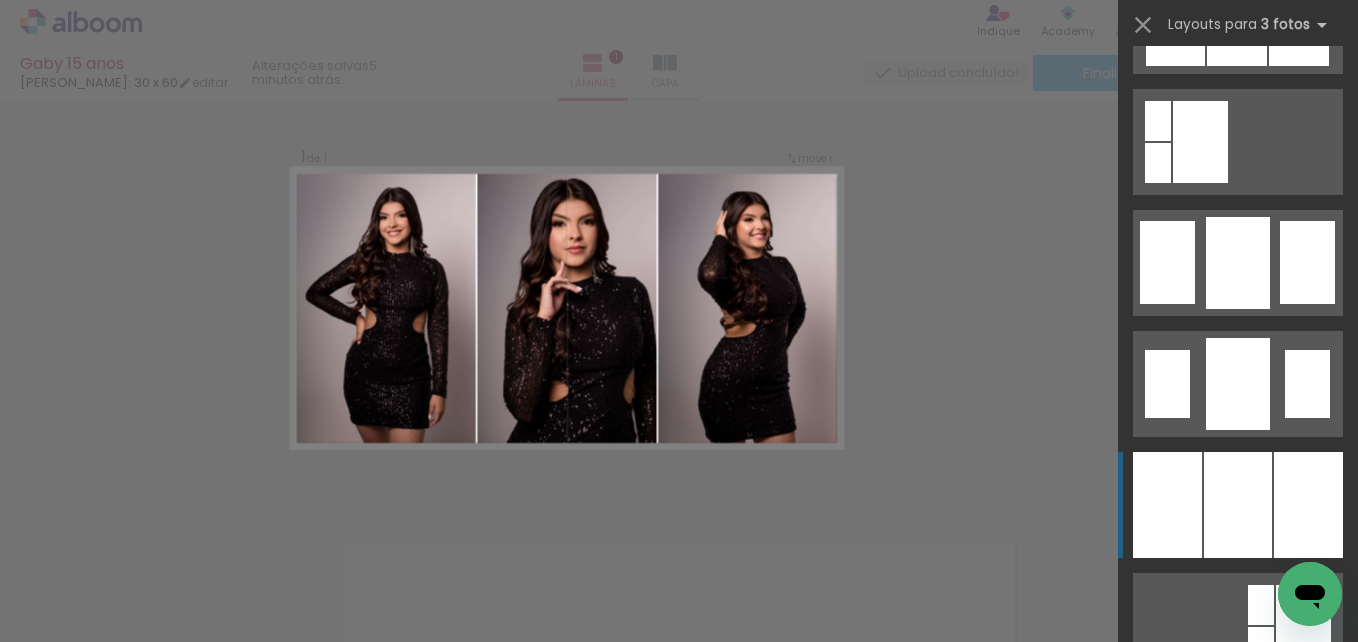 click at bounding box center (1238, 505) 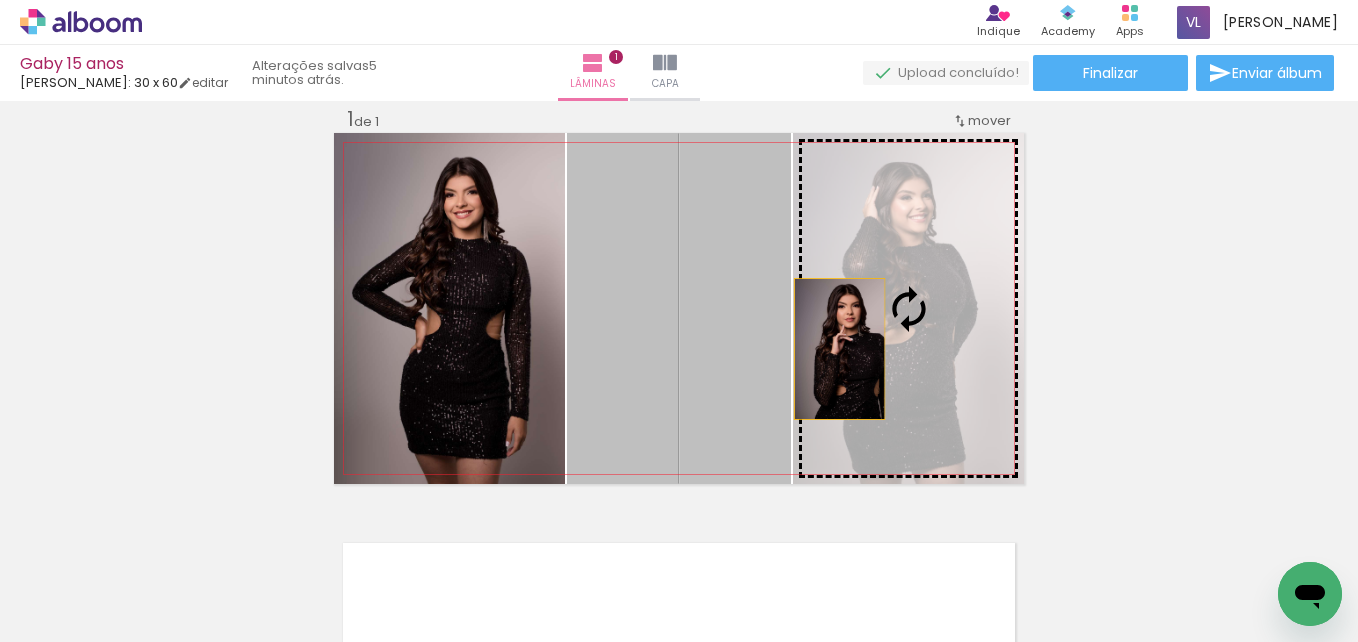 drag, startPoint x: 712, startPoint y: 369, endPoint x: 876, endPoint y: 340, distance: 166.54428 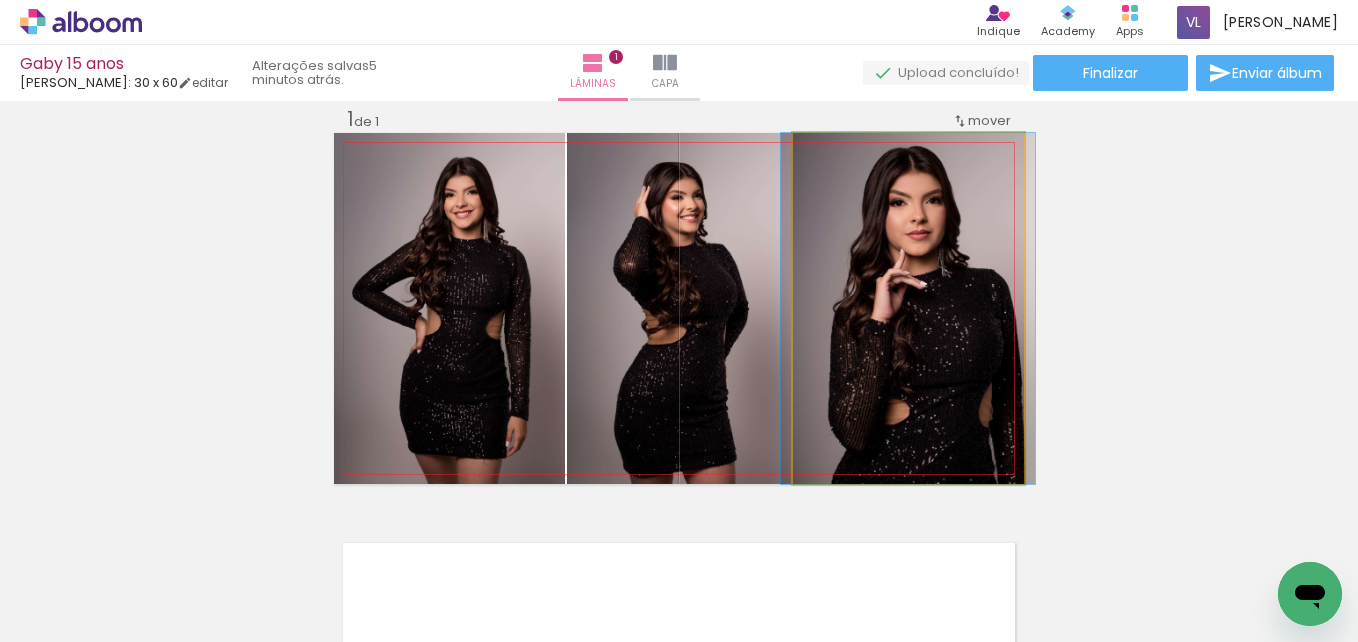 drag, startPoint x: 924, startPoint y: 312, endPoint x: 1130, endPoint y: 326, distance: 206.47517 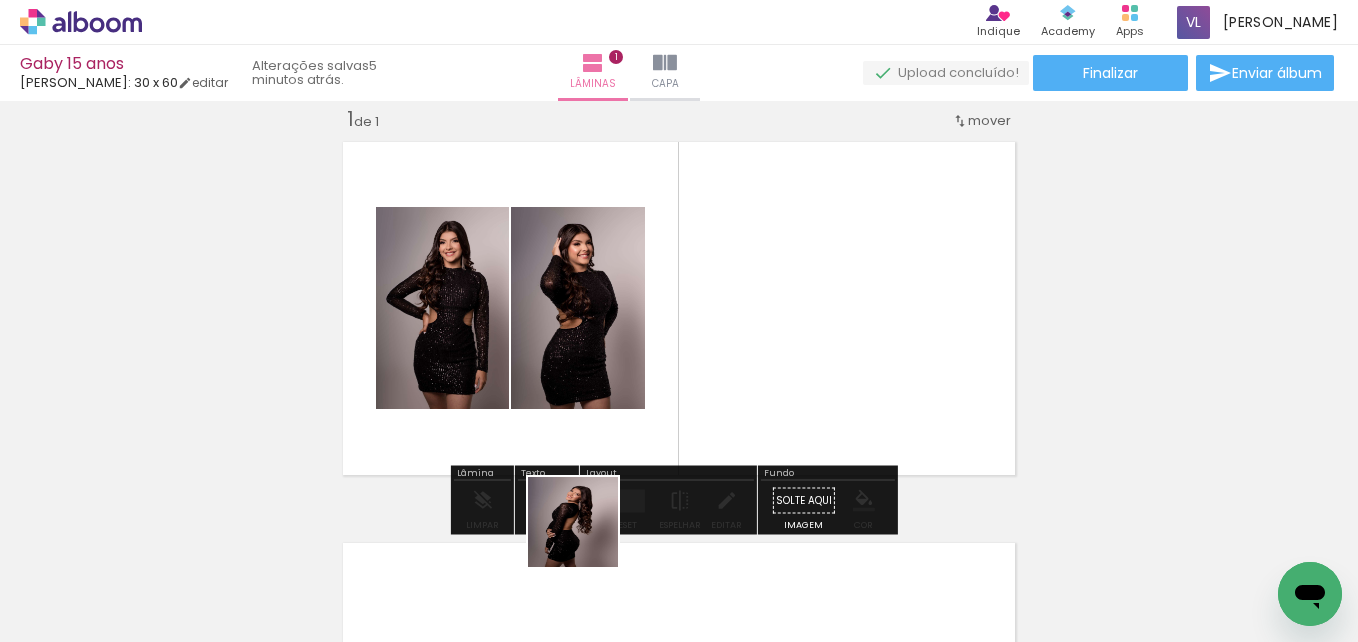 drag, startPoint x: 553, startPoint y: 565, endPoint x: 839, endPoint y: 328, distance: 371.4364 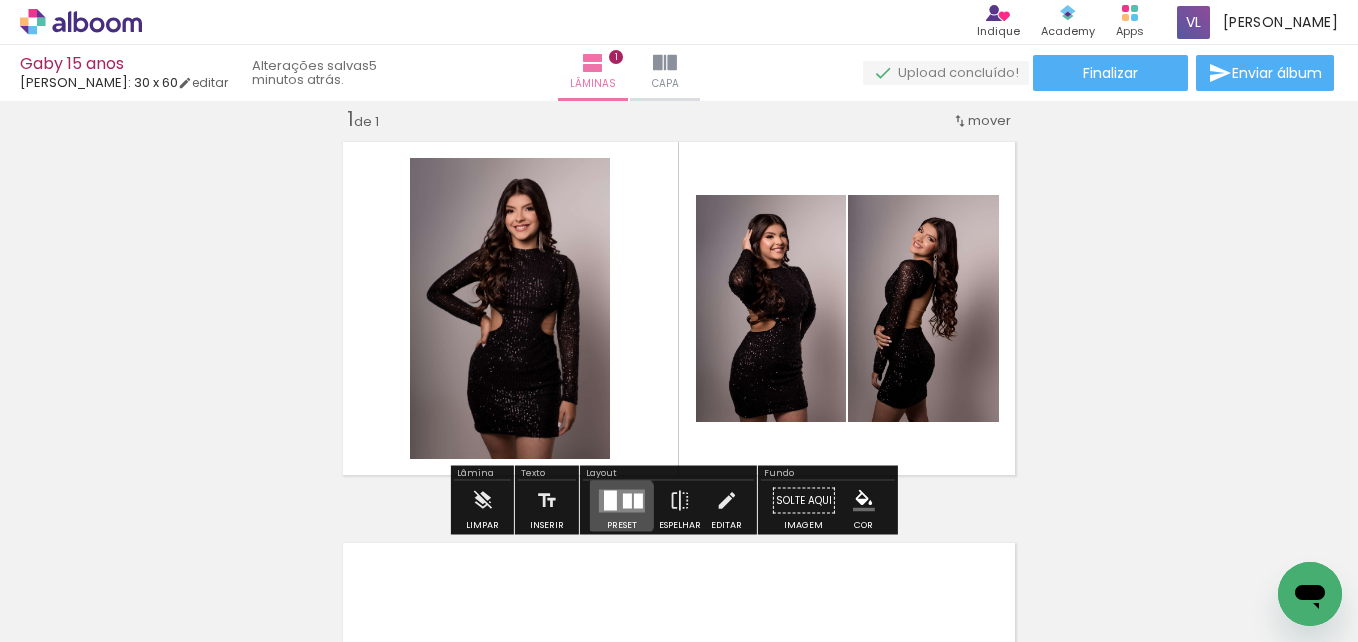 click at bounding box center [622, 500] 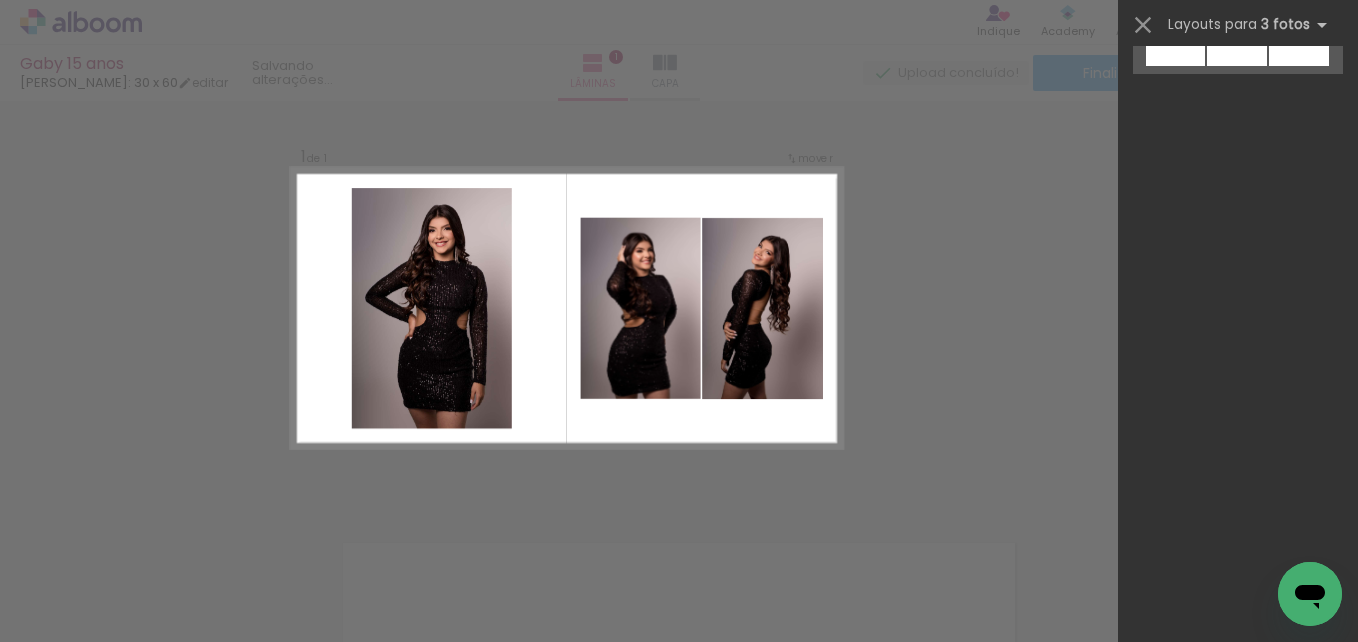 scroll, scrollTop: 0, scrollLeft: 0, axis: both 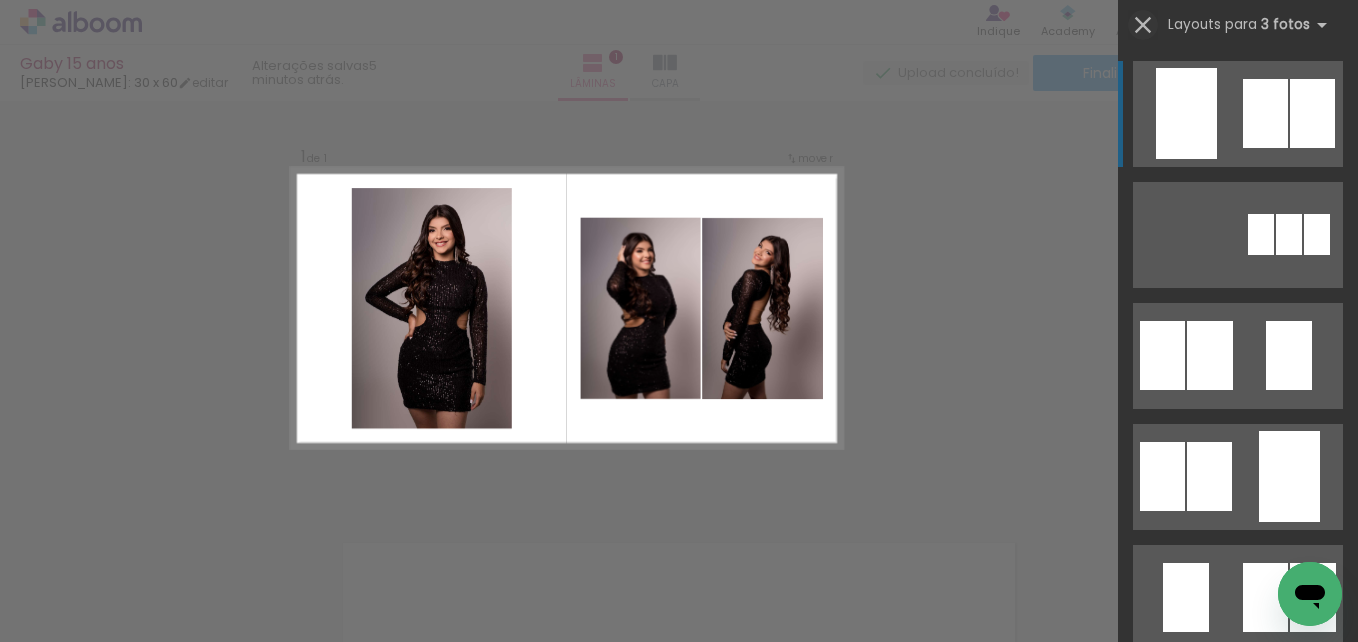 click at bounding box center (1143, 25) 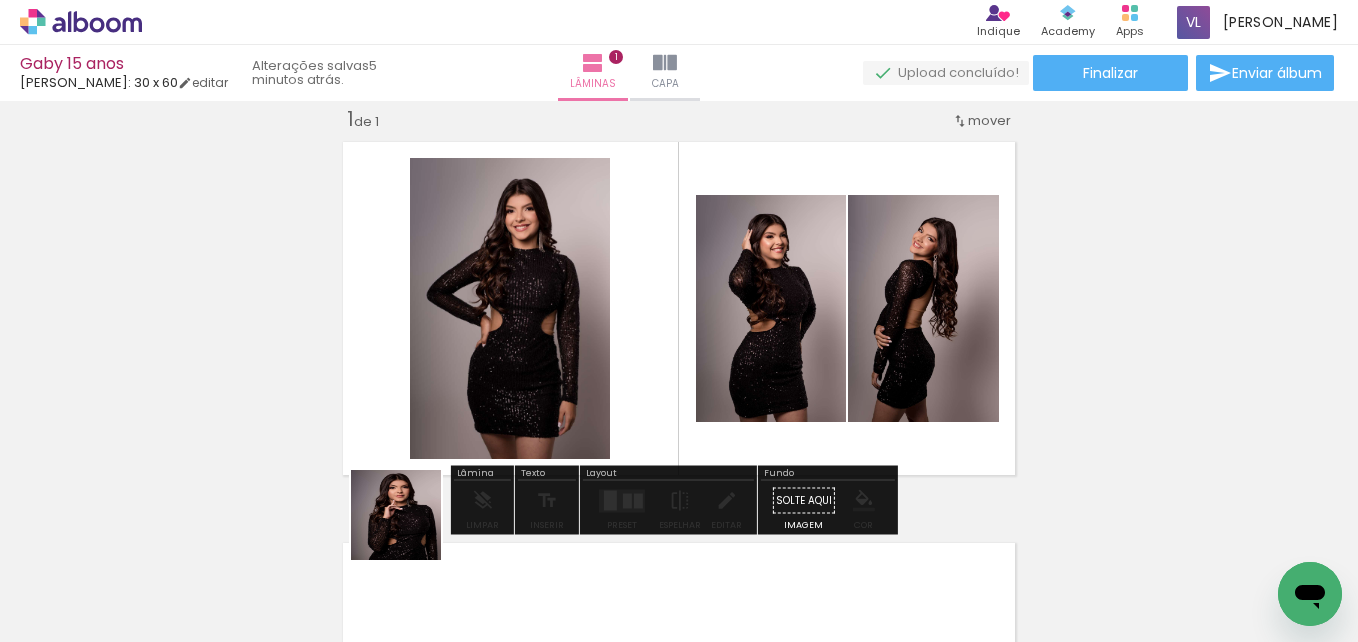 drag, startPoint x: 318, startPoint y: 583, endPoint x: 722, endPoint y: 338, distance: 472.48386 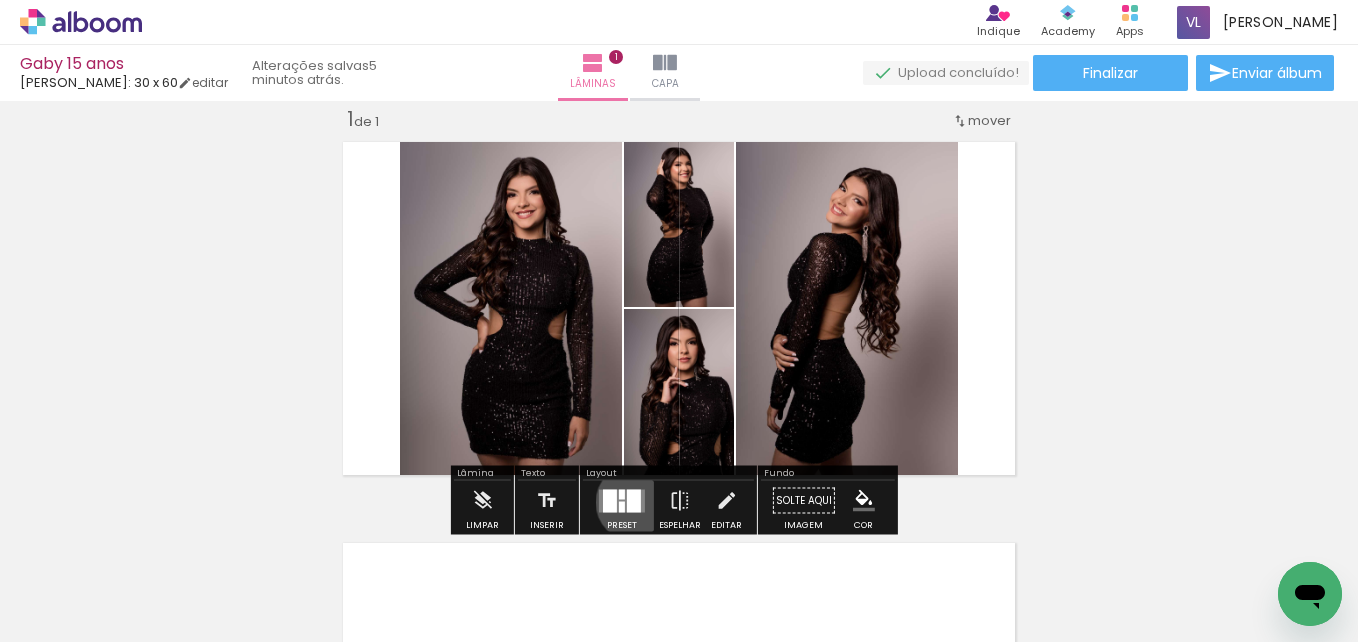 click at bounding box center [634, 500] 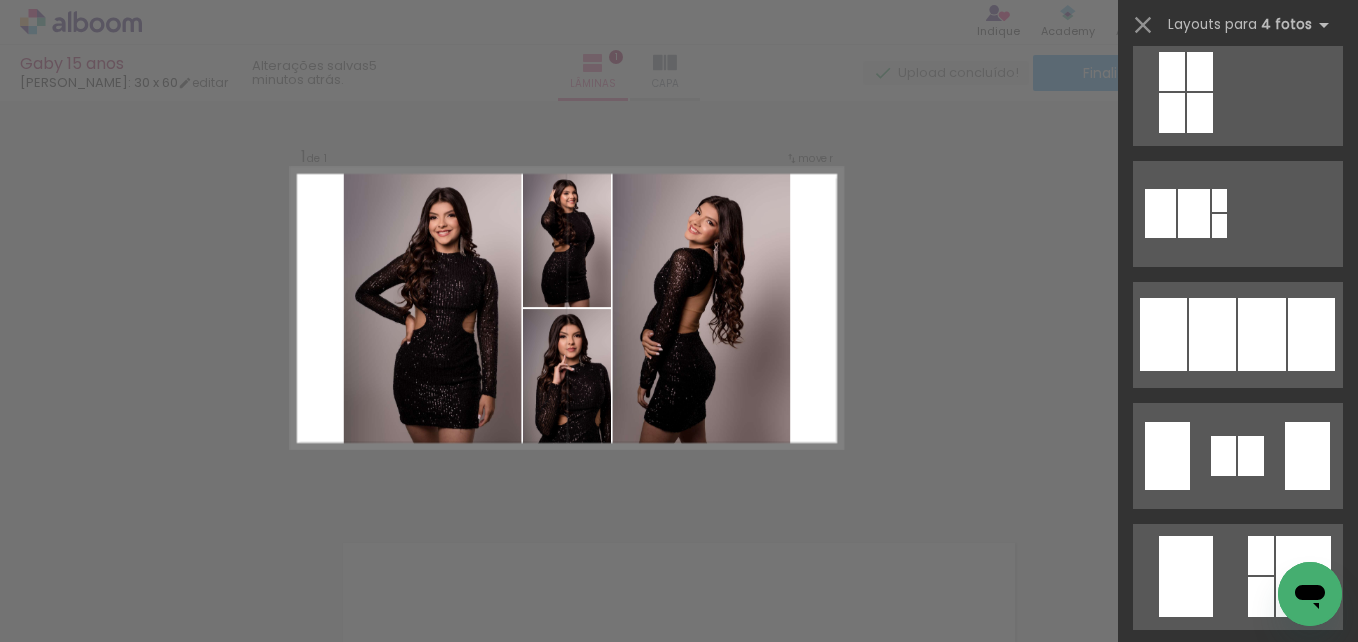 scroll, scrollTop: 1395, scrollLeft: 0, axis: vertical 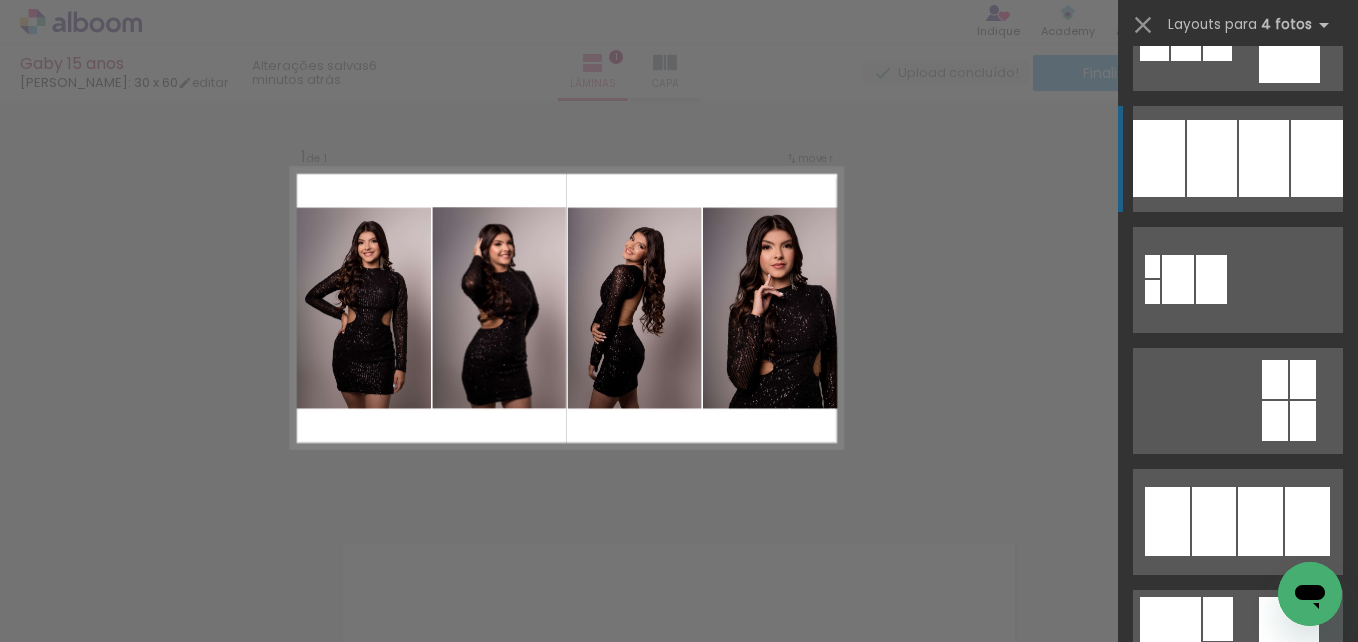 click at bounding box center (1258, 1036) 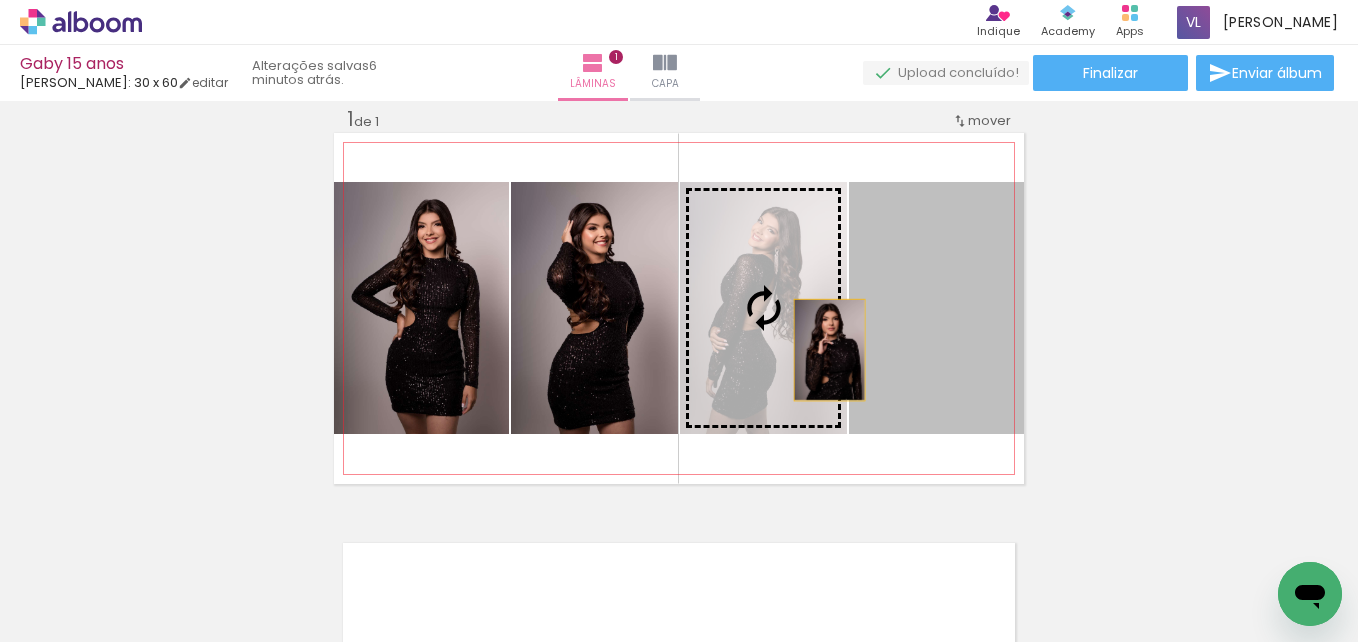 drag, startPoint x: 919, startPoint y: 350, endPoint x: 747, endPoint y: 349, distance: 172.00291 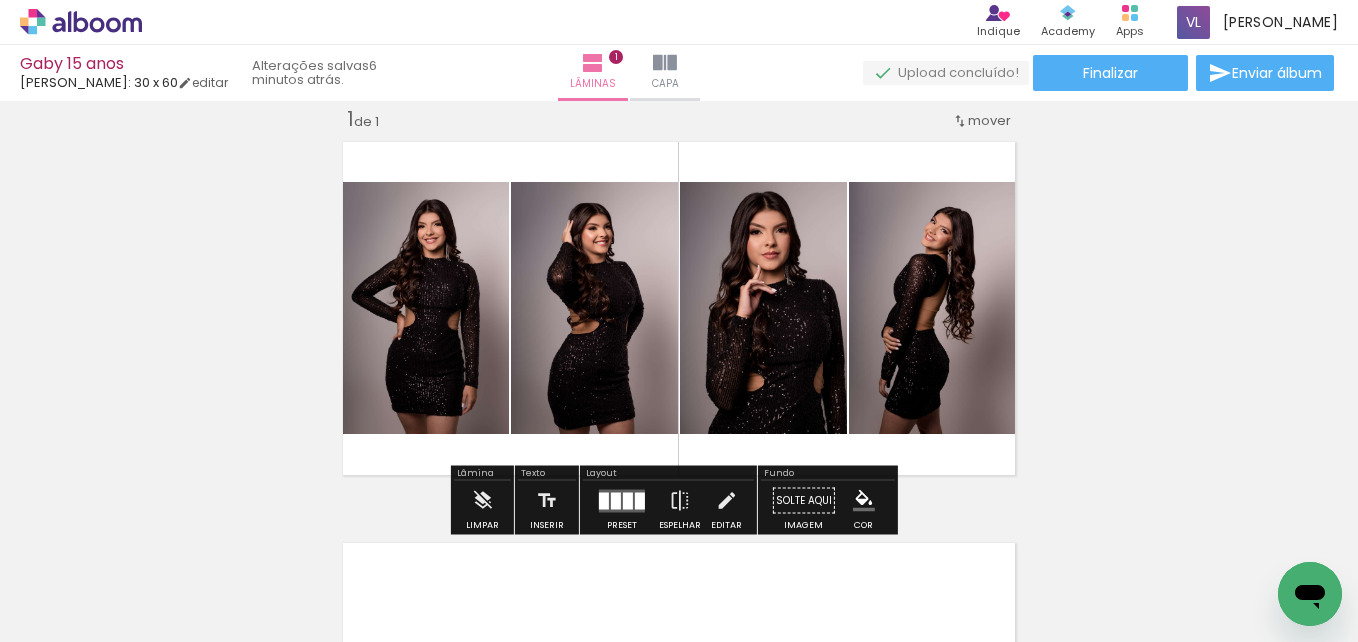 click on "Inserir lâmina 1  de 1" at bounding box center (679, 483) 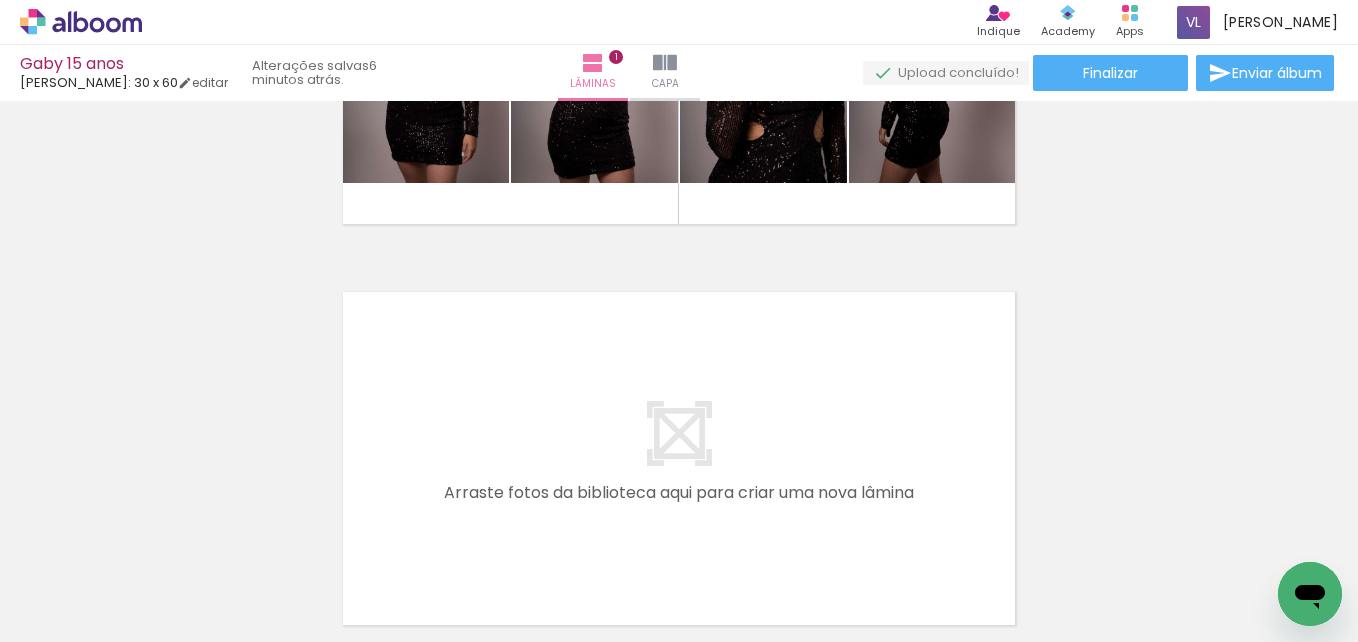 scroll, scrollTop: 307, scrollLeft: 0, axis: vertical 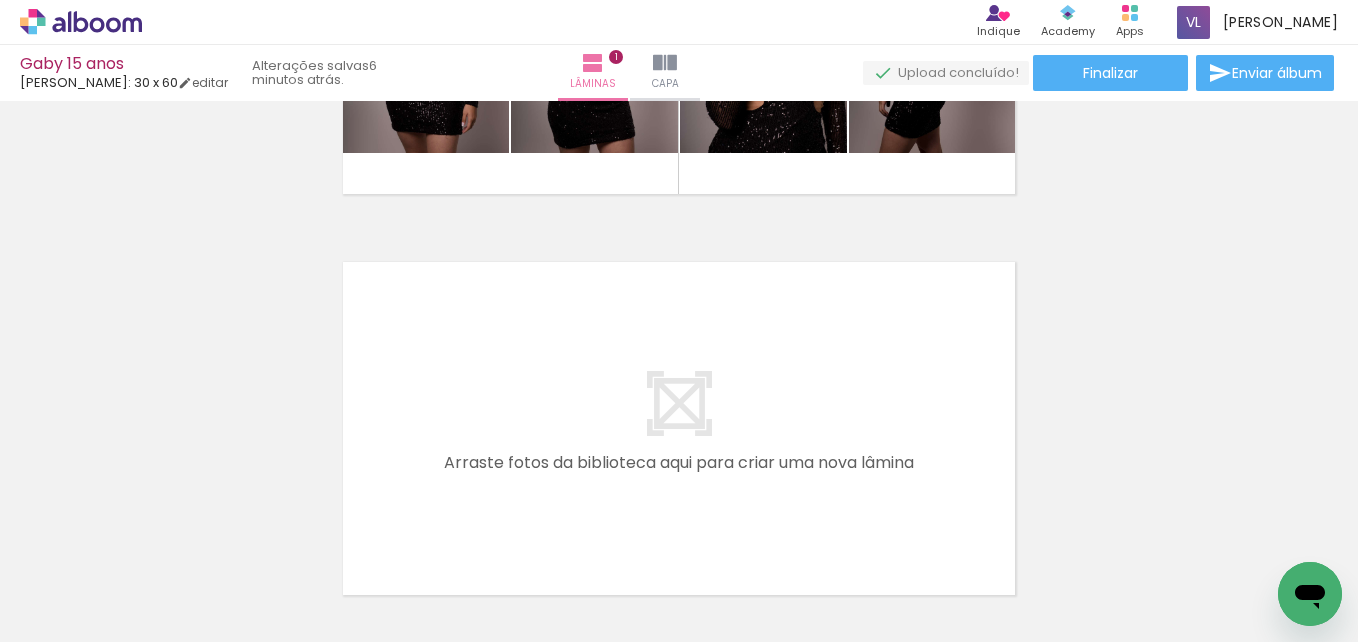 click at bounding box center (-208, 575) 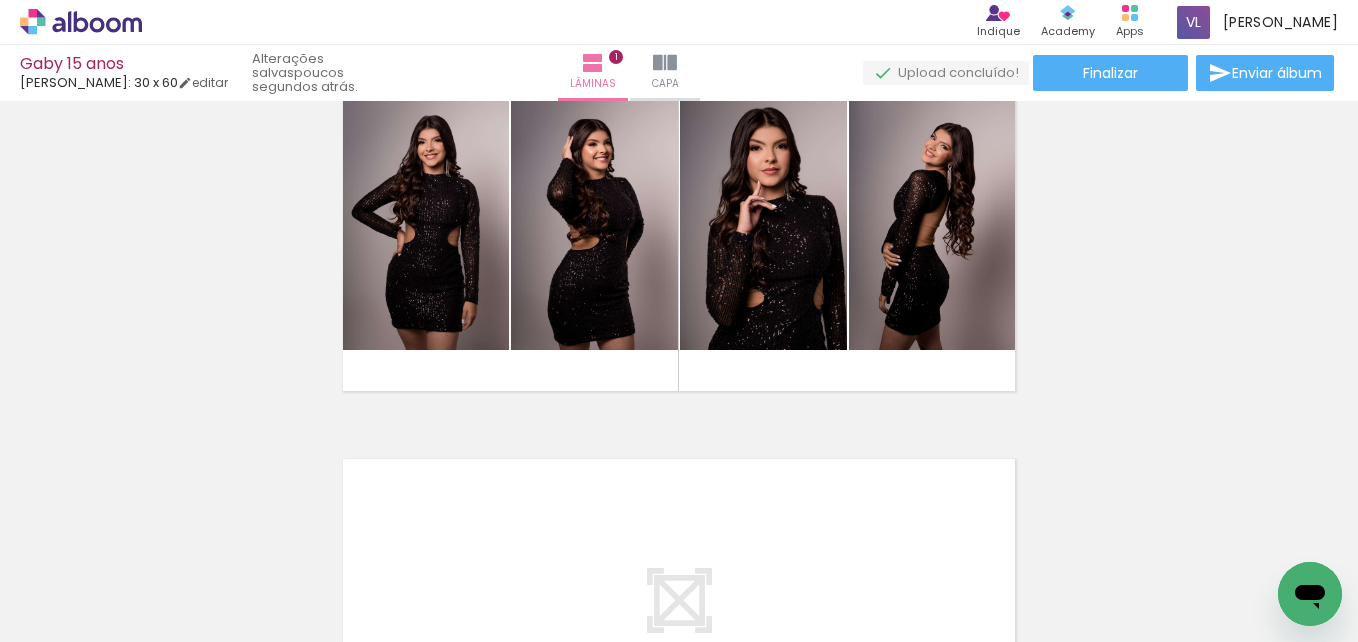 scroll, scrollTop: 76, scrollLeft: 0, axis: vertical 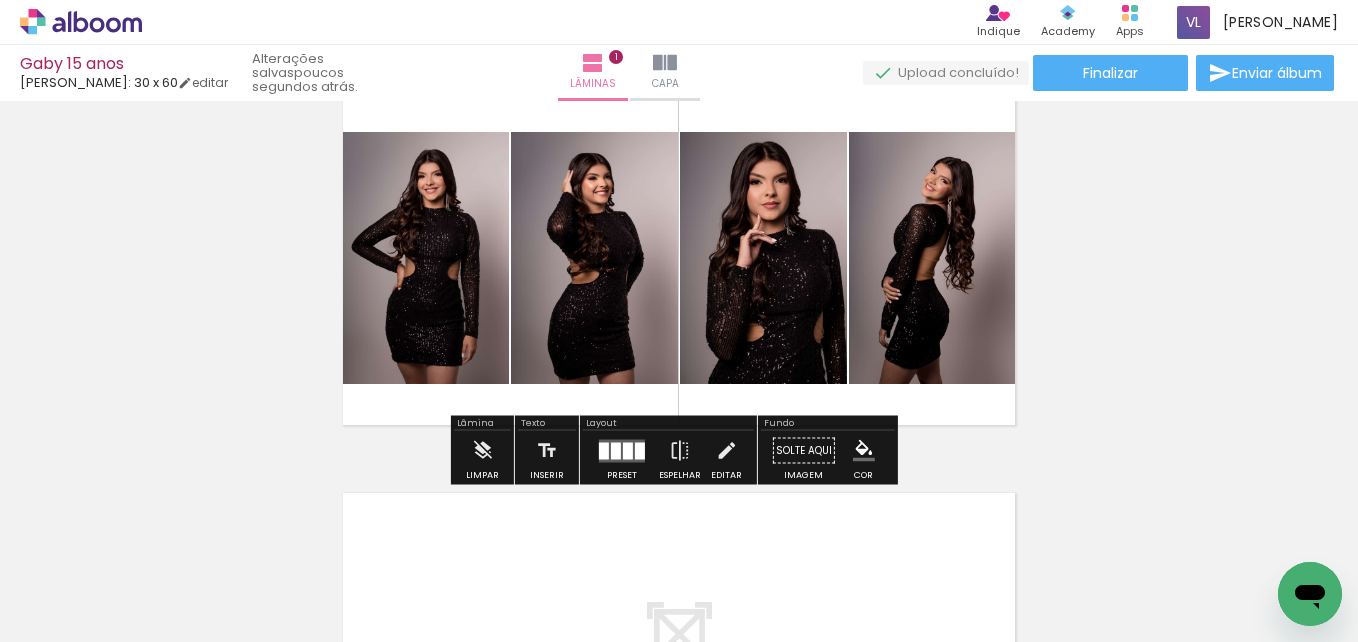 click at bounding box center [-208, 575] 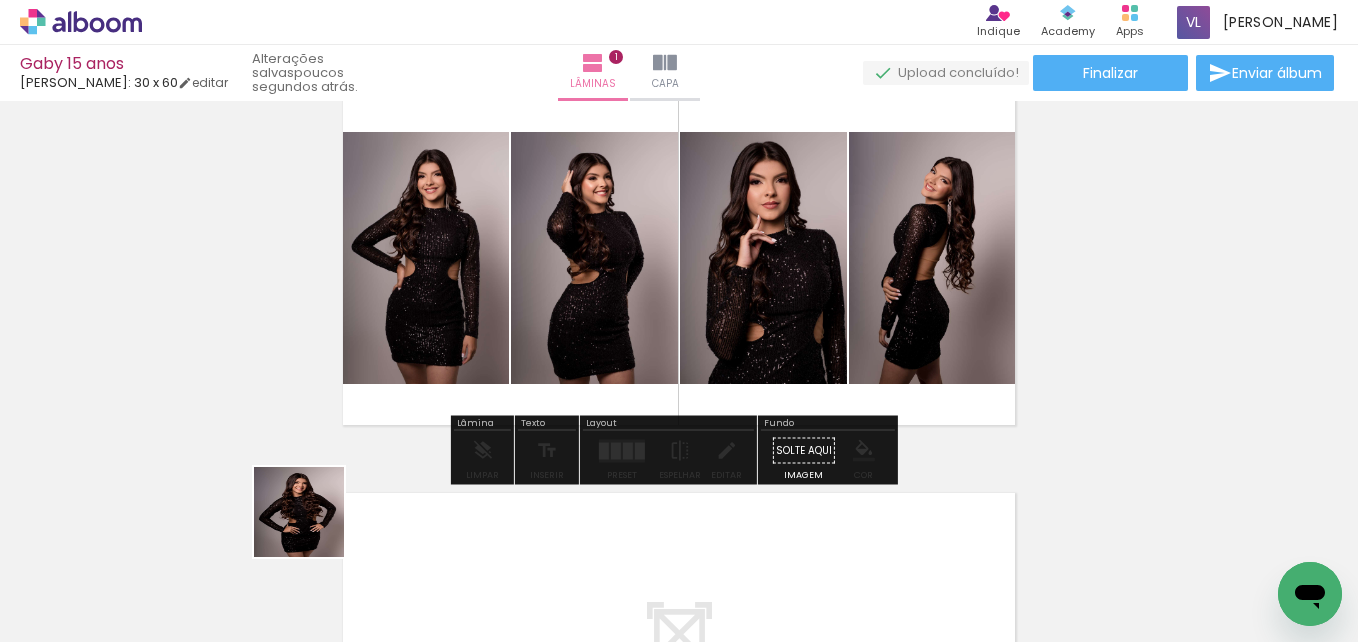 drag, startPoint x: 244, startPoint y: 586, endPoint x: 568, endPoint y: 315, distance: 422.39438 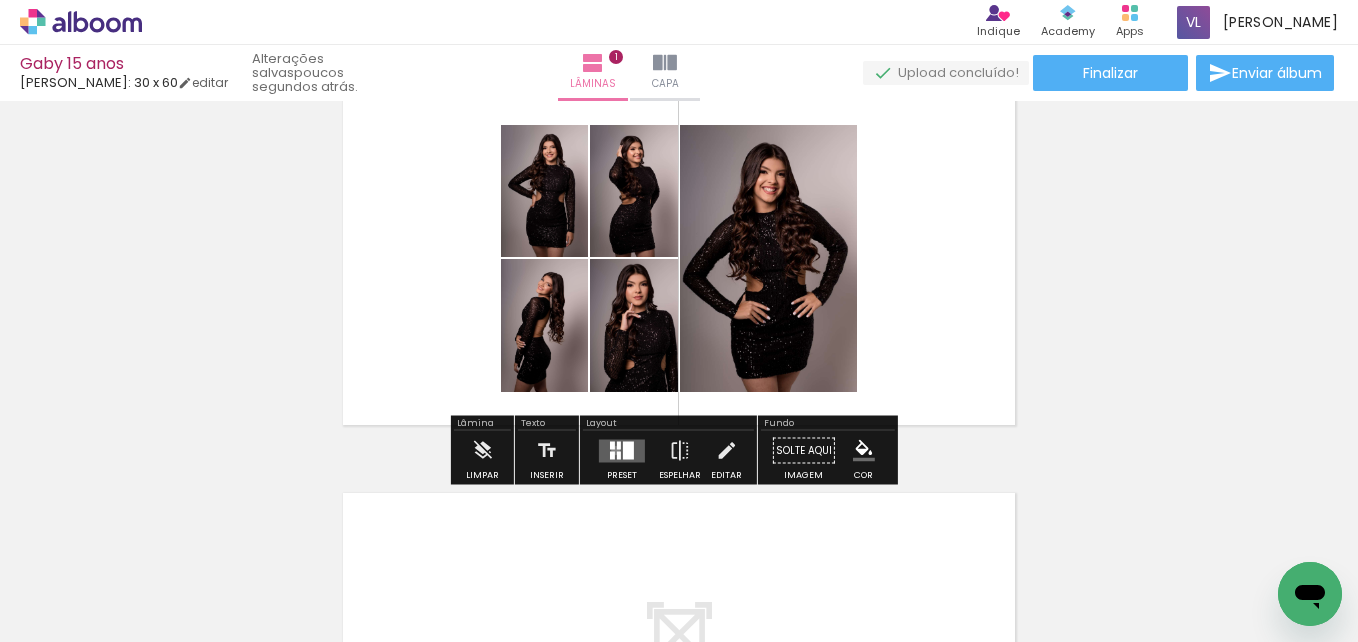 click at bounding box center [622, 450] 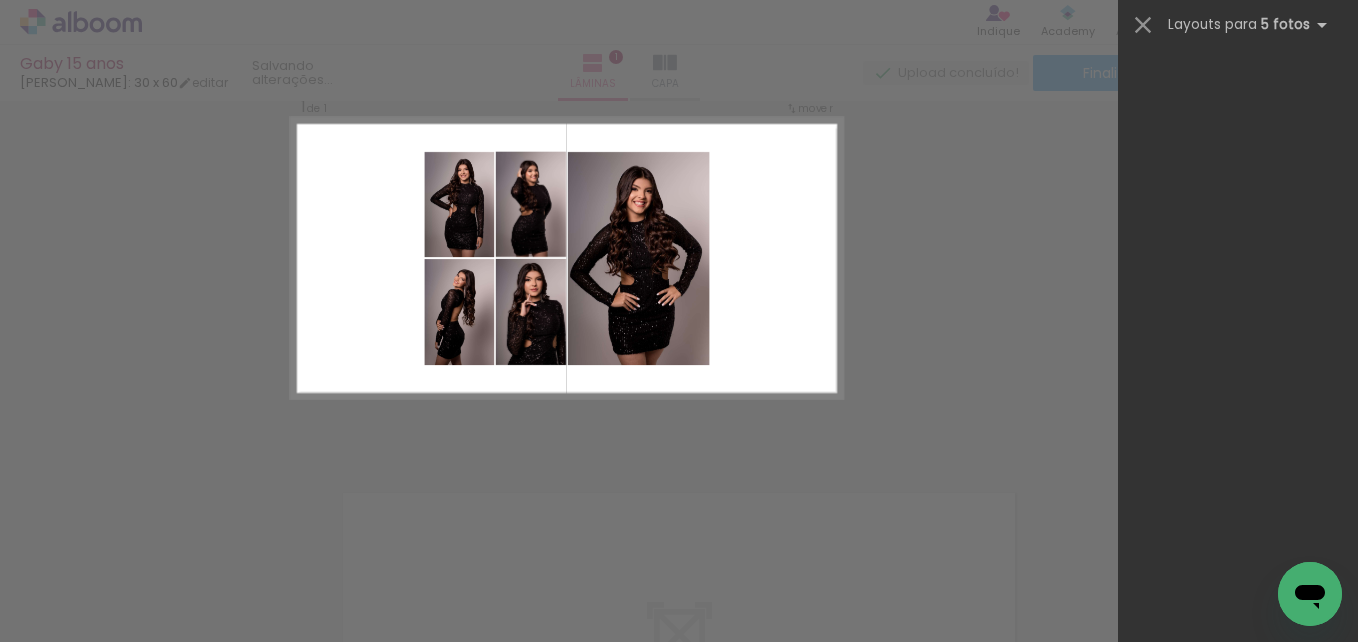 scroll, scrollTop: 0, scrollLeft: 0, axis: both 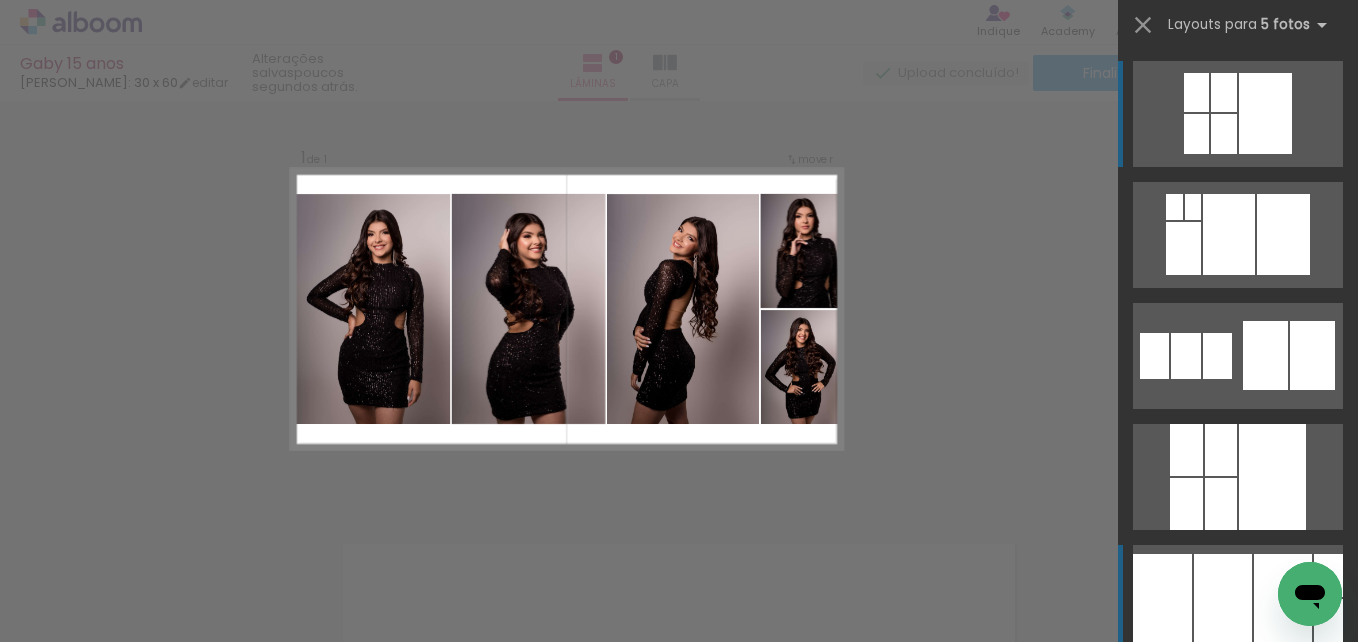 click at bounding box center (1223, 598) 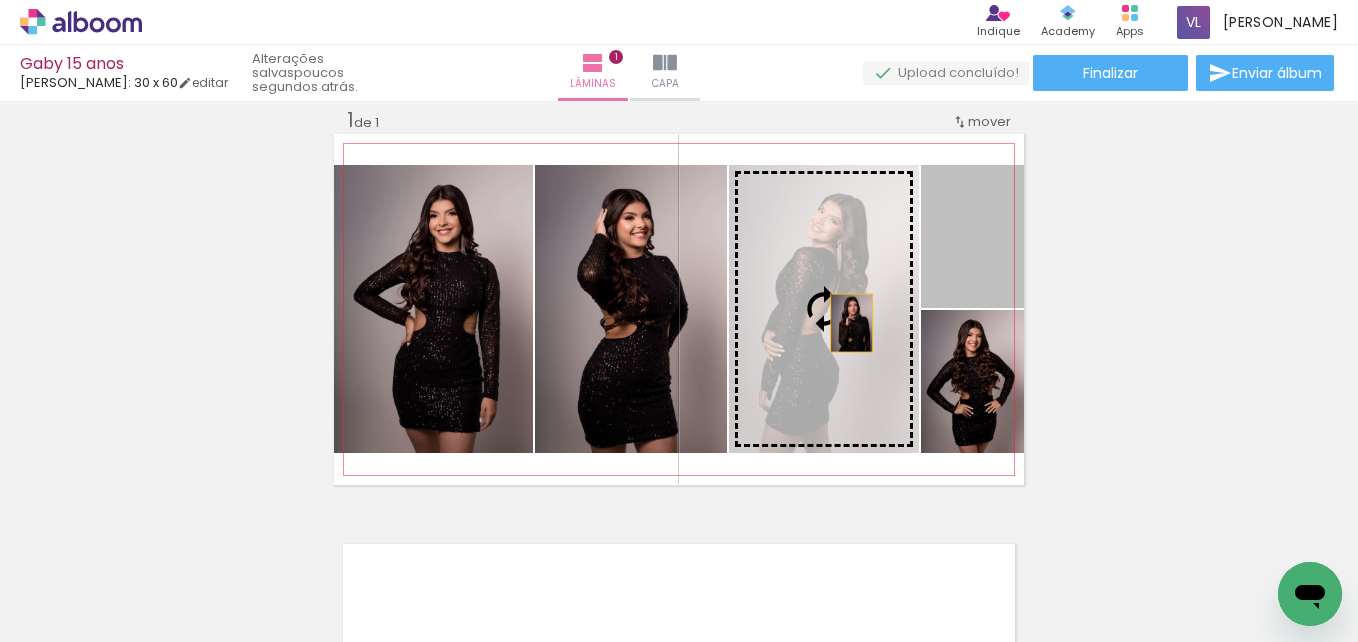 drag, startPoint x: 951, startPoint y: 268, endPoint x: 844, endPoint y: 323, distance: 120.30794 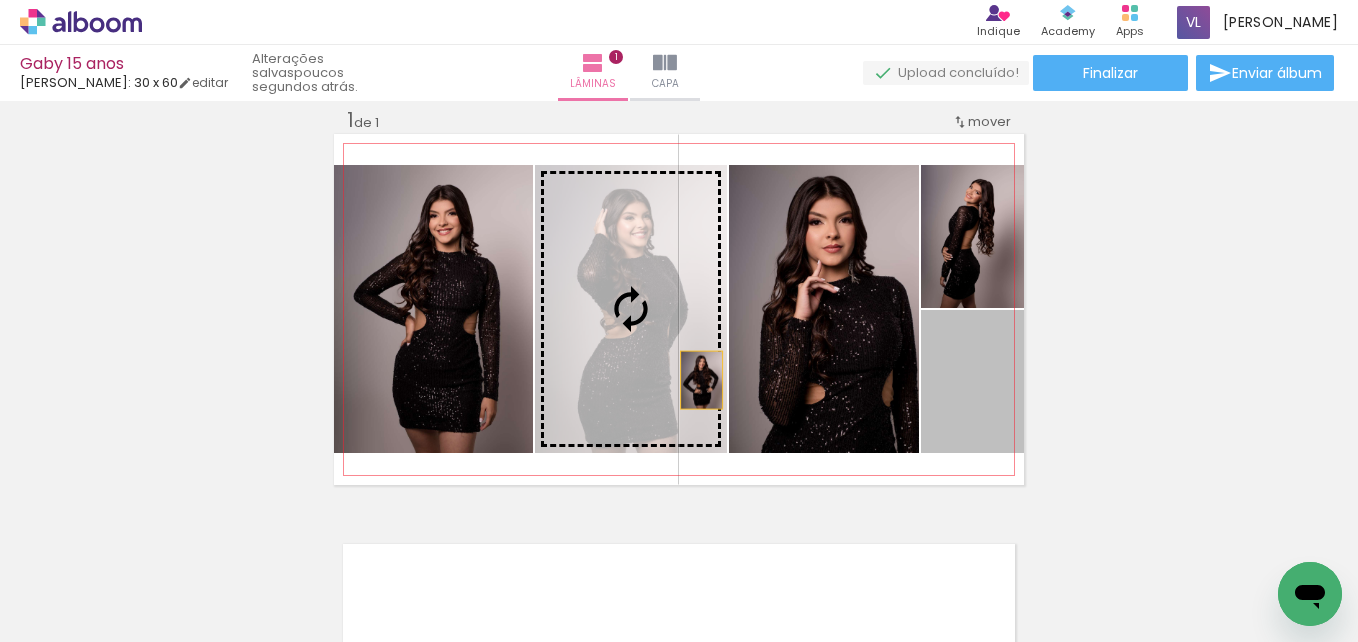 drag, startPoint x: 950, startPoint y: 428, endPoint x: 670, endPoint y: 383, distance: 283.59302 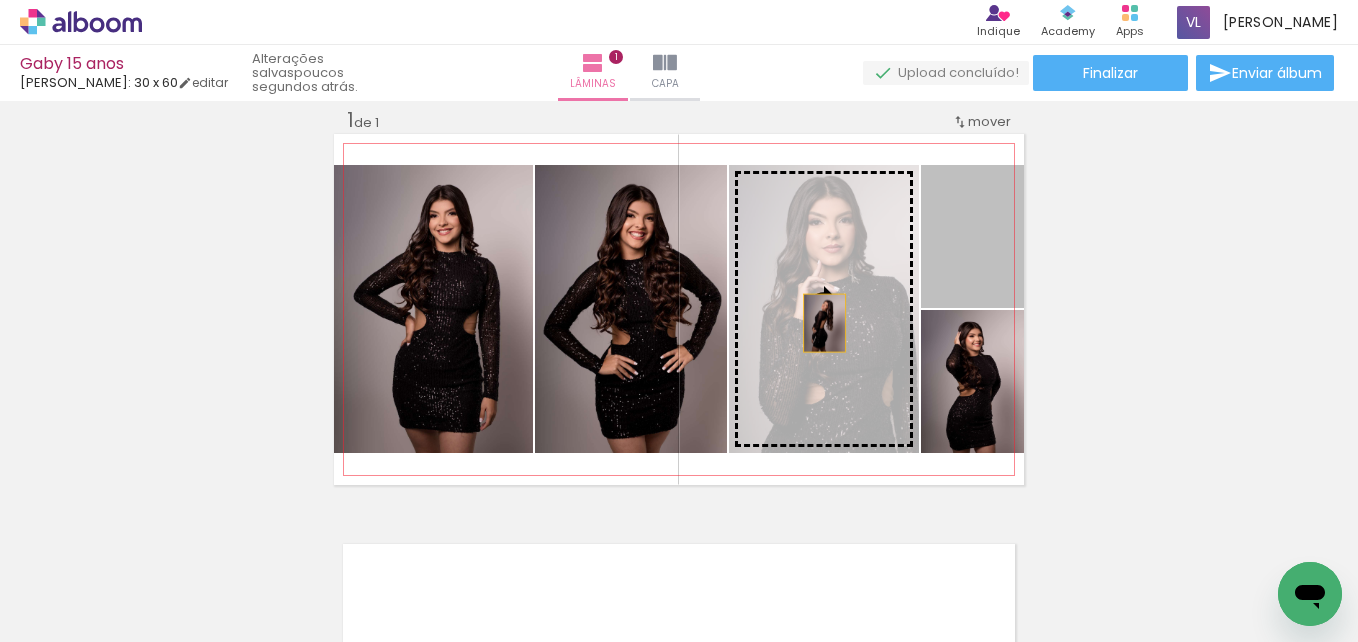 drag, startPoint x: 973, startPoint y: 241, endPoint x: 817, endPoint y: 322, distance: 175.77542 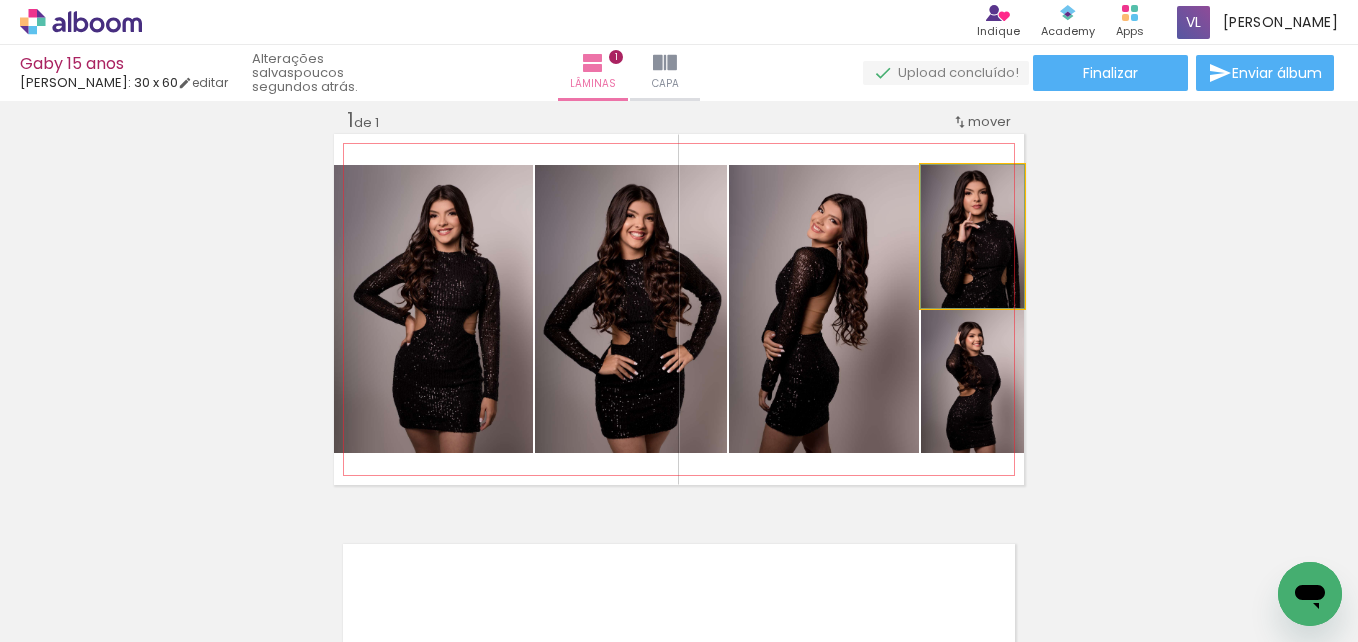 drag, startPoint x: 984, startPoint y: 280, endPoint x: 942, endPoint y: 280, distance: 42 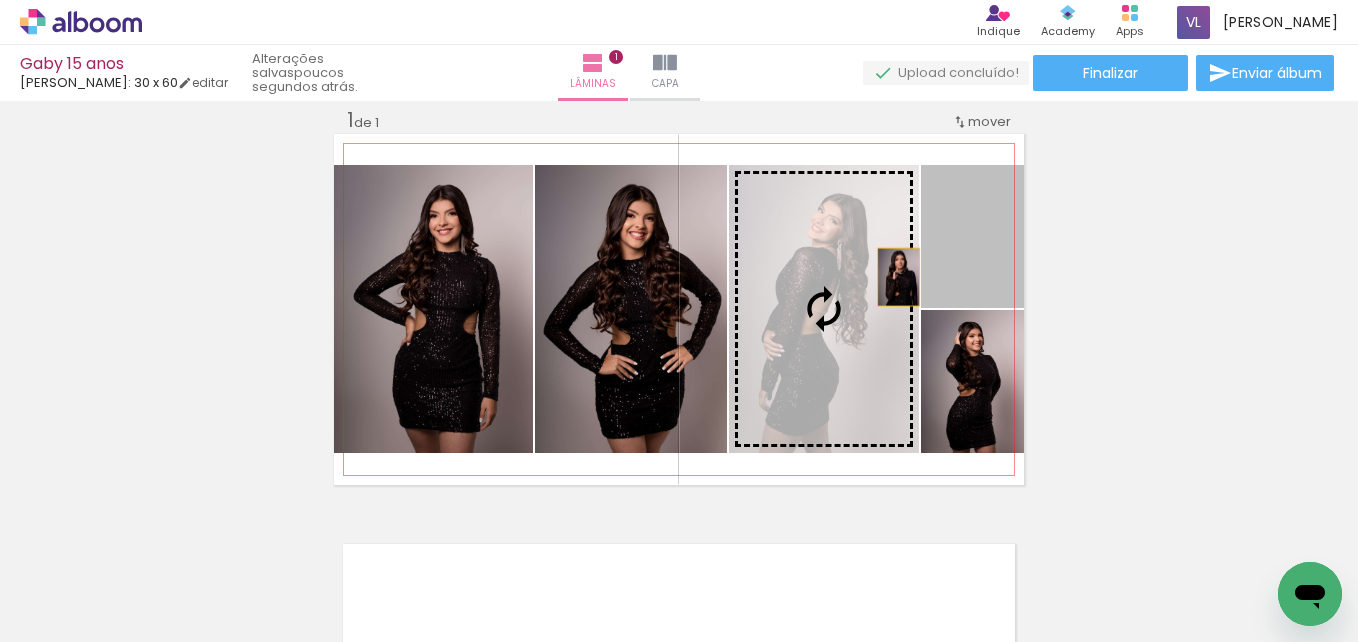 drag, startPoint x: 942, startPoint y: 280, endPoint x: 891, endPoint y: 277, distance: 51.088158 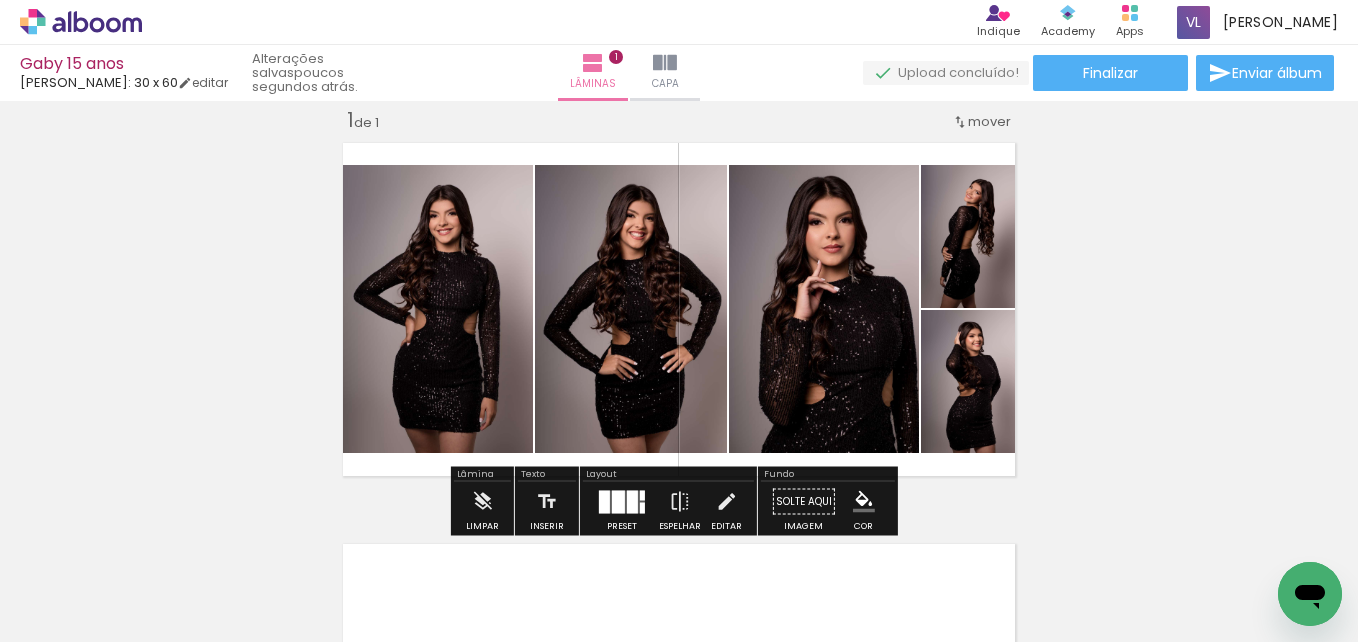 click on "Inserir lâmina 1  de 1" at bounding box center (679, 484) 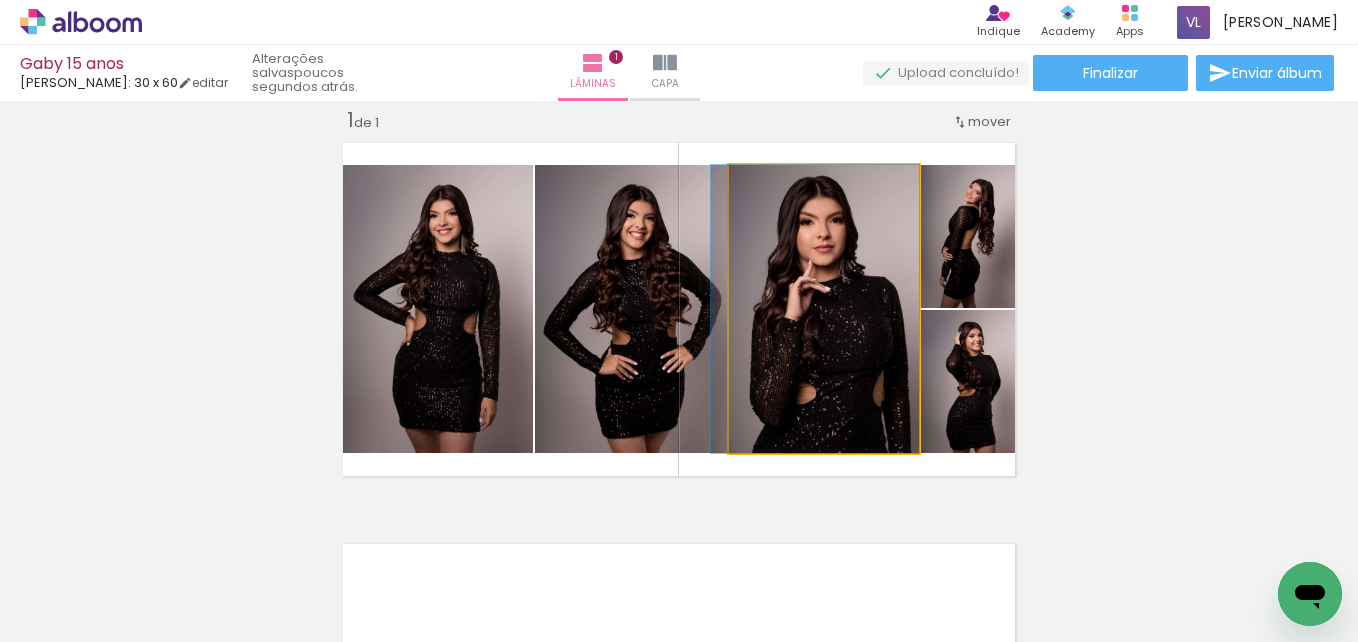 drag, startPoint x: 843, startPoint y: 378, endPoint x: 806, endPoint y: 380, distance: 37.054016 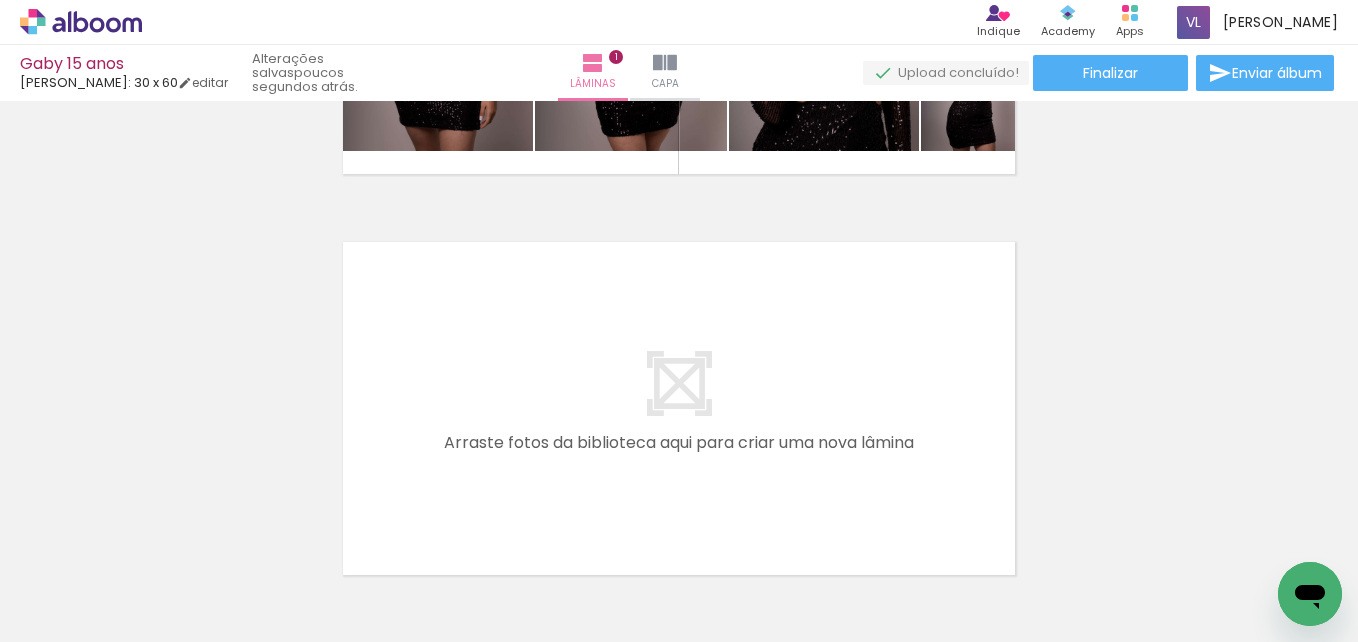 scroll, scrollTop: 363, scrollLeft: 0, axis: vertical 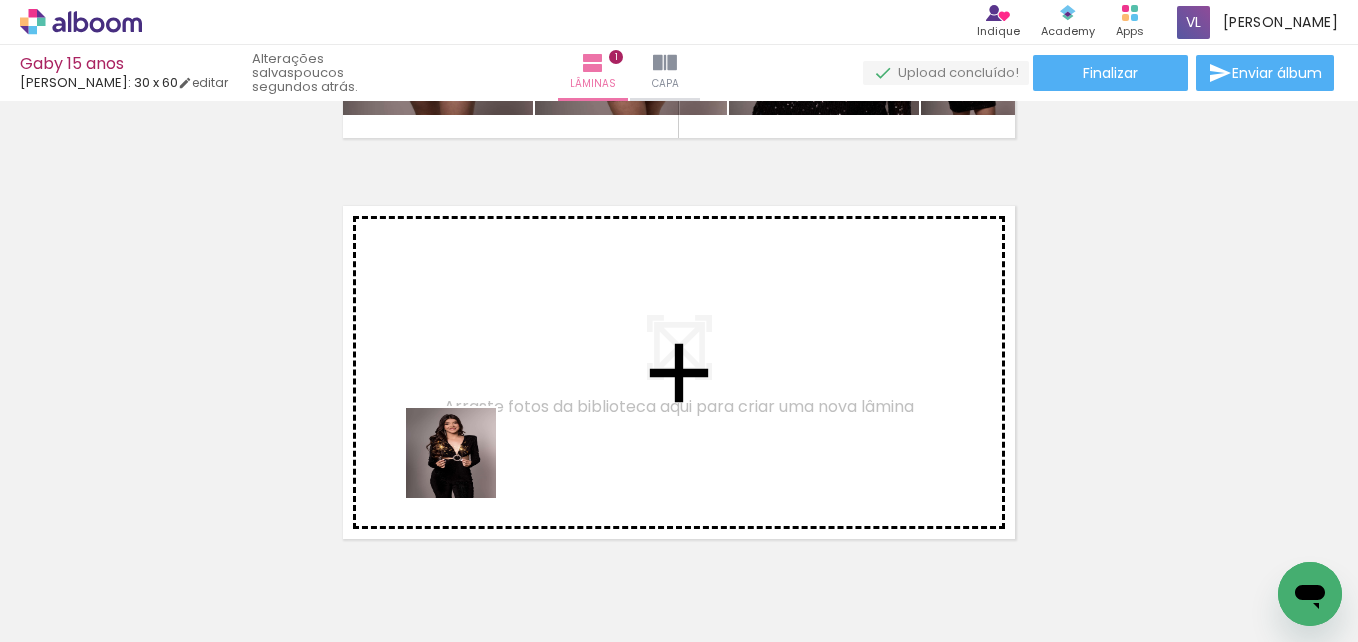 drag, startPoint x: 362, startPoint y: 603, endPoint x: 475, endPoint y: 580, distance: 115.316956 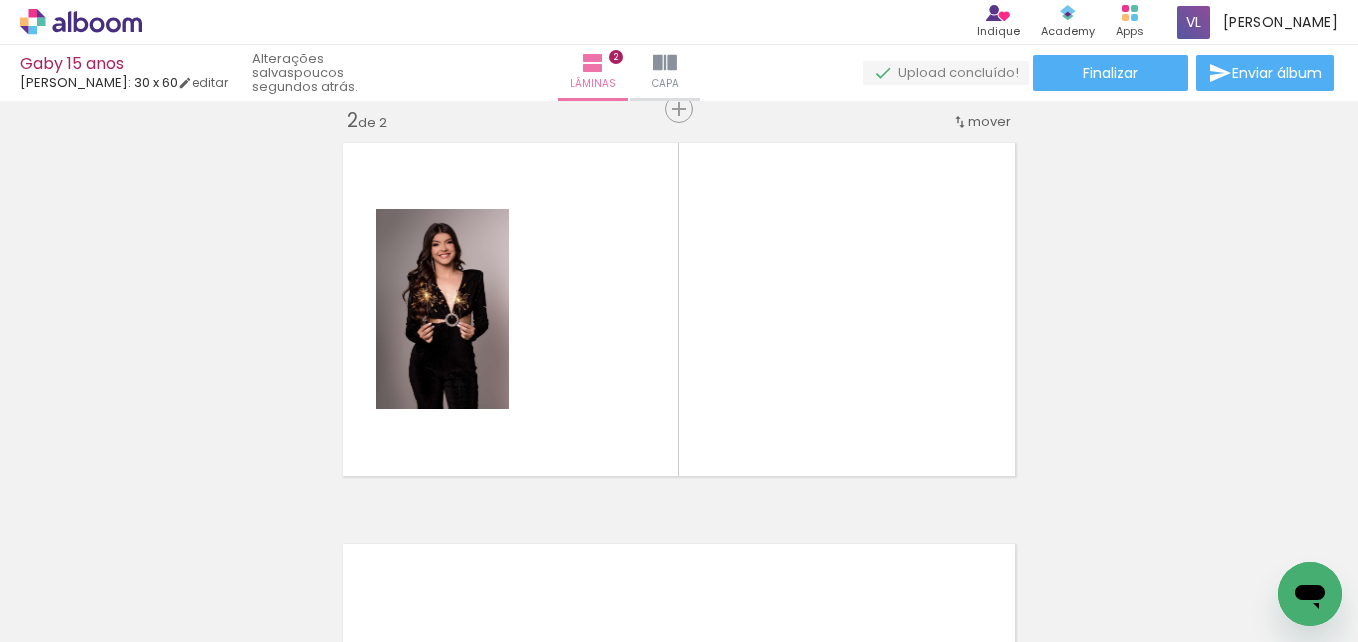 scroll, scrollTop: 427, scrollLeft: 0, axis: vertical 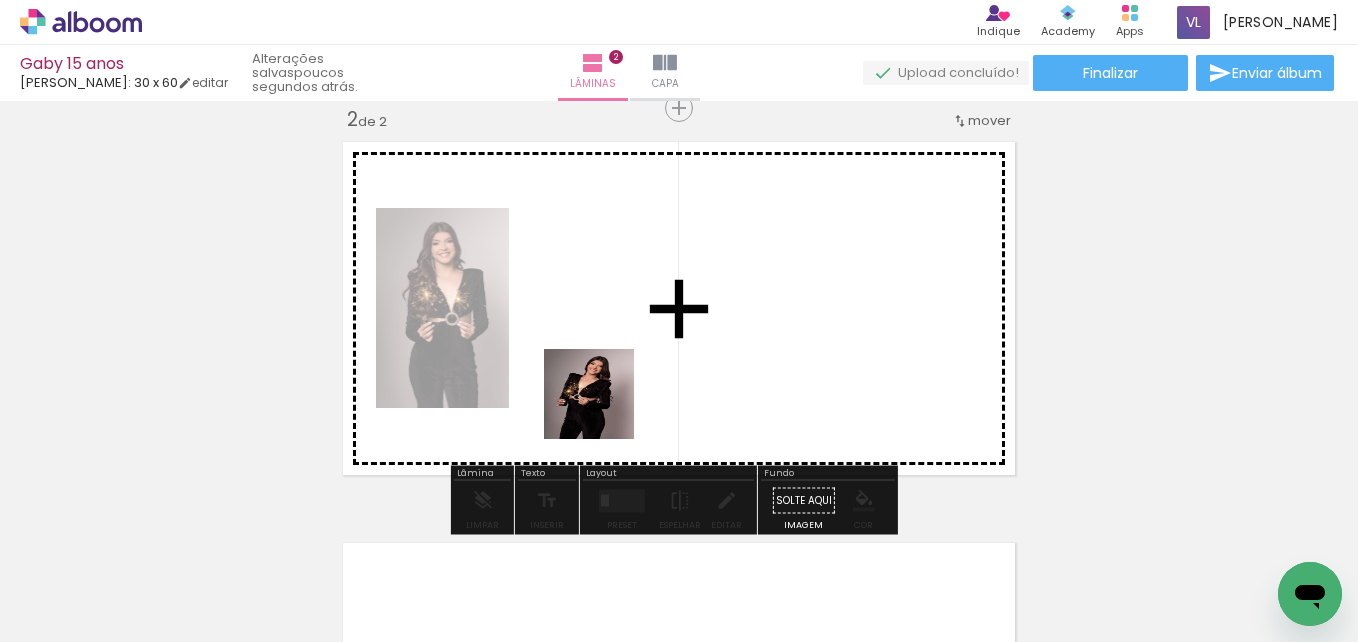 drag, startPoint x: 472, startPoint y: 598, endPoint x: 604, endPoint y: 377, distance: 257.4199 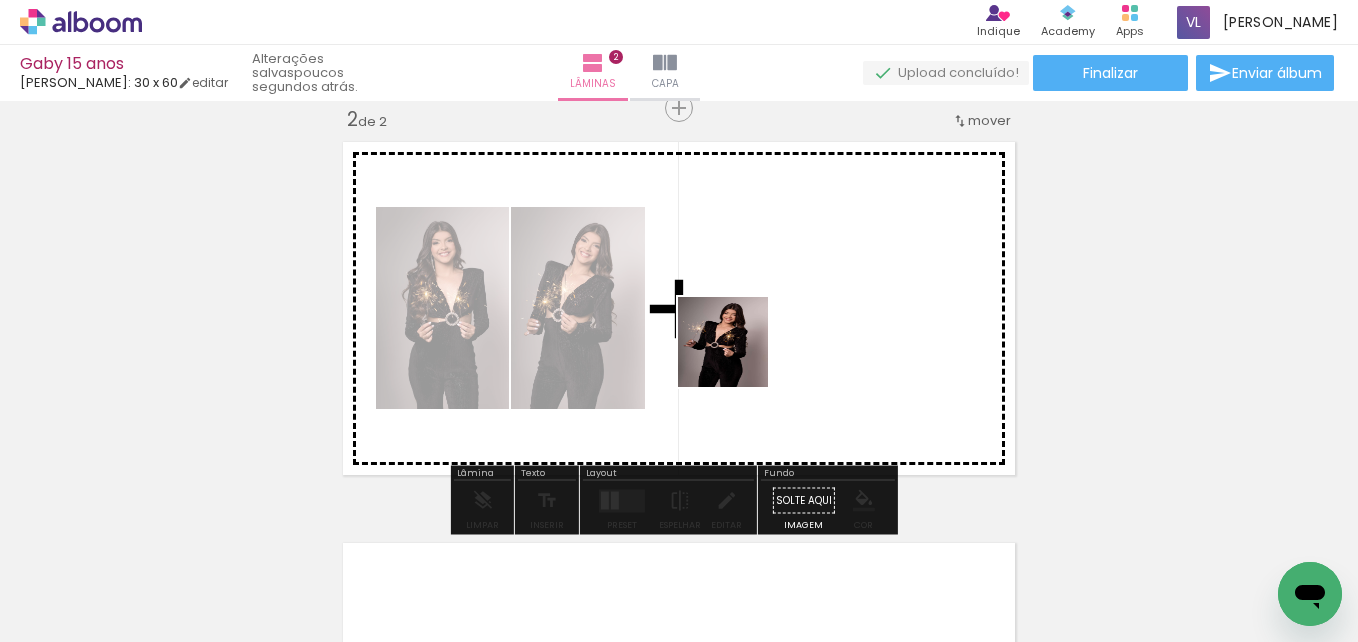 drag, startPoint x: 585, startPoint y: 594, endPoint x: 746, endPoint y: 292, distance: 342.2353 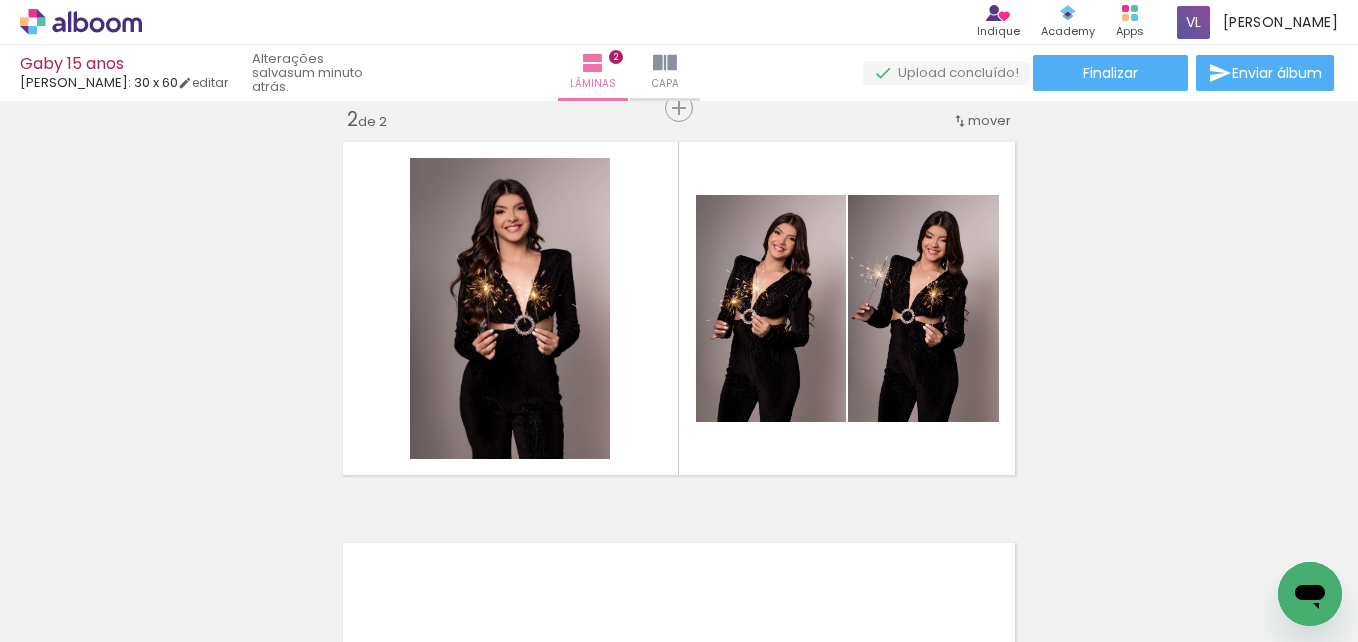 scroll, scrollTop: 0, scrollLeft: 612, axis: horizontal 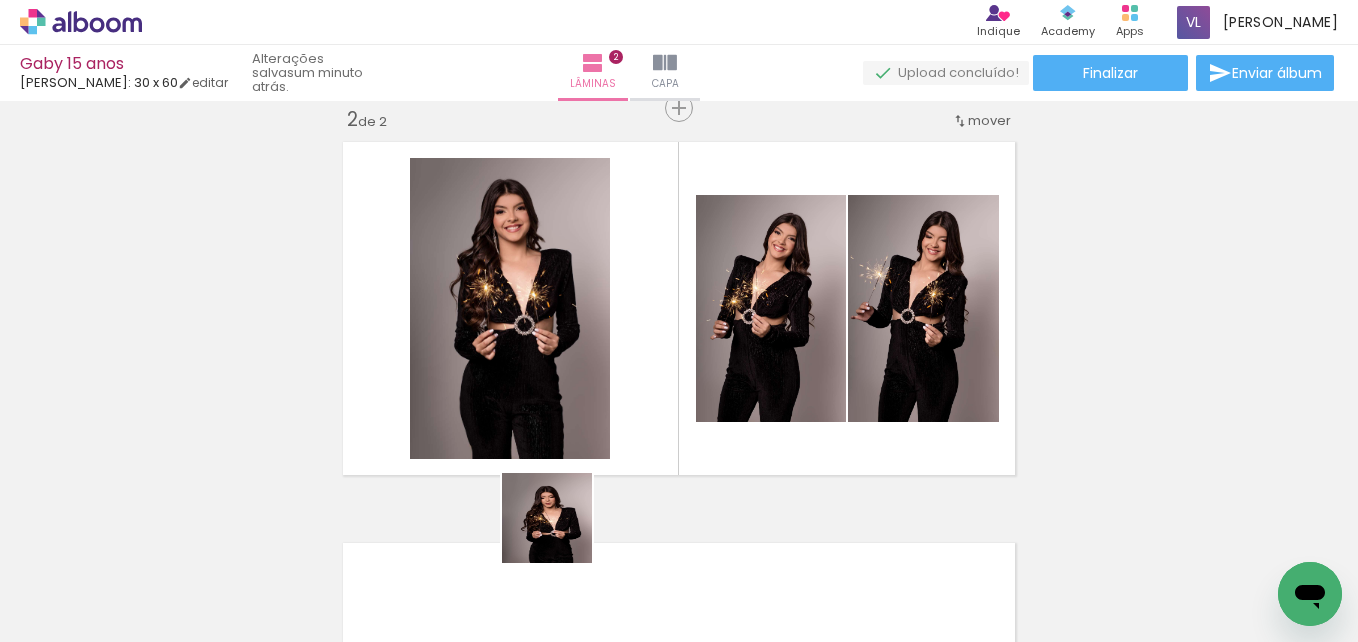 drag, startPoint x: 488, startPoint y: 601, endPoint x: 623, endPoint y: 518, distance: 158.47397 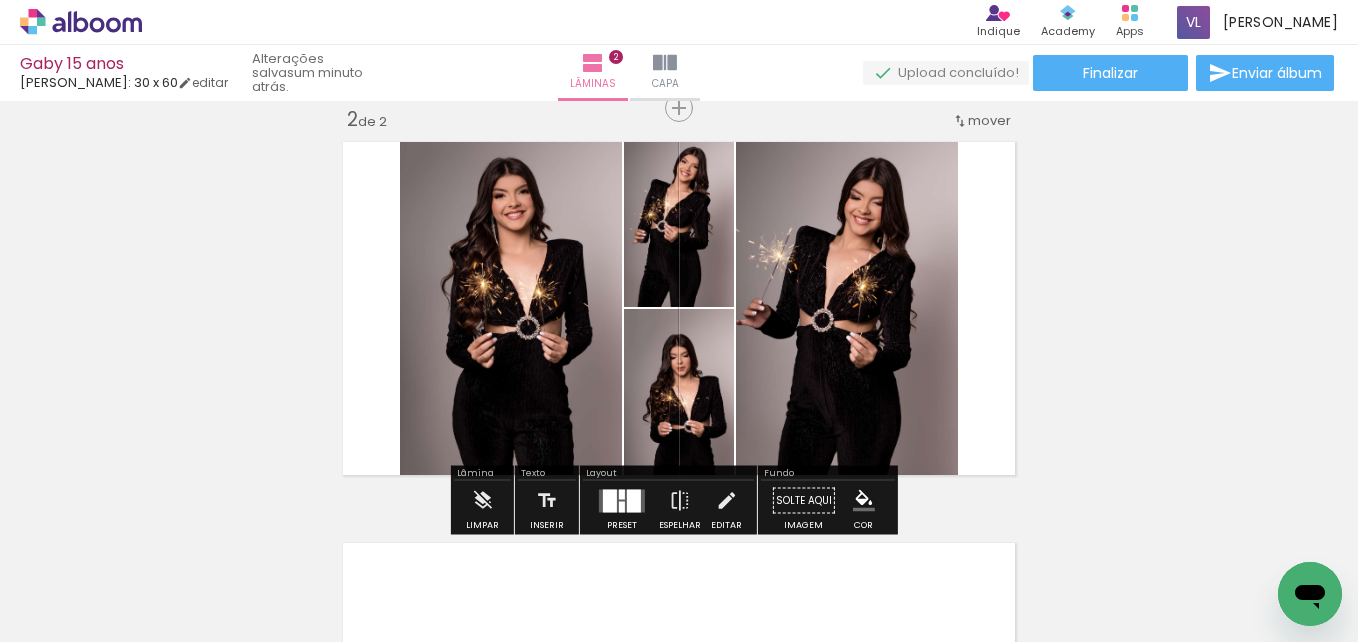 drag, startPoint x: 603, startPoint y: 605, endPoint x: 677, endPoint y: 409, distance: 209.50418 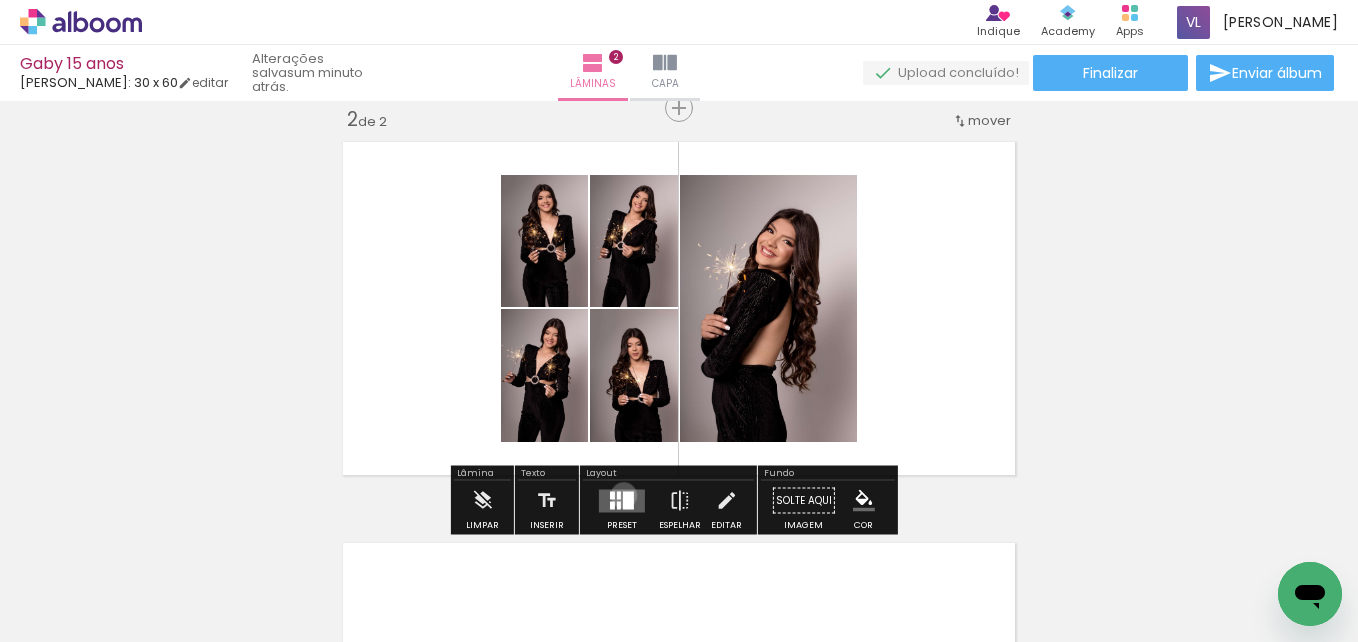 click at bounding box center [628, 500] 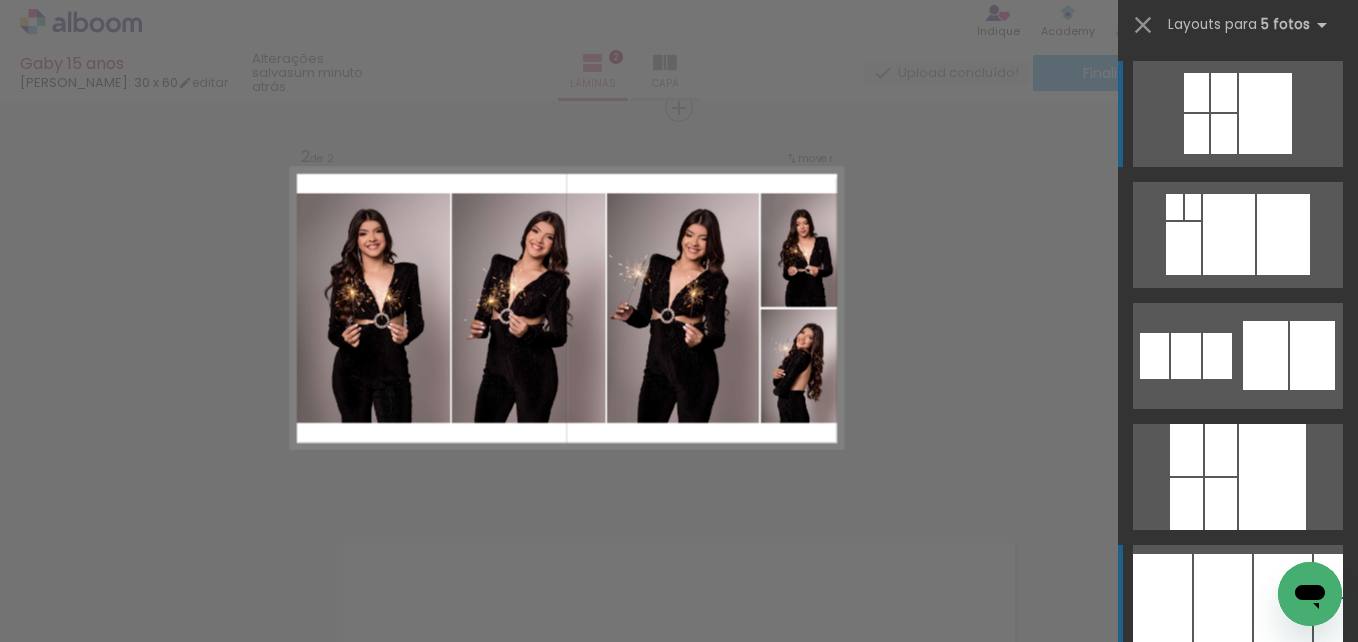click at bounding box center [1186, 450] 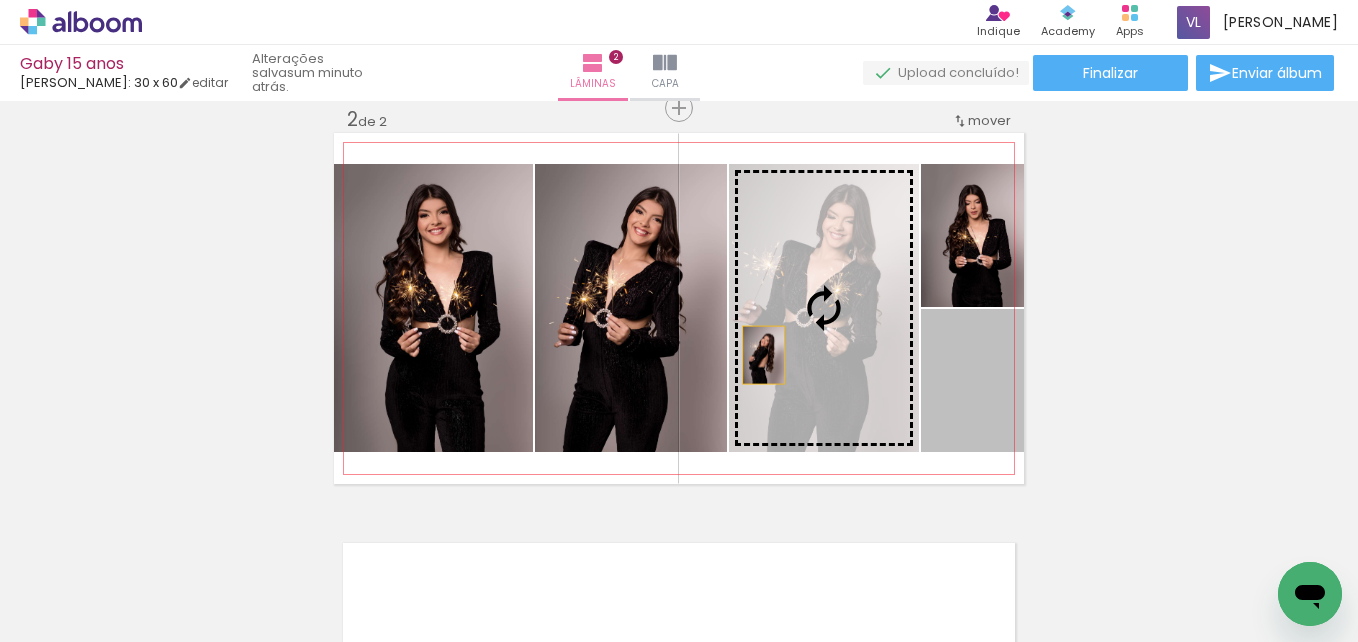 drag, startPoint x: 968, startPoint y: 408, endPoint x: 785, endPoint y: 358, distance: 189.70767 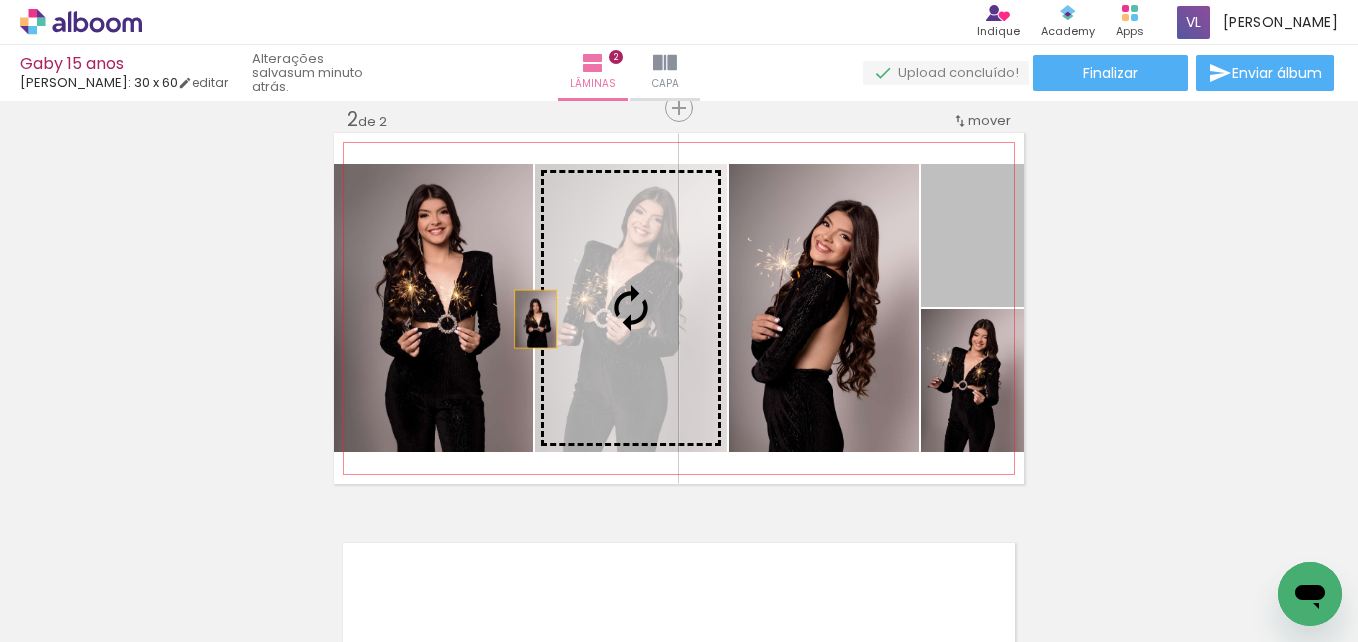 drag, startPoint x: 956, startPoint y: 257, endPoint x: 524, endPoint y: 315, distance: 435.87613 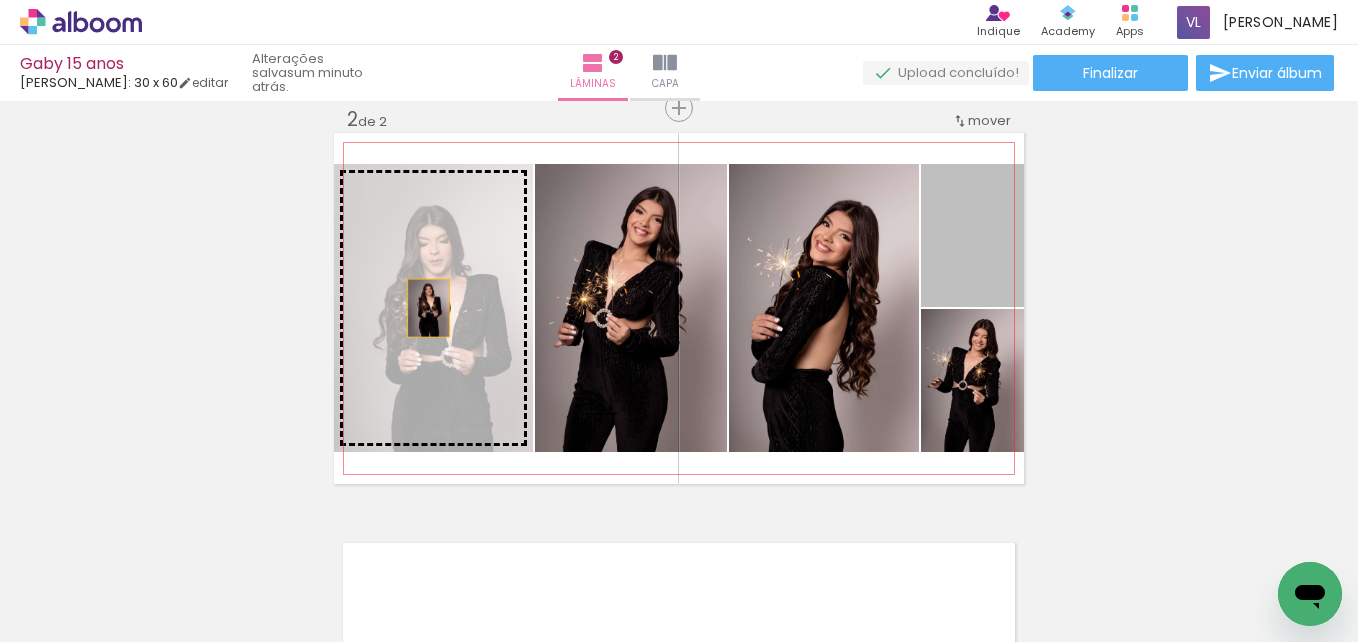 drag, startPoint x: 966, startPoint y: 274, endPoint x: 422, endPoint y: 308, distance: 545.06146 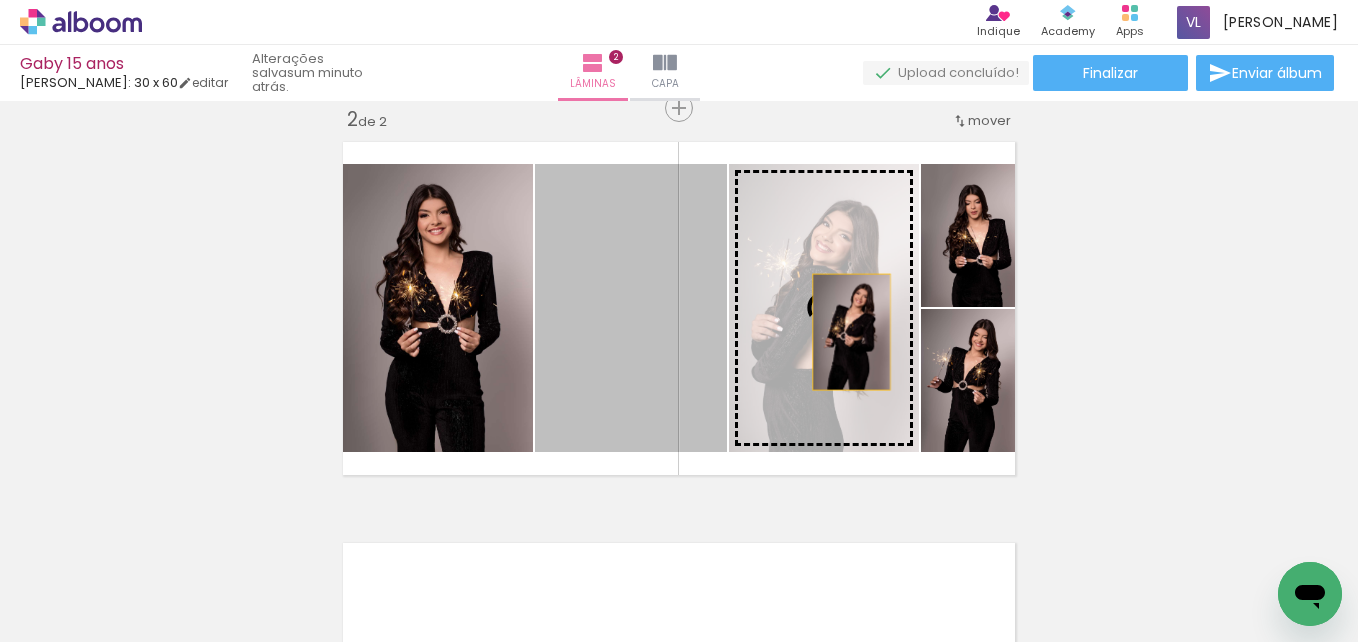 drag, startPoint x: 645, startPoint y: 361, endPoint x: 844, endPoint y: 337, distance: 200.44202 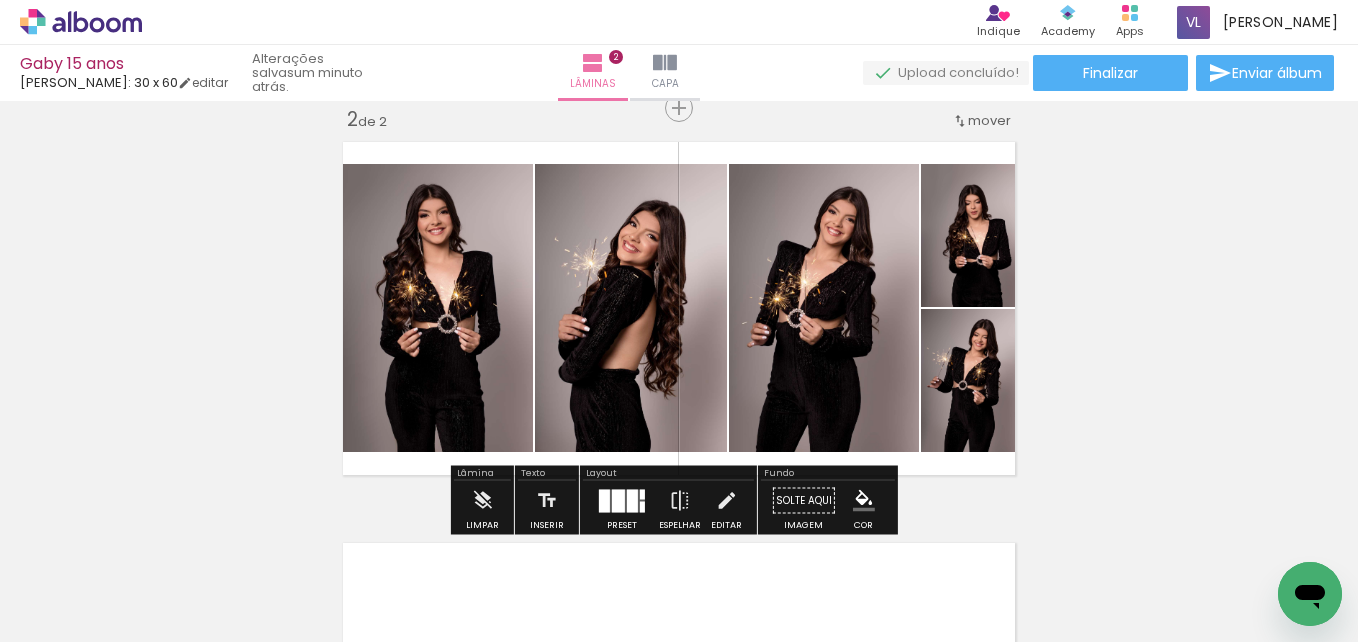 click on "Inserir lâmina 1  de 2  Inserir lâmina 2  de 2" at bounding box center (679, 283) 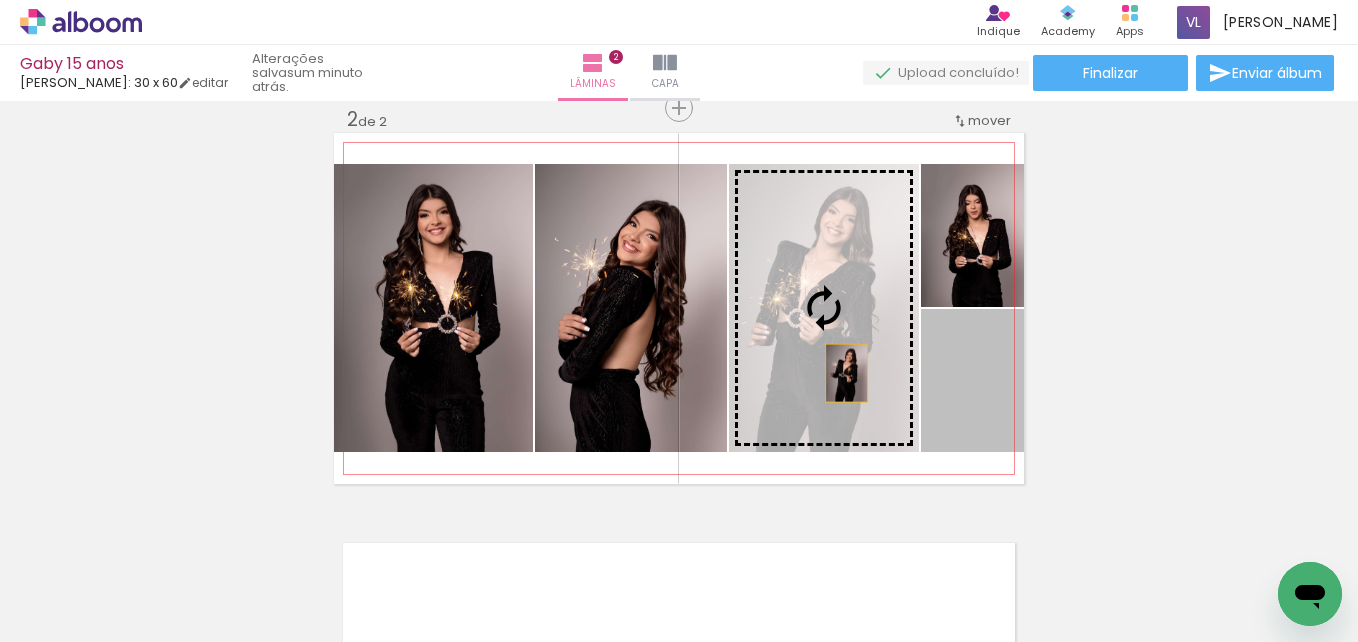 drag, startPoint x: 976, startPoint y: 420, endPoint x: 819, endPoint y: 350, distance: 171.89822 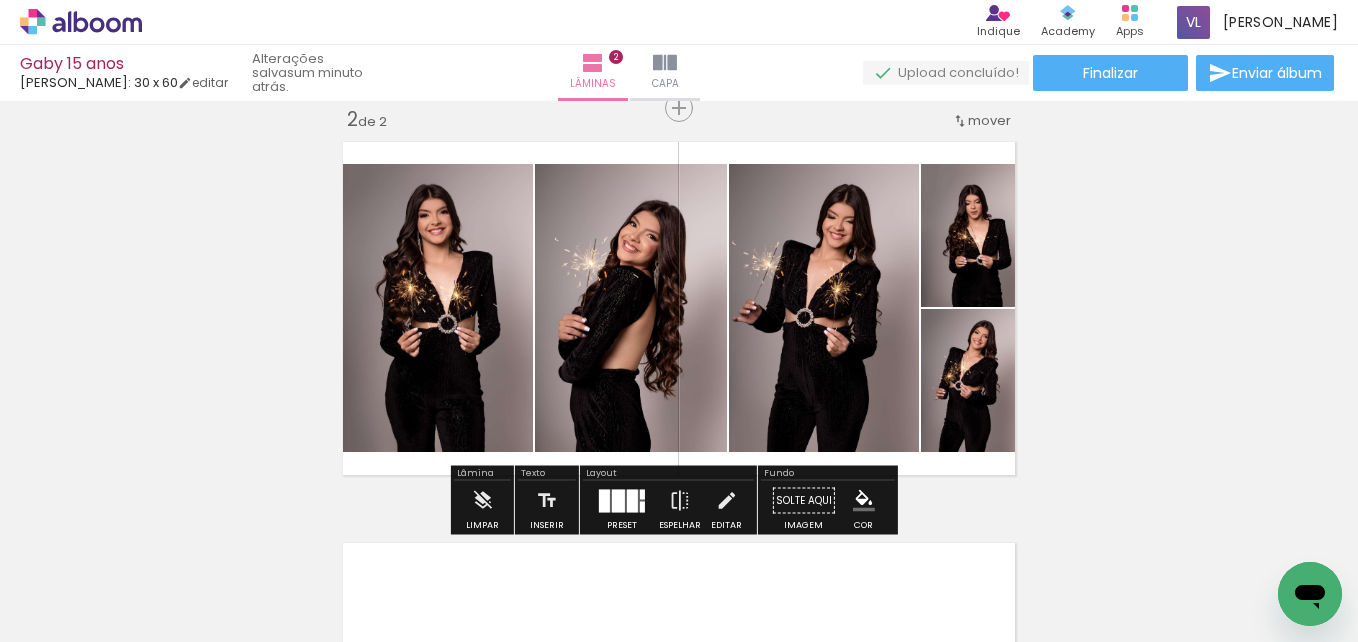 click on "Inserir lâmina 1  de 2  Inserir lâmina 2  de 2" at bounding box center [679, 283] 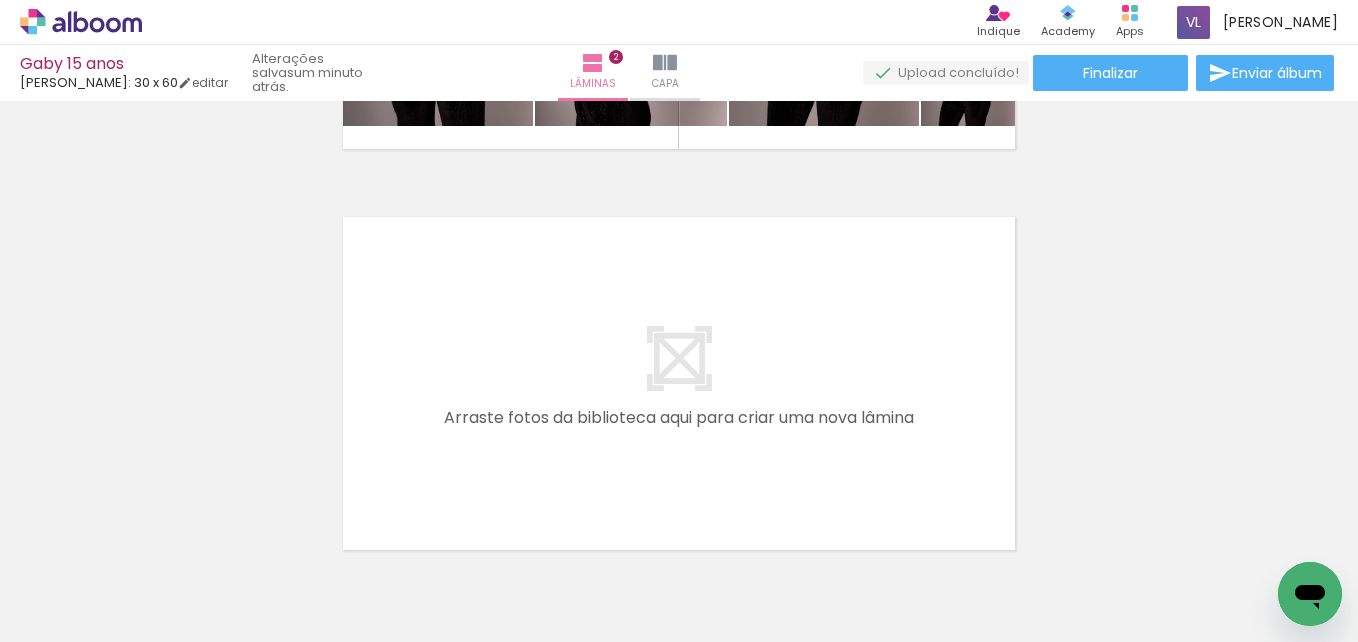 scroll, scrollTop: 767, scrollLeft: 0, axis: vertical 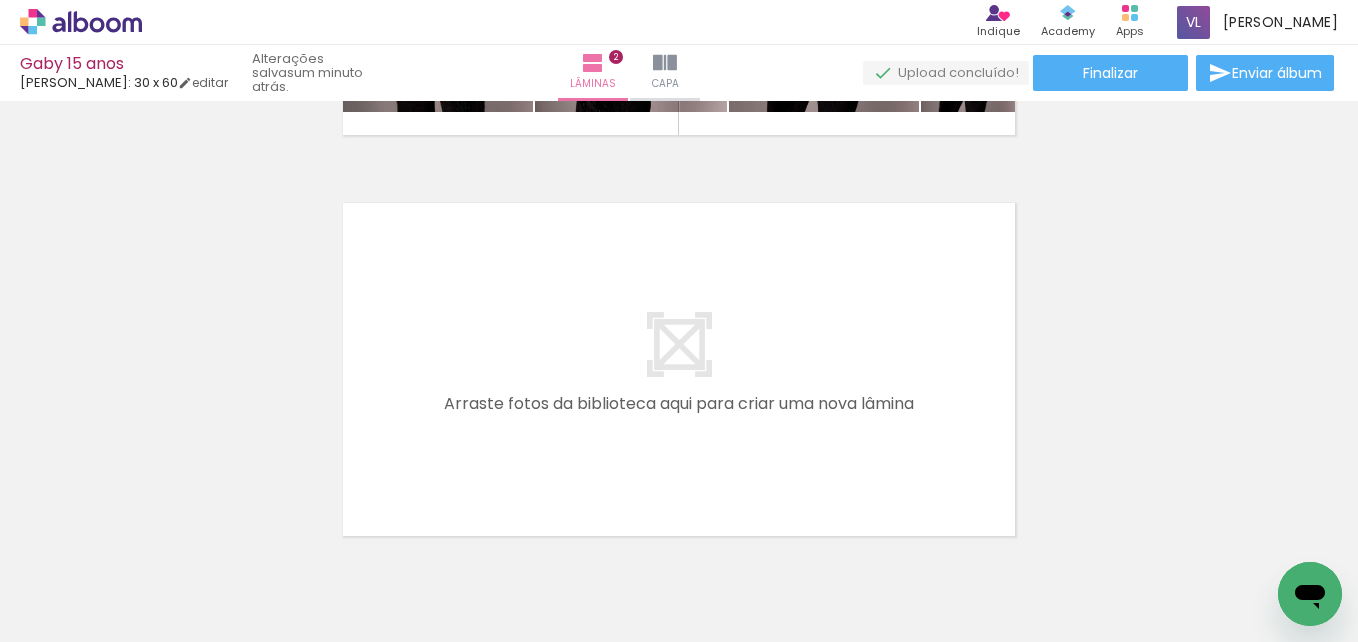 drag, startPoint x: 740, startPoint y: 611, endPoint x: 807, endPoint y: 548, distance: 91.967384 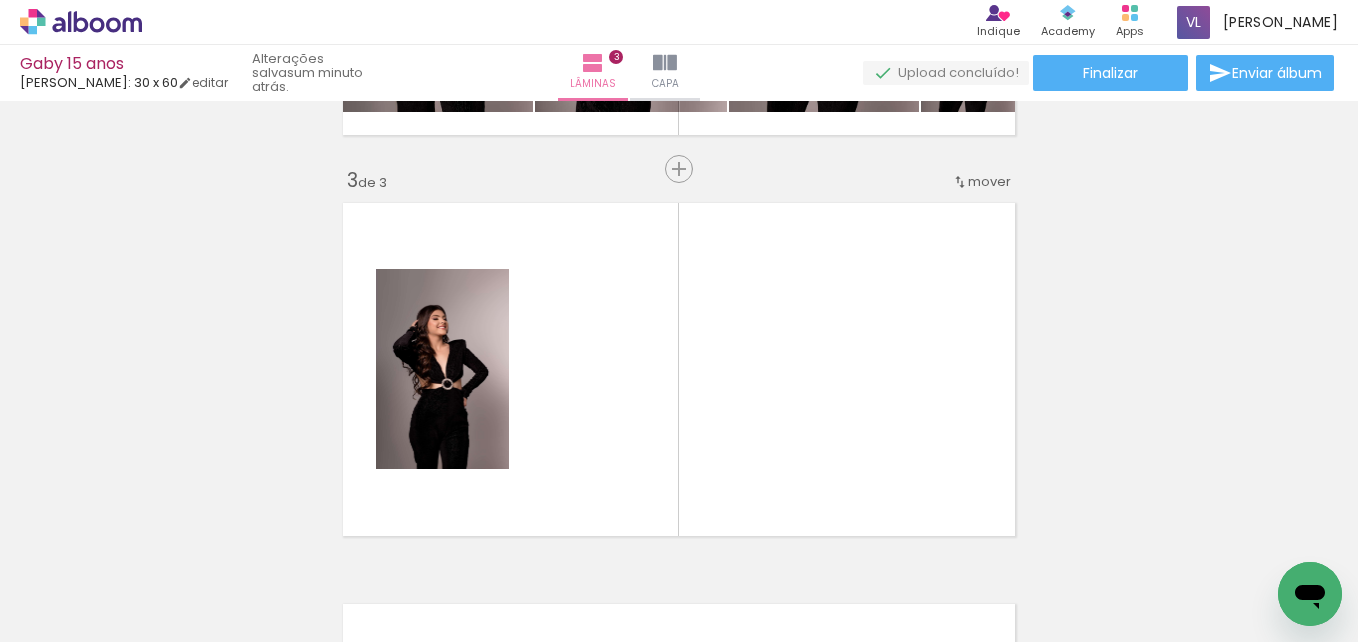 scroll, scrollTop: 828, scrollLeft: 0, axis: vertical 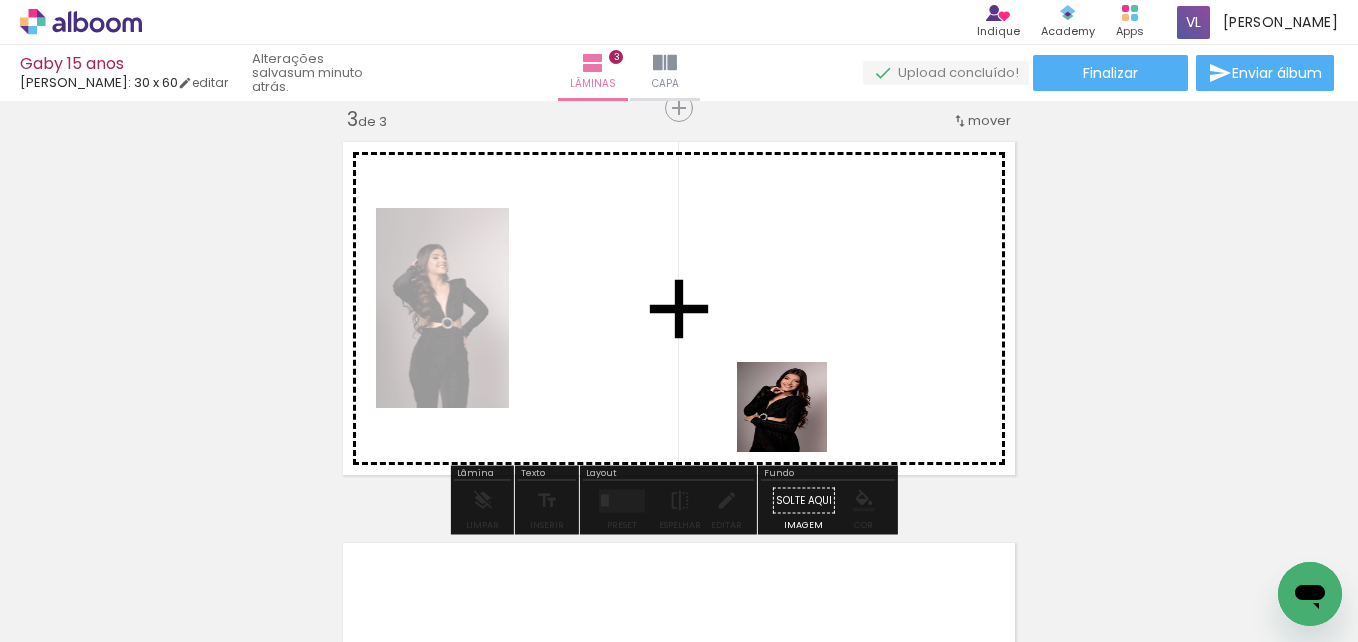 drag, startPoint x: 813, startPoint y: 578, endPoint x: 879, endPoint y: 443, distance: 150.26976 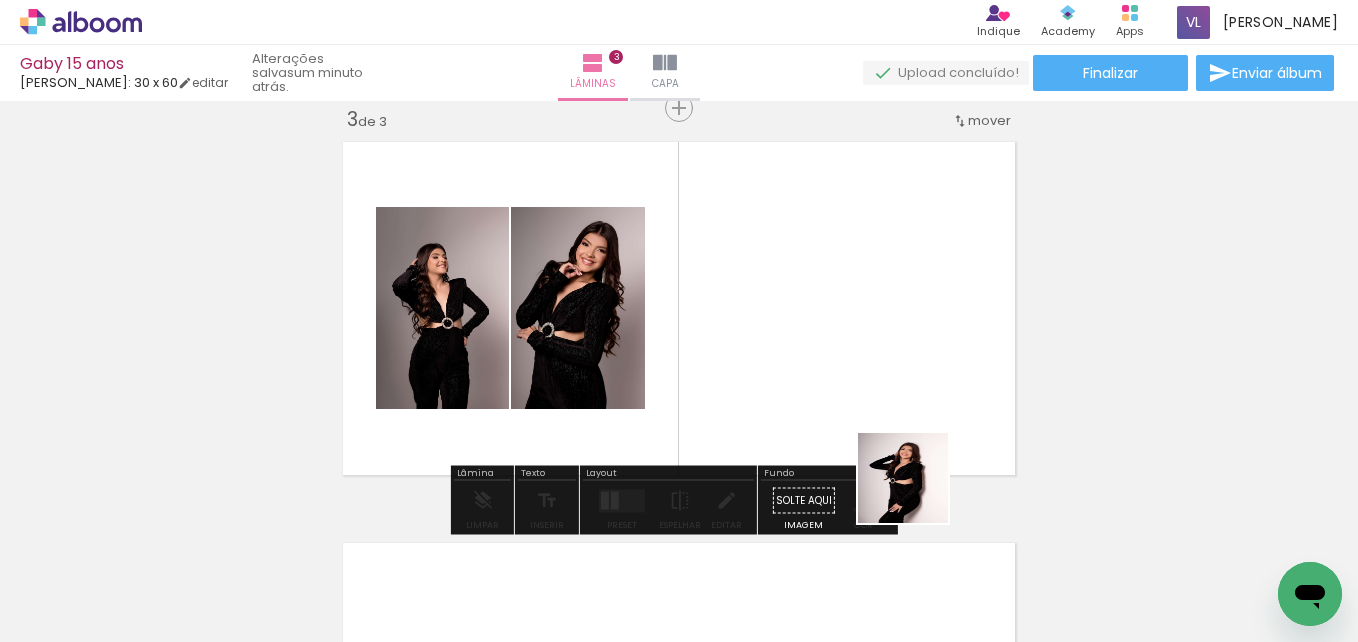 drag, startPoint x: 930, startPoint y: 578, endPoint x: 895, endPoint y: 351, distance: 229.68239 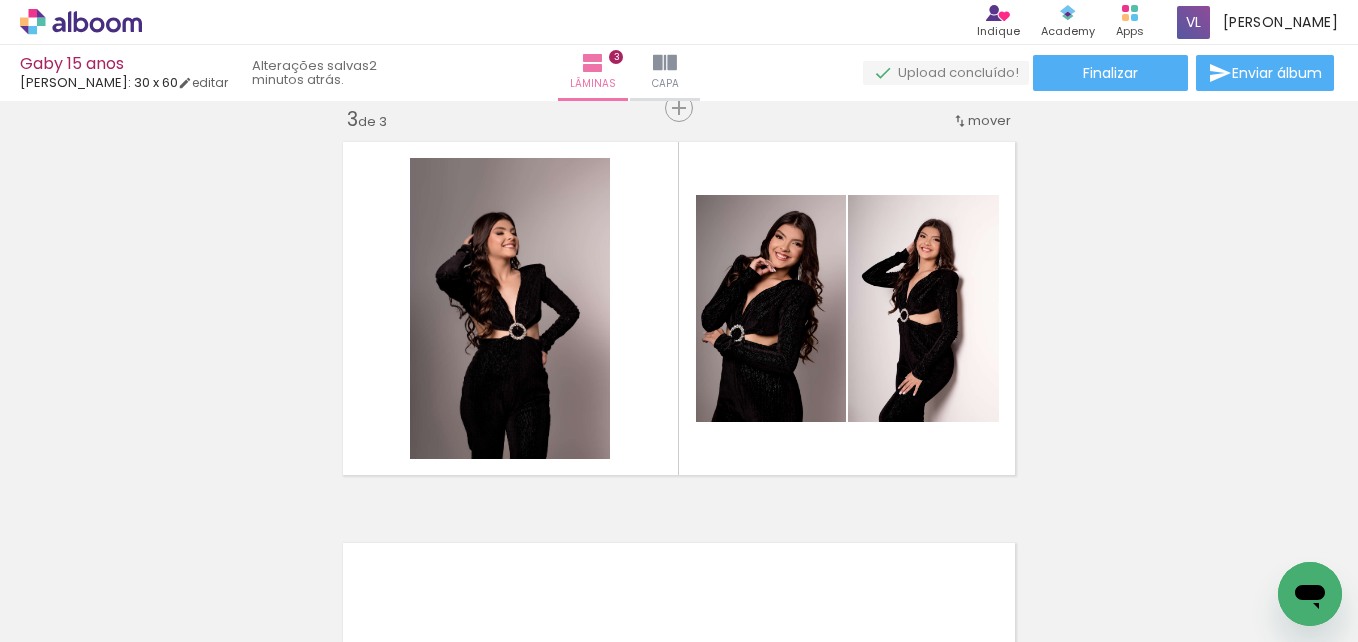 scroll, scrollTop: 0, scrollLeft: 1408, axis: horizontal 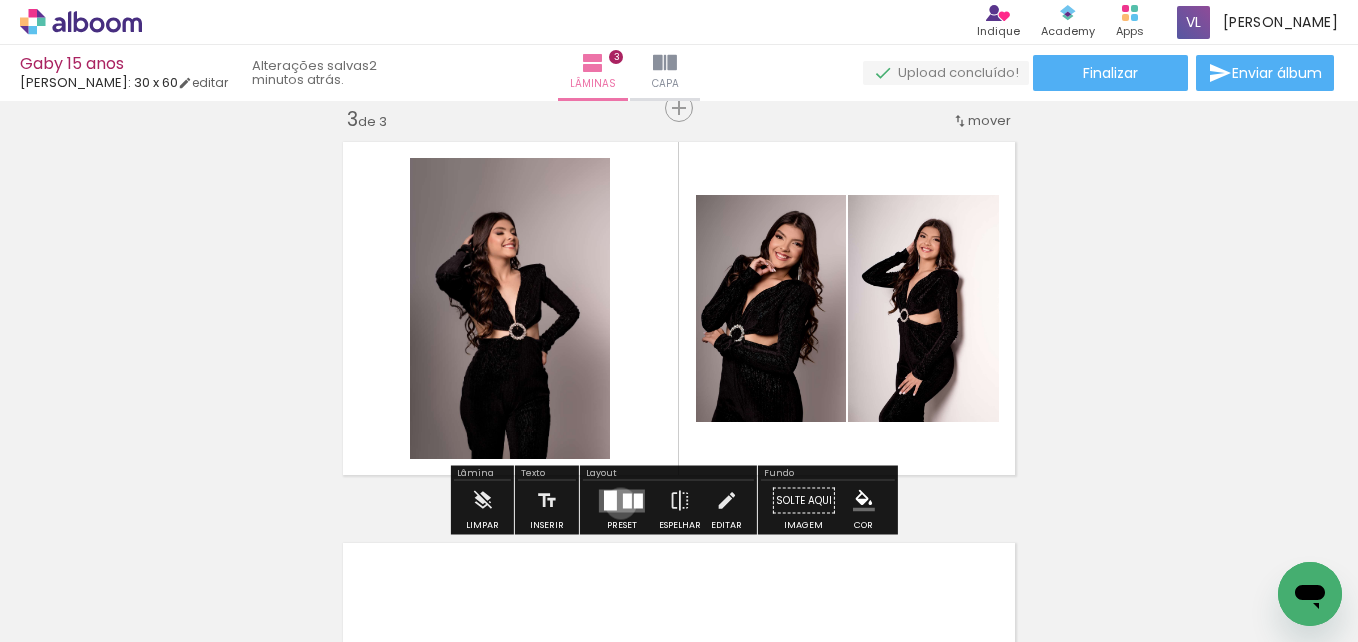 click at bounding box center (622, 500) 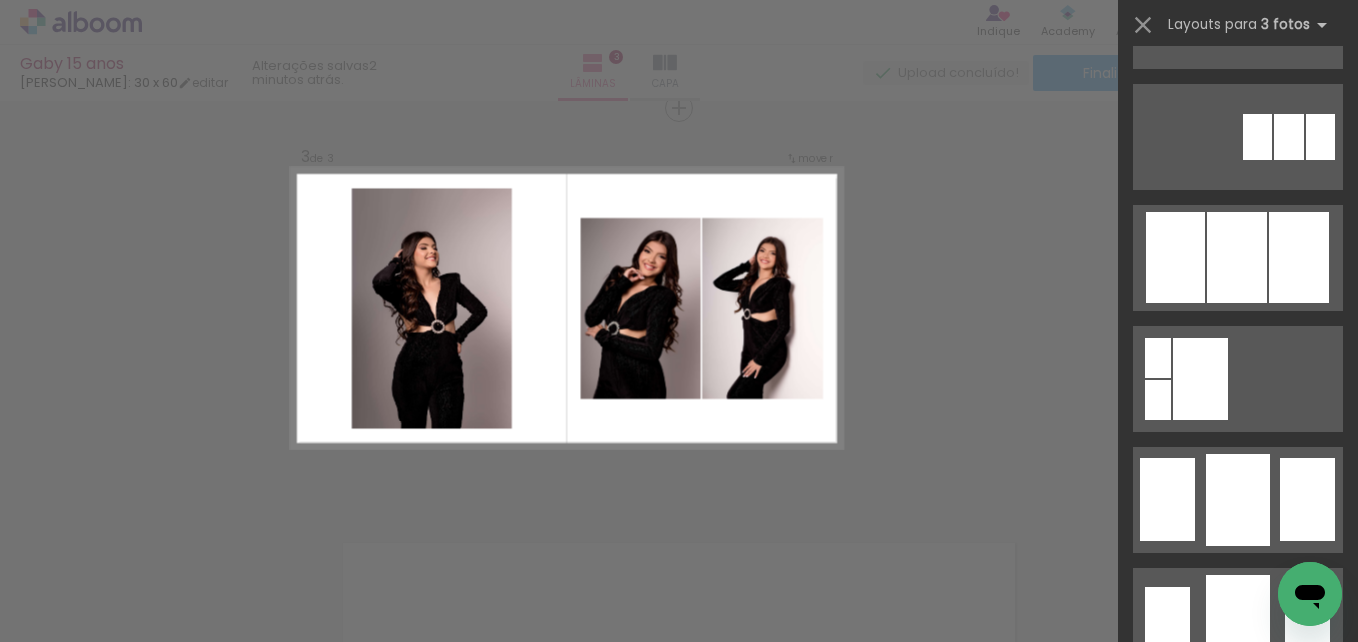scroll, scrollTop: 1377, scrollLeft: 0, axis: vertical 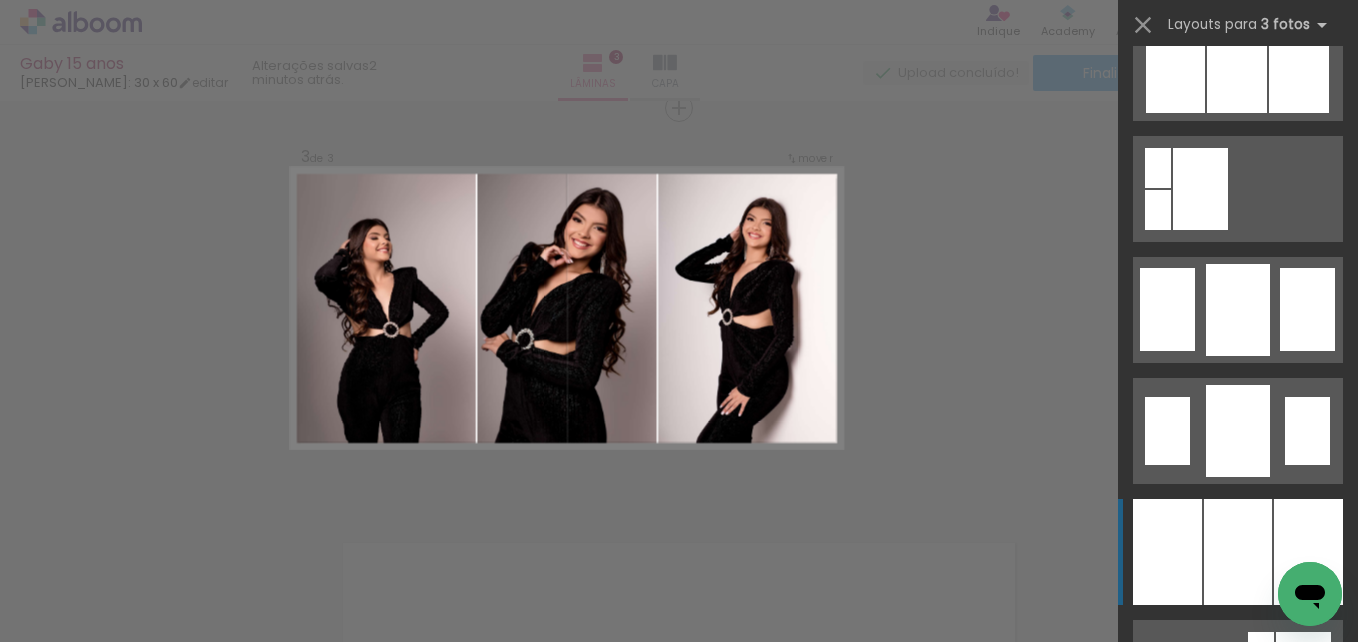 click at bounding box center (1167, 552) 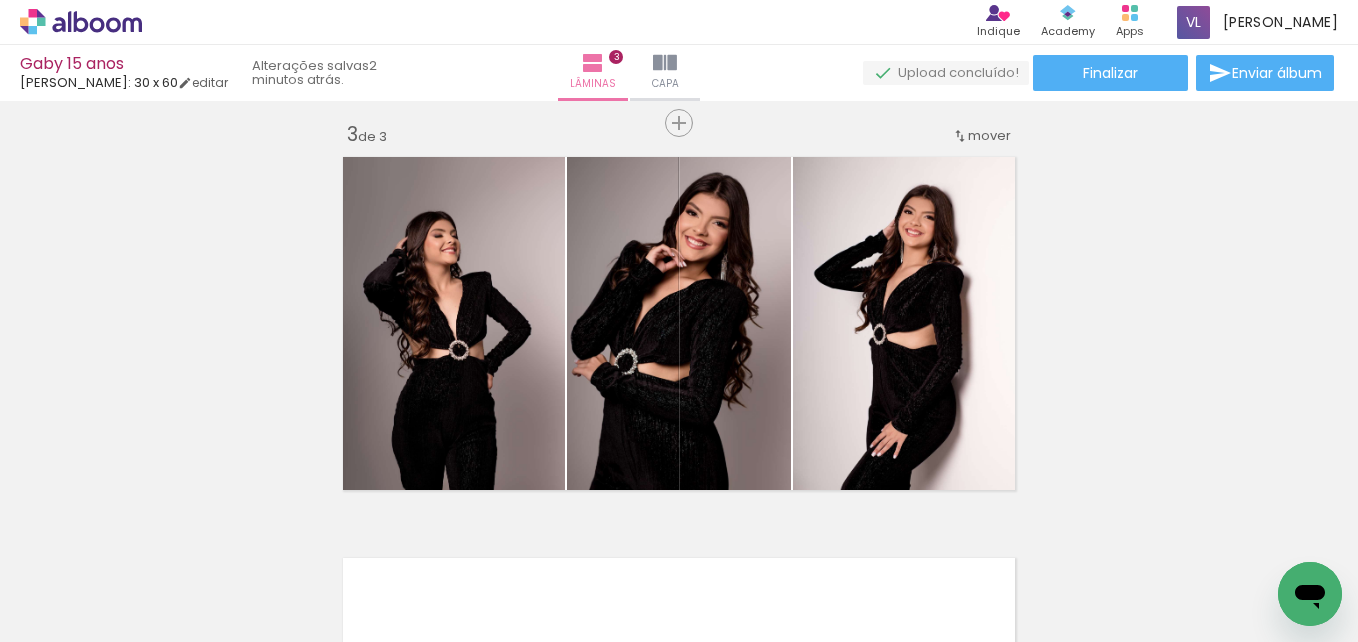 scroll, scrollTop: 817, scrollLeft: 0, axis: vertical 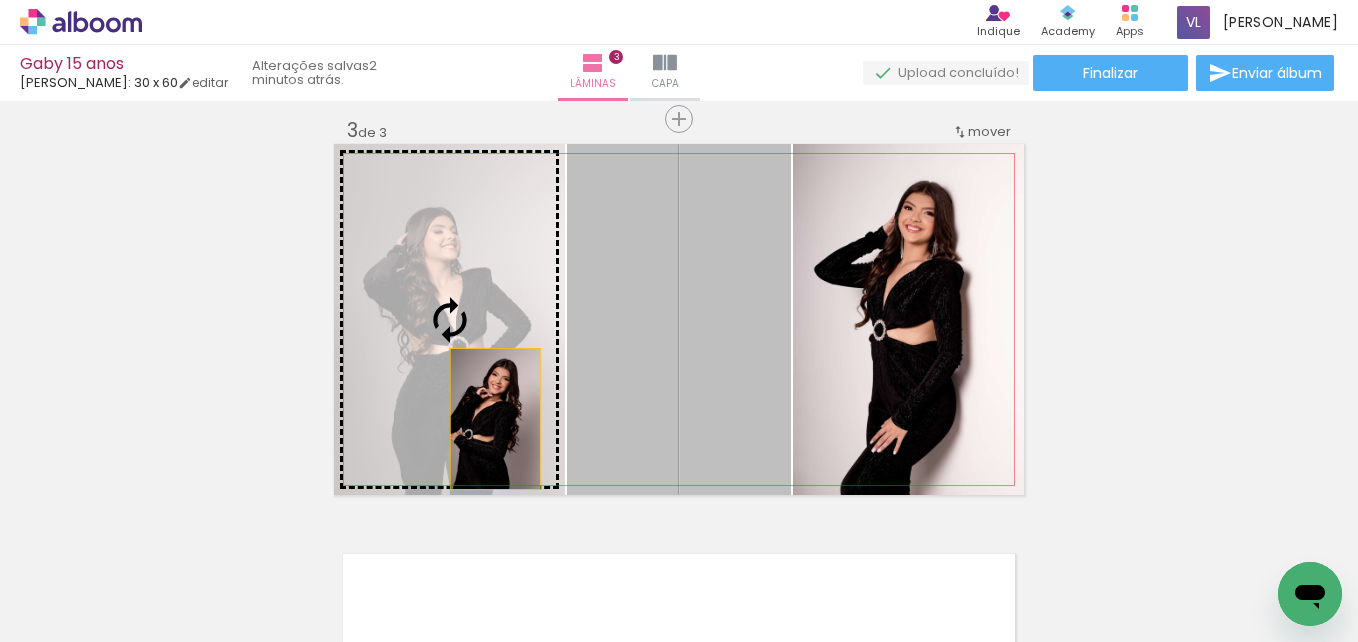 drag, startPoint x: 643, startPoint y: 397, endPoint x: 487, endPoint y: 420, distance: 157.6864 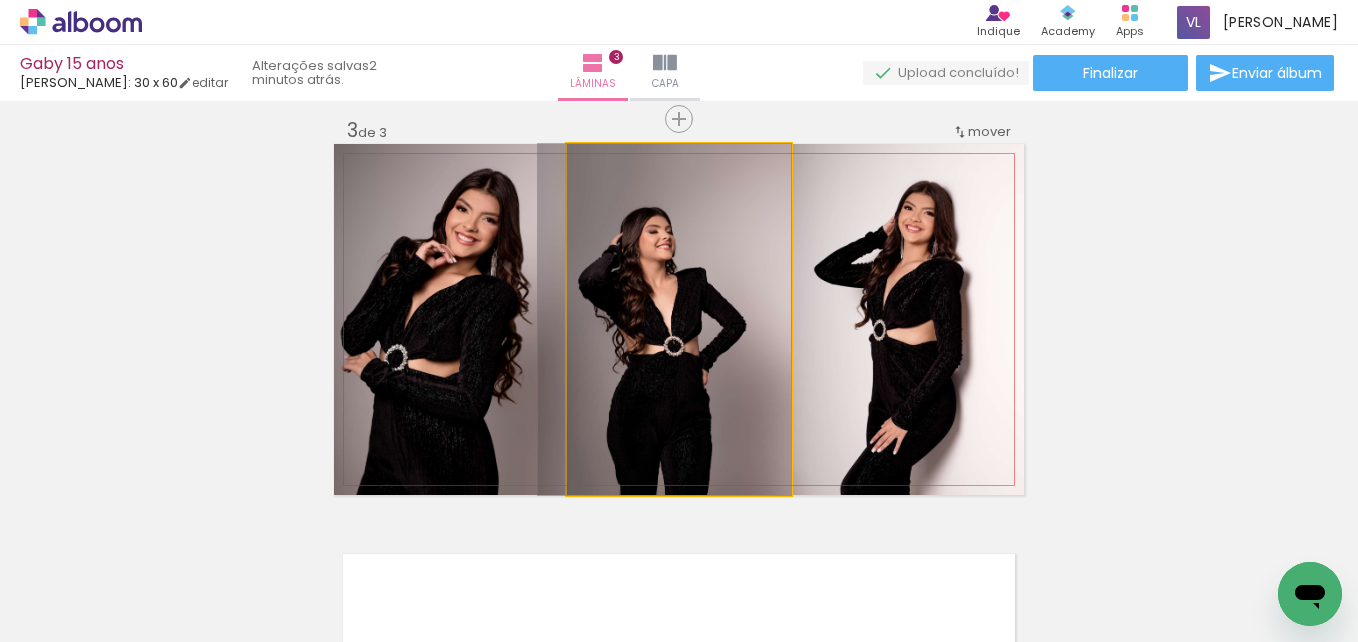 drag, startPoint x: 674, startPoint y: 376, endPoint x: 658, endPoint y: 347, distance: 33.12099 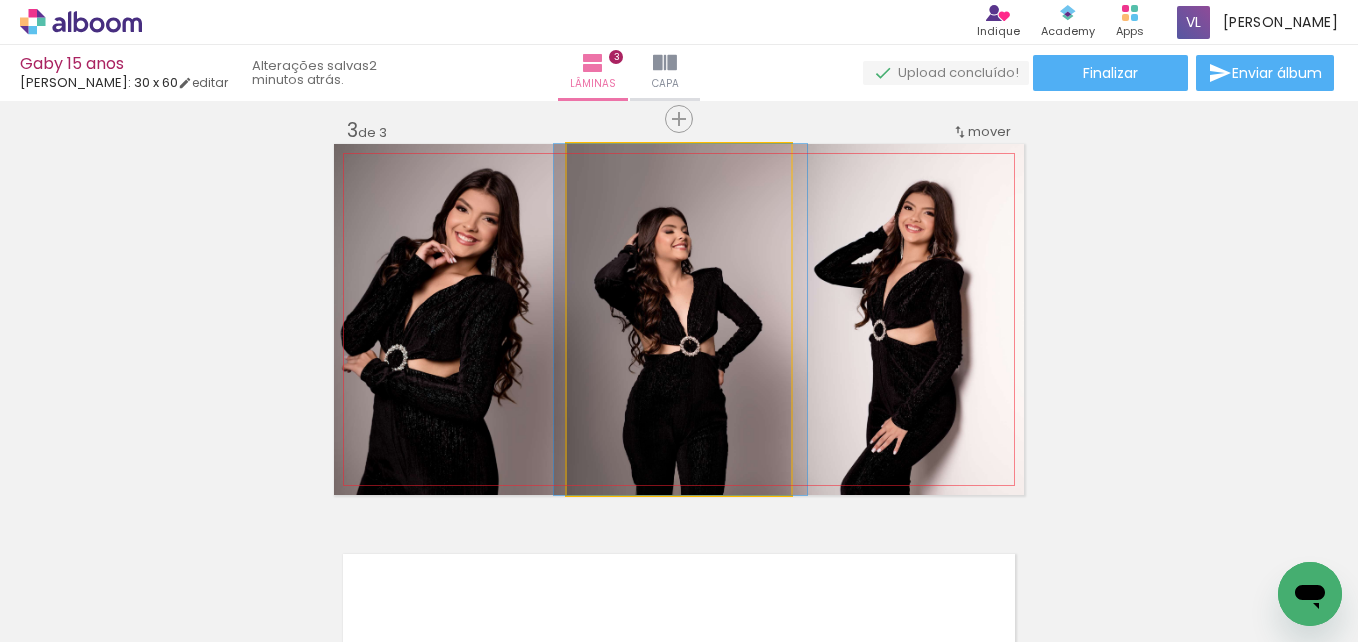 drag, startPoint x: 658, startPoint y: 347, endPoint x: 670, endPoint y: 343, distance: 12.649111 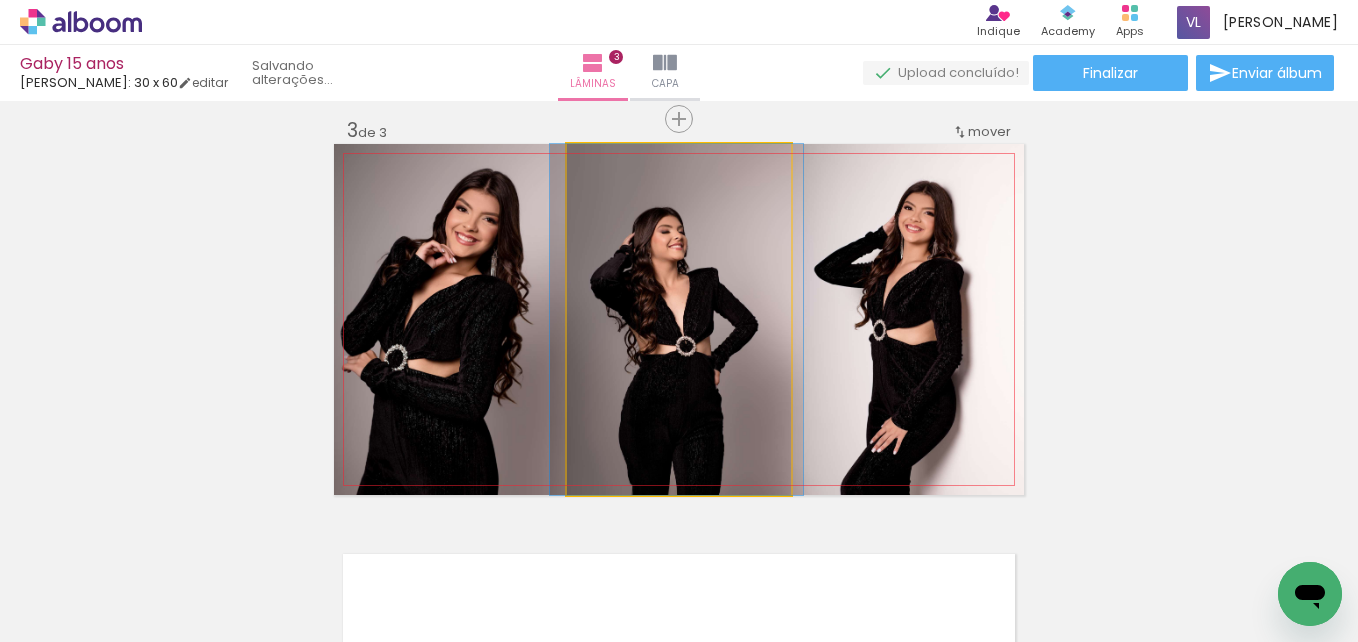 drag, startPoint x: 670, startPoint y: 343, endPoint x: 482, endPoint y: 316, distance: 189.92894 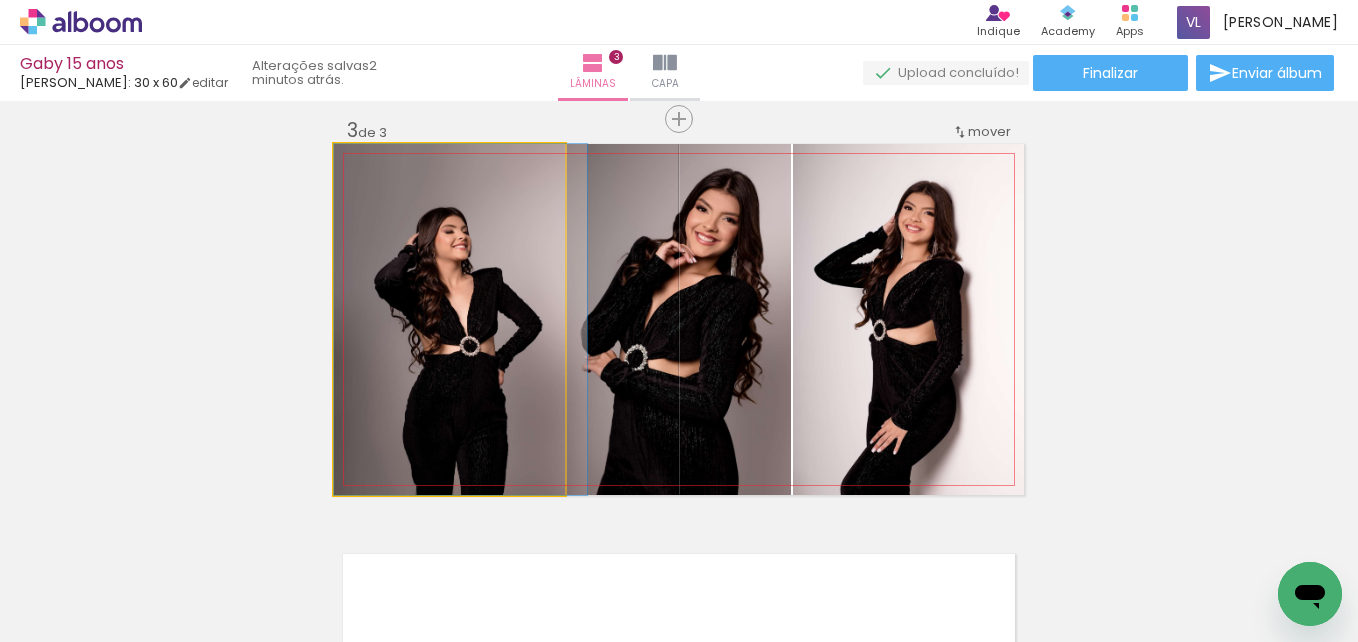drag, startPoint x: 422, startPoint y: 353, endPoint x: 438, endPoint y: 329, distance: 28.84441 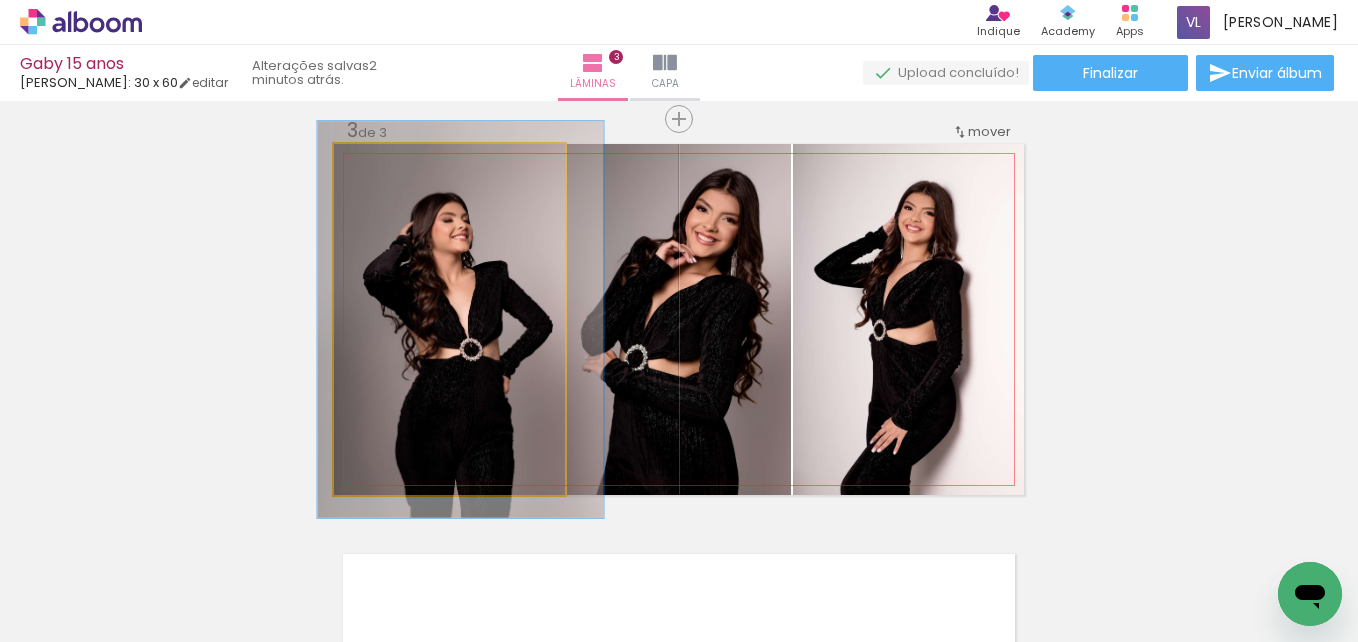 type on "113" 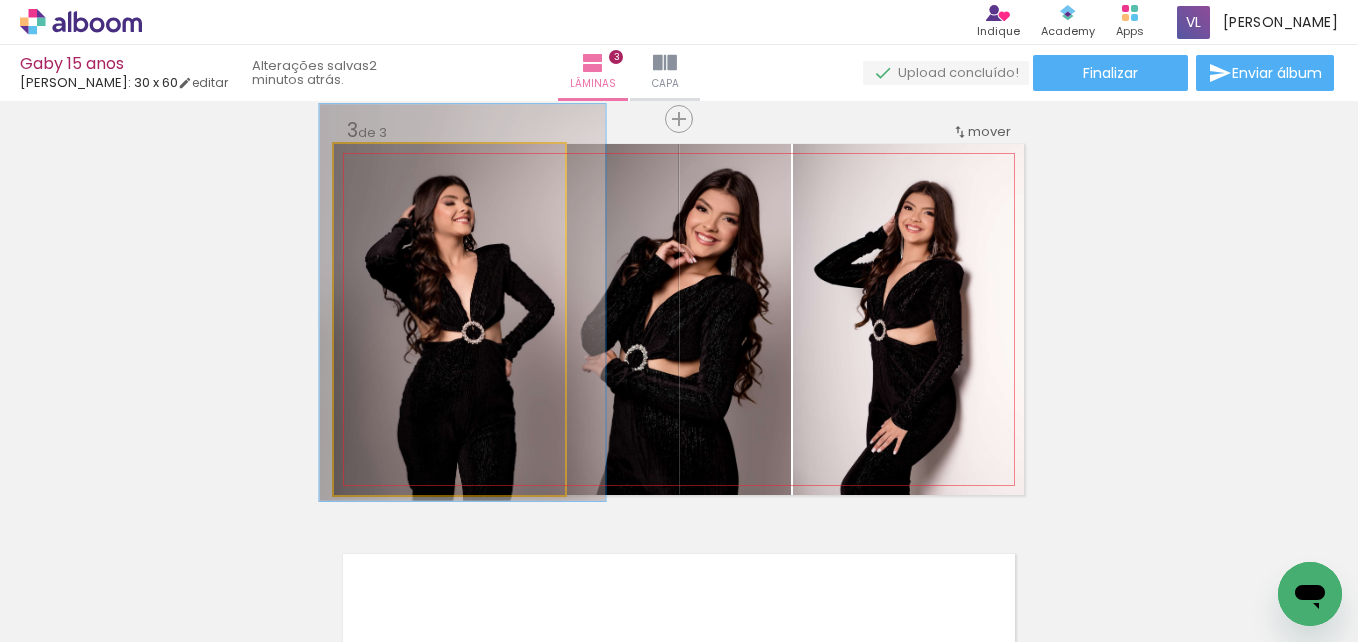 drag, startPoint x: 454, startPoint y: 368, endPoint x: 456, endPoint y: 351, distance: 17.117243 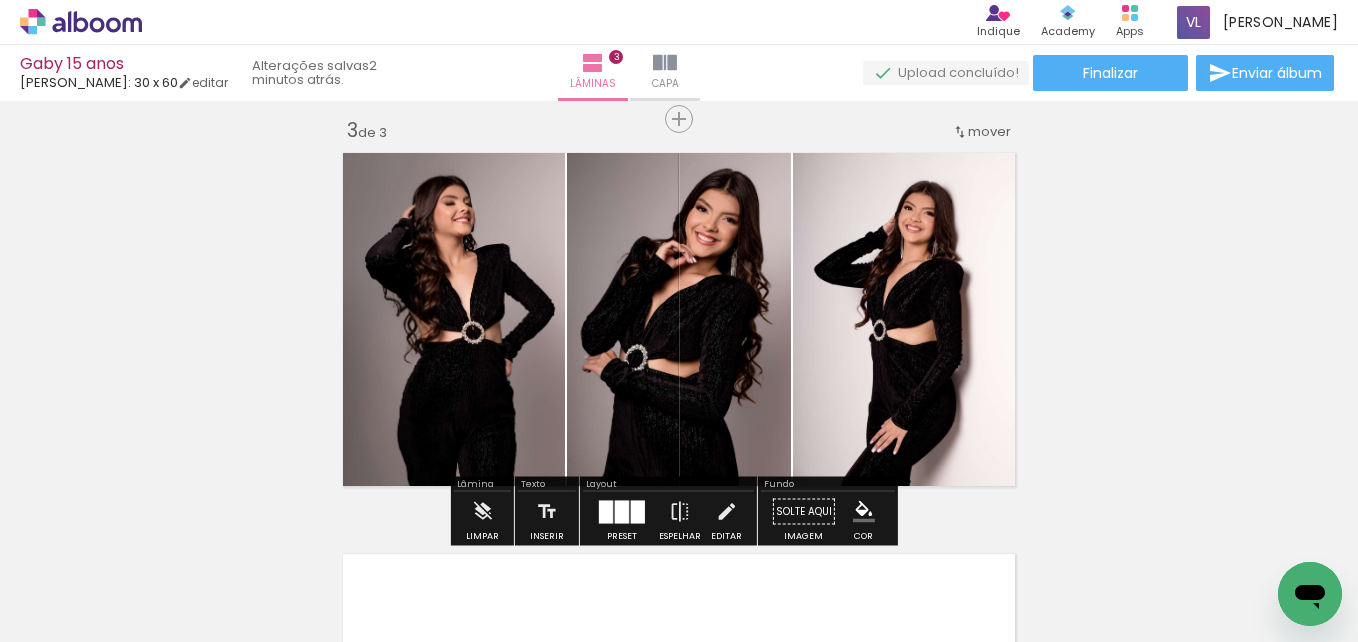 click on "Inserir lâmina 1  de 3  Inserir lâmina 2  de 3  Inserir lâmina 3  de 3" at bounding box center [679, 93] 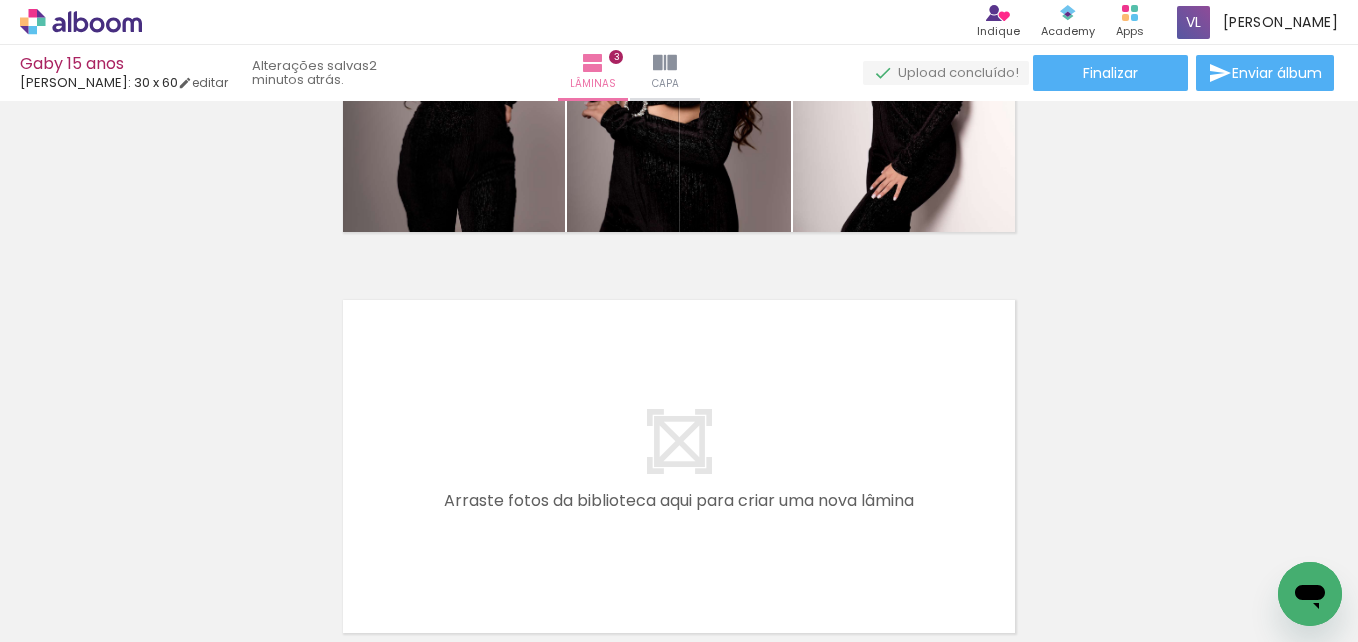 scroll, scrollTop: 1082, scrollLeft: 0, axis: vertical 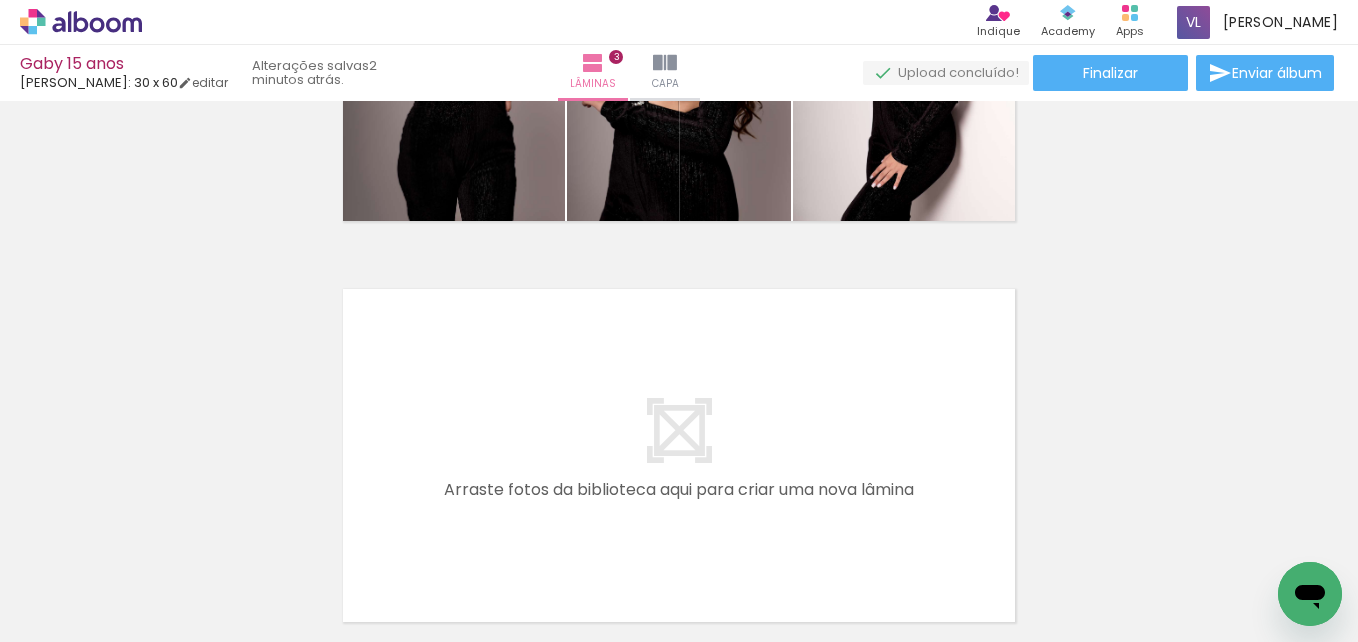 drag, startPoint x: 278, startPoint y: 565, endPoint x: 402, endPoint y: 531, distance: 128.57683 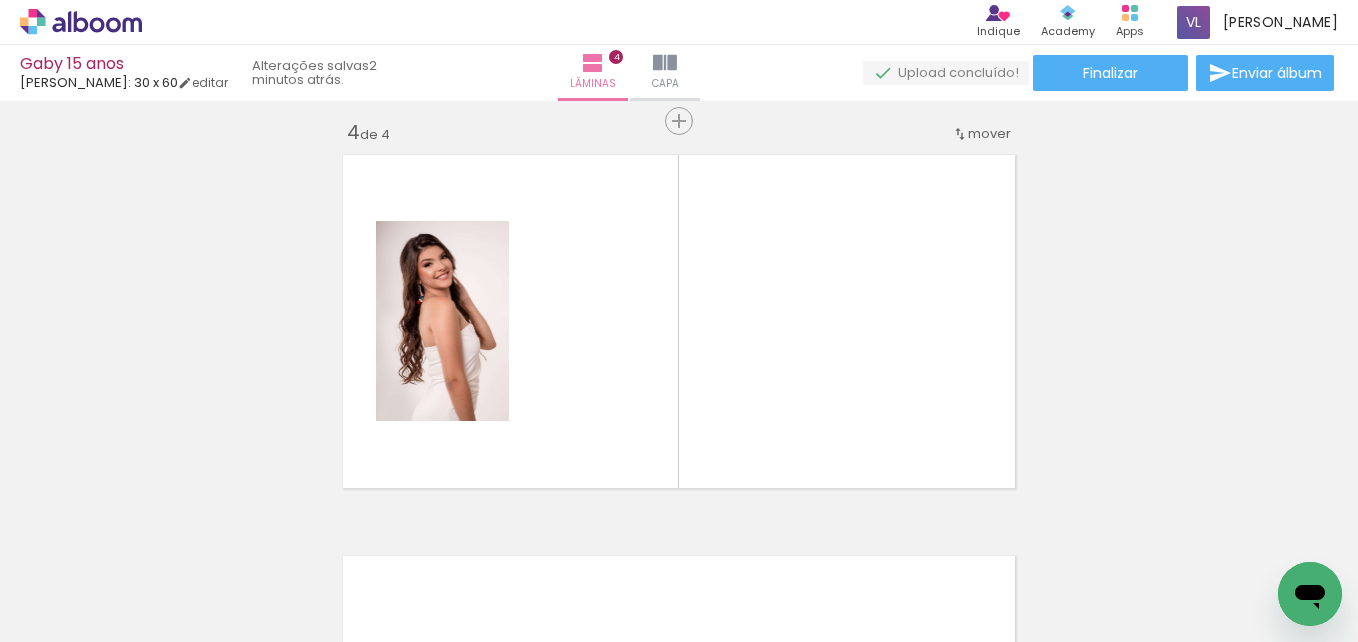 scroll, scrollTop: 1229, scrollLeft: 0, axis: vertical 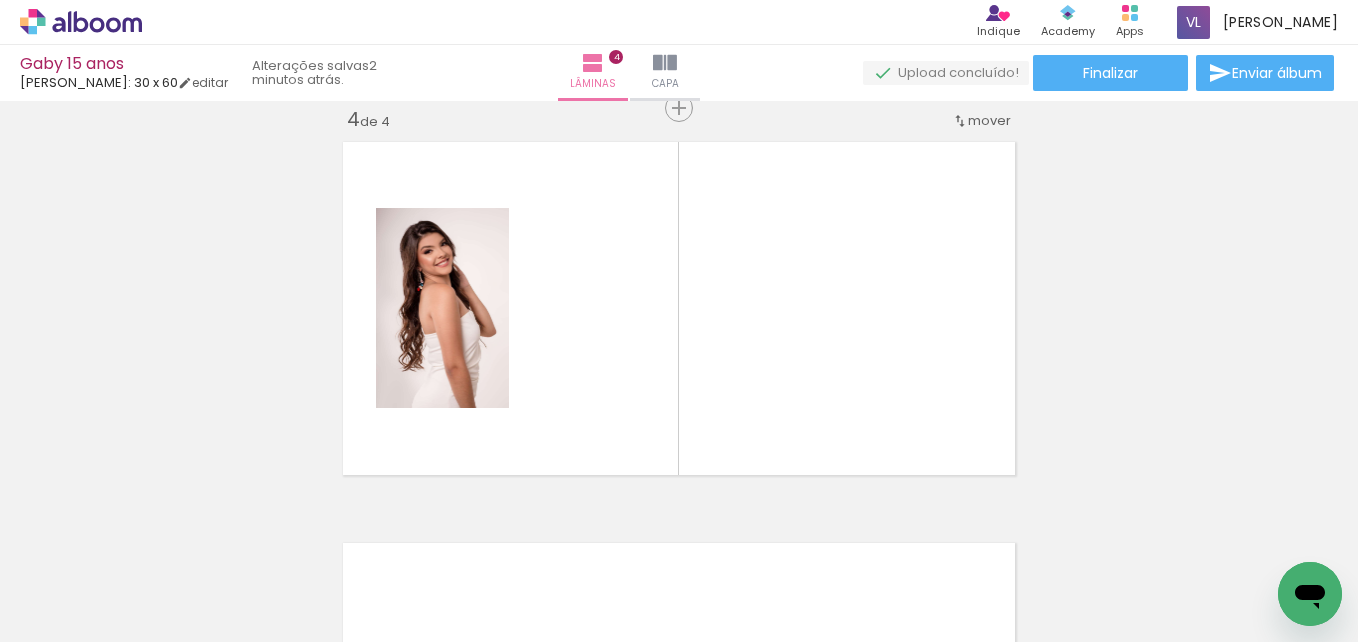 drag, startPoint x: 346, startPoint y: 608, endPoint x: 718, endPoint y: 365, distance: 444.33432 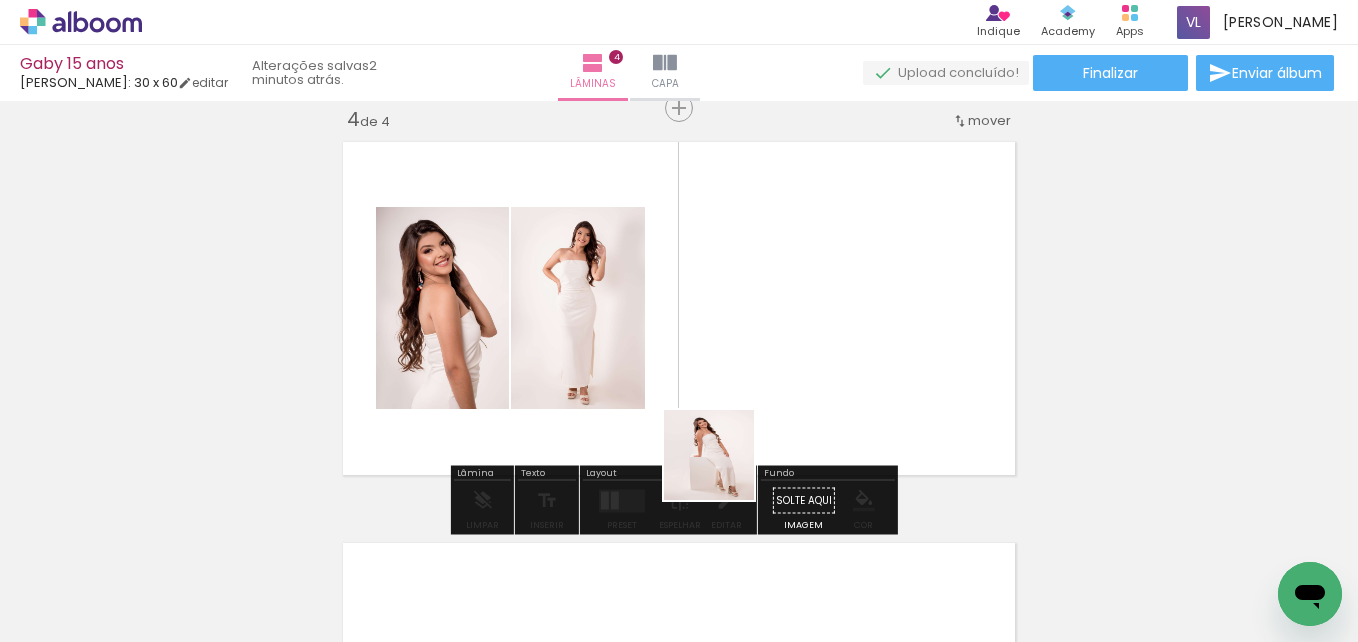 drag, startPoint x: 705, startPoint y: 579, endPoint x: 734, endPoint y: 293, distance: 287.46652 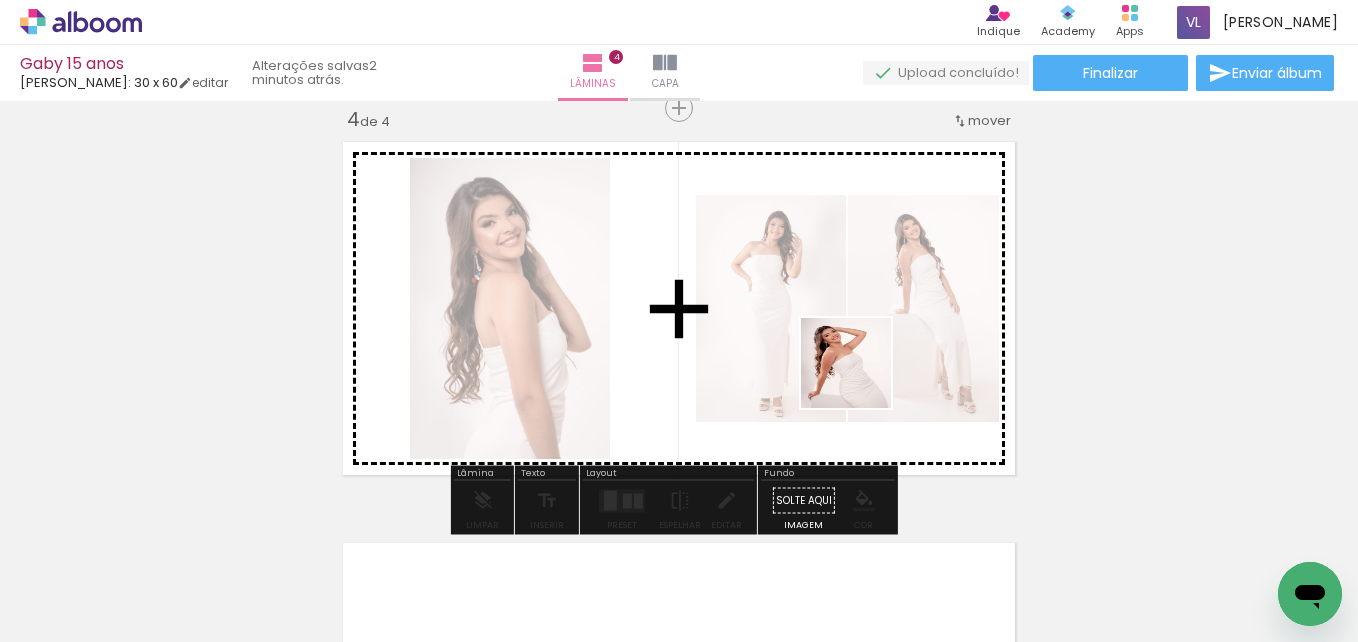 drag, startPoint x: 793, startPoint y: 589, endPoint x: 880, endPoint y: 359, distance: 245.90445 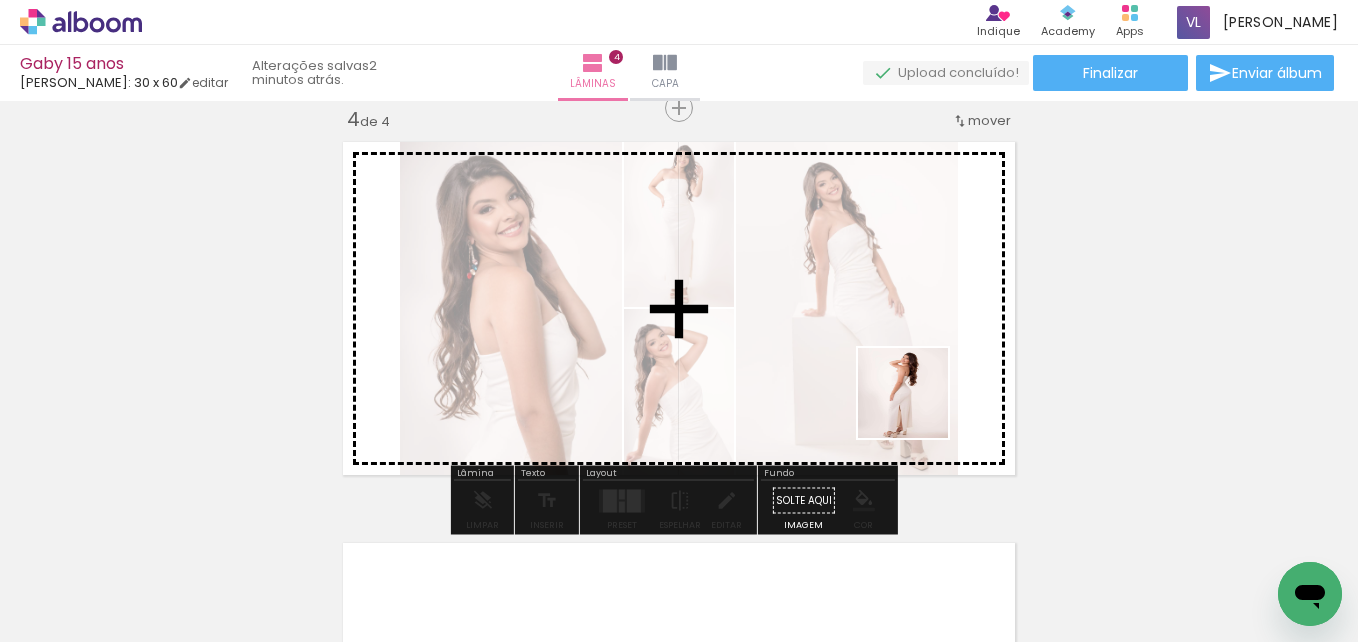drag, startPoint x: 1140, startPoint y: 588, endPoint x: 909, endPoint y: 388, distance: 305.55032 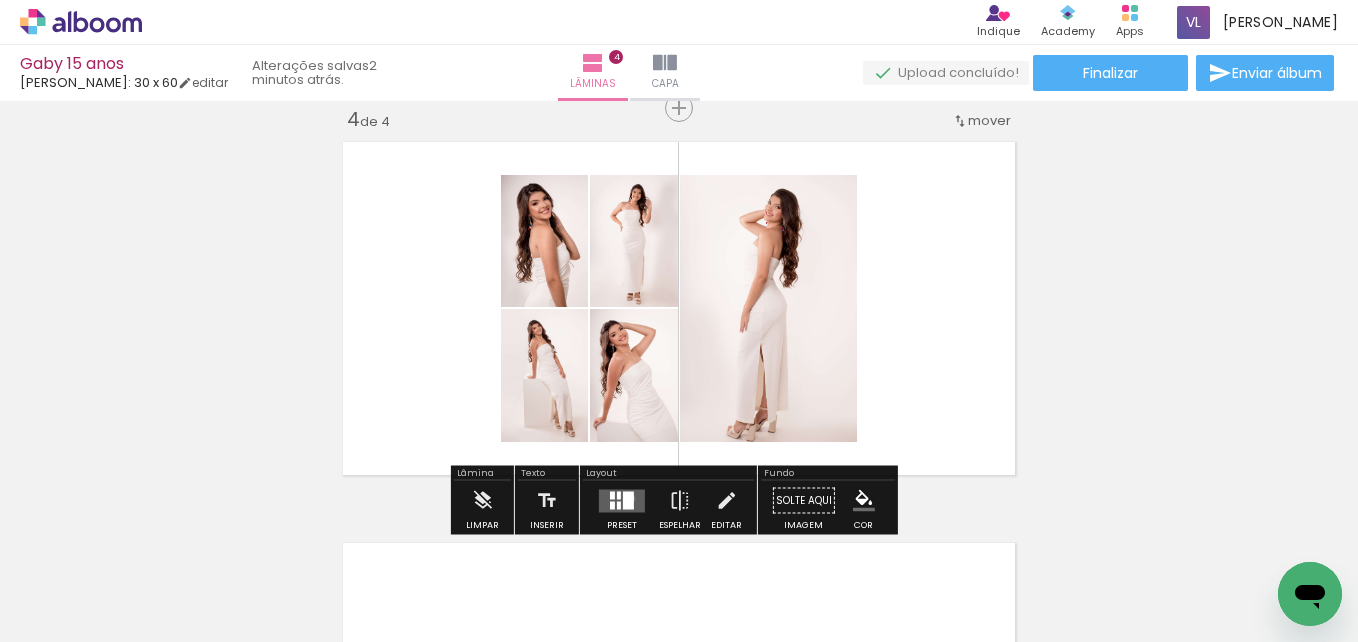 click at bounding box center [628, 500] 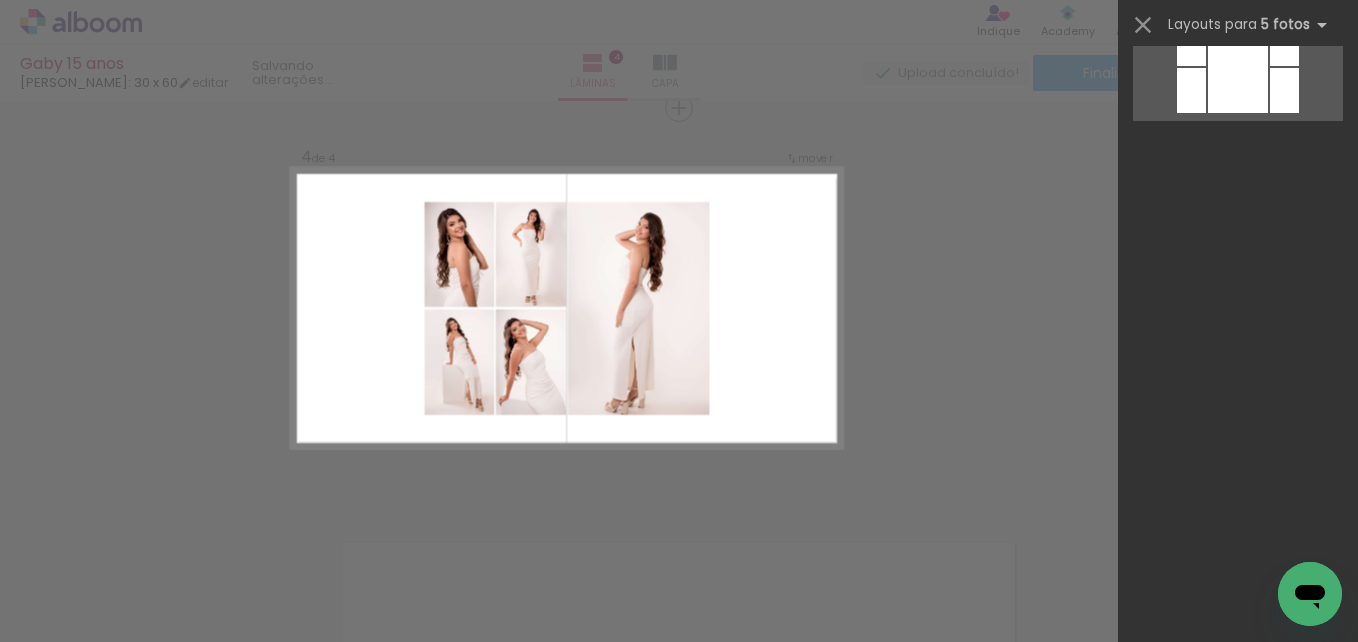 scroll, scrollTop: 0, scrollLeft: 0, axis: both 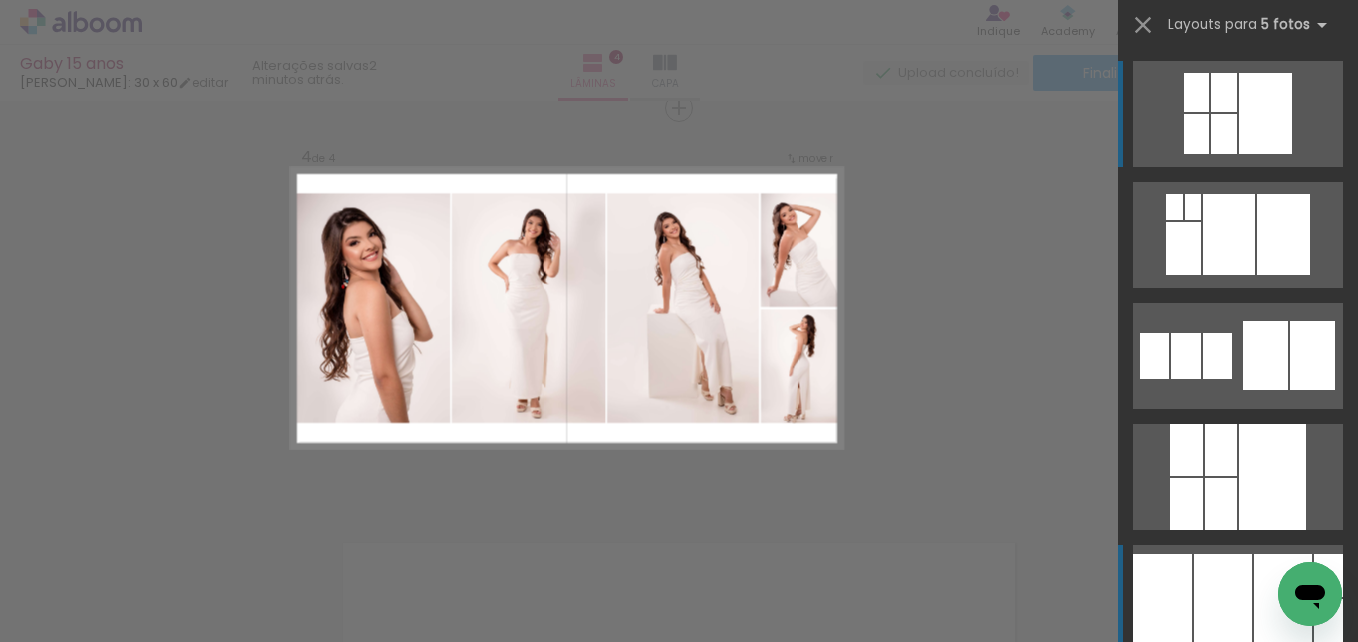 click at bounding box center [1223, 598] 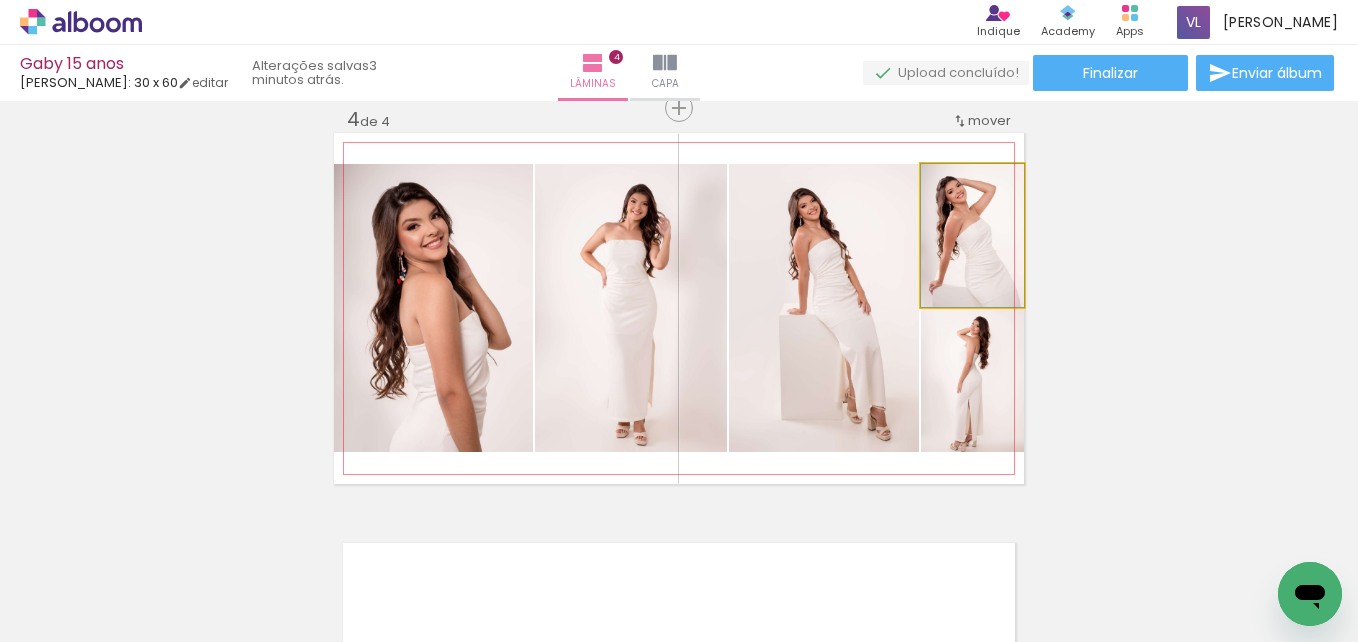 drag, startPoint x: 979, startPoint y: 268, endPoint x: 646, endPoint y: 331, distance: 338.90707 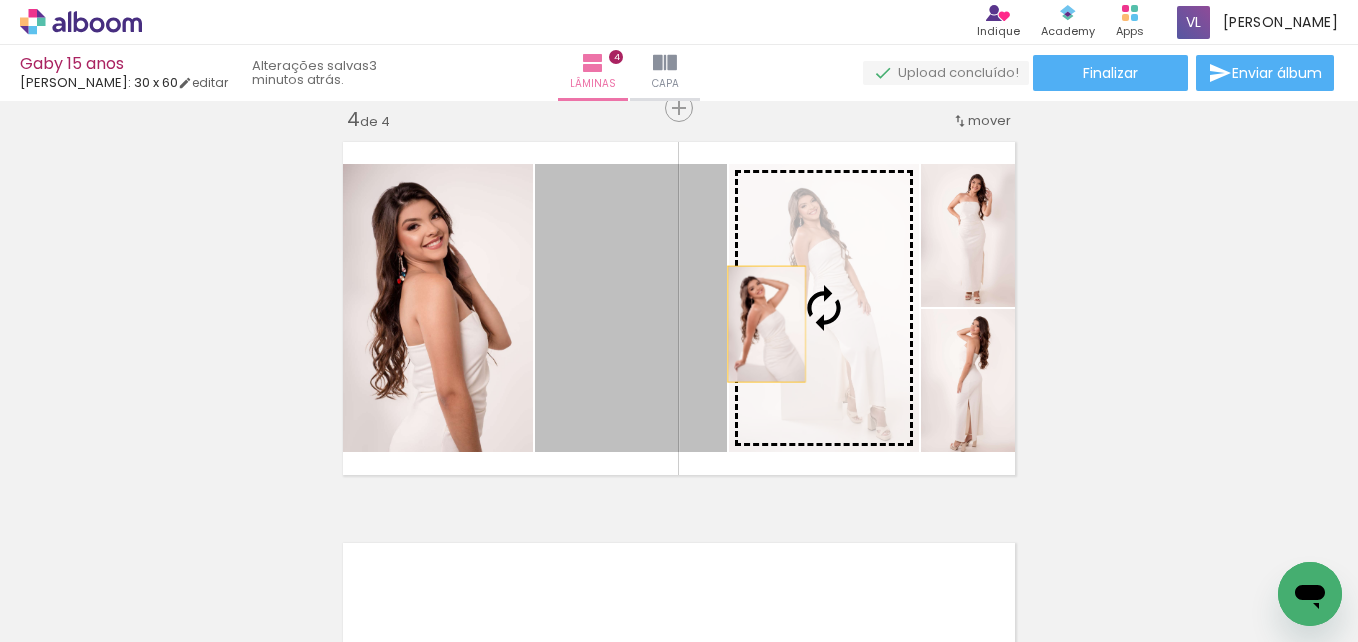 drag, startPoint x: 616, startPoint y: 318, endPoint x: 801, endPoint y: 335, distance: 185.77943 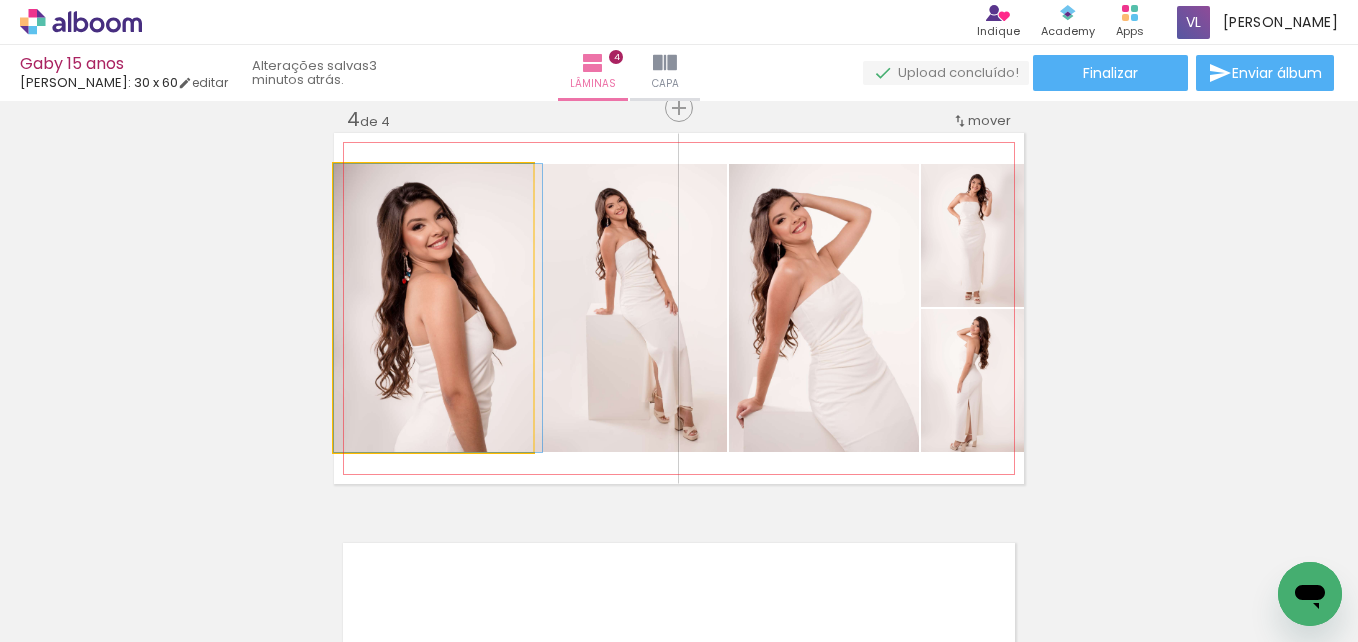 drag, startPoint x: 427, startPoint y: 336, endPoint x: 434, endPoint y: 319, distance: 18.384777 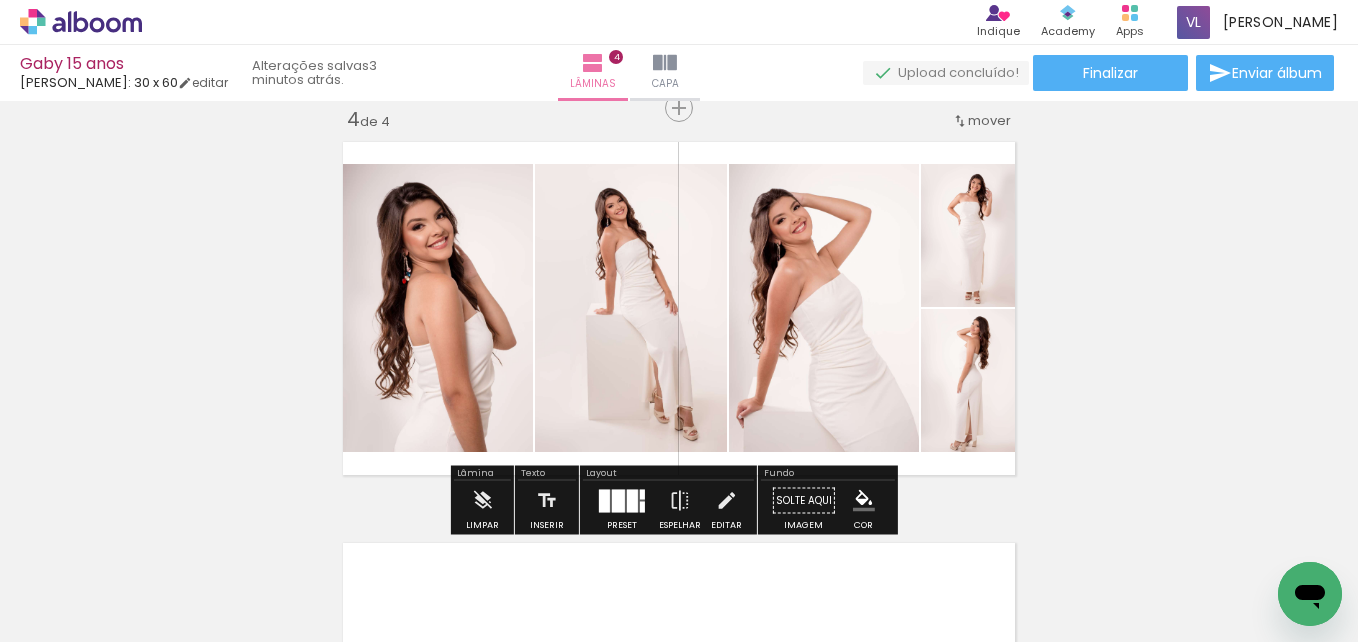 click at bounding box center (679, 308) 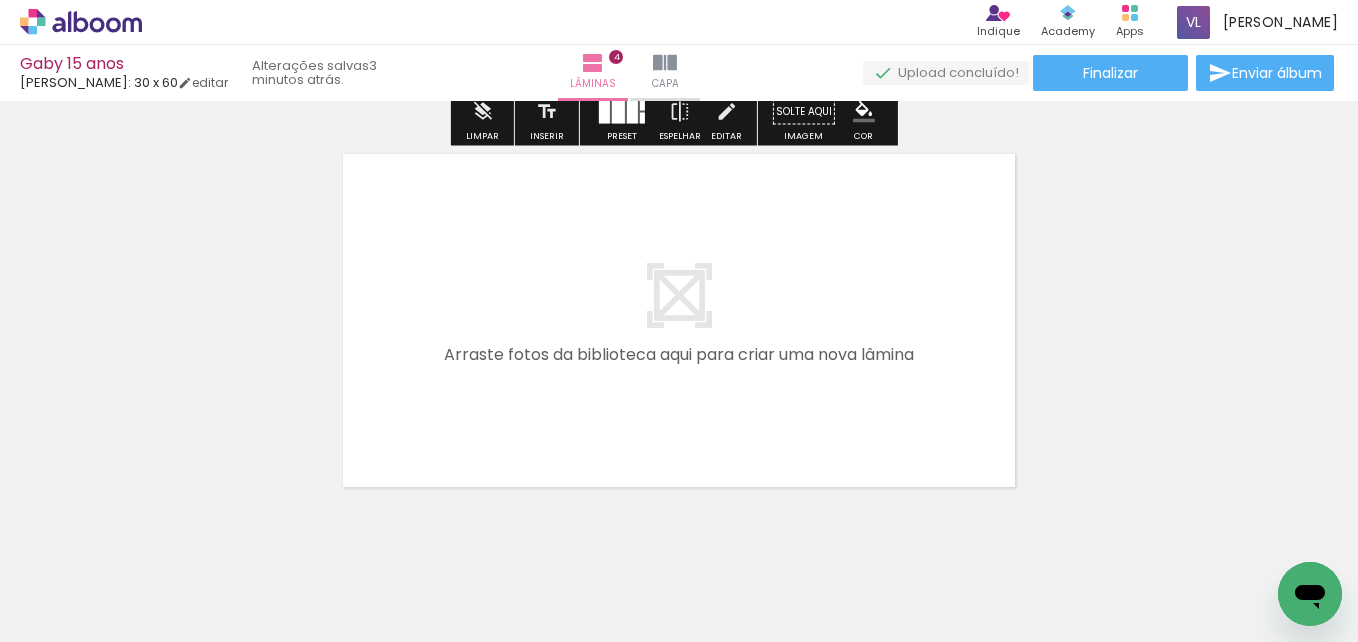 scroll, scrollTop: 1667, scrollLeft: 0, axis: vertical 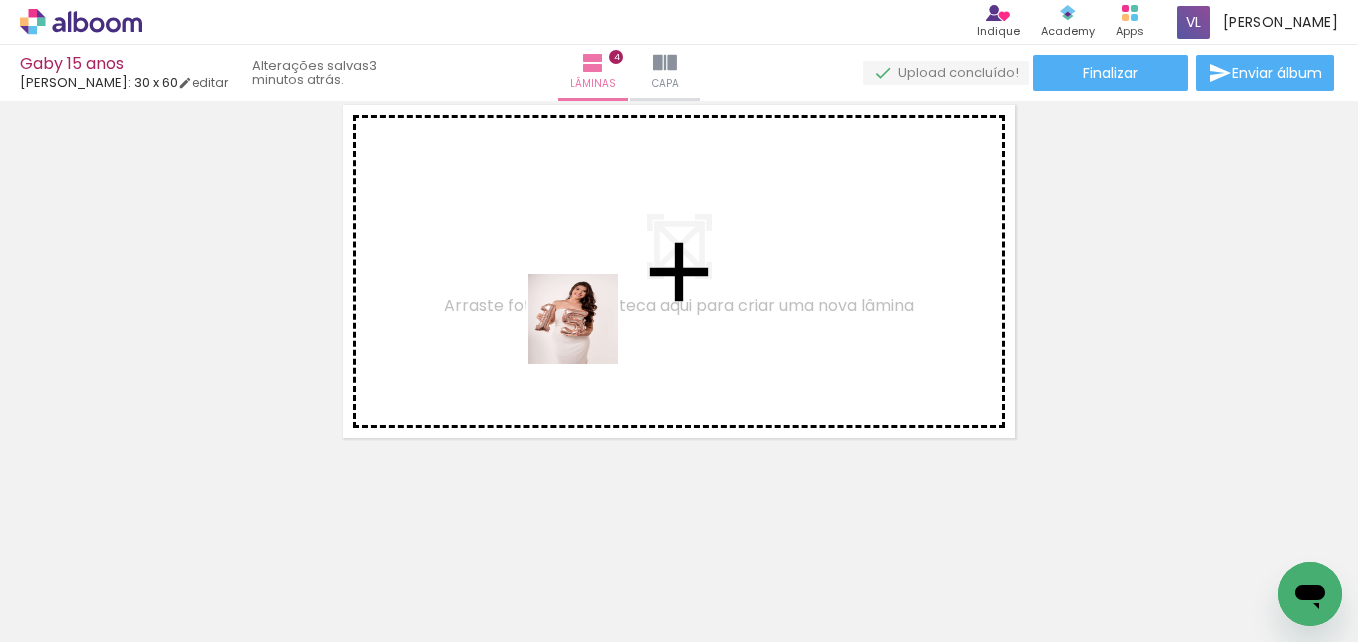 drag, startPoint x: 470, startPoint y: 592, endPoint x: 586, endPoint y: 389, distance: 233.80548 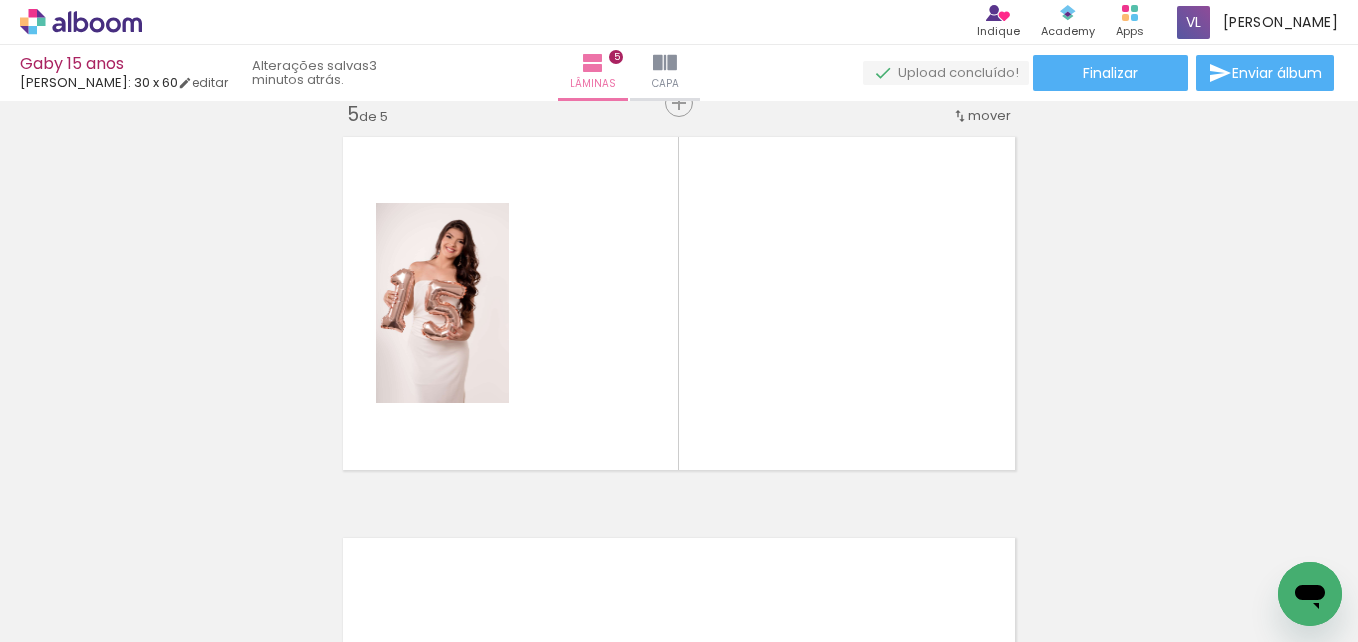 scroll, scrollTop: 1630, scrollLeft: 0, axis: vertical 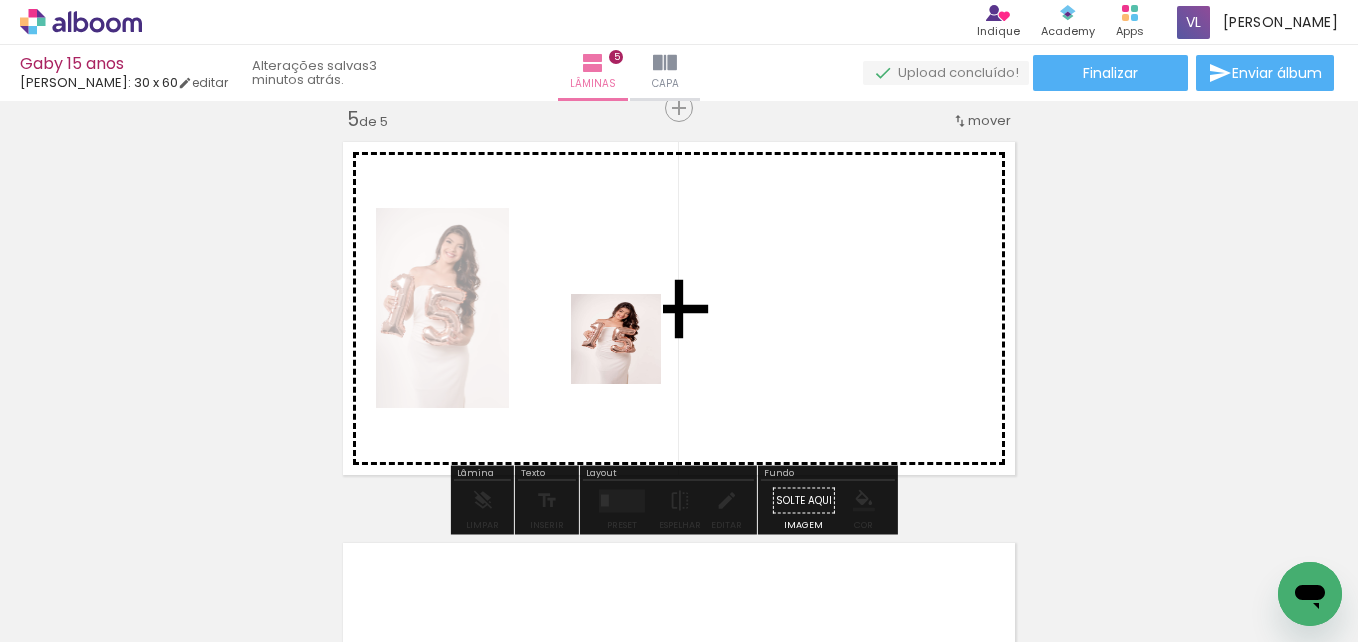 drag, startPoint x: 595, startPoint y: 567, endPoint x: 645, endPoint y: 286, distance: 285.41373 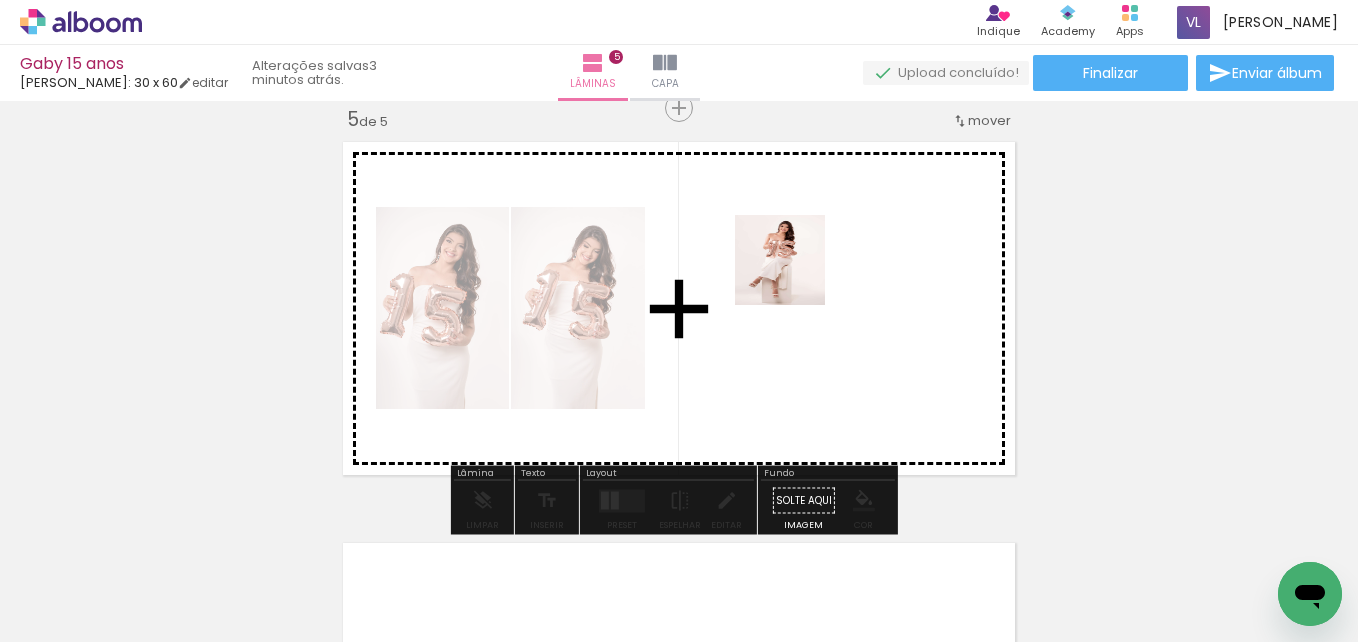 drag, startPoint x: 951, startPoint y: 584, endPoint x: 795, endPoint y: 273, distance: 347.93246 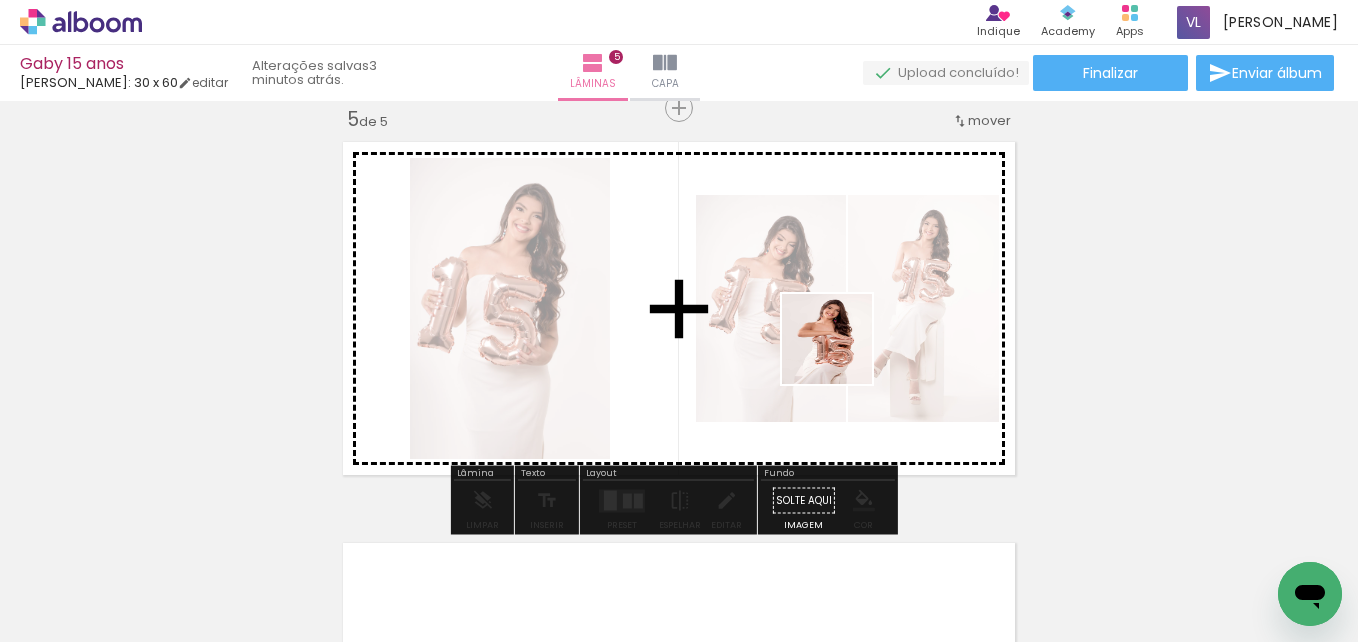 drag, startPoint x: 1052, startPoint y: 589, endPoint x: 840, endPoint y: 354, distance: 316.49487 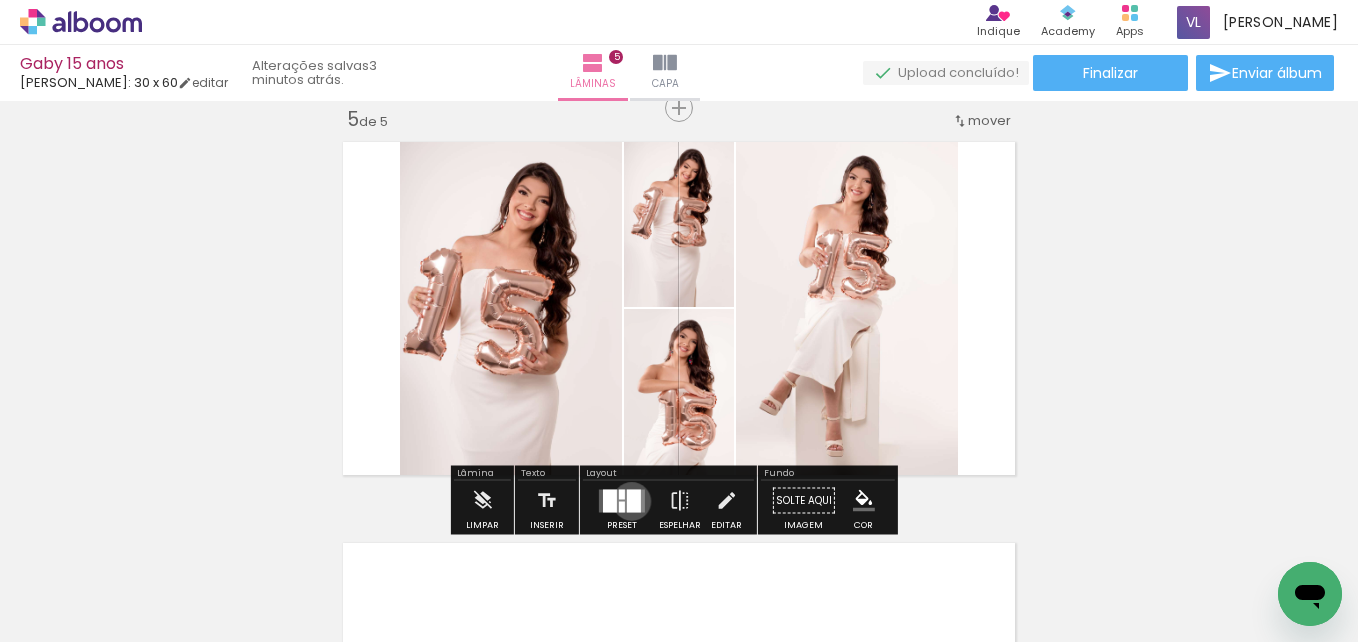 click at bounding box center [634, 500] 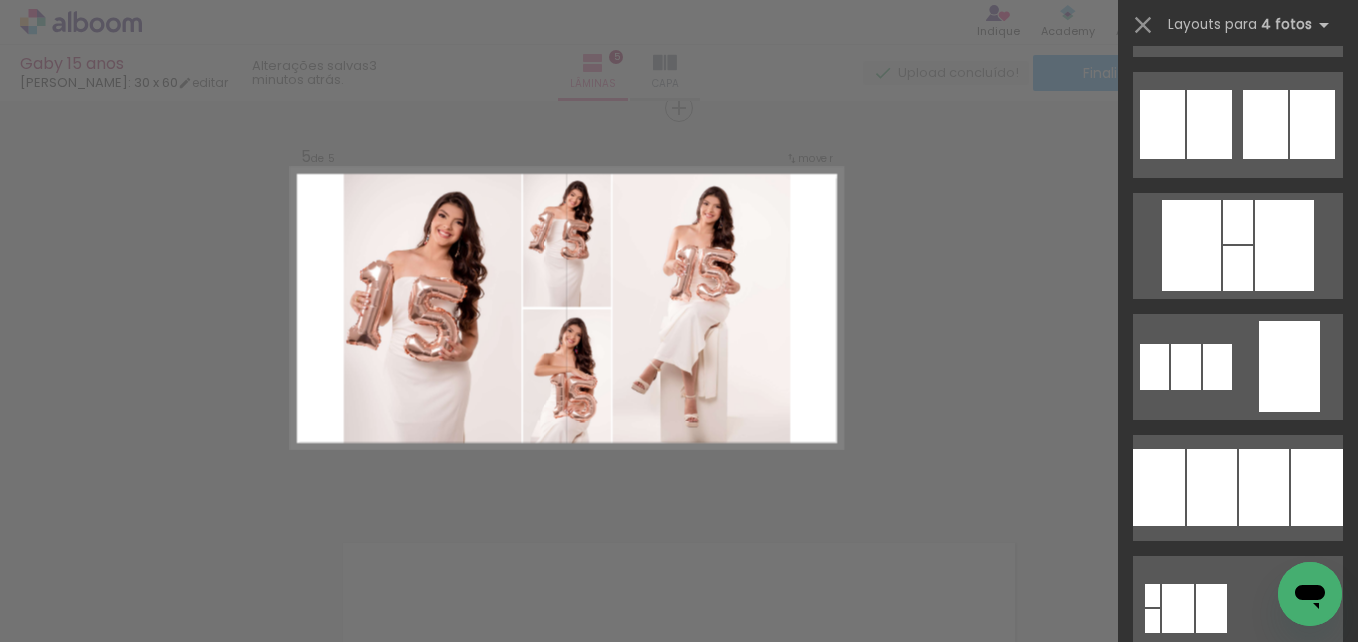 scroll, scrollTop: 1886, scrollLeft: 0, axis: vertical 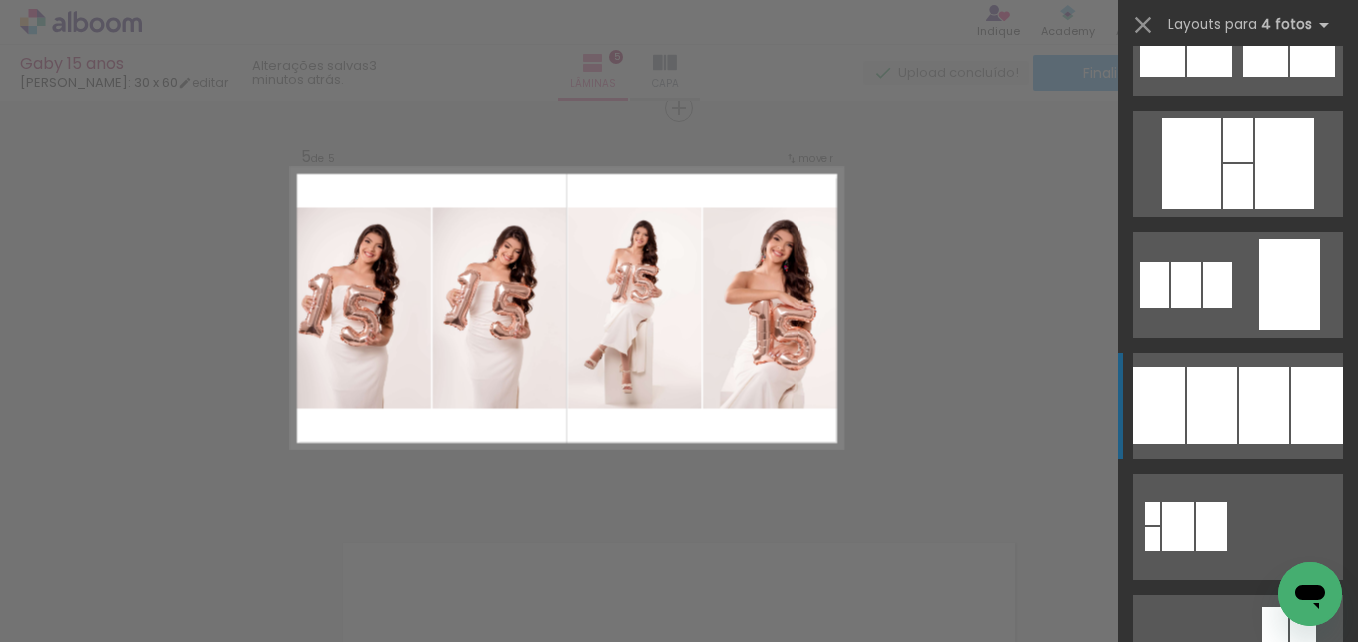 click at bounding box center [1251, -199] 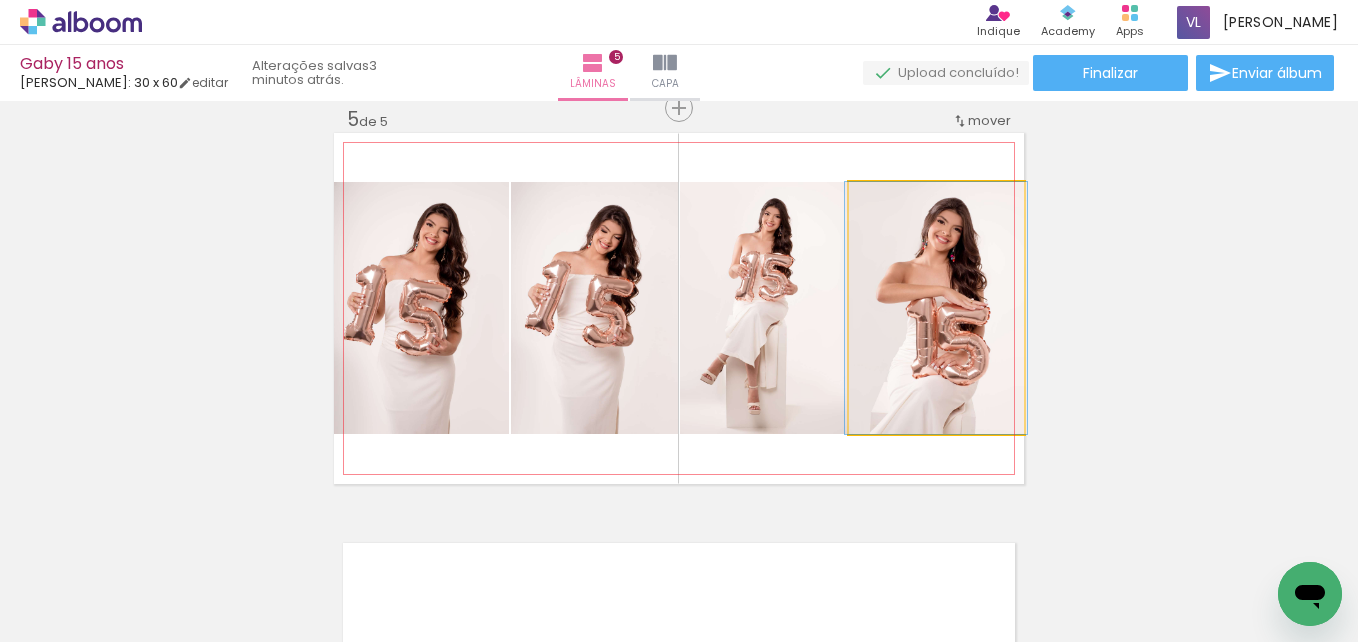 drag, startPoint x: 937, startPoint y: 379, endPoint x: 769, endPoint y: 355, distance: 169.70563 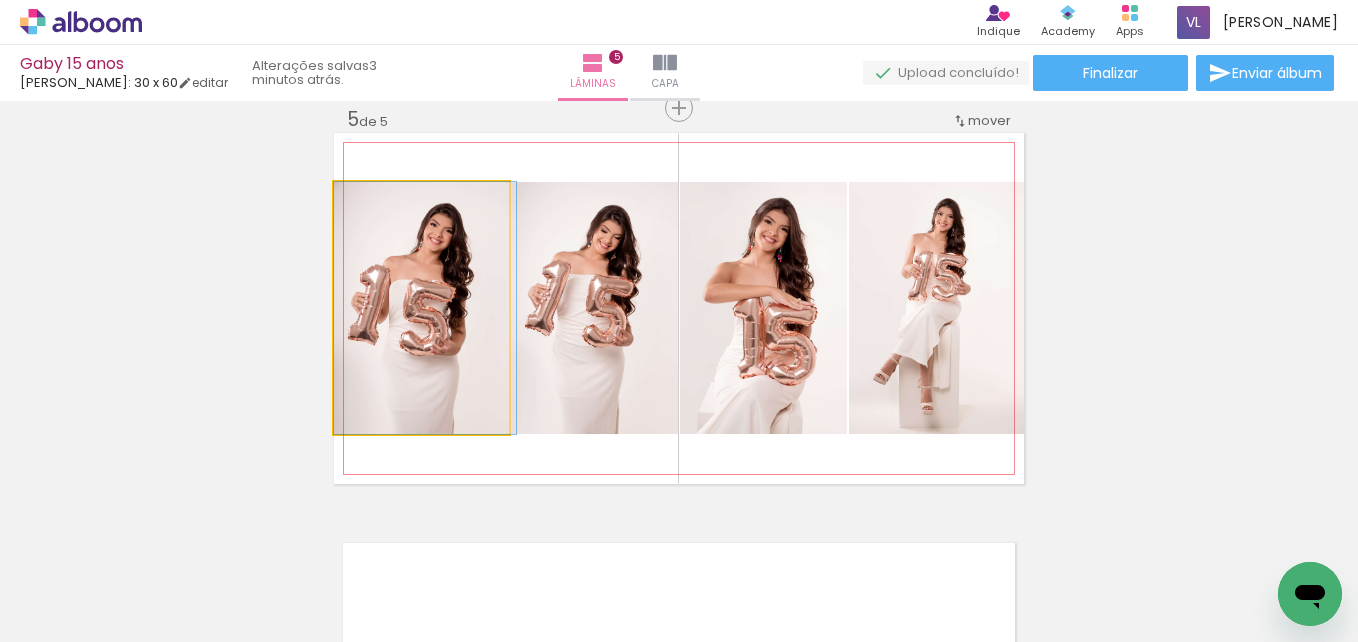 drag, startPoint x: 419, startPoint y: 363, endPoint x: 443, endPoint y: 334, distance: 37.64306 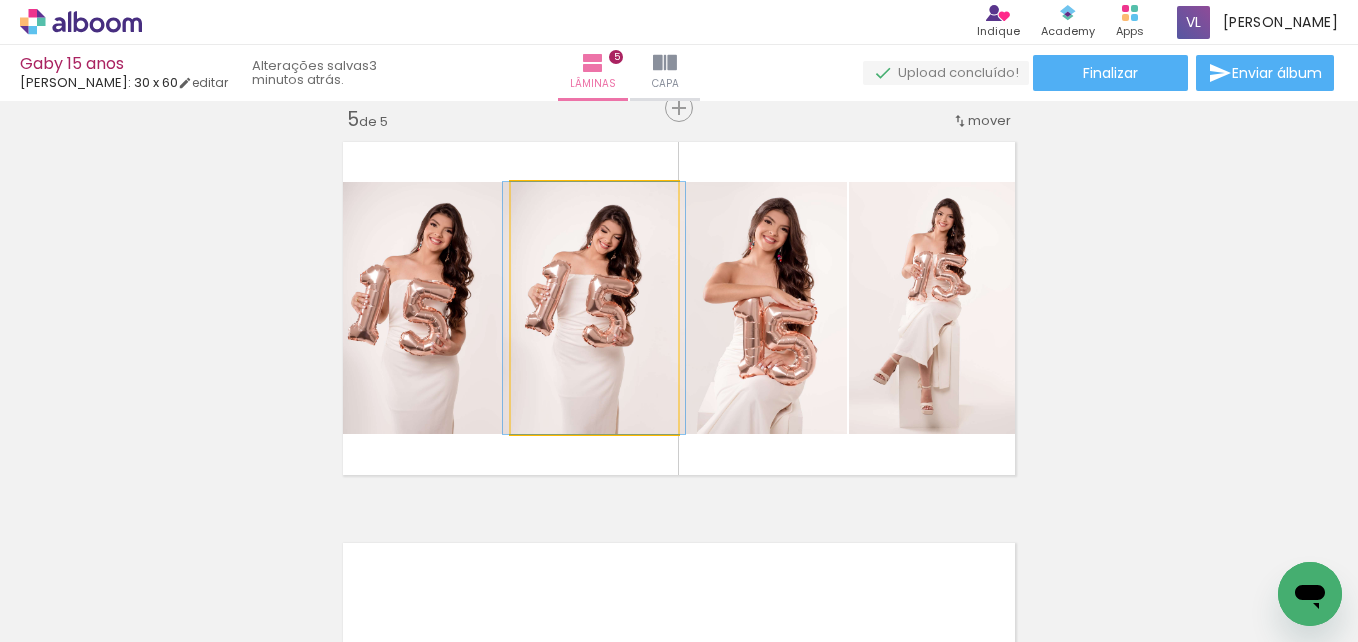 drag, startPoint x: 594, startPoint y: 322, endPoint x: 593, endPoint y: 354, distance: 32.01562 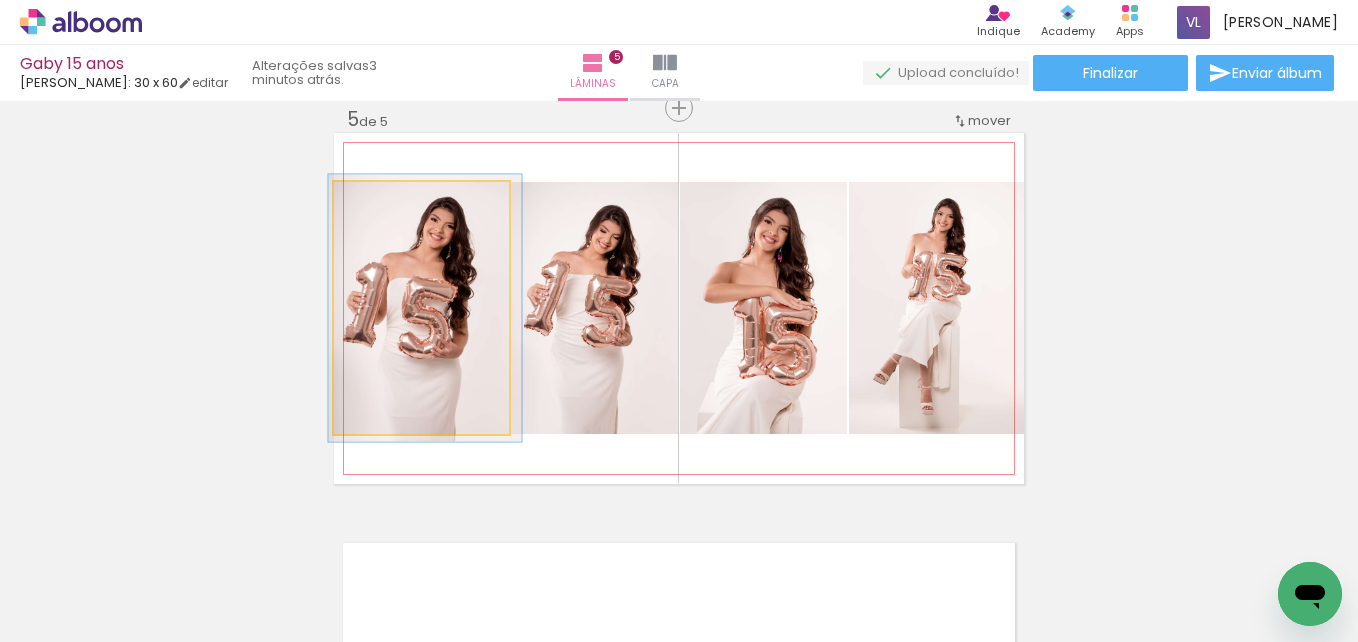 type on "106" 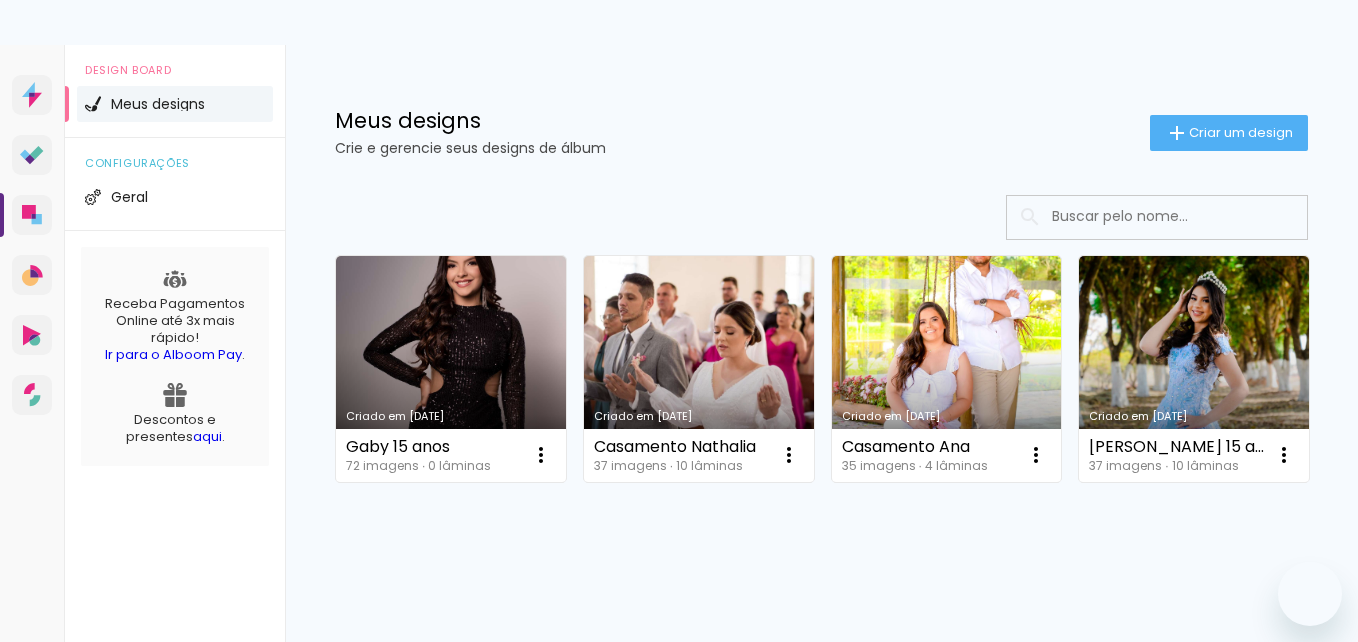 scroll, scrollTop: 0, scrollLeft: 0, axis: both 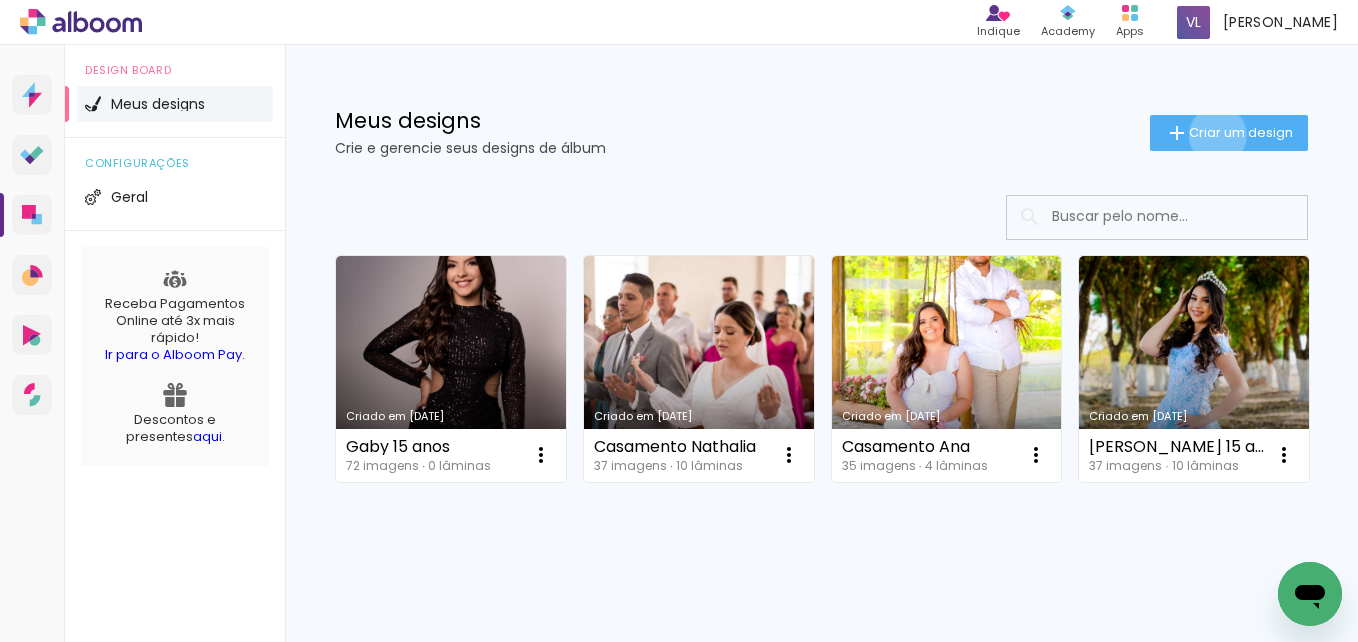 click on "Criar um design" 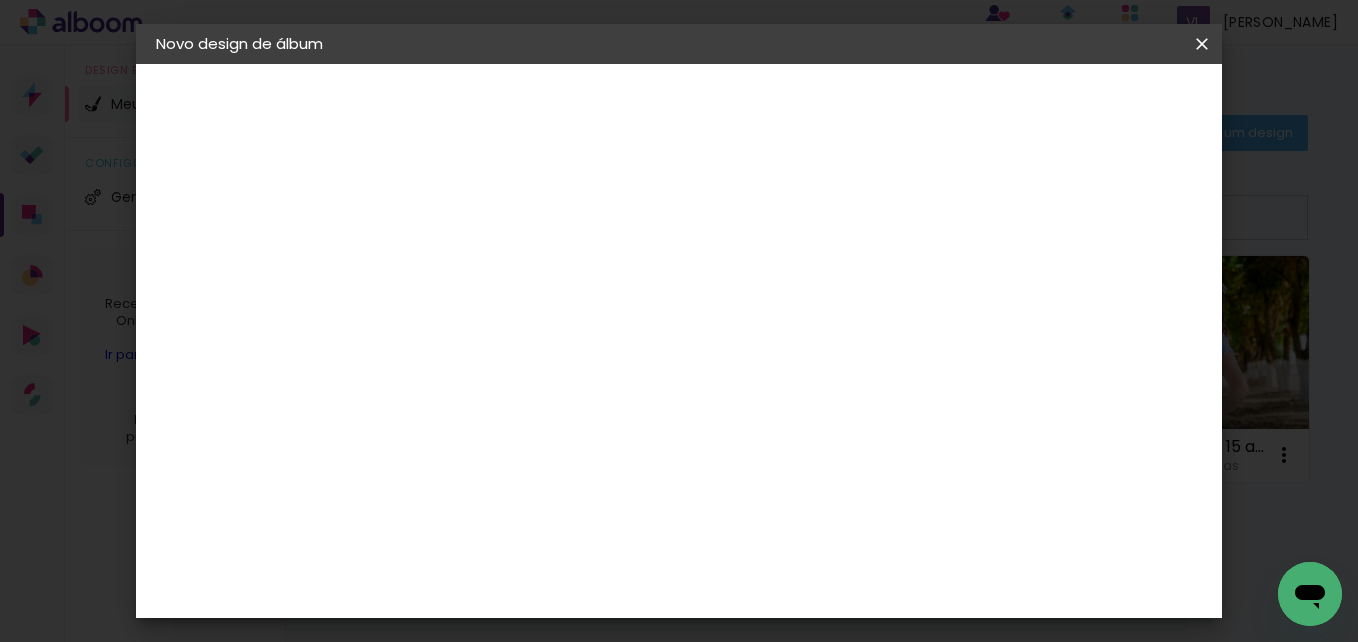 click at bounding box center (483, 268) 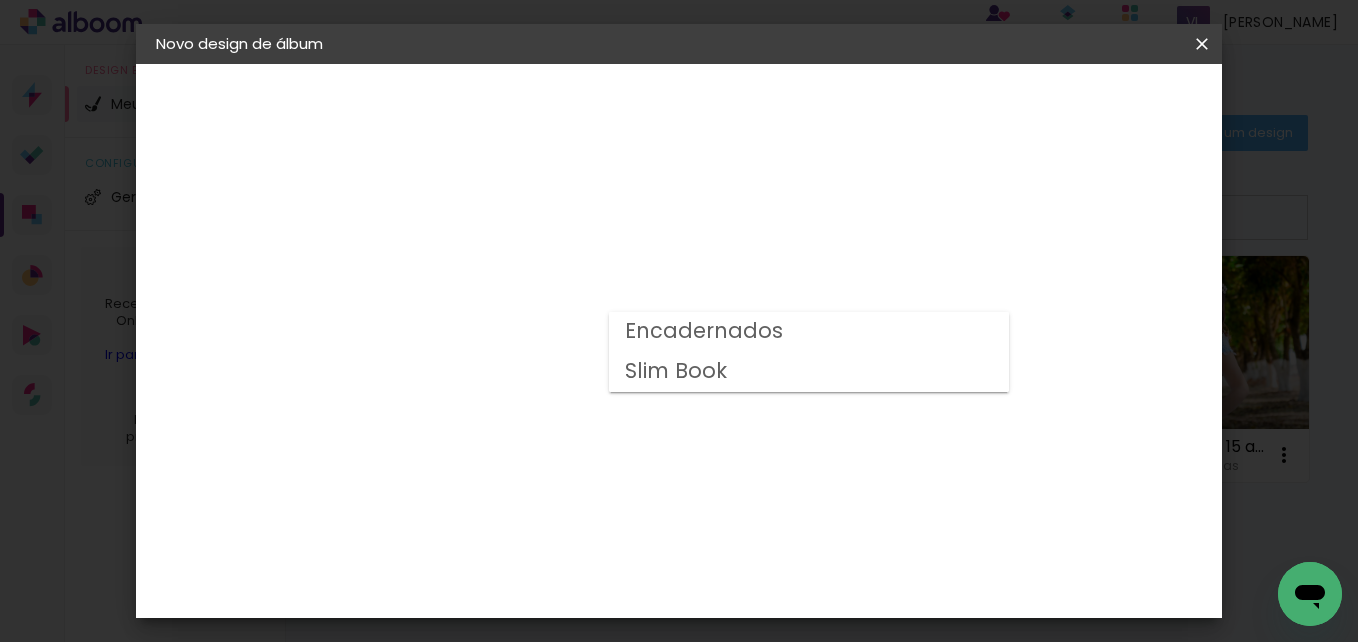 click on "Encadernados" at bounding box center (809, 332) 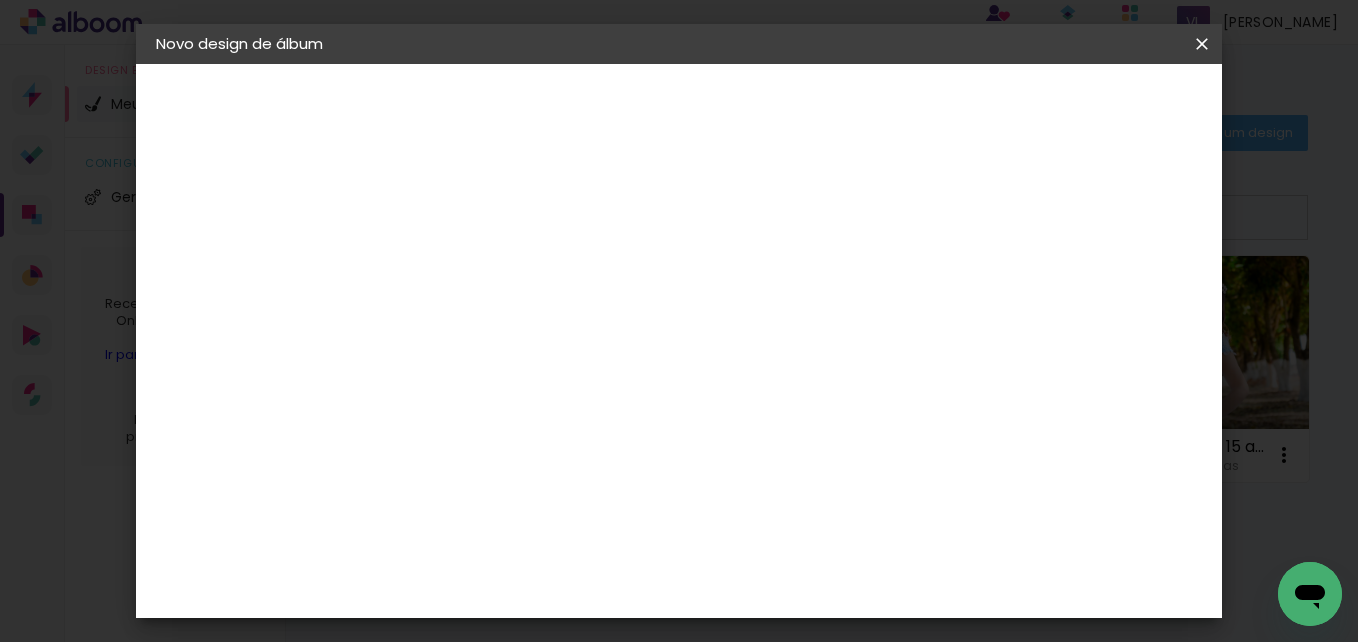 scroll, scrollTop: 487, scrollLeft: 0, axis: vertical 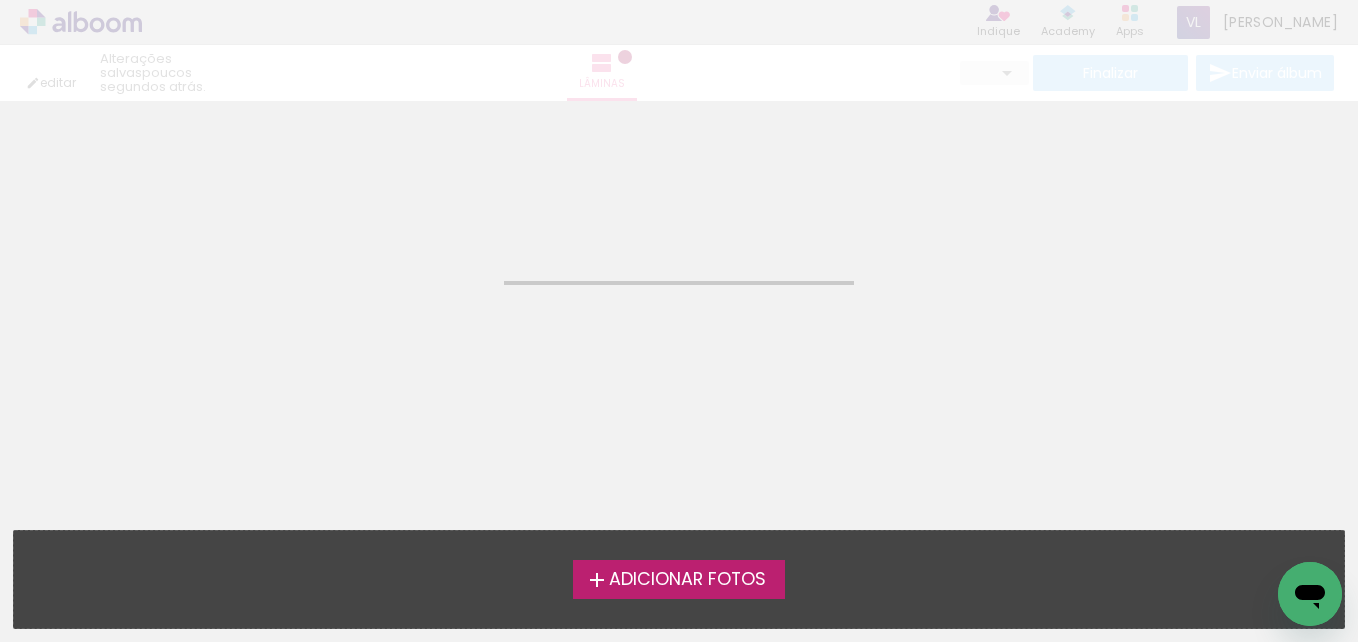 click on "Adicionar Fotos" at bounding box center [687, 580] 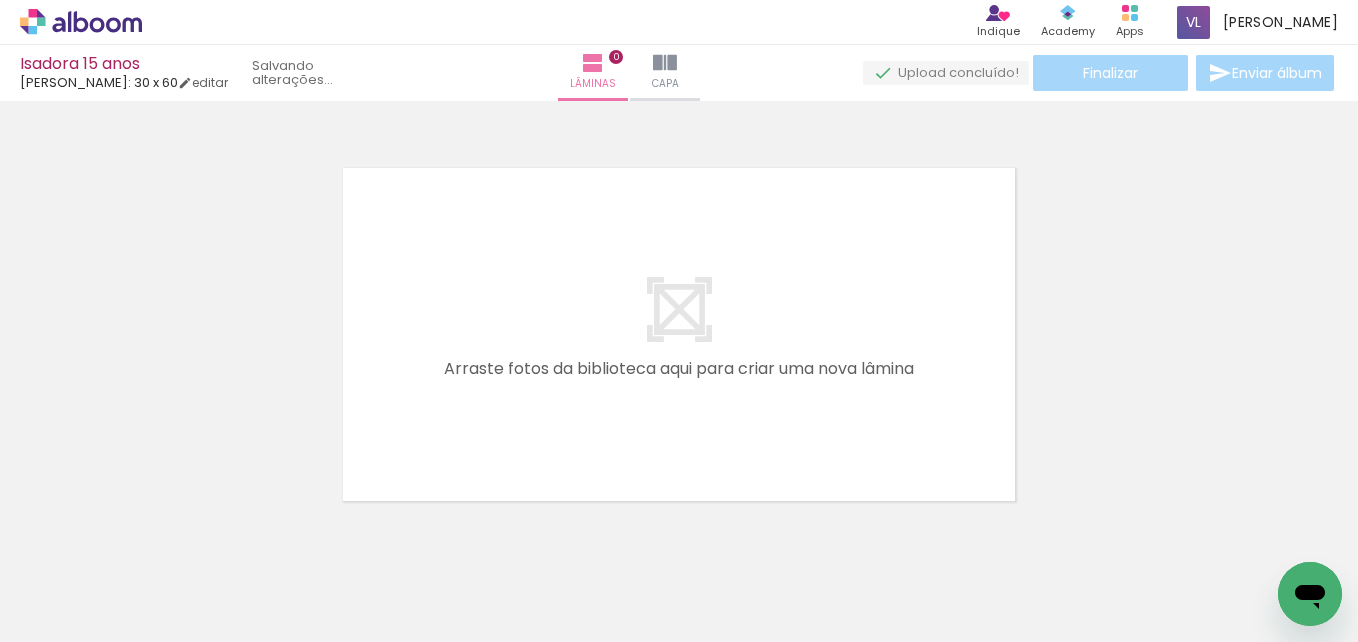 click at bounding box center (144, 579) 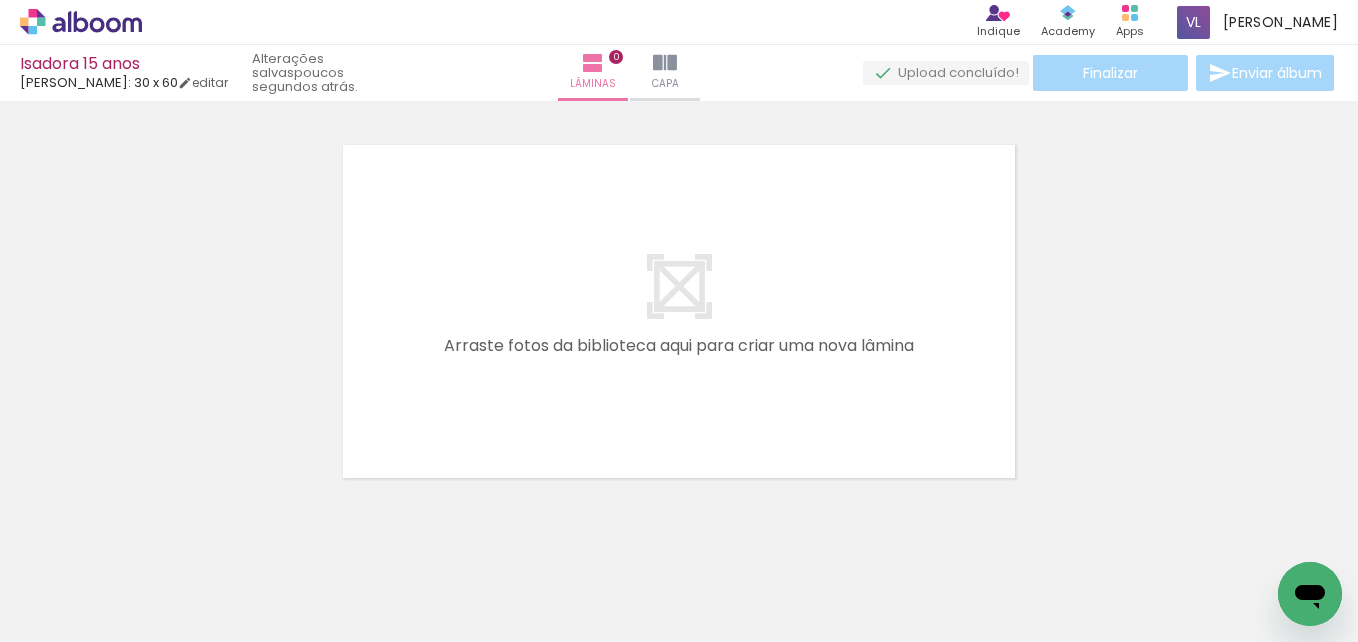 scroll, scrollTop: 26, scrollLeft: 0, axis: vertical 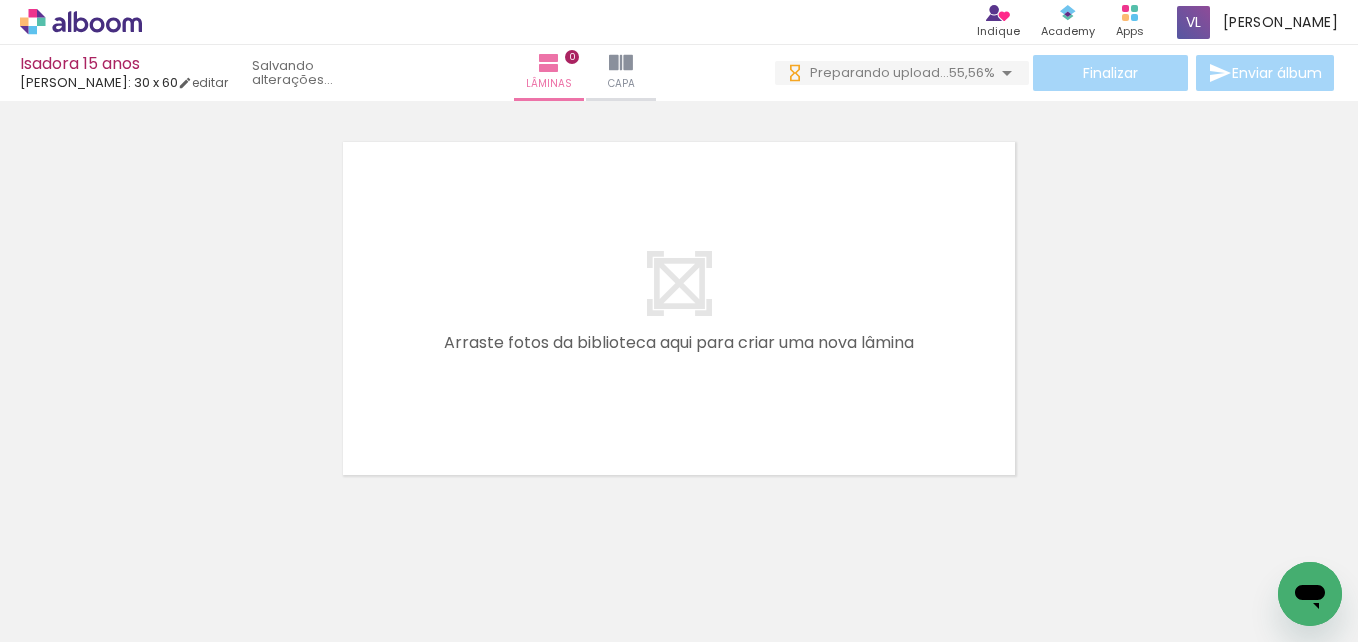 drag, startPoint x: 213, startPoint y: 563, endPoint x: 291, endPoint y: 612, distance: 92.11406 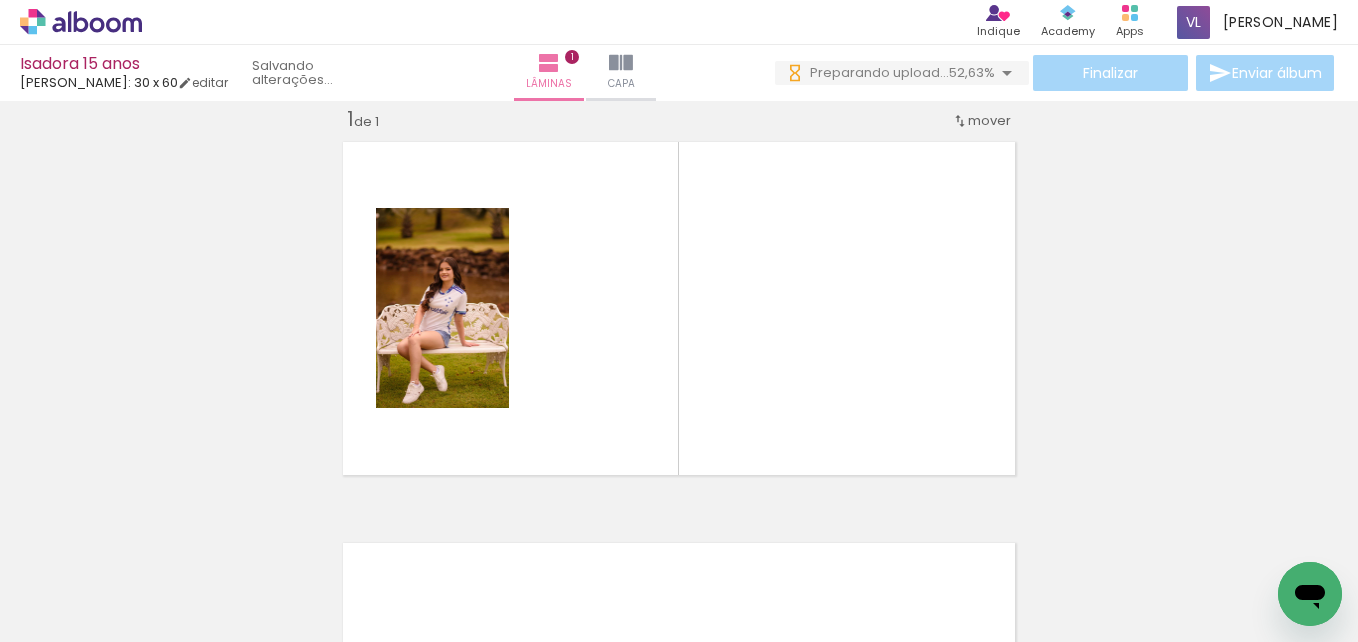 scroll, scrollTop: 26, scrollLeft: 0, axis: vertical 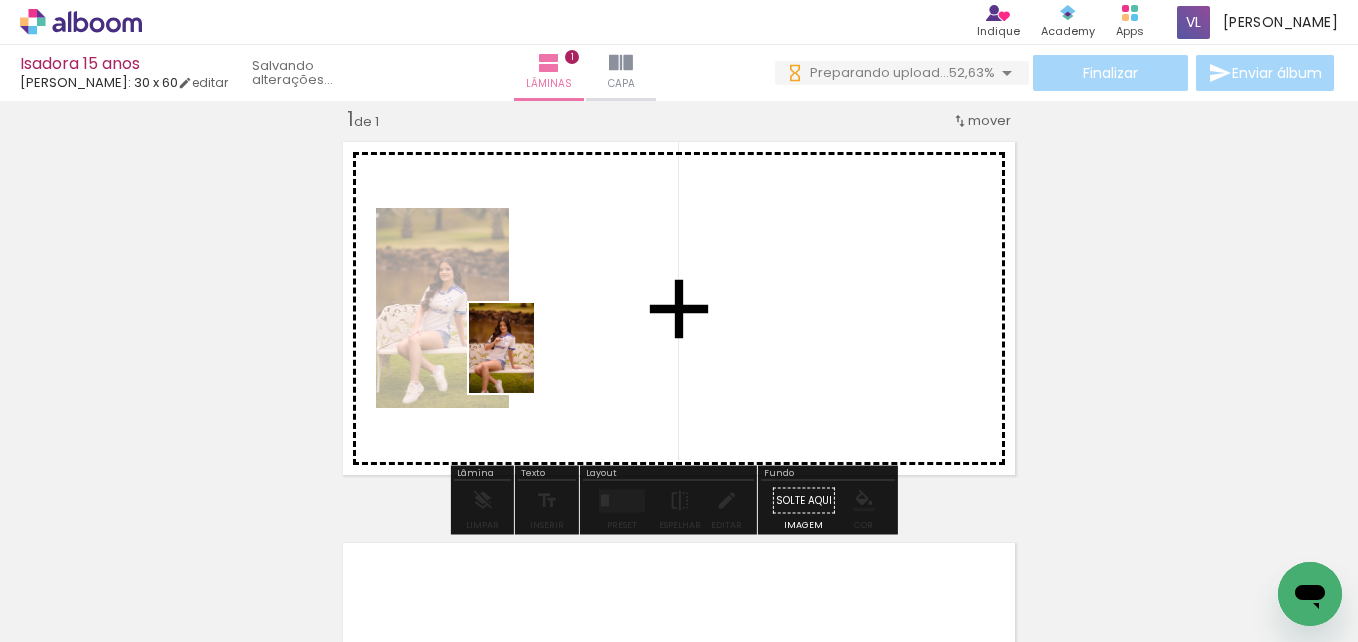 drag, startPoint x: 308, startPoint y: 606, endPoint x: 529, endPoint y: 363, distance: 328.46613 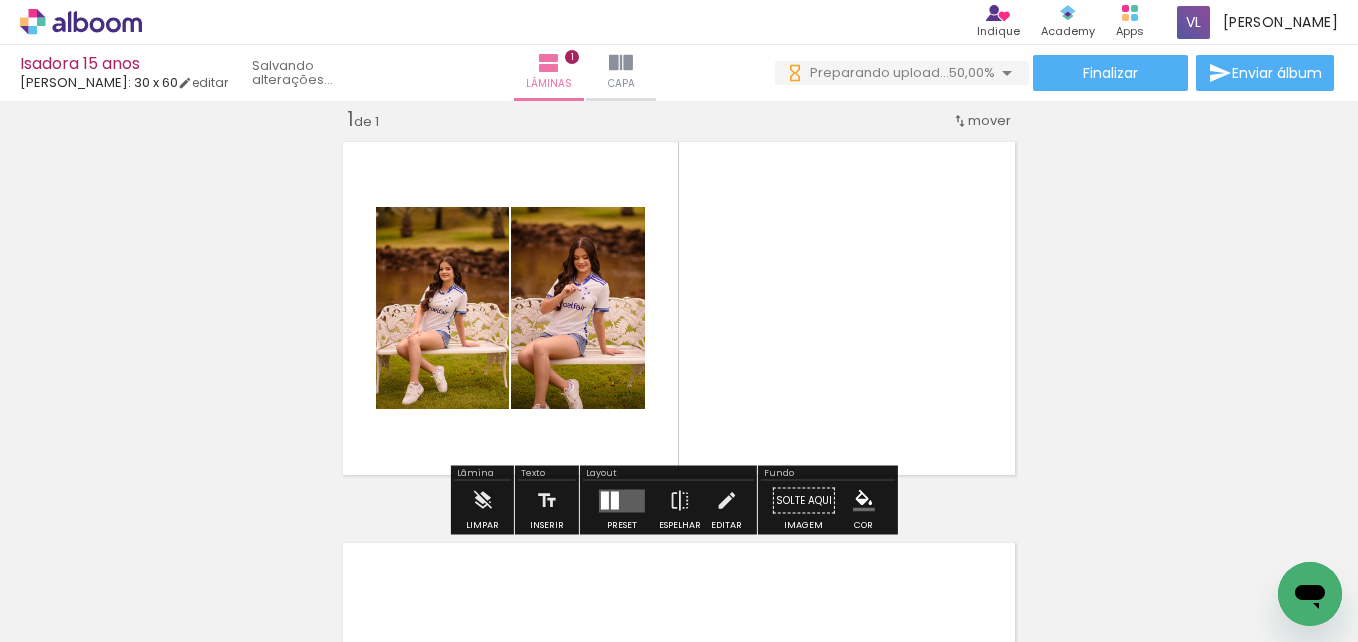 scroll, scrollTop: 0, scrollLeft: 0, axis: both 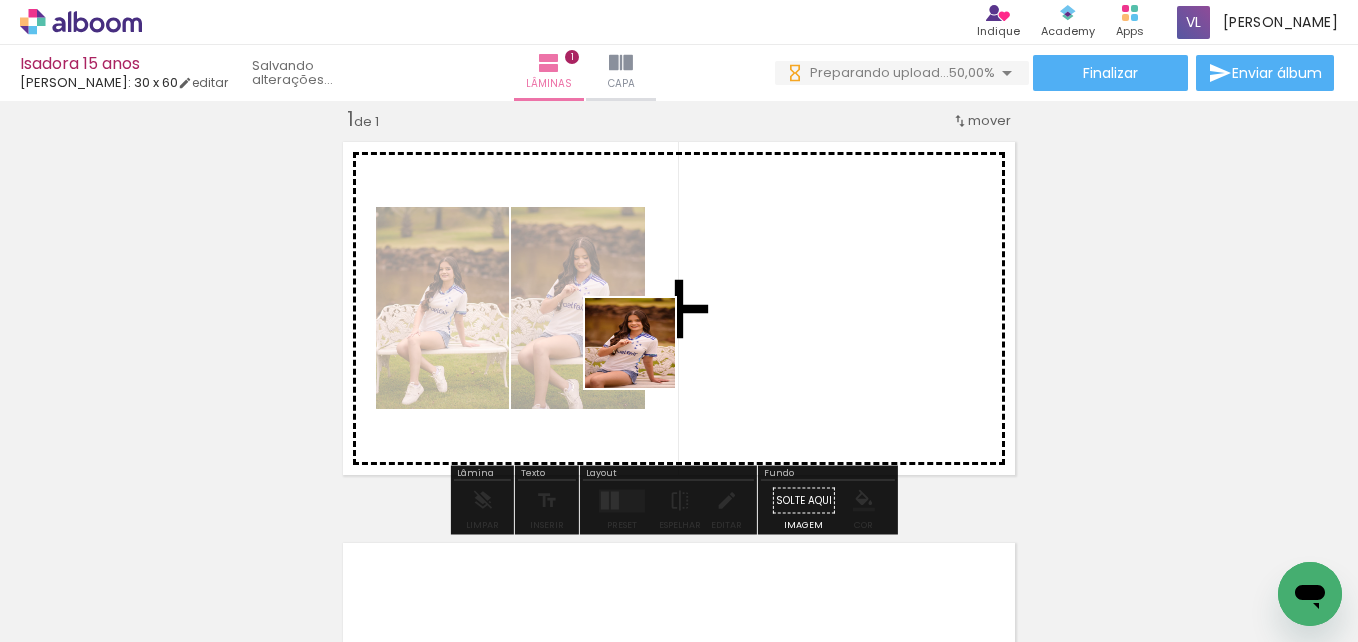 drag, startPoint x: 409, startPoint y: 620, endPoint x: 649, endPoint y: 352, distance: 359.75546 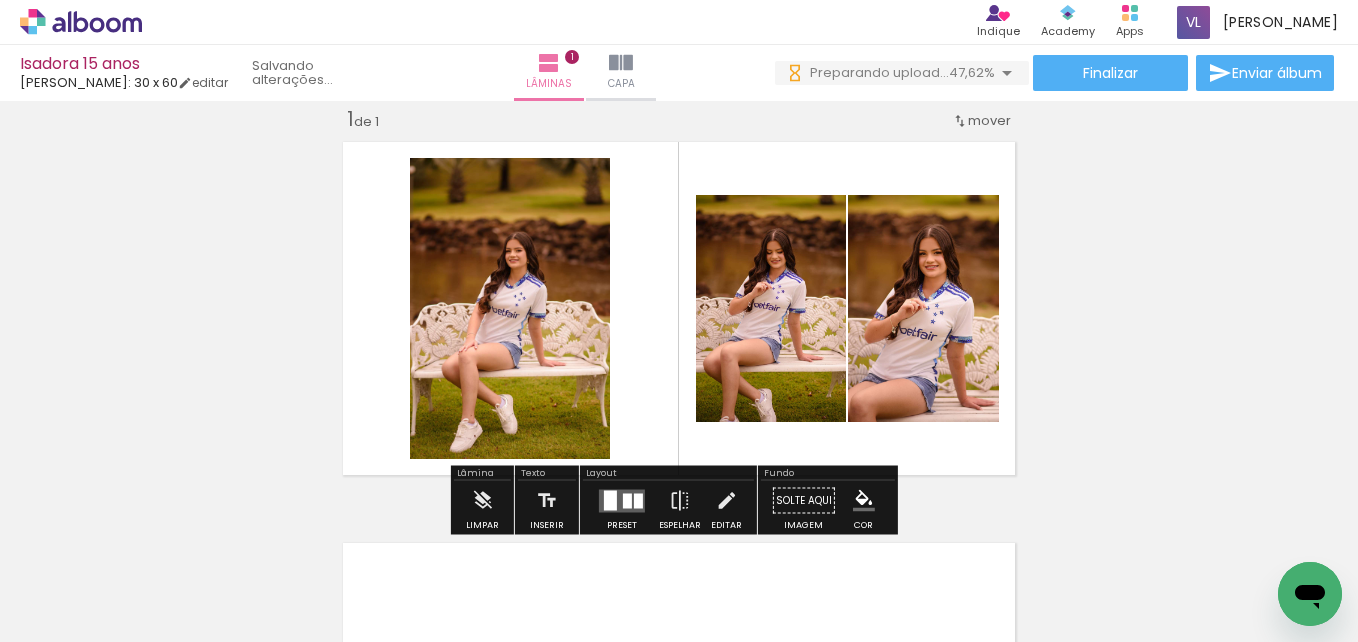 scroll, scrollTop: 0, scrollLeft: 0, axis: both 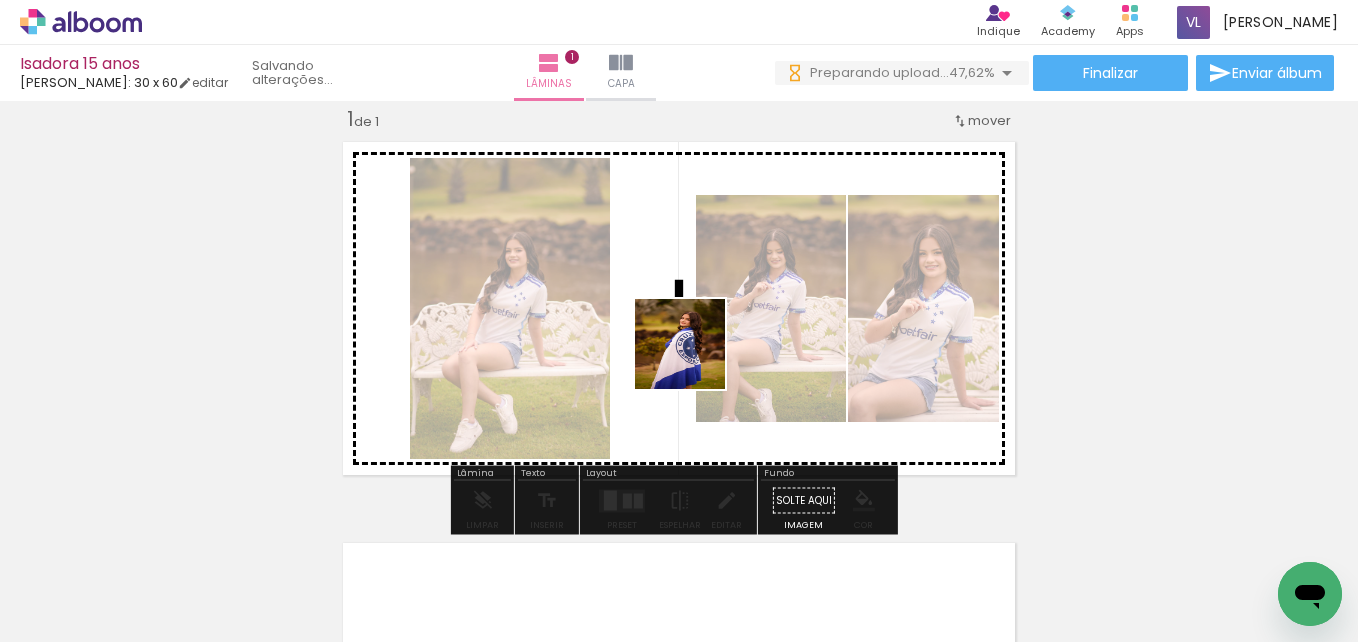 drag, startPoint x: 542, startPoint y: 594, endPoint x: 695, endPoint y: 359, distance: 280.41754 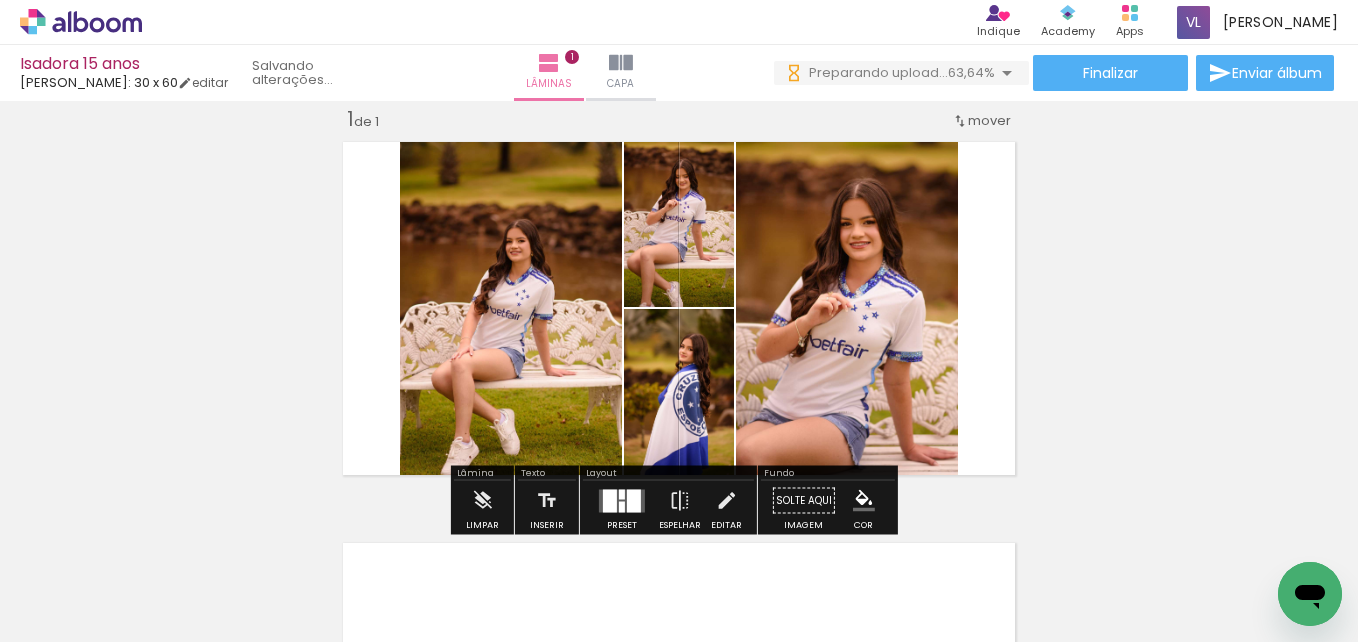 scroll, scrollTop: 0, scrollLeft: 0, axis: both 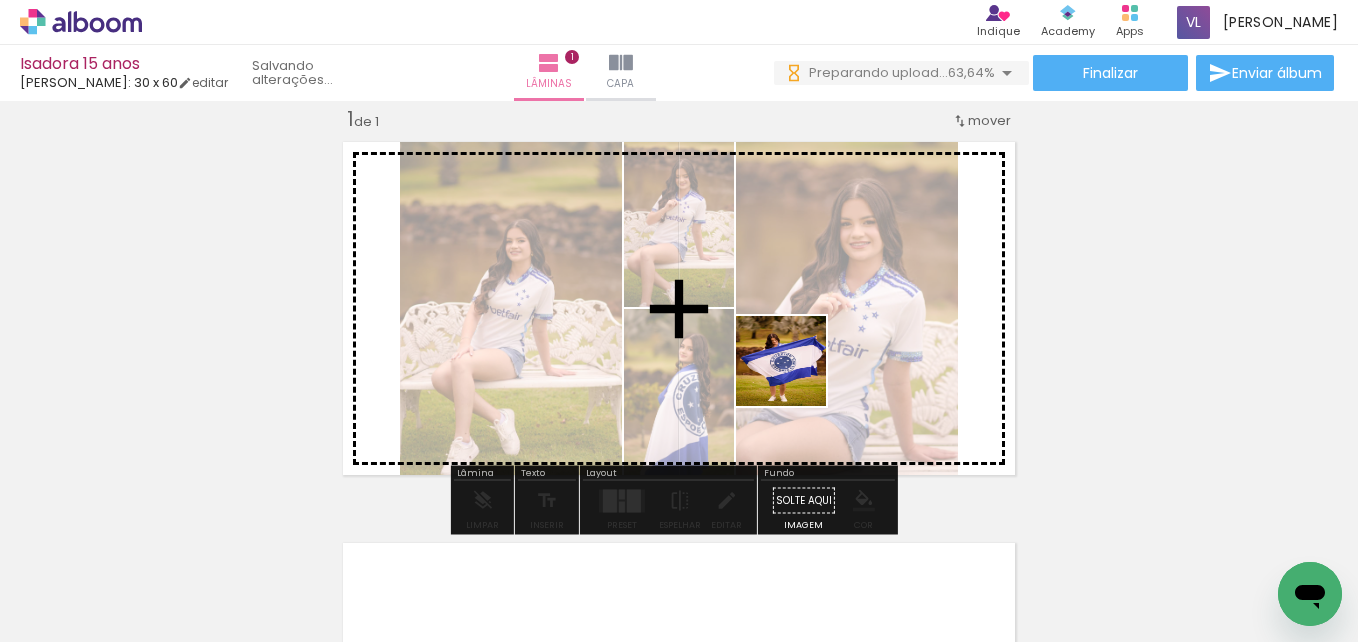 drag, startPoint x: 664, startPoint y: 589, endPoint x: 749, endPoint y: 598, distance: 85.47514 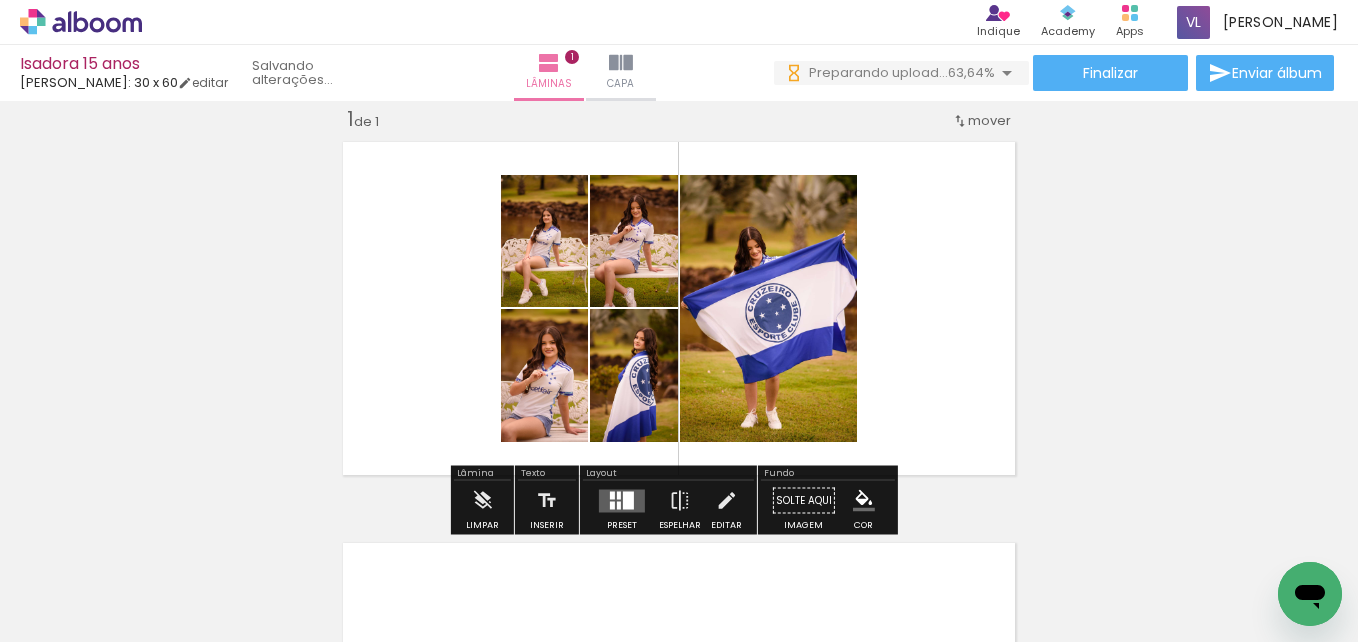 scroll, scrollTop: 0, scrollLeft: 0, axis: both 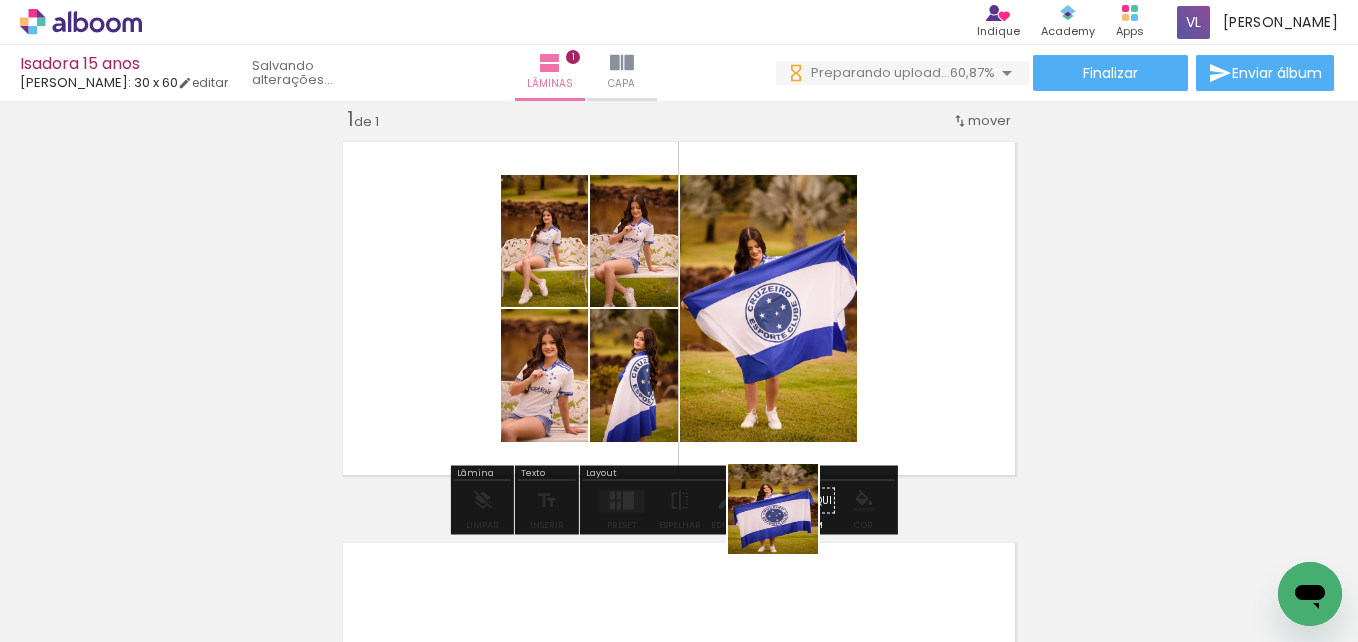 drag, startPoint x: 754, startPoint y: 616, endPoint x: 831, endPoint y: 384, distance: 244.44427 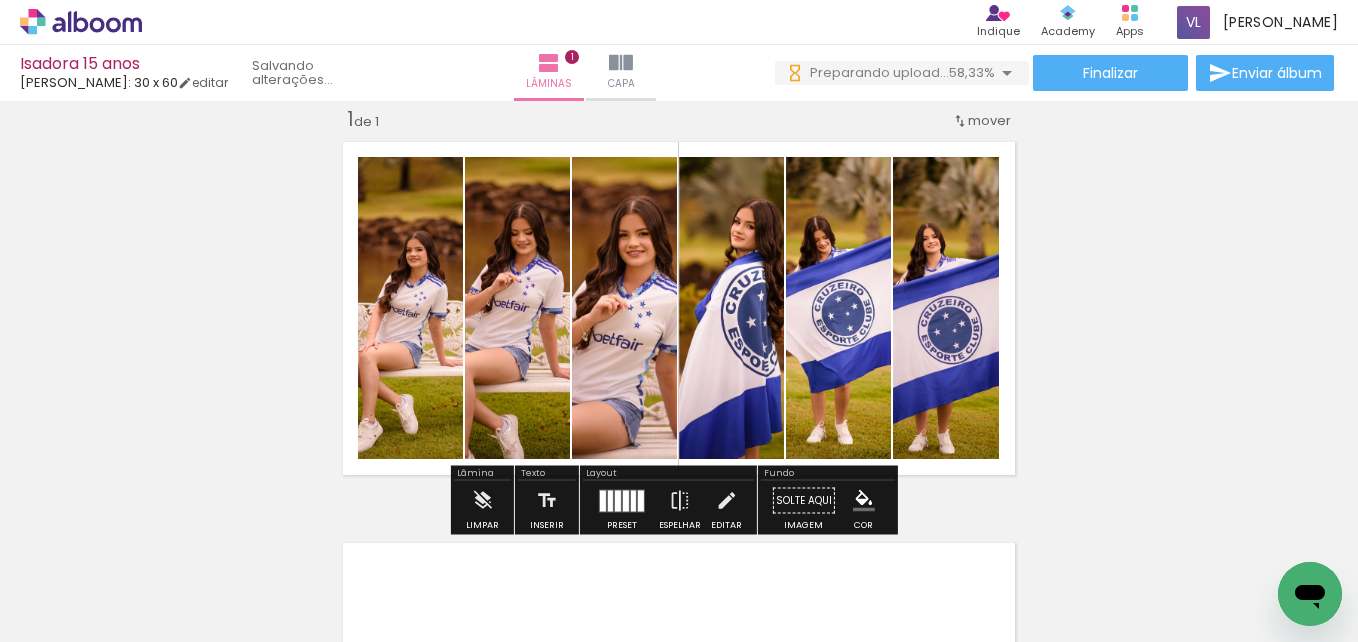 scroll, scrollTop: 0, scrollLeft: 0, axis: both 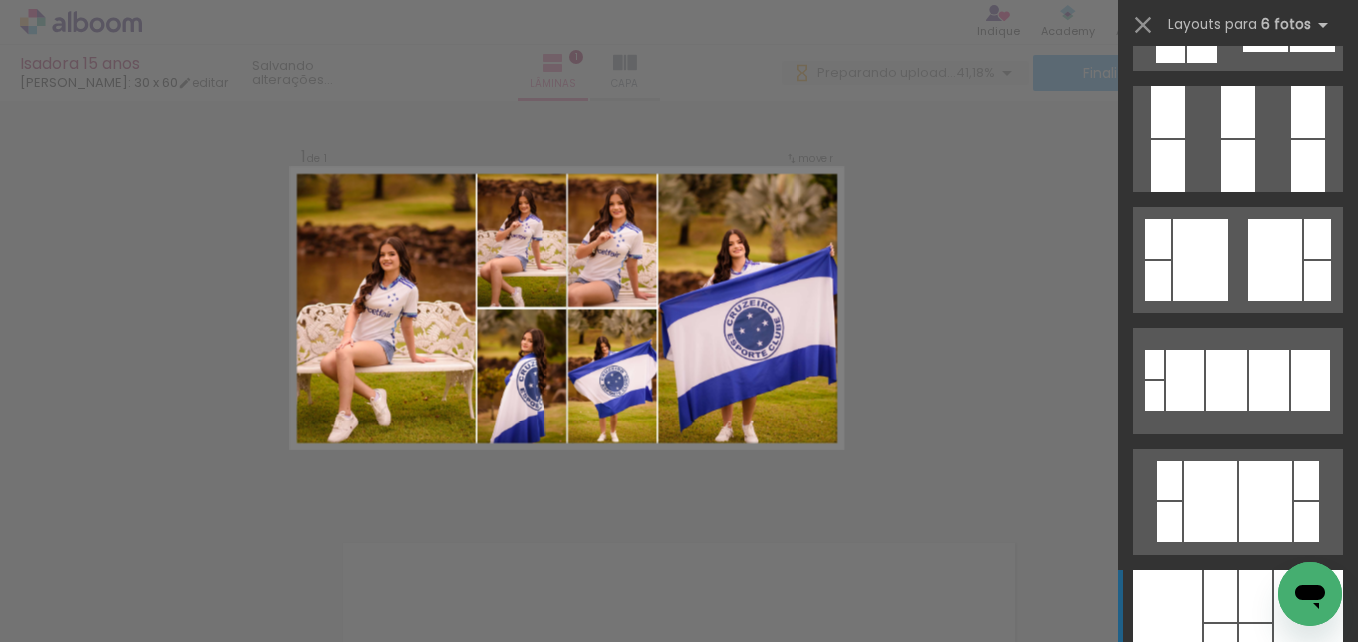 click at bounding box center [1168, 166] 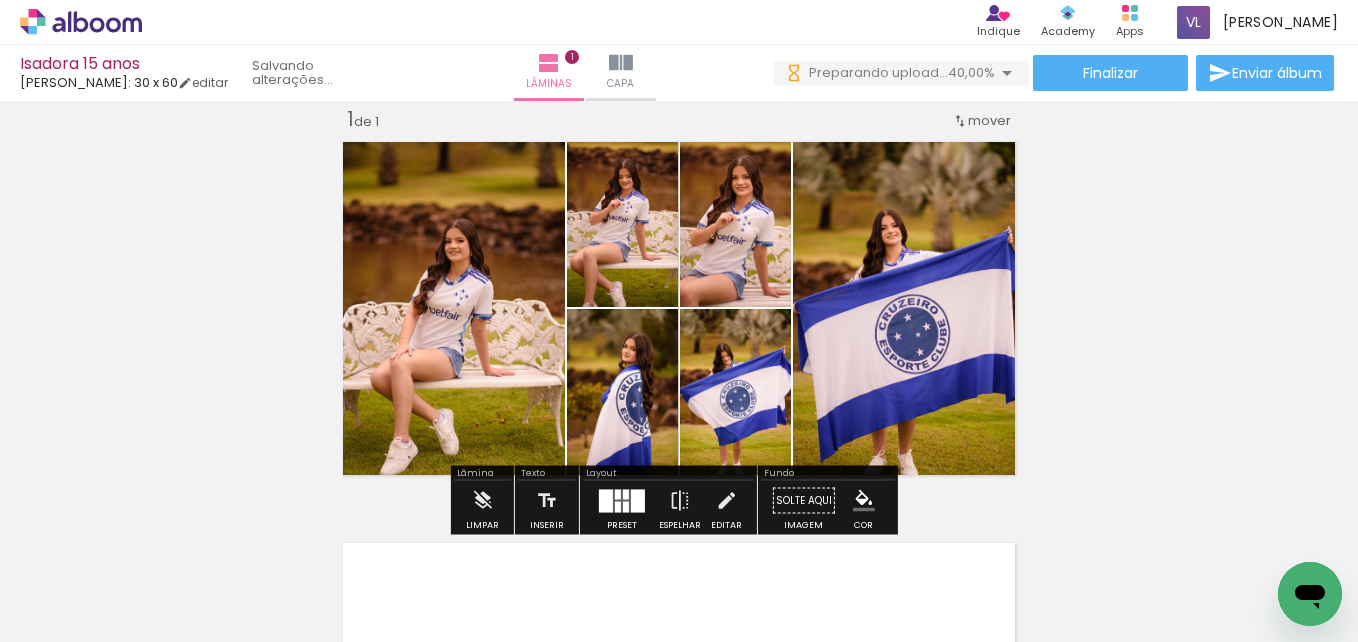 scroll, scrollTop: 0, scrollLeft: 0, axis: both 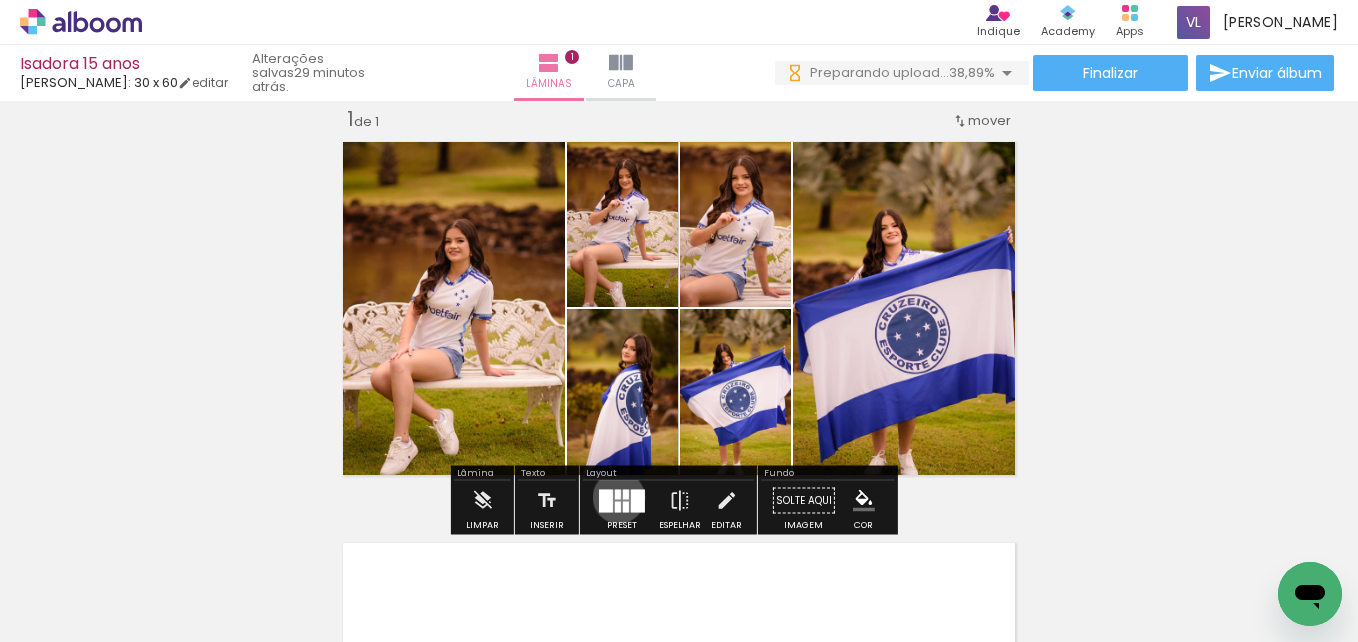 click at bounding box center (618, 494) 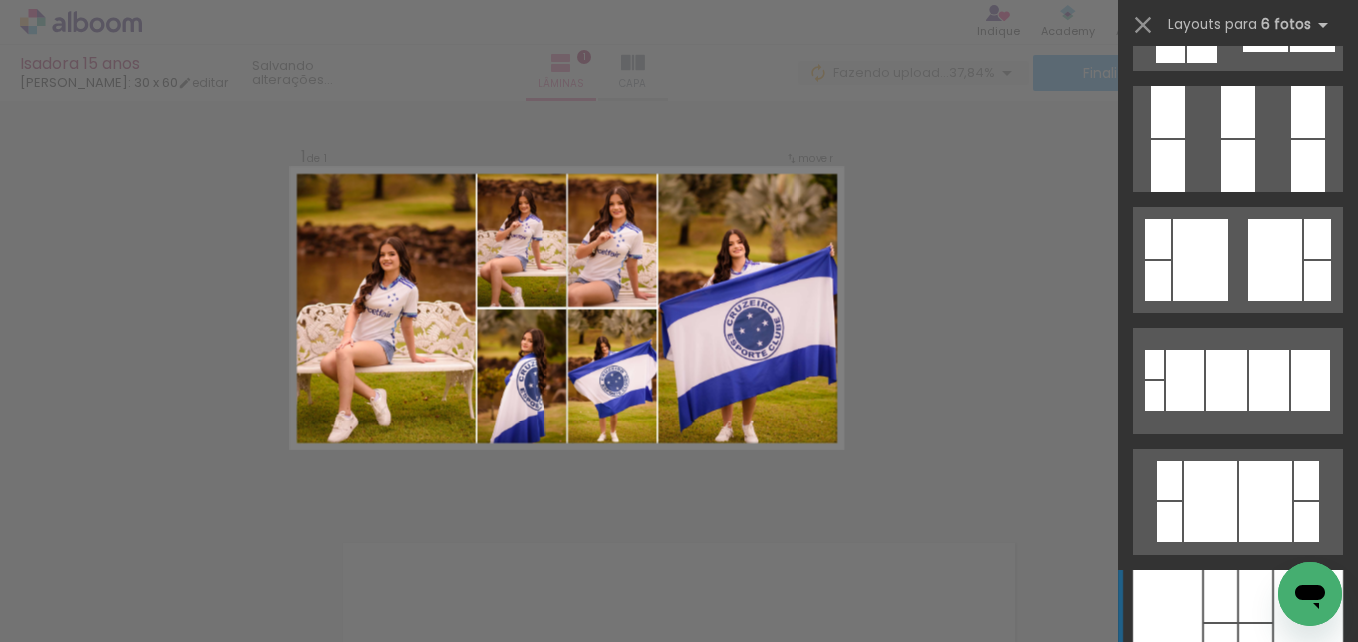 scroll, scrollTop: 2178, scrollLeft: 0, axis: vertical 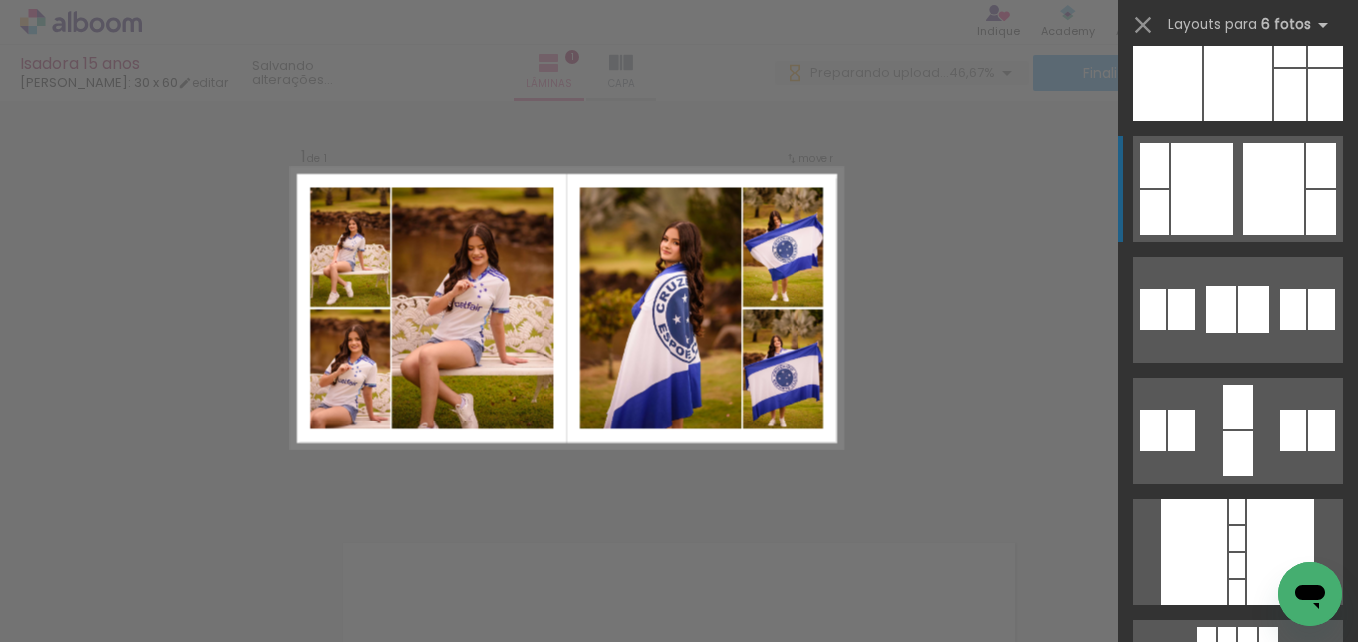 click at bounding box center (1206, -152) 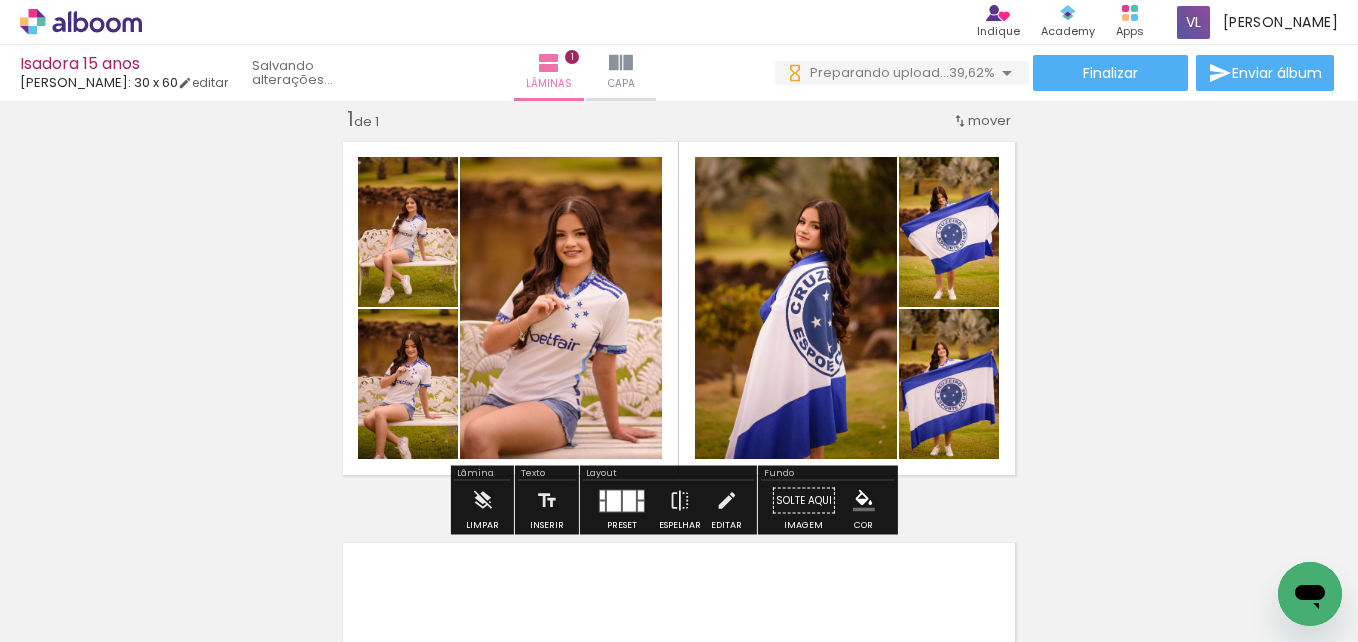click on "Inserir lâmina 1  de 1" at bounding box center (679, 483) 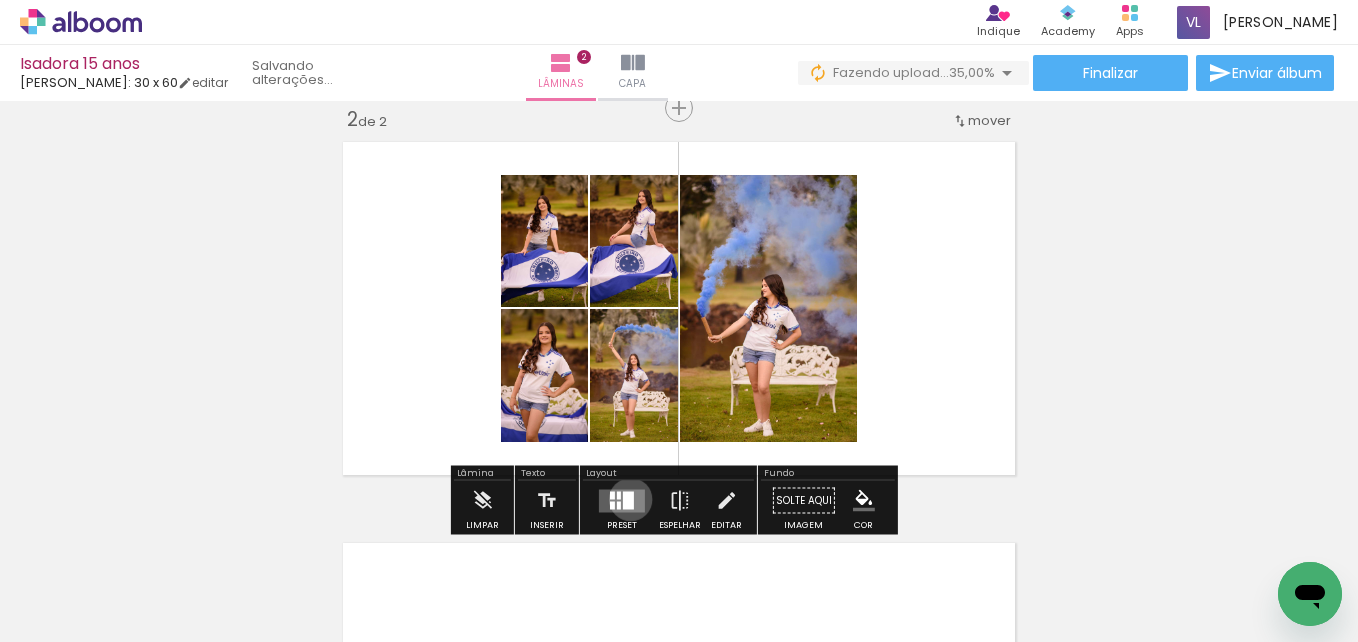 click at bounding box center [628, 500] 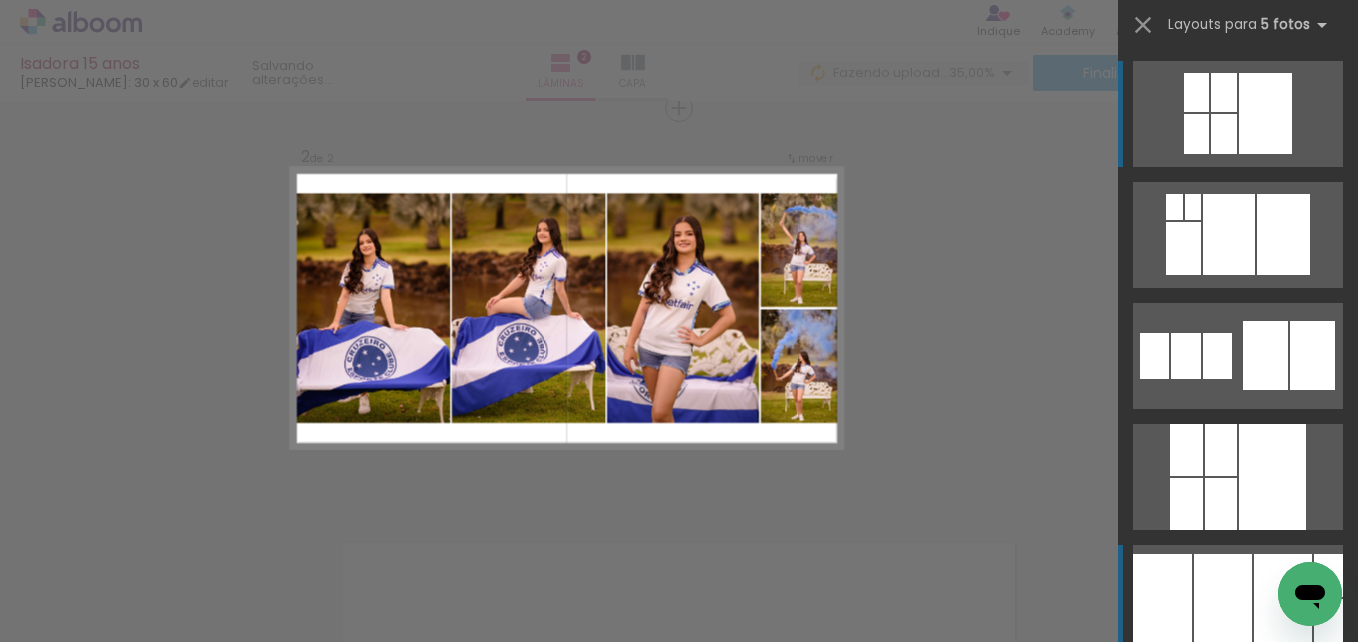 click at bounding box center [1223, 598] 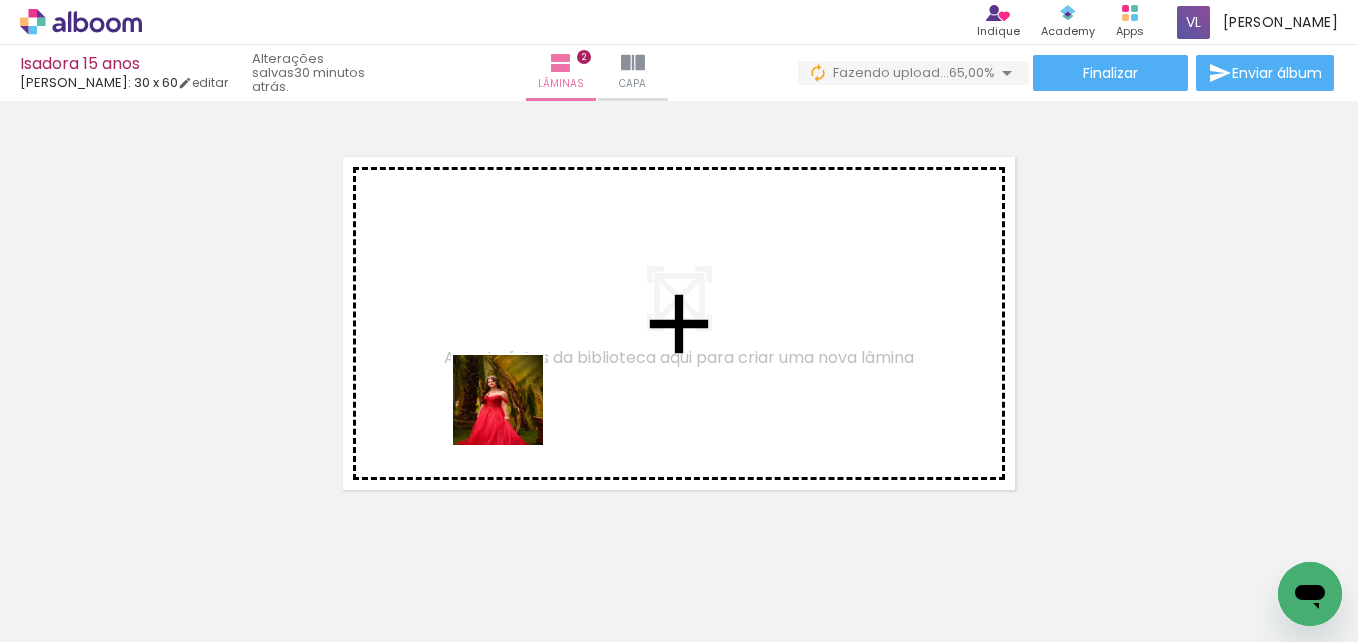 drag, startPoint x: 292, startPoint y: 597, endPoint x: 535, endPoint y: 401, distance: 312.19385 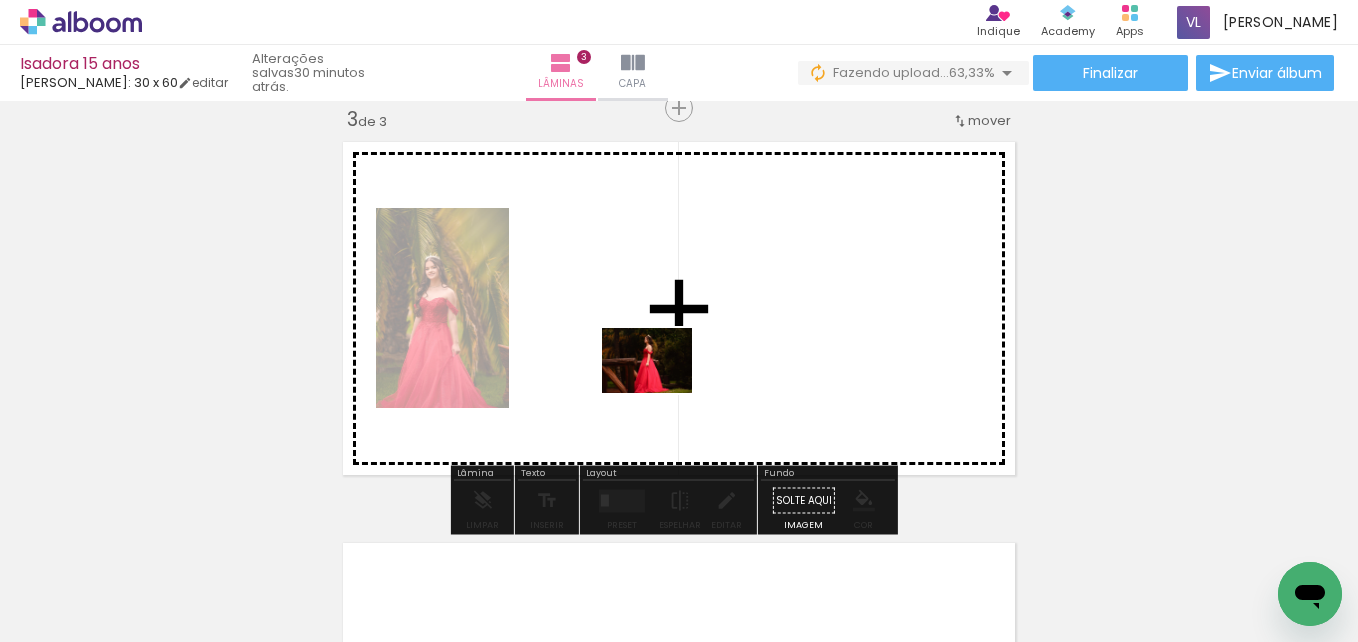 drag, startPoint x: 389, startPoint y: 607, endPoint x: 662, endPoint y: 386, distance: 351.24066 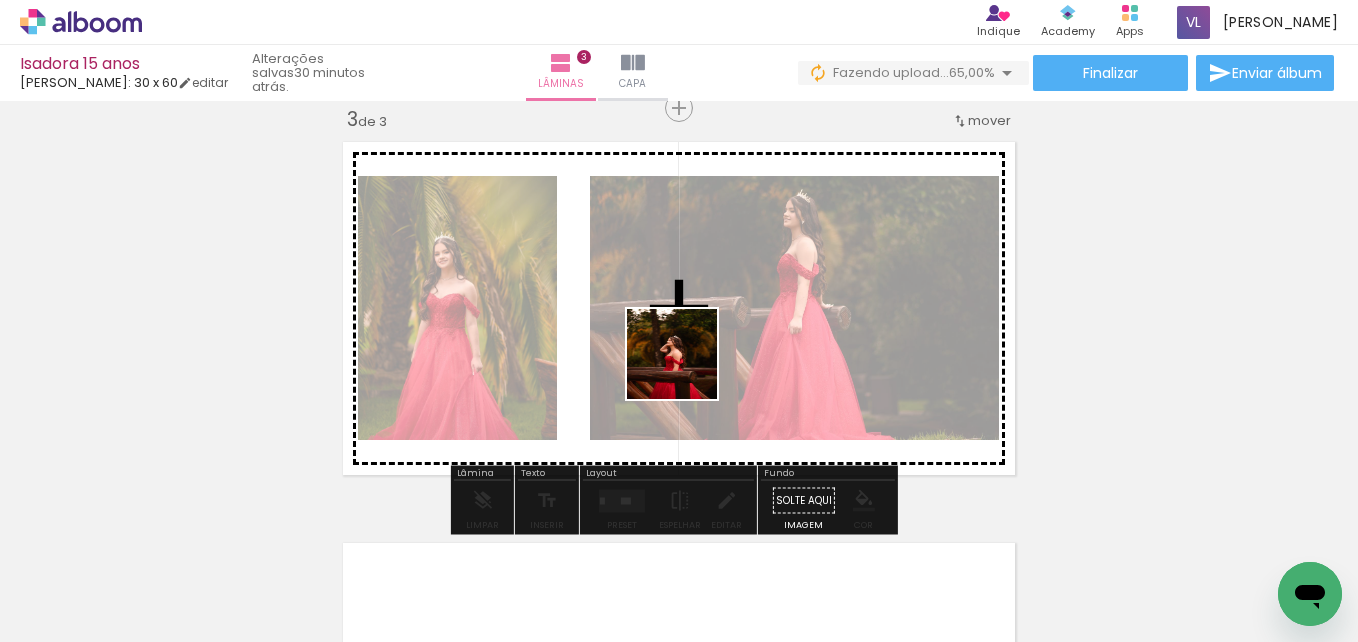 drag, startPoint x: 491, startPoint y: 601, endPoint x: 651, endPoint y: 422, distance: 240.0854 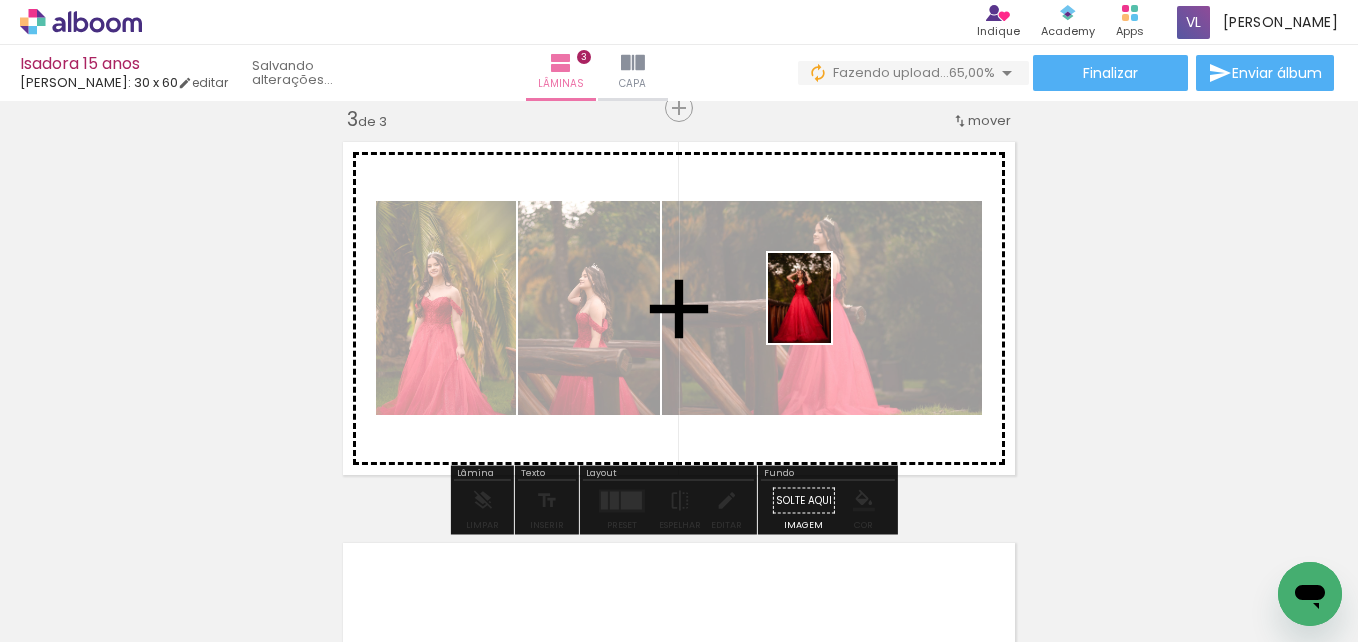 drag, startPoint x: 887, startPoint y: 608, endPoint x: 828, endPoint y: 313, distance: 300.84216 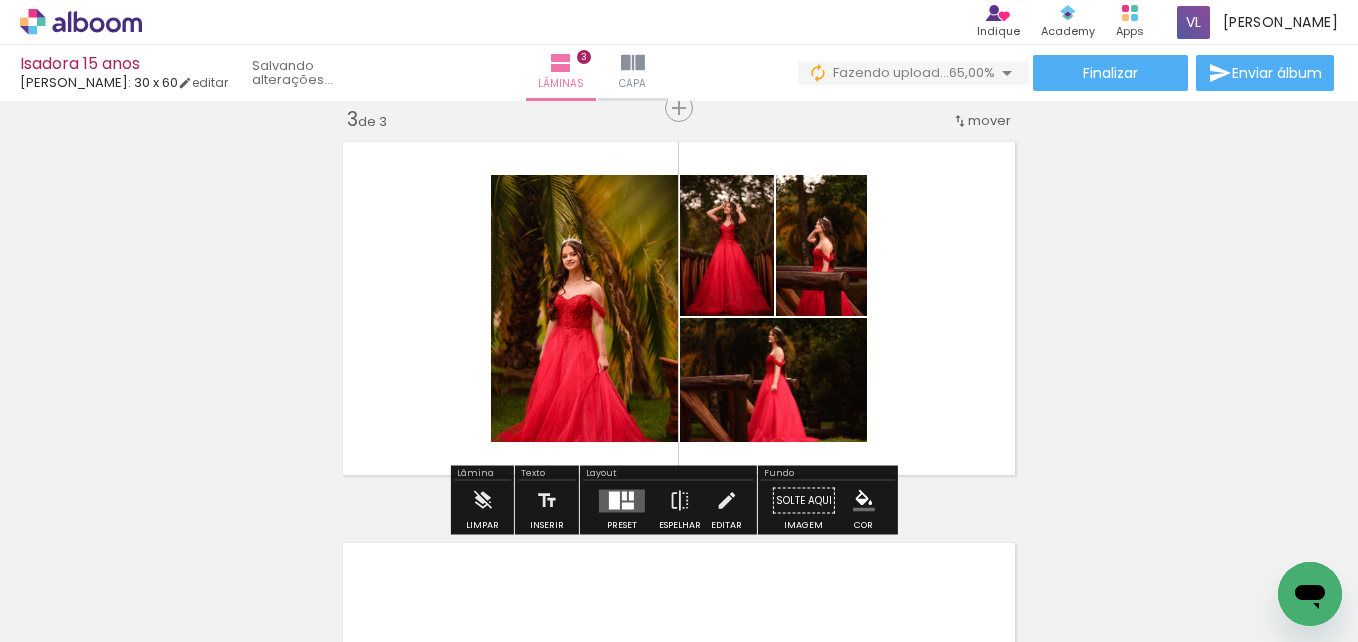 click at bounding box center [2112, 575] 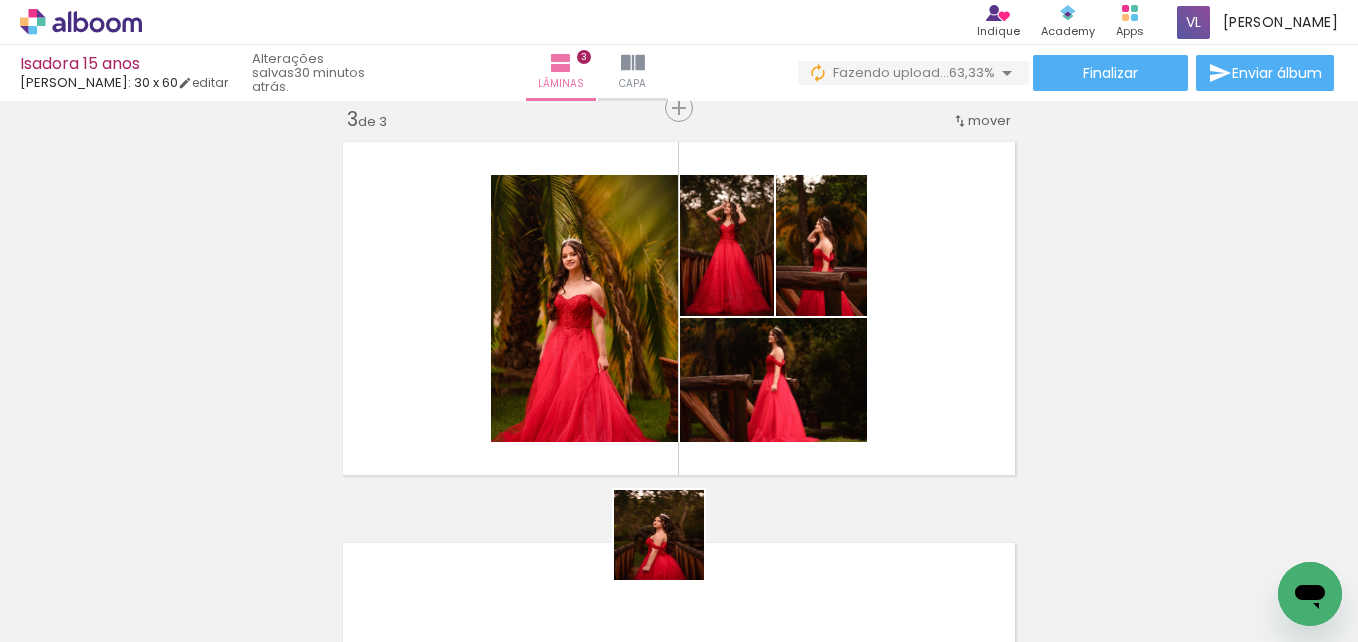 drag, startPoint x: 671, startPoint y: 604, endPoint x: 684, endPoint y: 376, distance: 228.37032 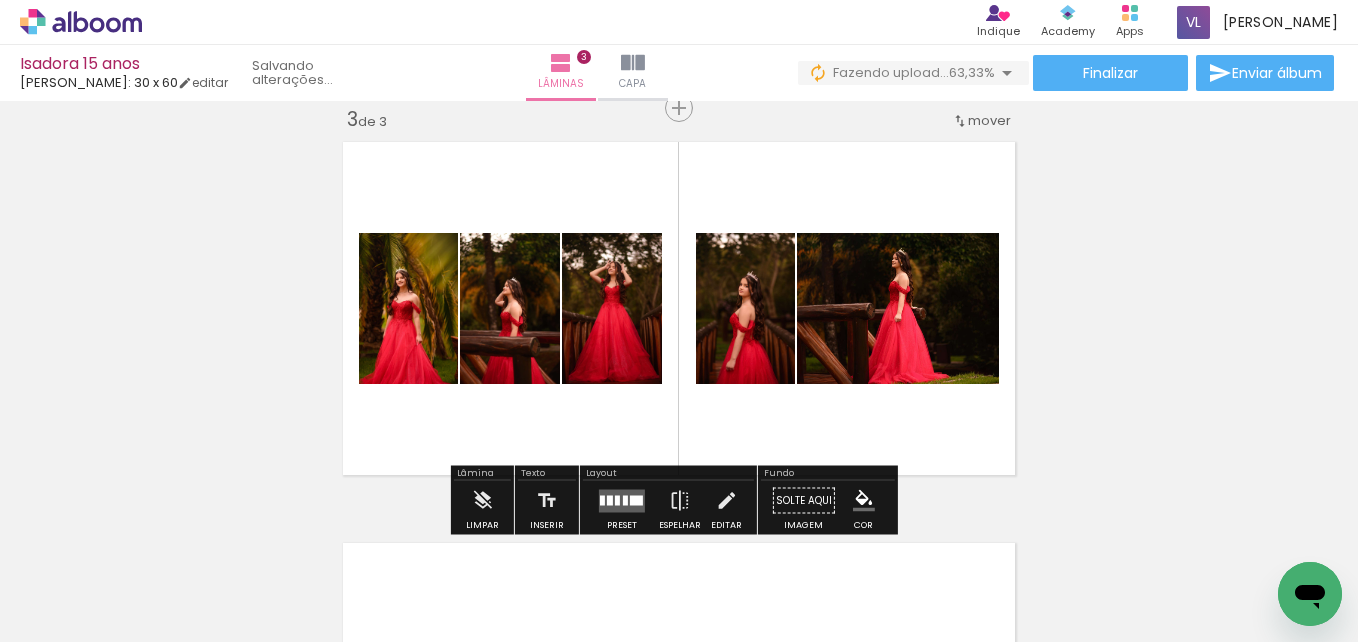 click at bounding box center (636, 500) 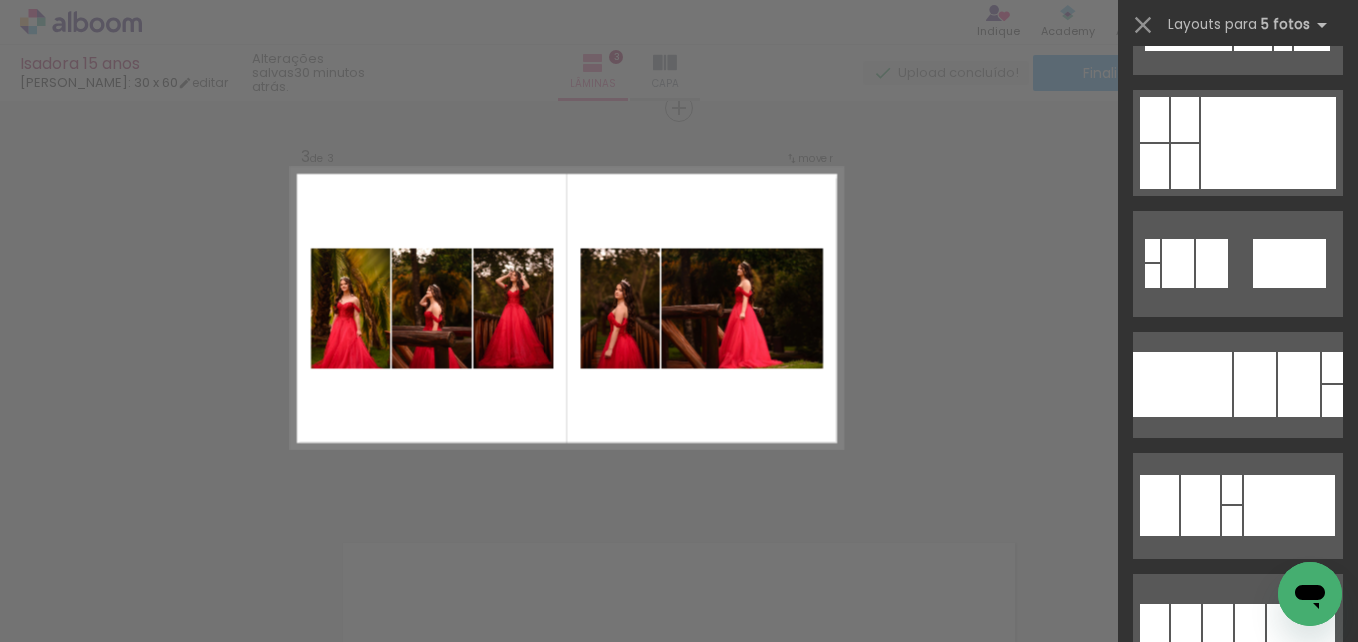 scroll, scrollTop: 2826, scrollLeft: 0, axis: vertical 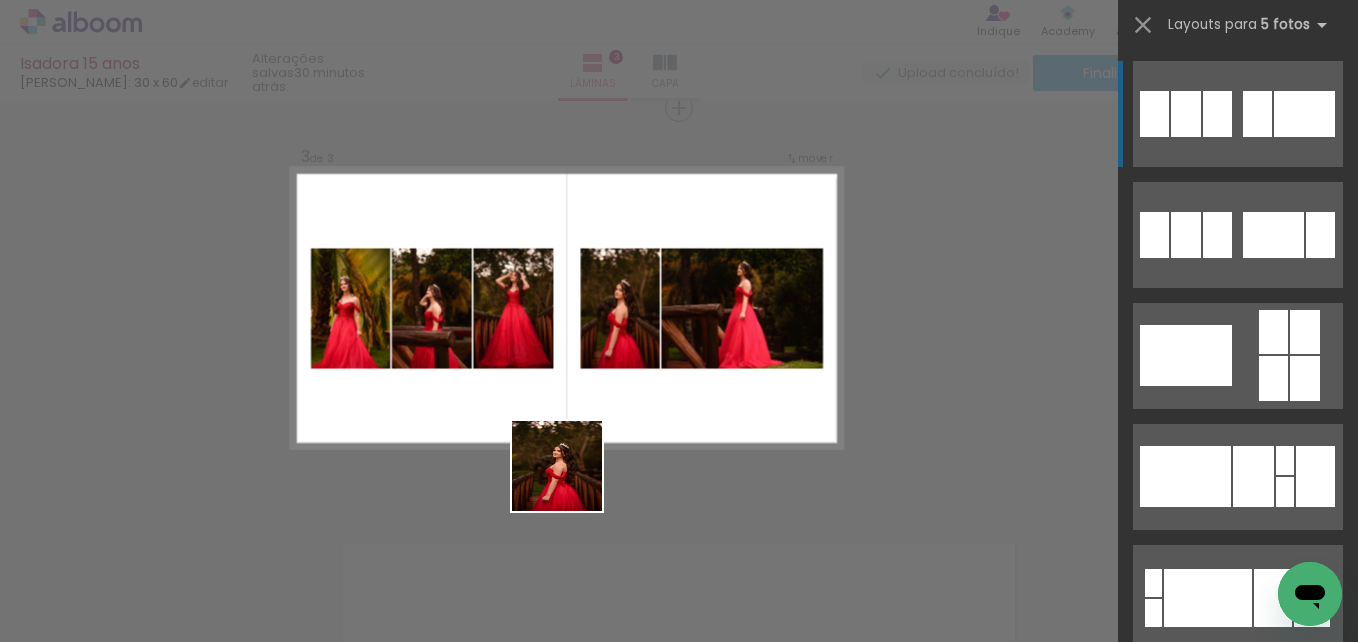 drag, startPoint x: 522, startPoint y: 584, endPoint x: 916, endPoint y: 346, distance: 460.30426 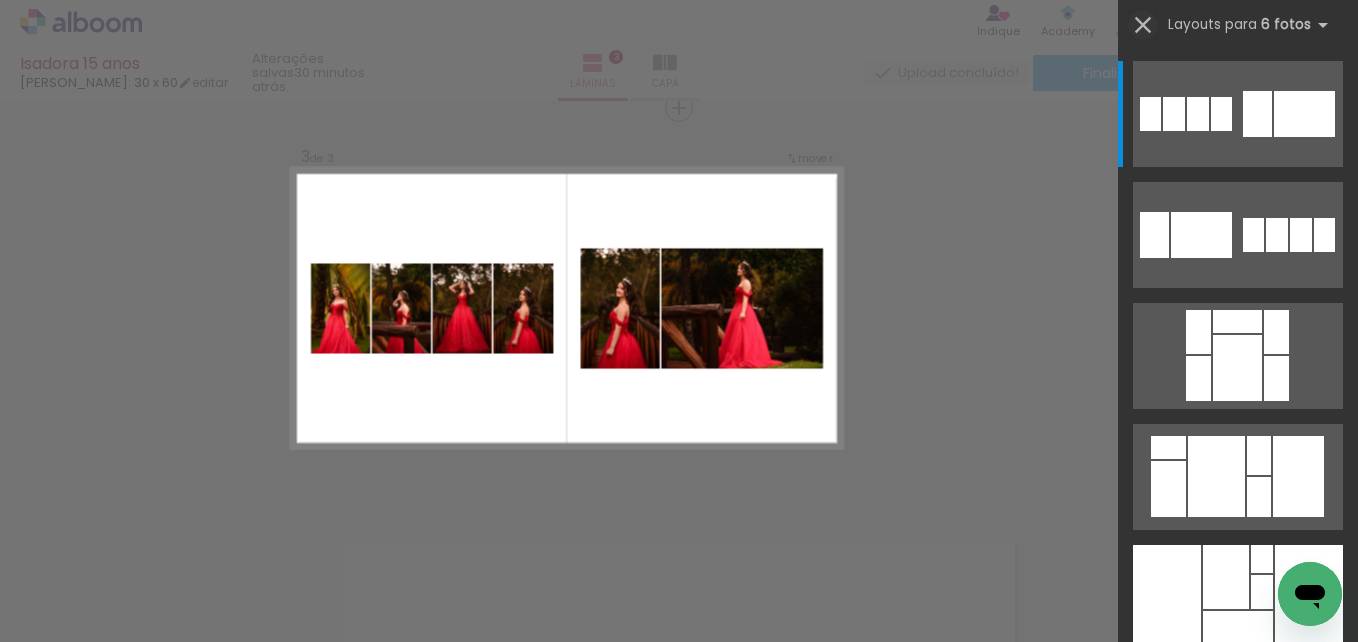 click at bounding box center [1143, 25] 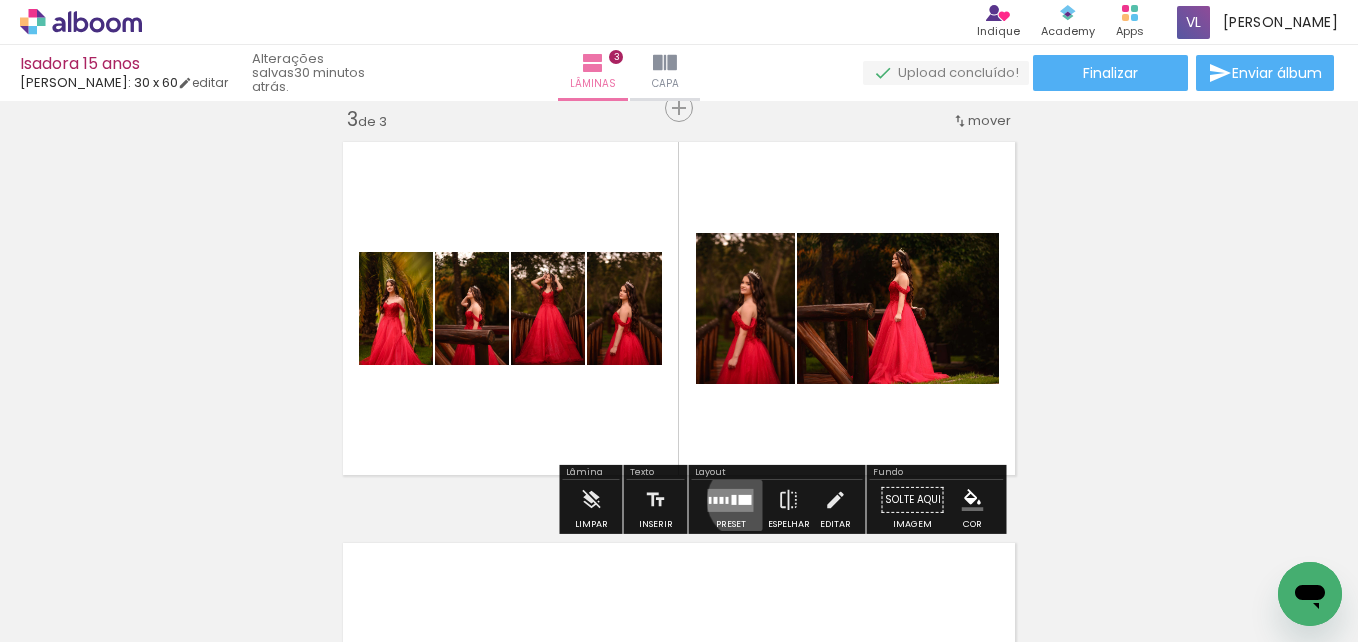 click at bounding box center (745, 499) 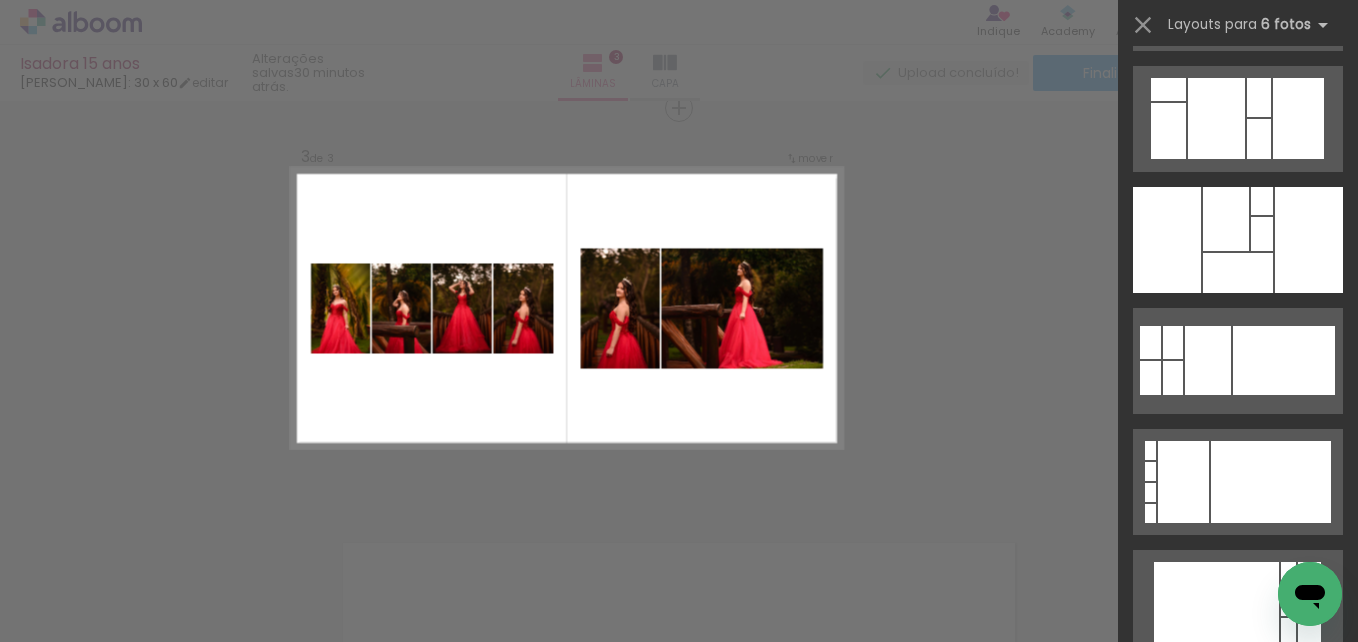 scroll, scrollTop: 477, scrollLeft: 0, axis: vertical 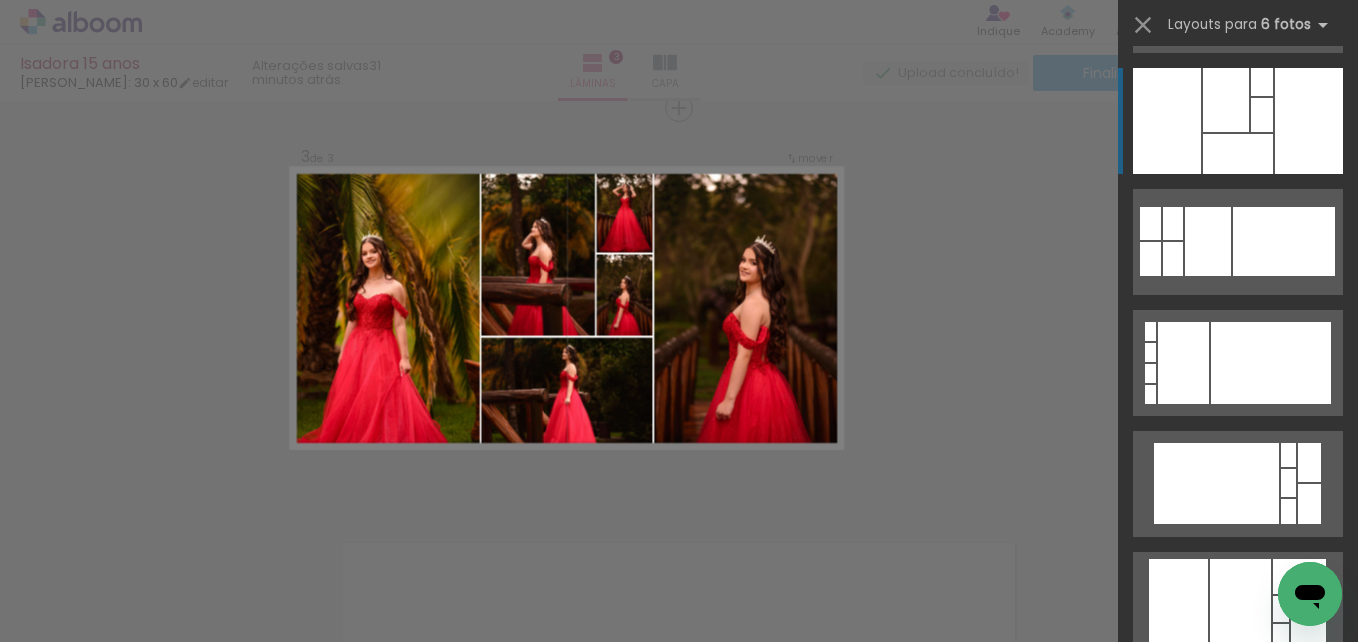 click at bounding box center (1309, 121) 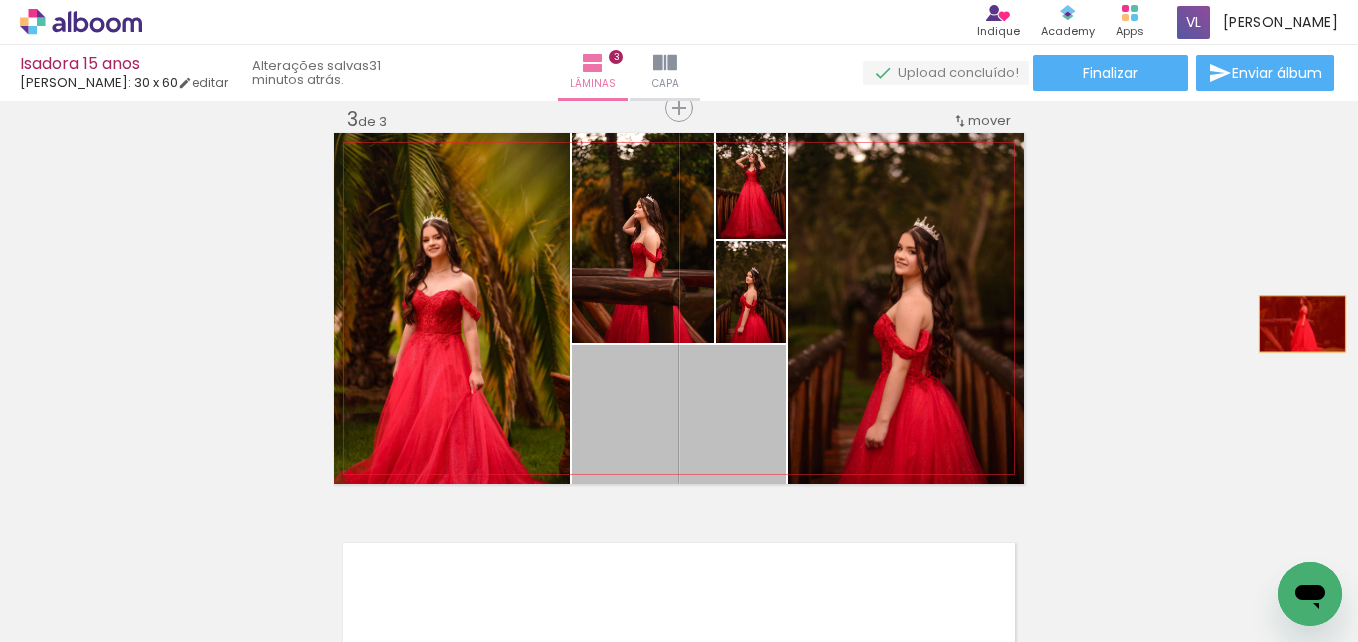 drag, startPoint x: 678, startPoint y: 427, endPoint x: 1317, endPoint y: 324, distance: 647.24805 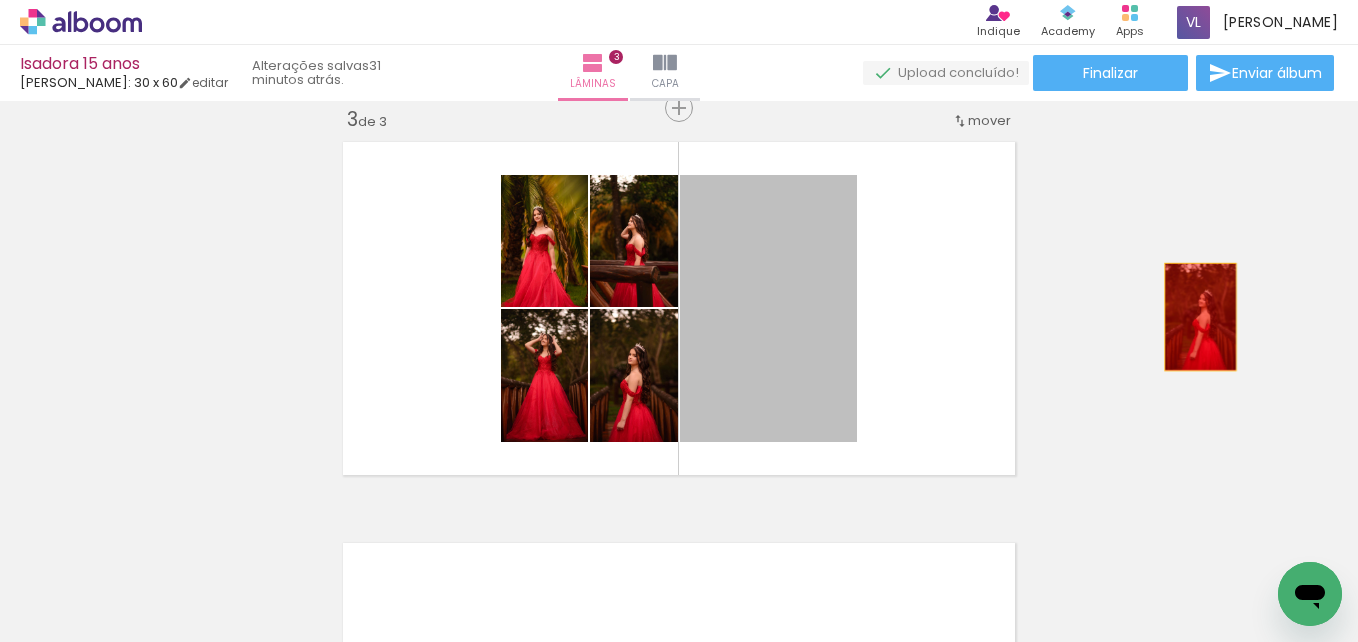 drag, startPoint x: 771, startPoint y: 357, endPoint x: 1209, endPoint y: 320, distance: 439.56 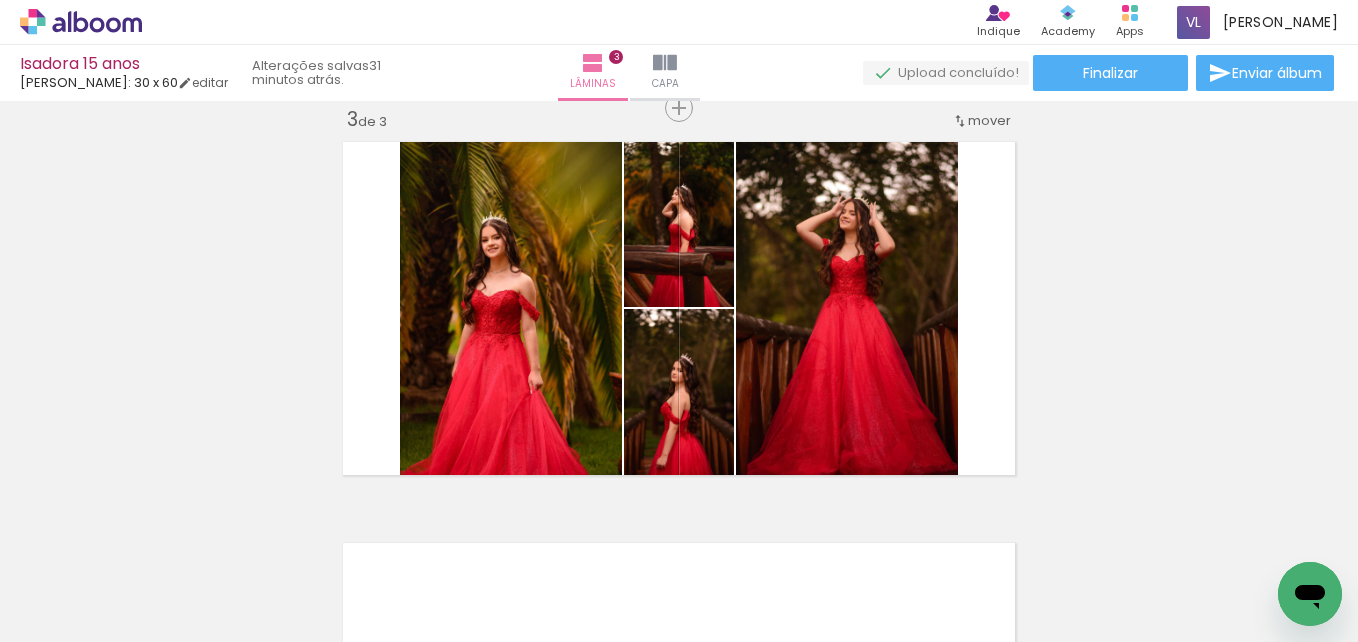 scroll, scrollTop: 0, scrollLeft: 1144, axis: horizontal 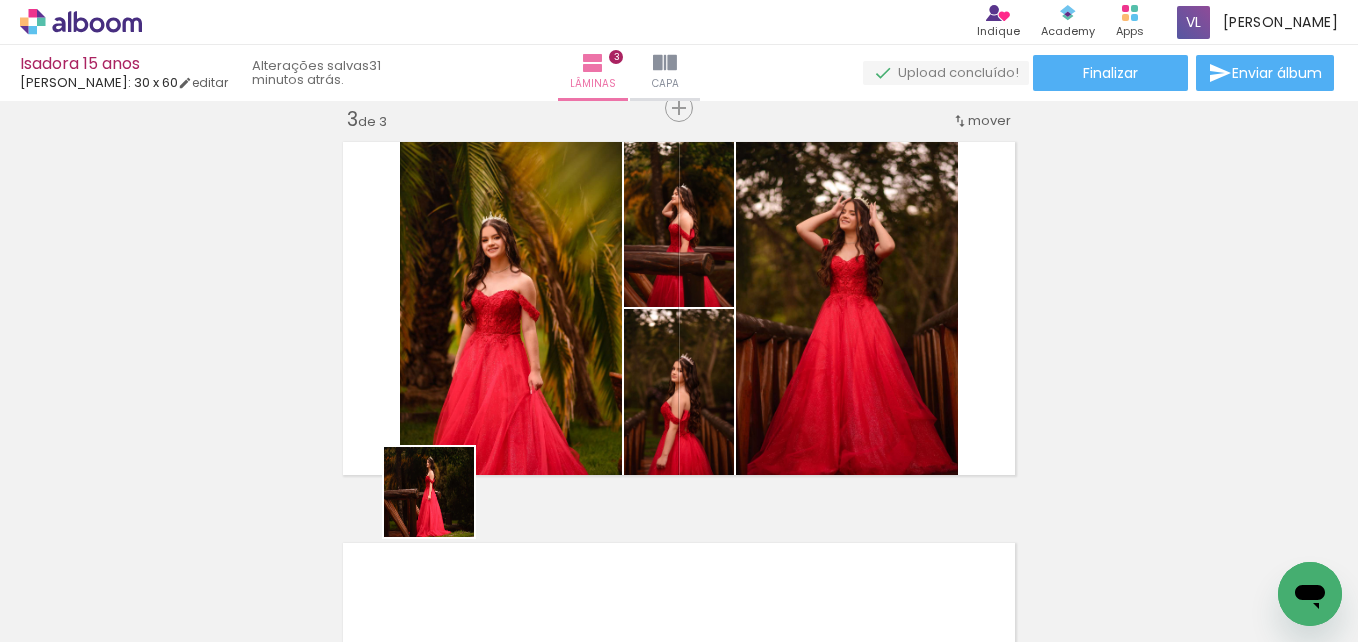 drag, startPoint x: 380, startPoint y: 573, endPoint x: 548, endPoint y: 464, distance: 200.26233 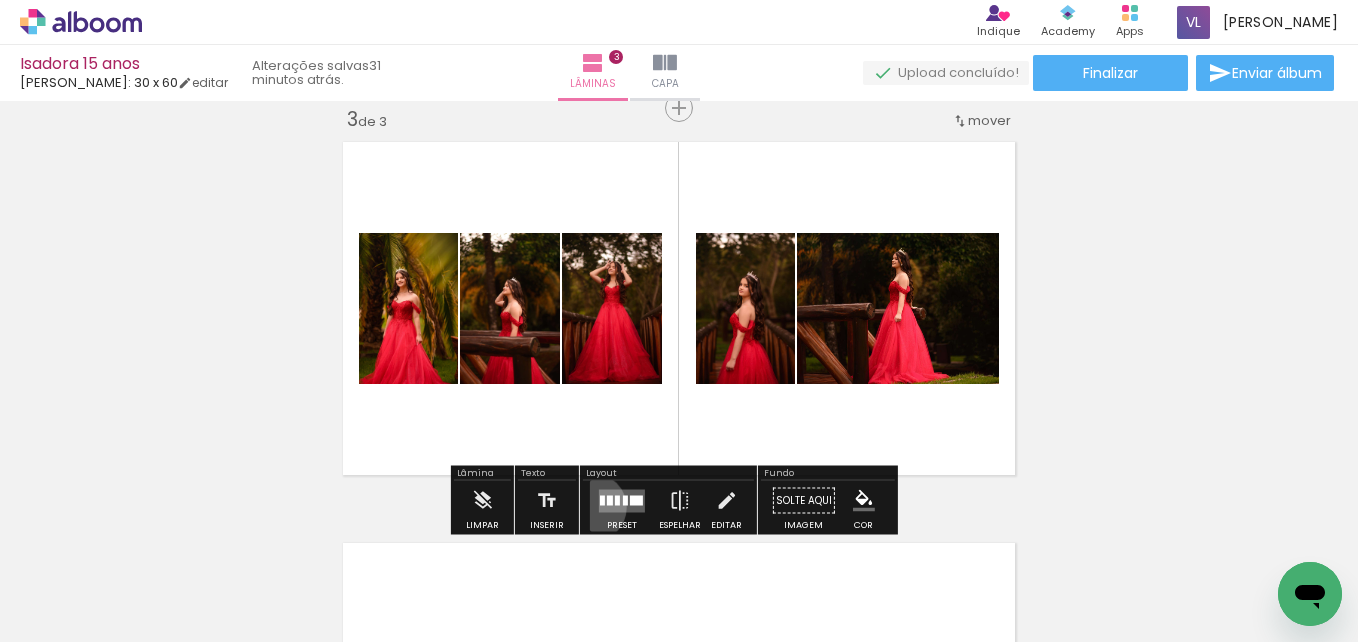 click on "Preset" at bounding box center (622, 506) 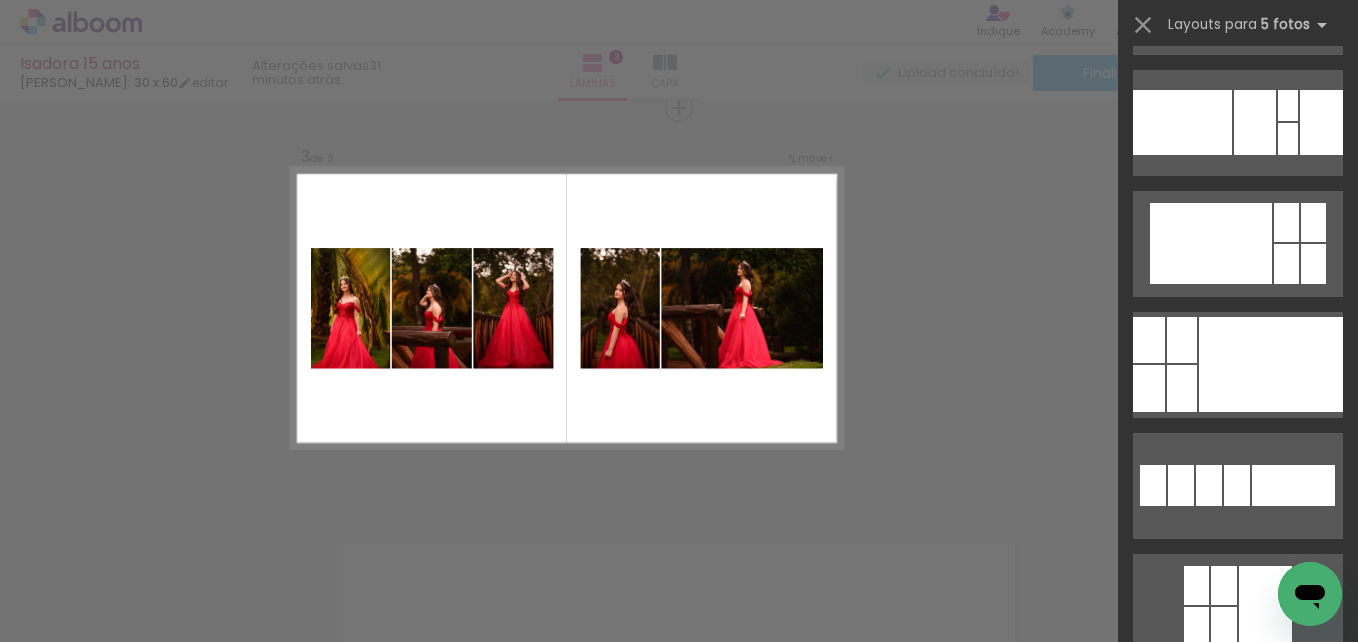 scroll, scrollTop: 4815, scrollLeft: 0, axis: vertical 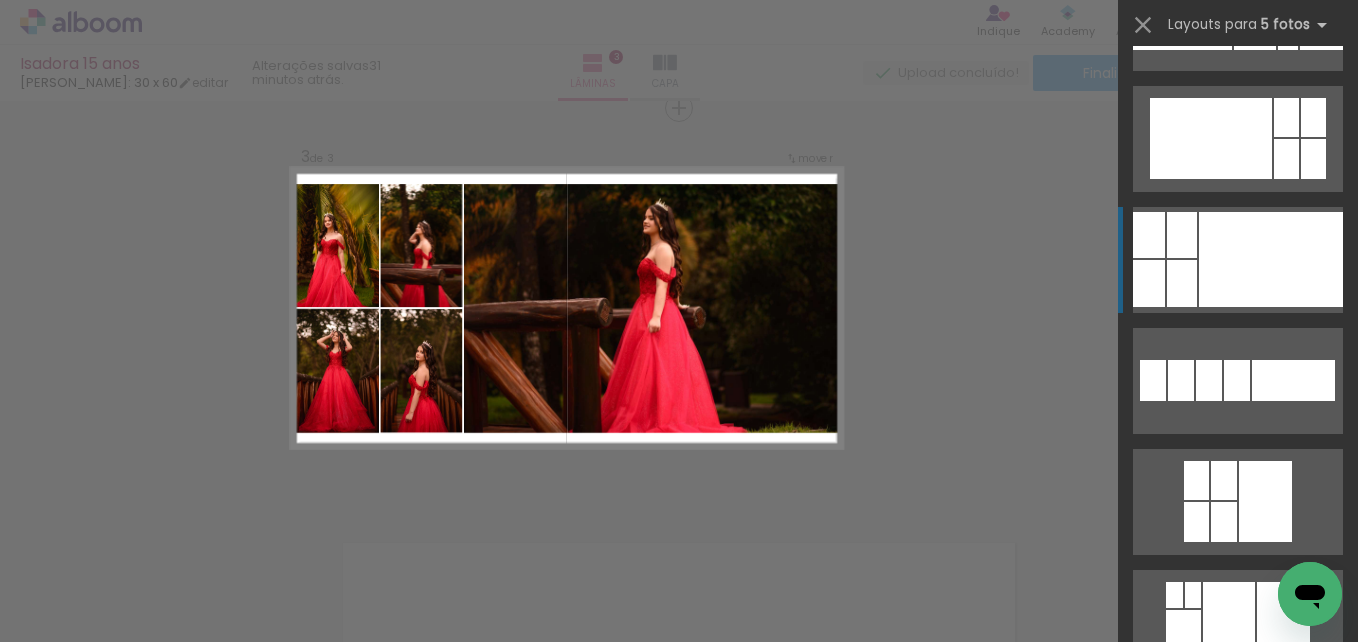 click at bounding box center (1271, 259) 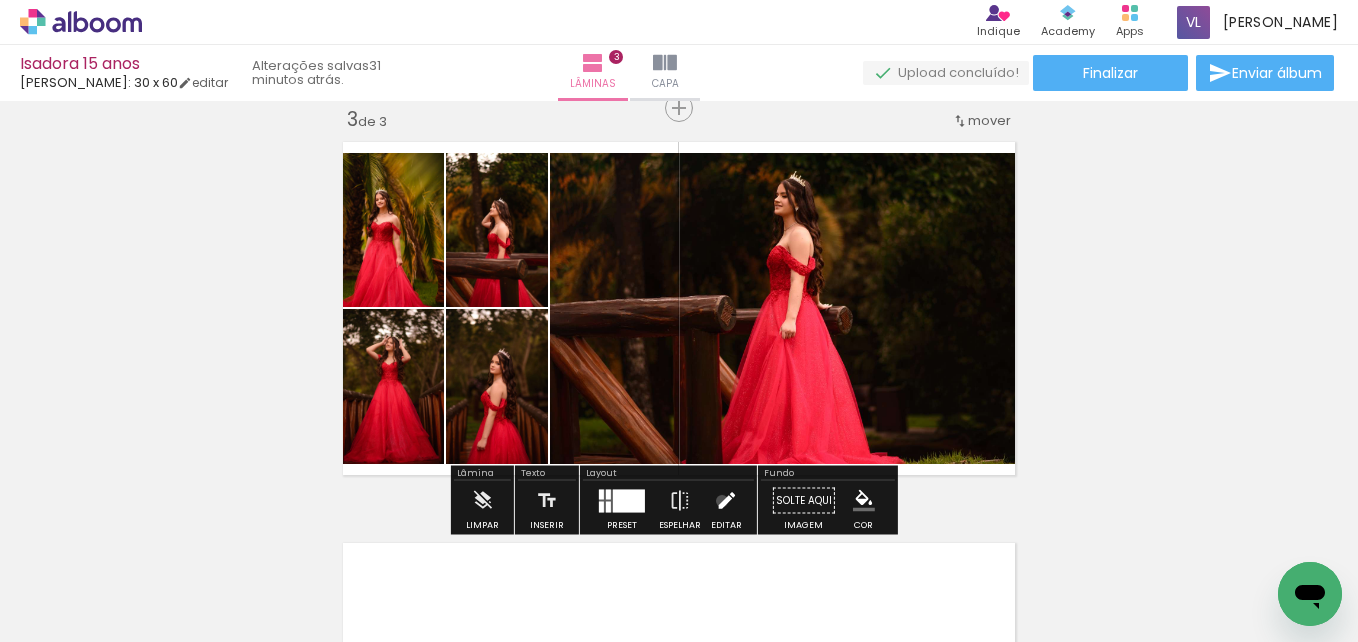click at bounding box center [726, 501] 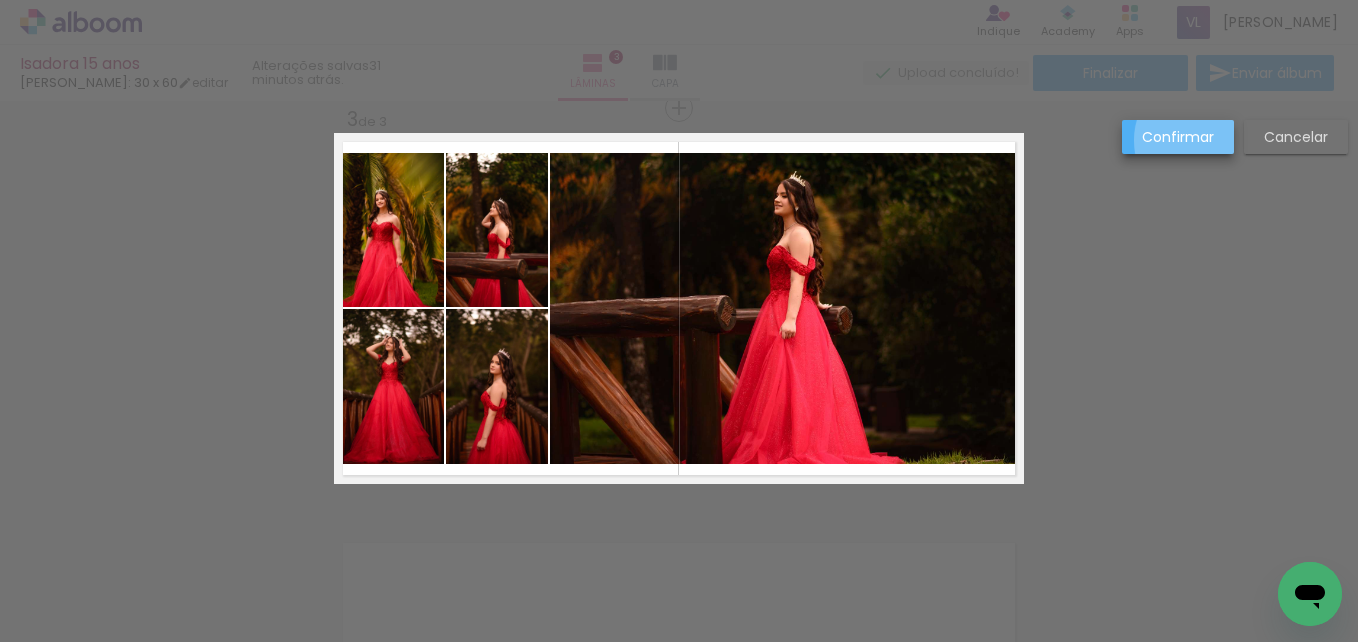 click on "Confirmar" at bounding box center [0, 0] 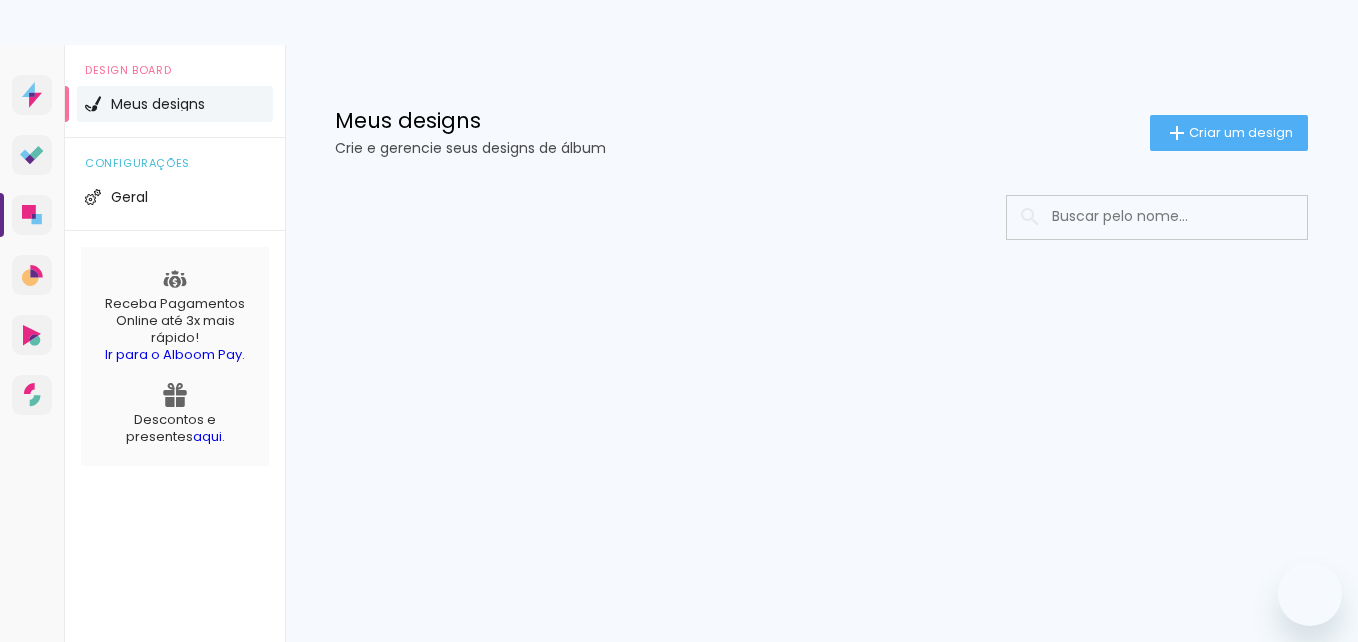 scroll, scrollTop: 0, scrollLeft: 0, axis: both 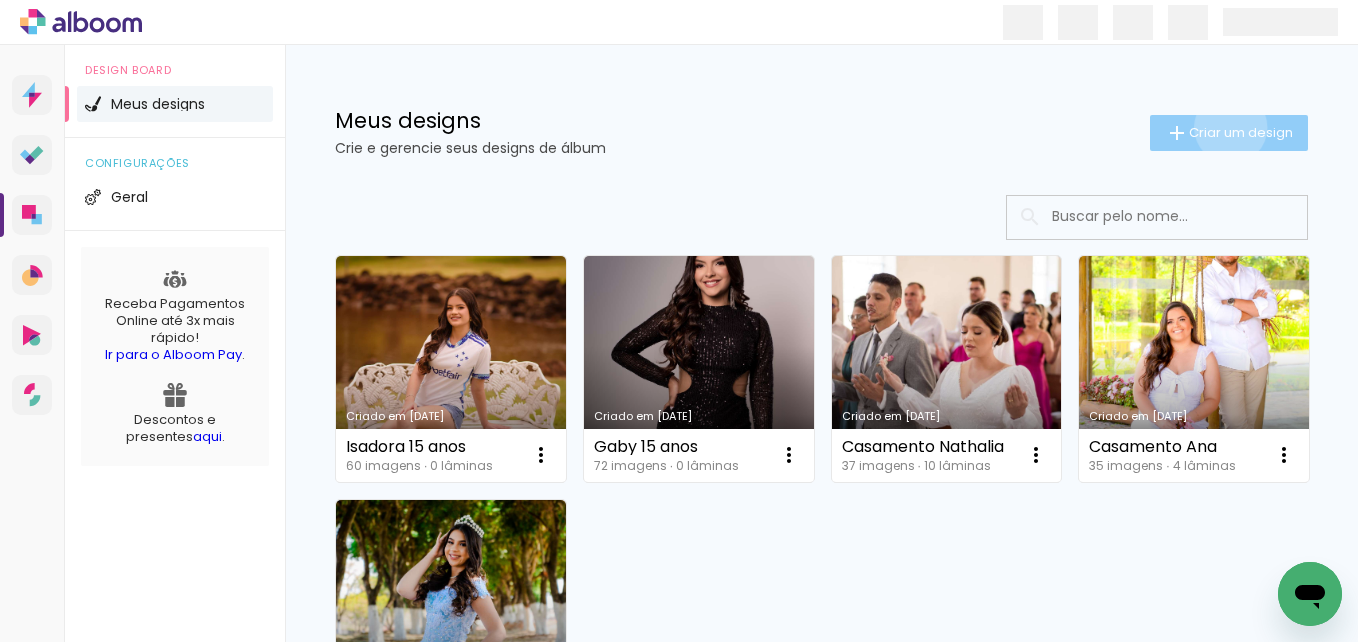 click on "Criar um design" 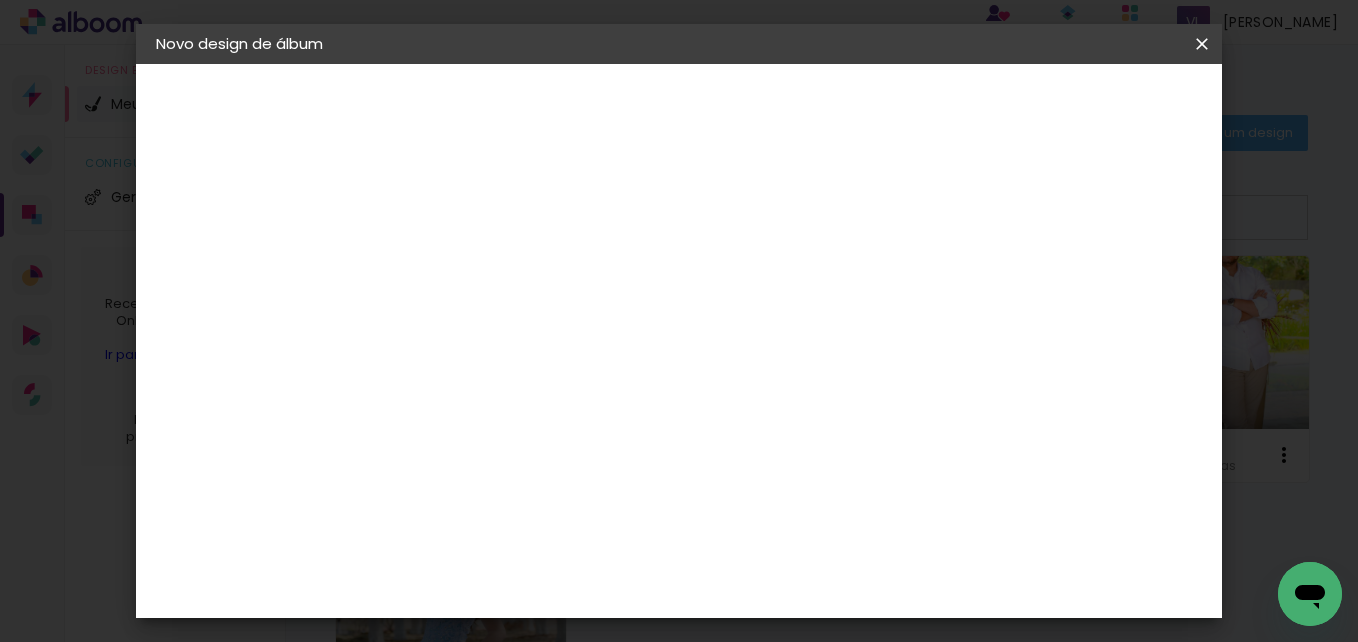 click at bounding box center [483, 268] 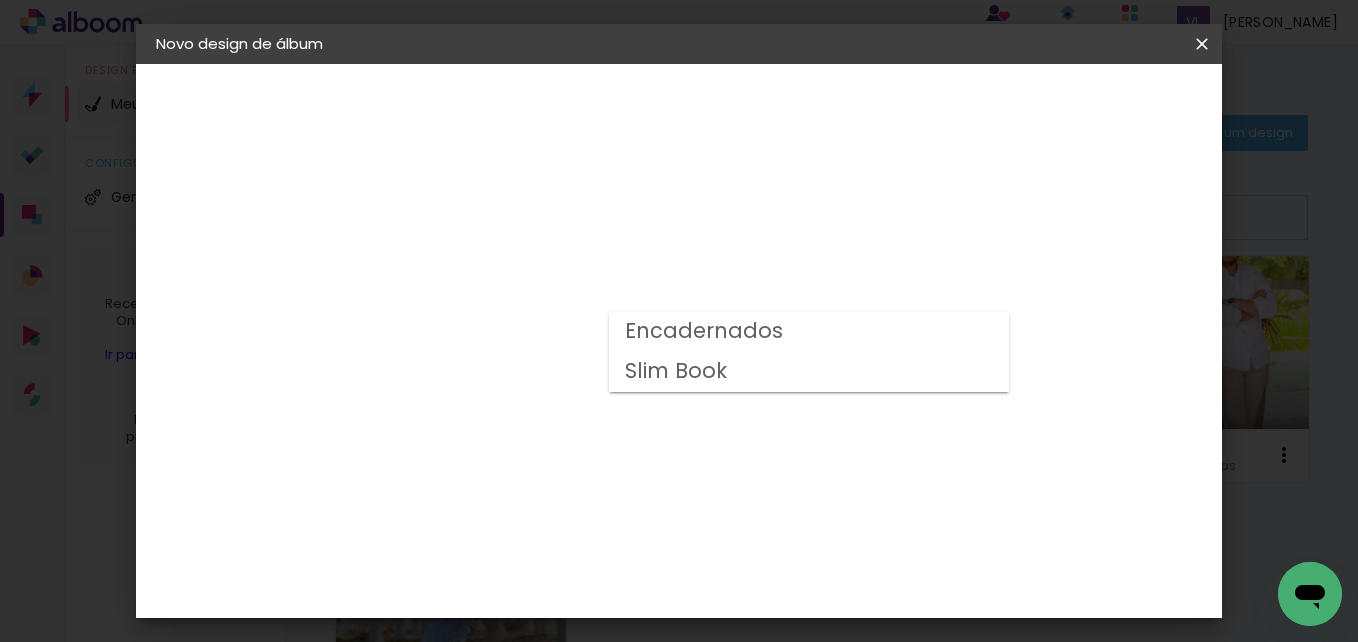 click on "Encadernados" at bounding box center (0, 0) 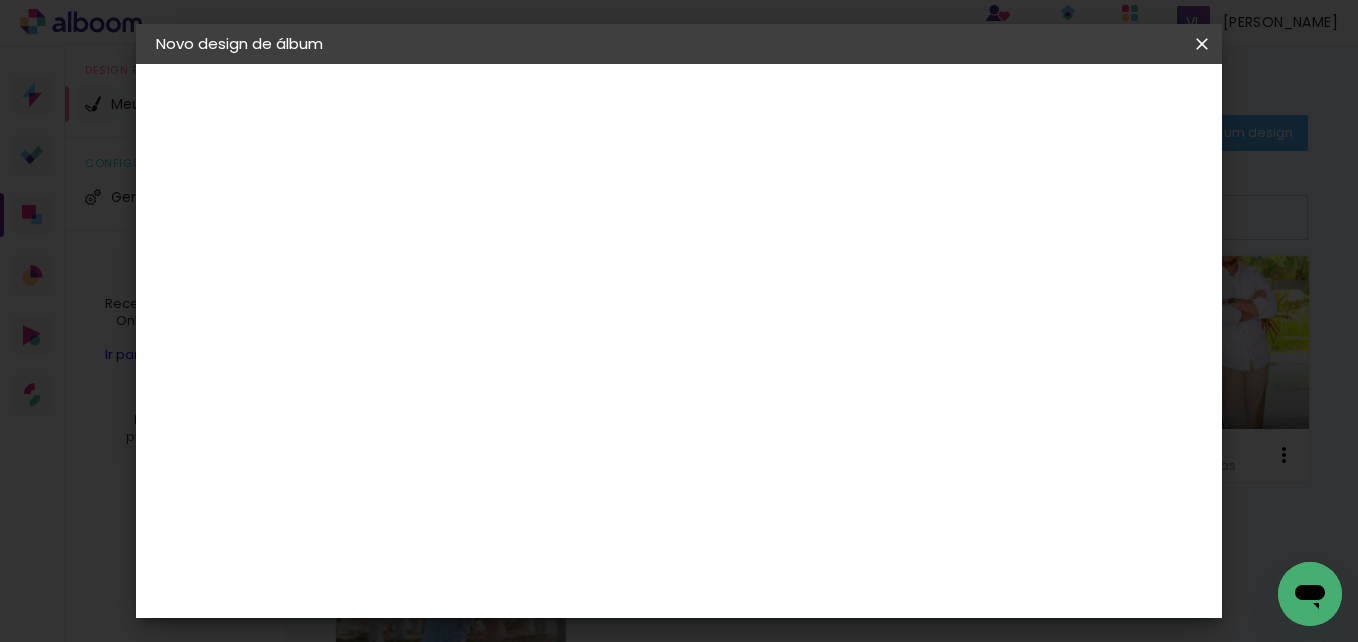 scroll, scrollTop: 575, scrollLeft: 0, axis: vertical 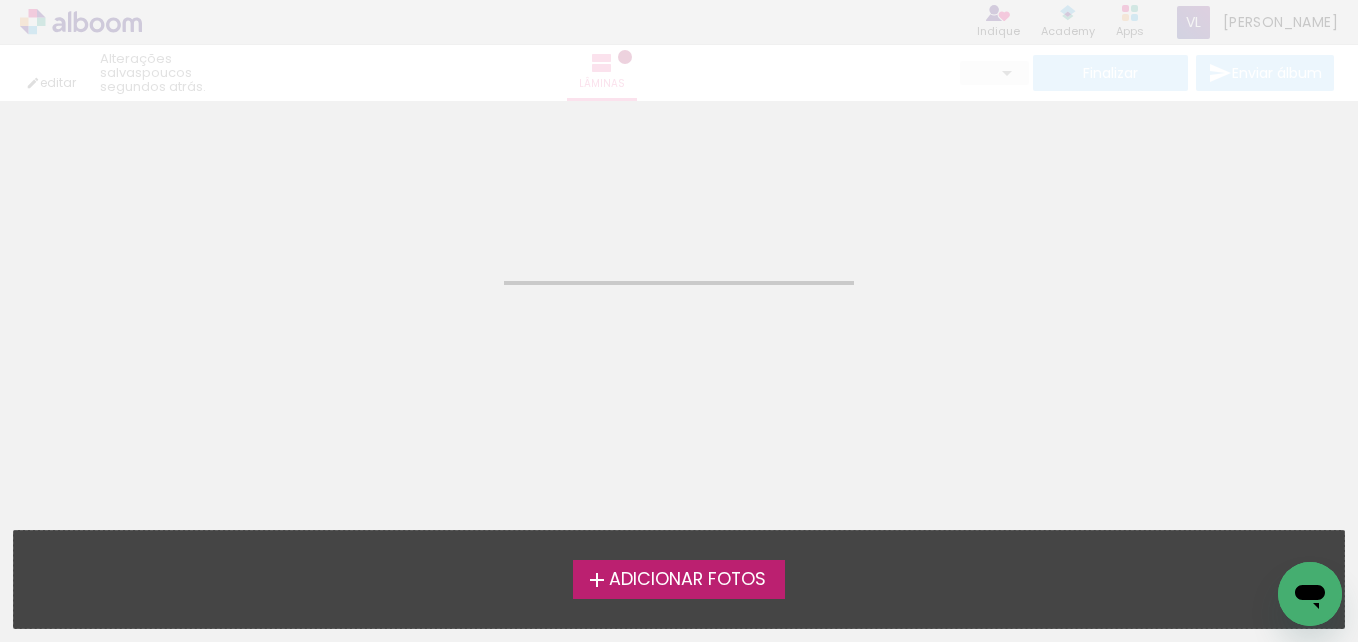 click on "Adicionar Fotos" at bounding box center (687, 580) 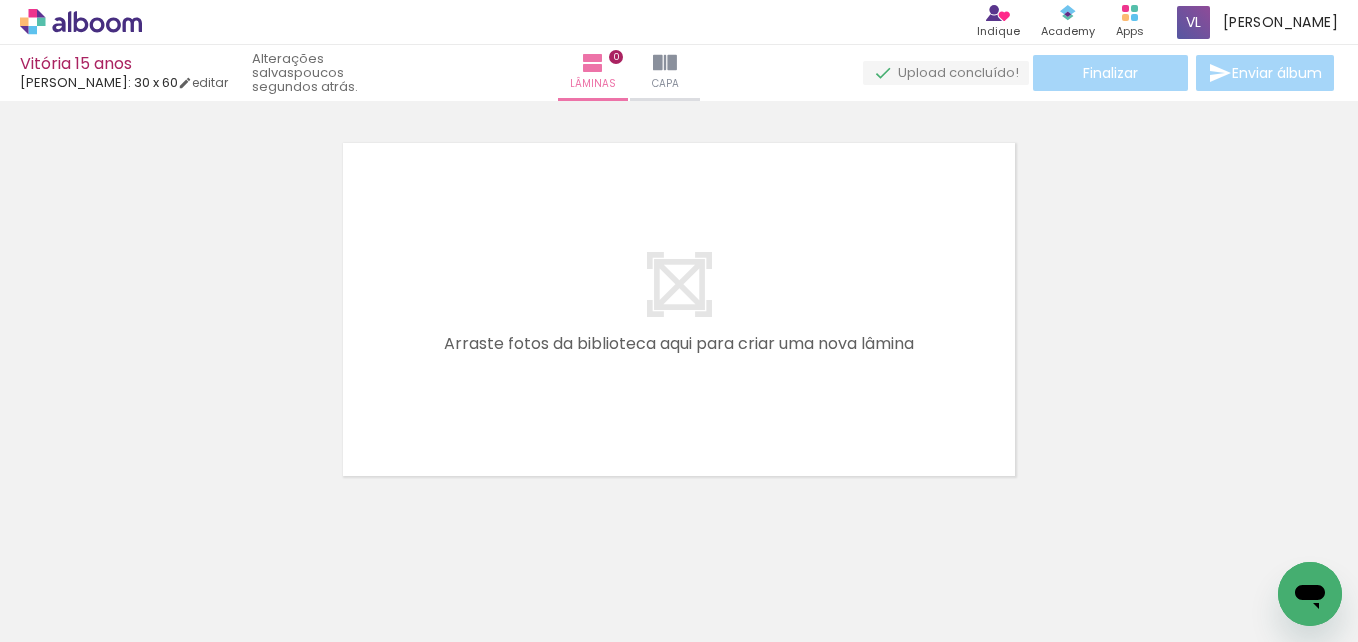 scroll, scrollTop: 26, scrollLeft: 0, axis: vertical 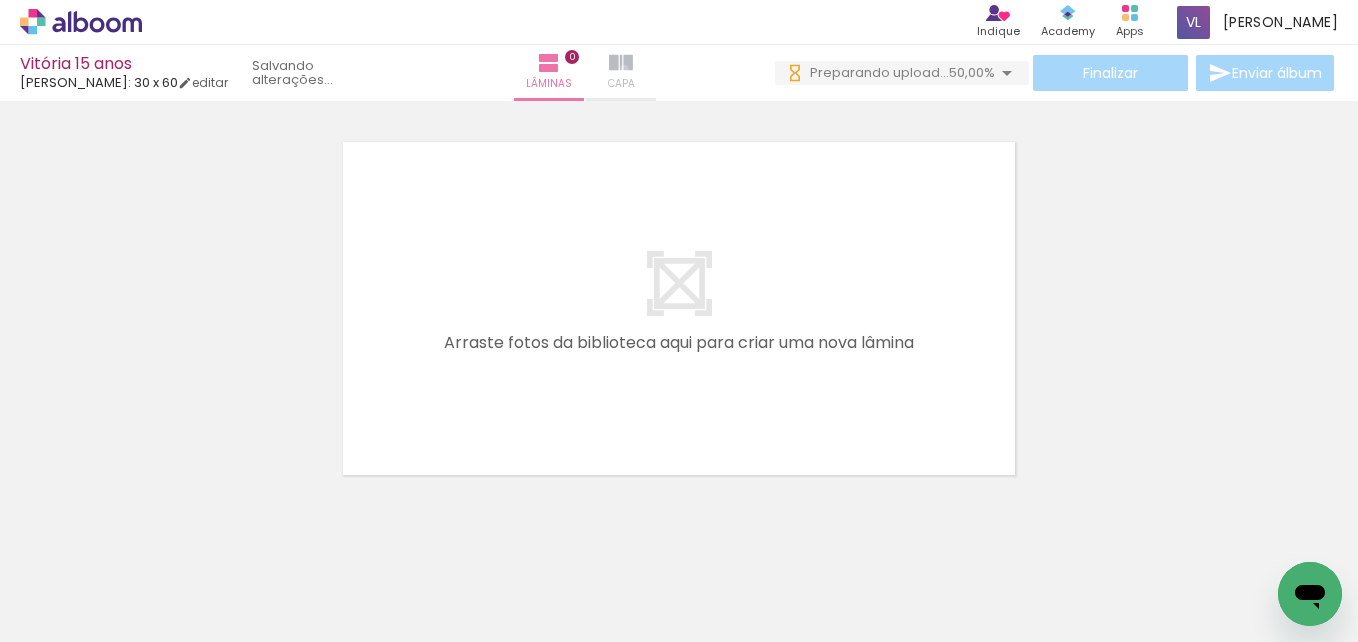 click at bounding box center (621, 63) 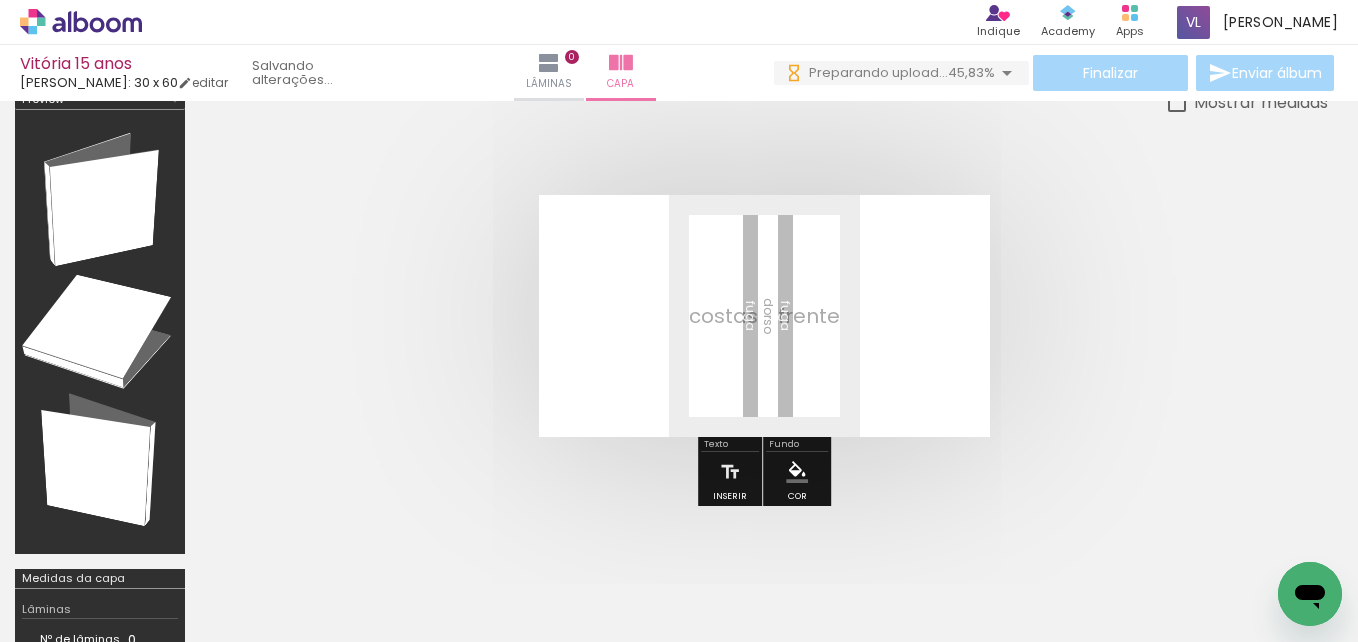 scroll, scrollTop: 0, scrollLeft: 0, axis: both 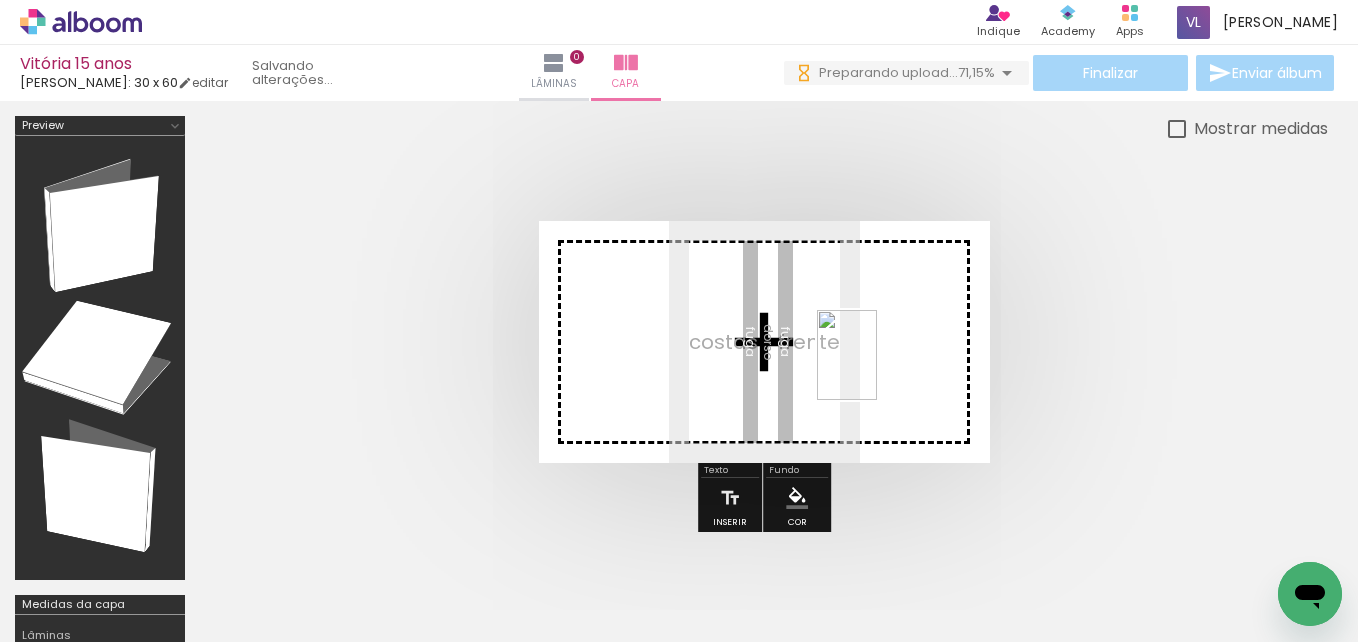 drag, startPoint x: 1265, startPoint y: 573, endPoint x: 872, endPoint y: 364, distance: 445.11795 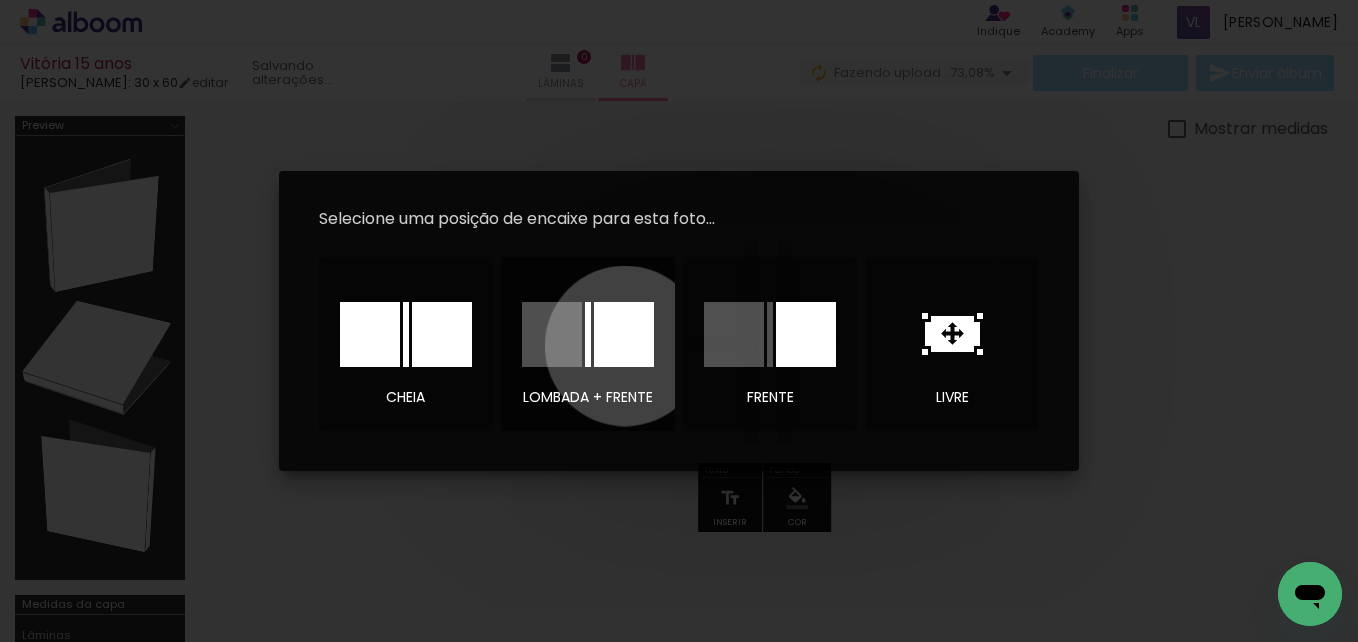 click at bounding box center [624, 334] 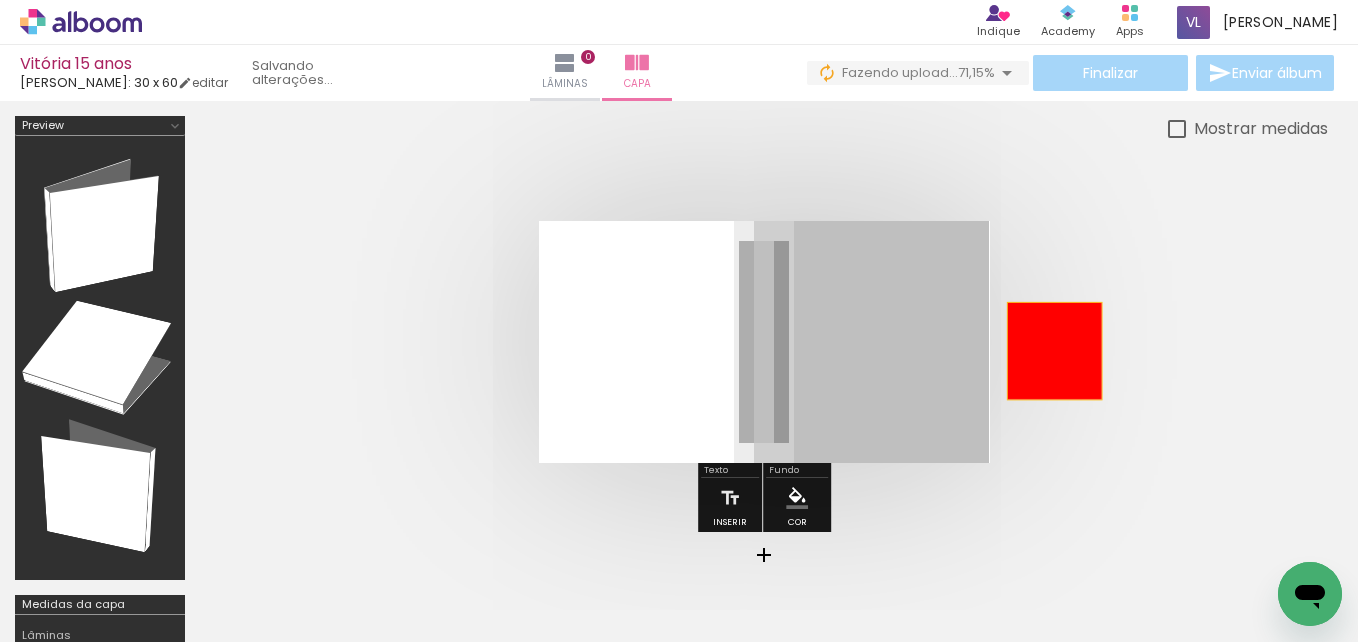 drag, startPoint x: 848, startPoint y: 371, endPoint x: 1097, endPoint y: 355, distance: 249.51352 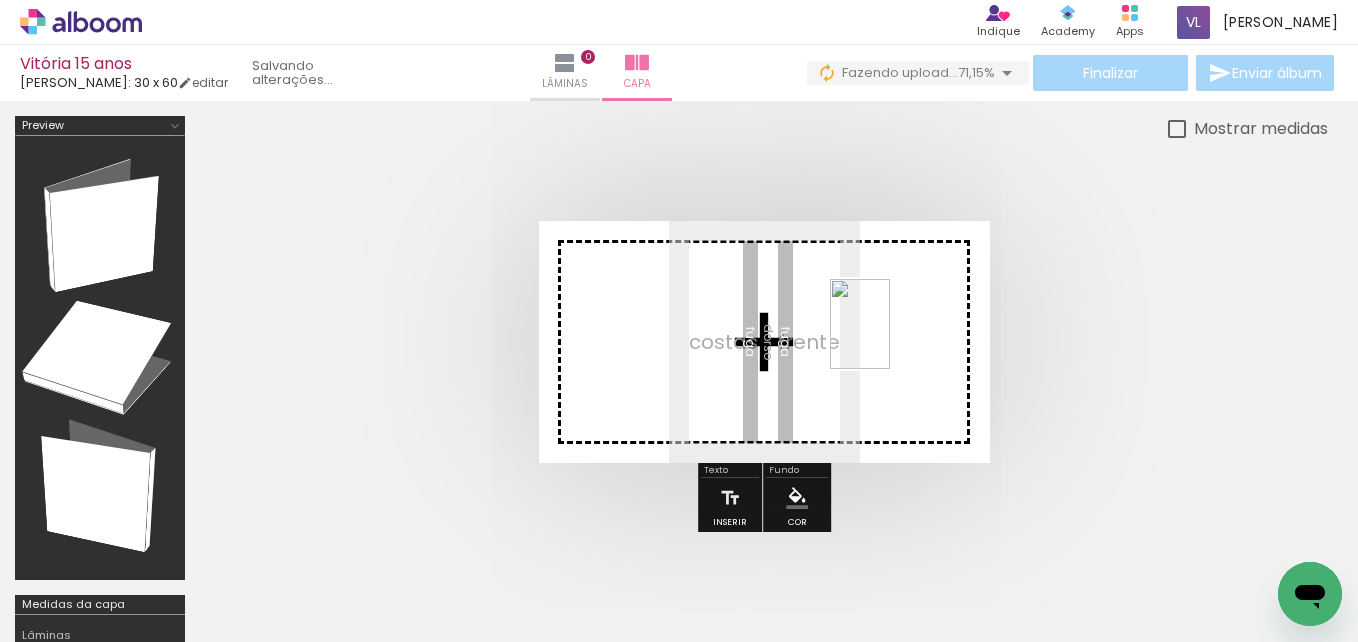 drag, startPoint x: 1267, startPoint y: 546, endPoint x: 890, endPoint y: 337, distance: 431.05685 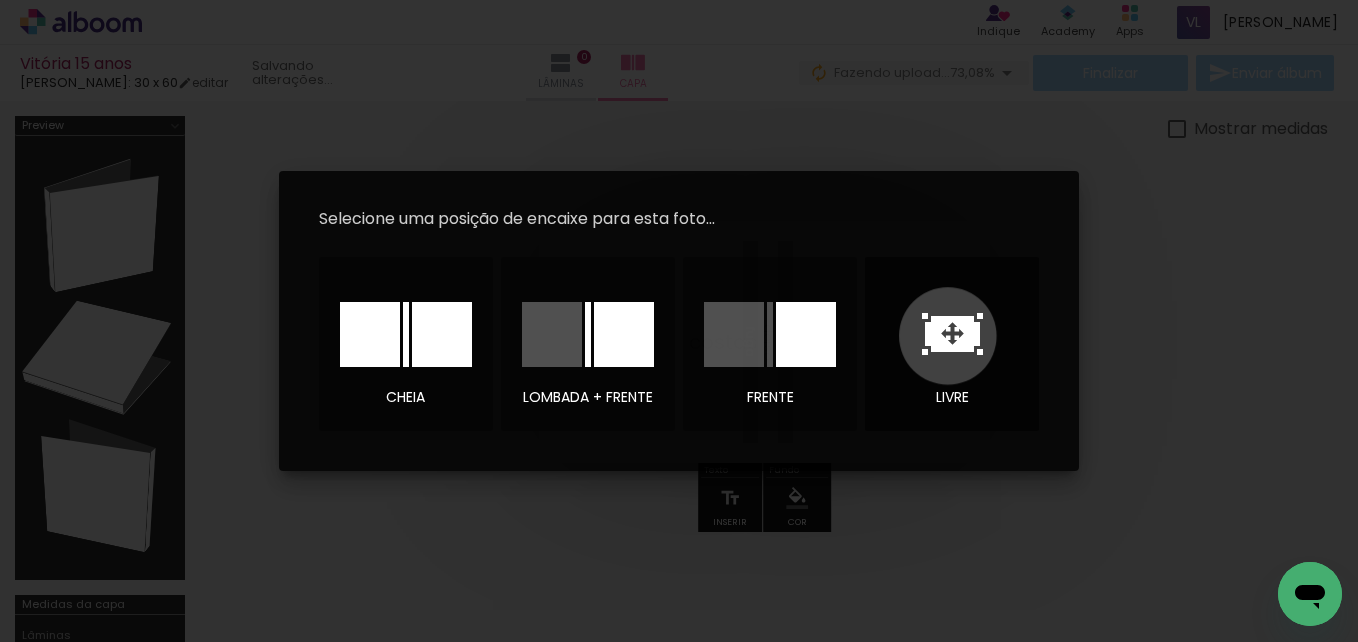 click 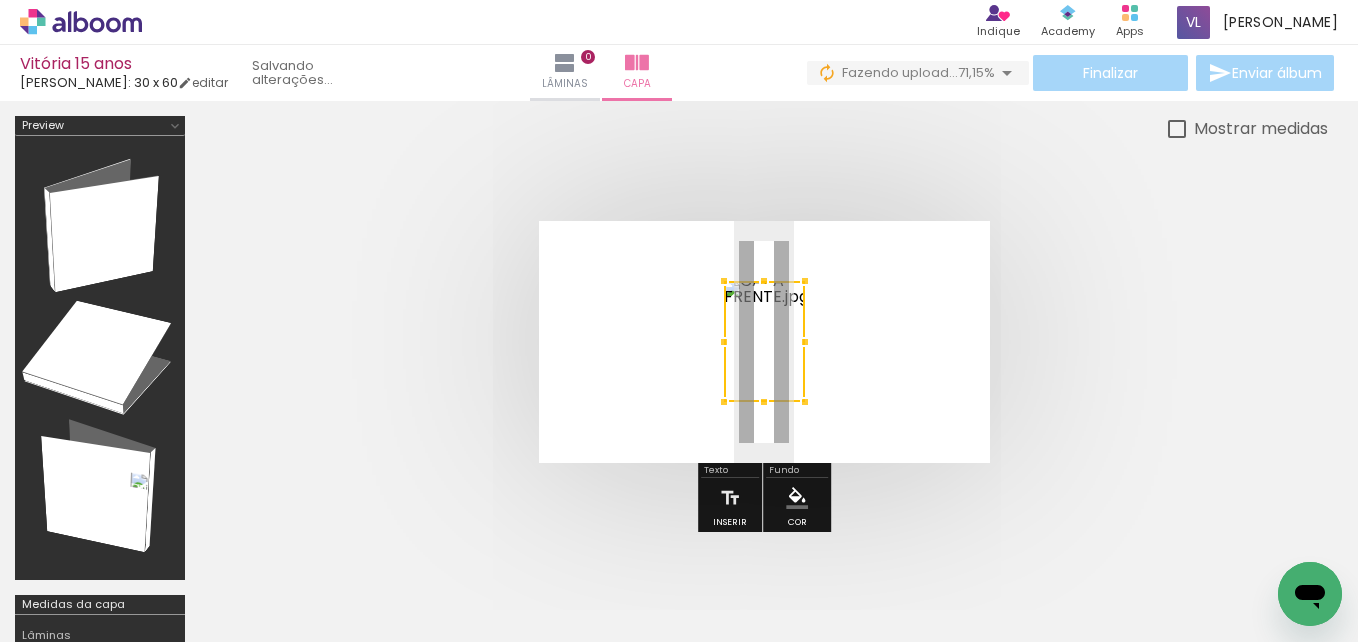 click at bounding box center (764, 341) 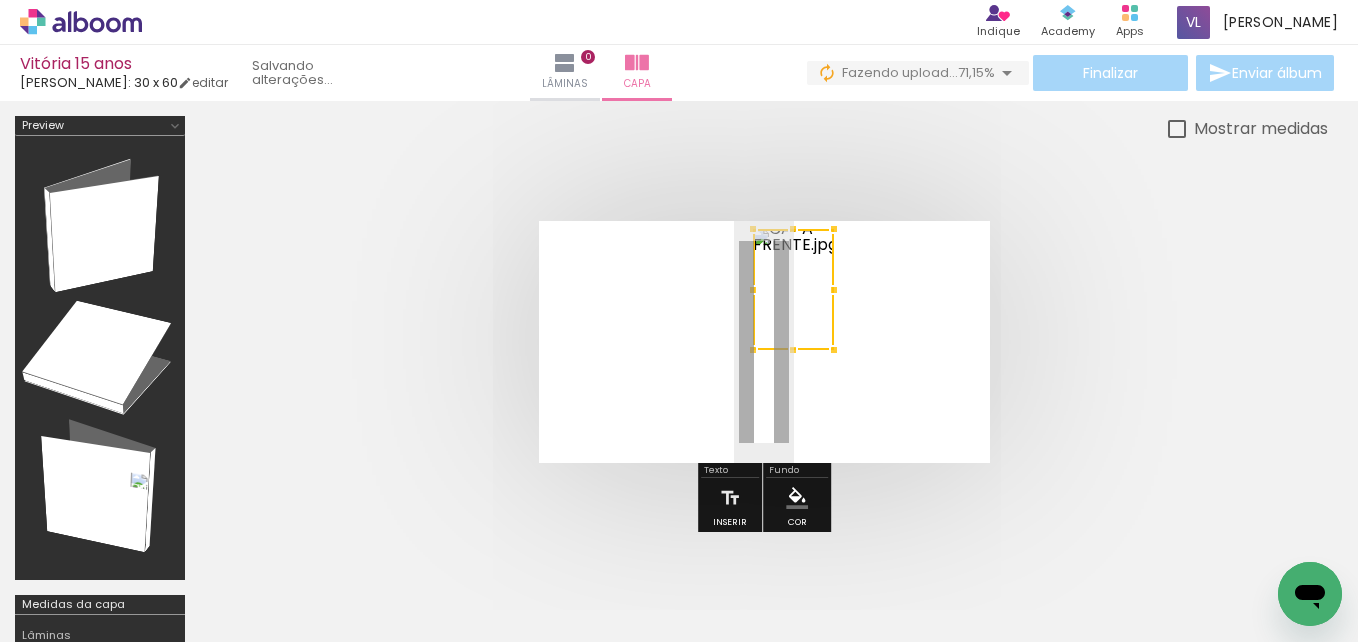 drag, startPoint x: 756, startPoint y: 334, endPoint x: 785, endPoint y: 282, distance: 59.5399 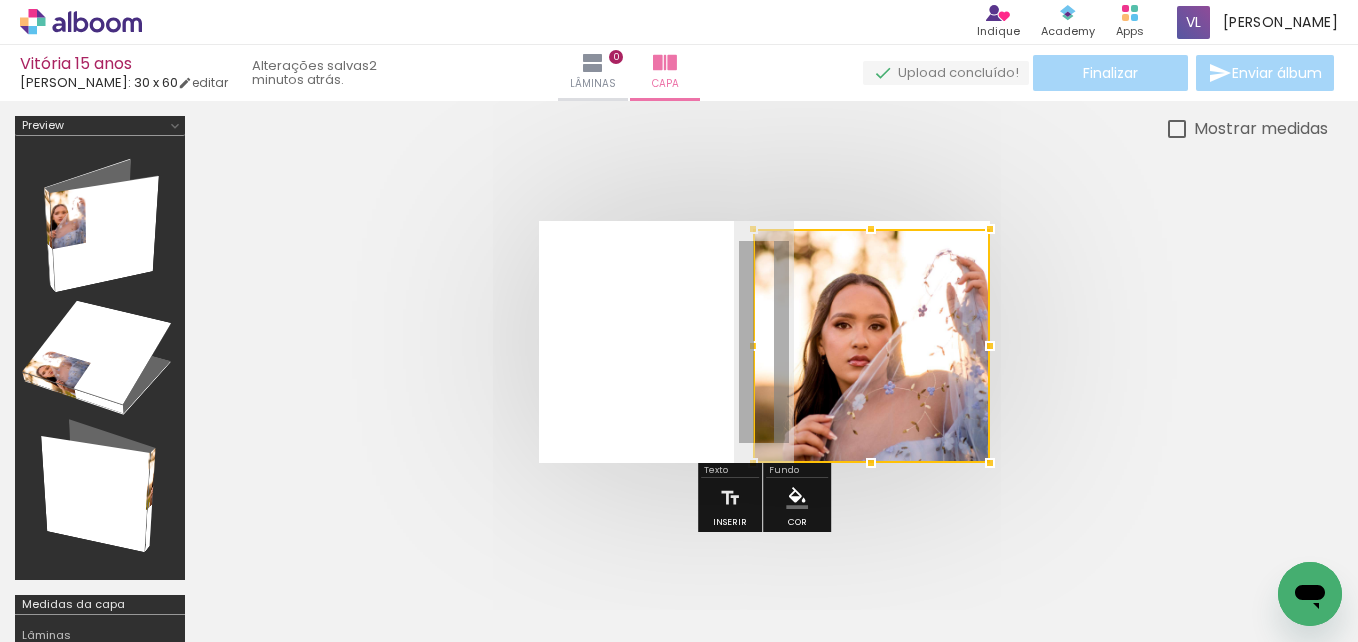 drag, startPoint x: 826, startPoint y: 340, endPoint x: 968, endPoint y: 442, distance: 174.83707 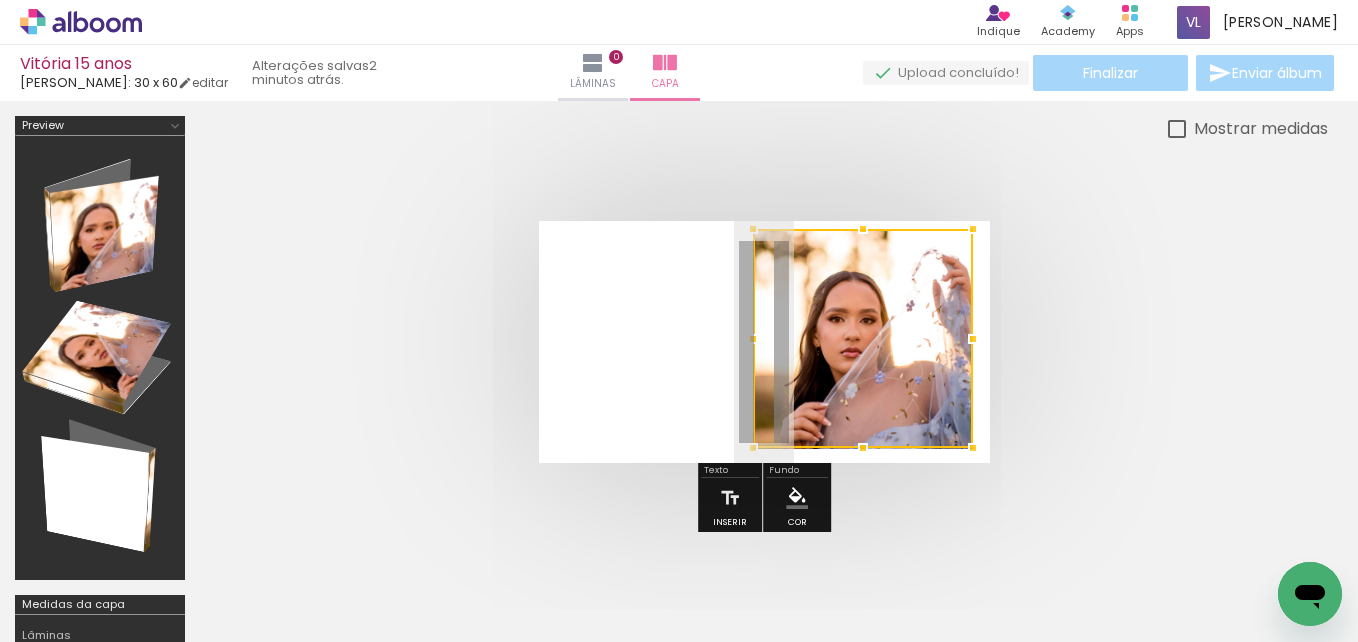 click at bounding box center (764, 342) 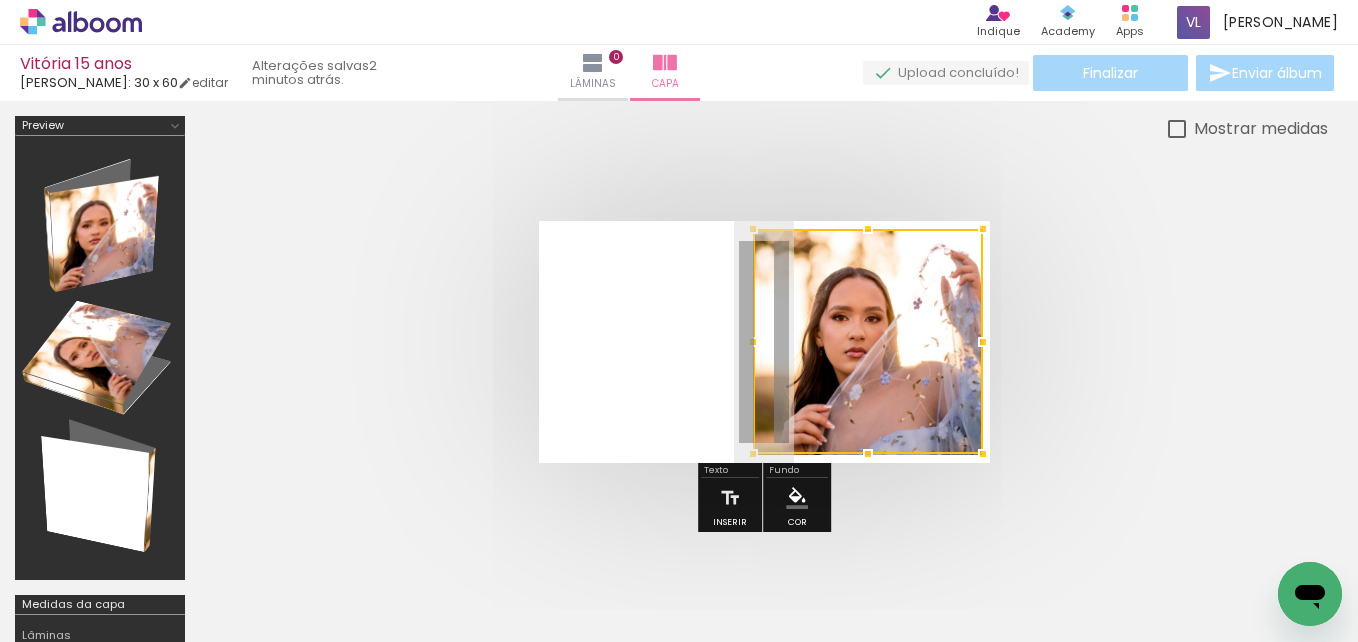 click at bounding box center [983, 454] 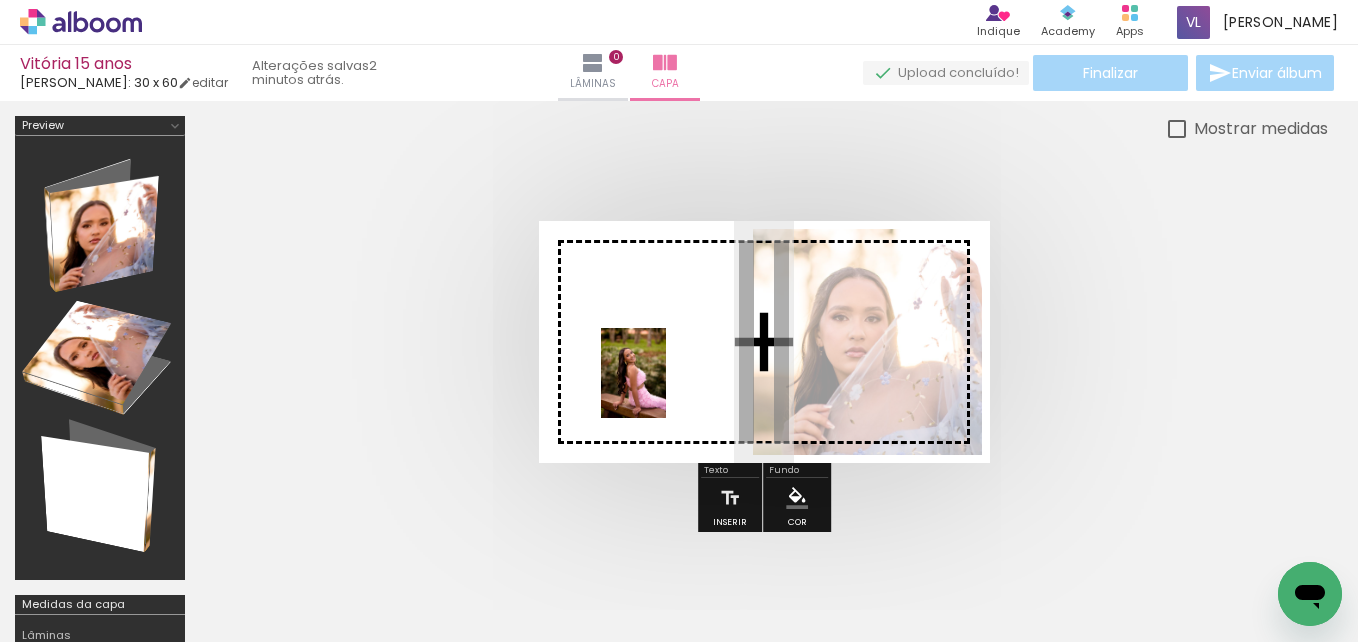 drag, startPoint x: 1151, startPoint y: 622, endPoint x: 648, endPoint y: 386, distance: 555.6123 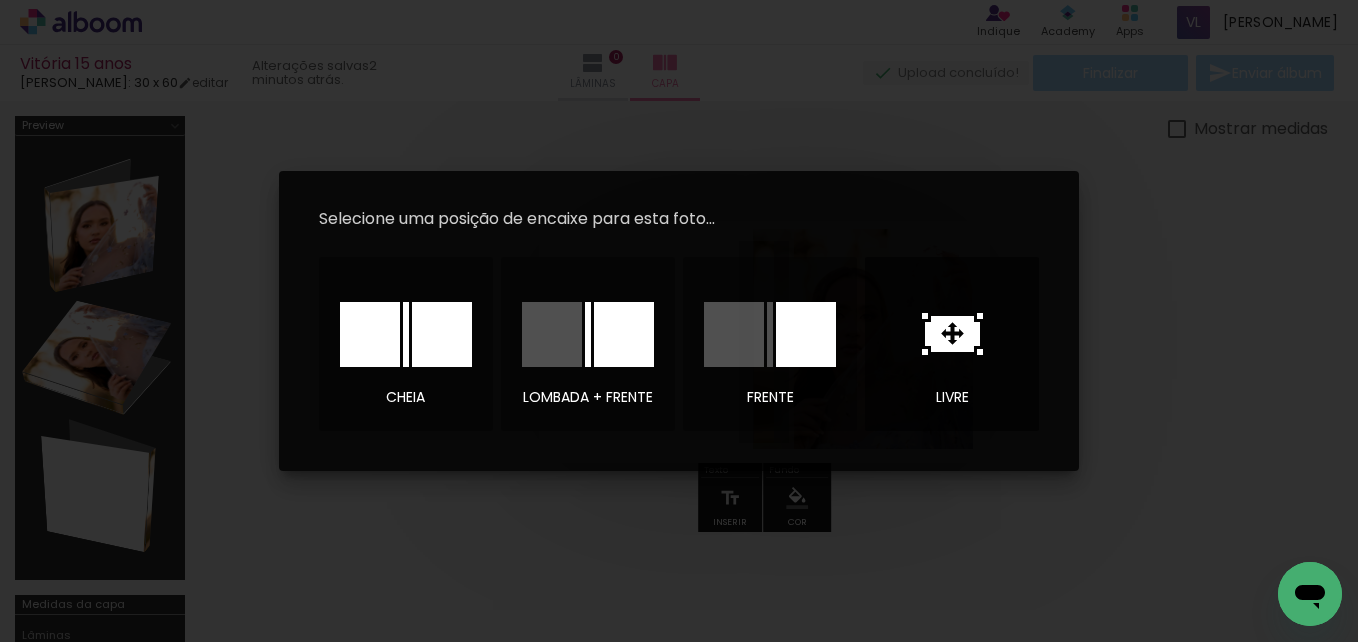 click 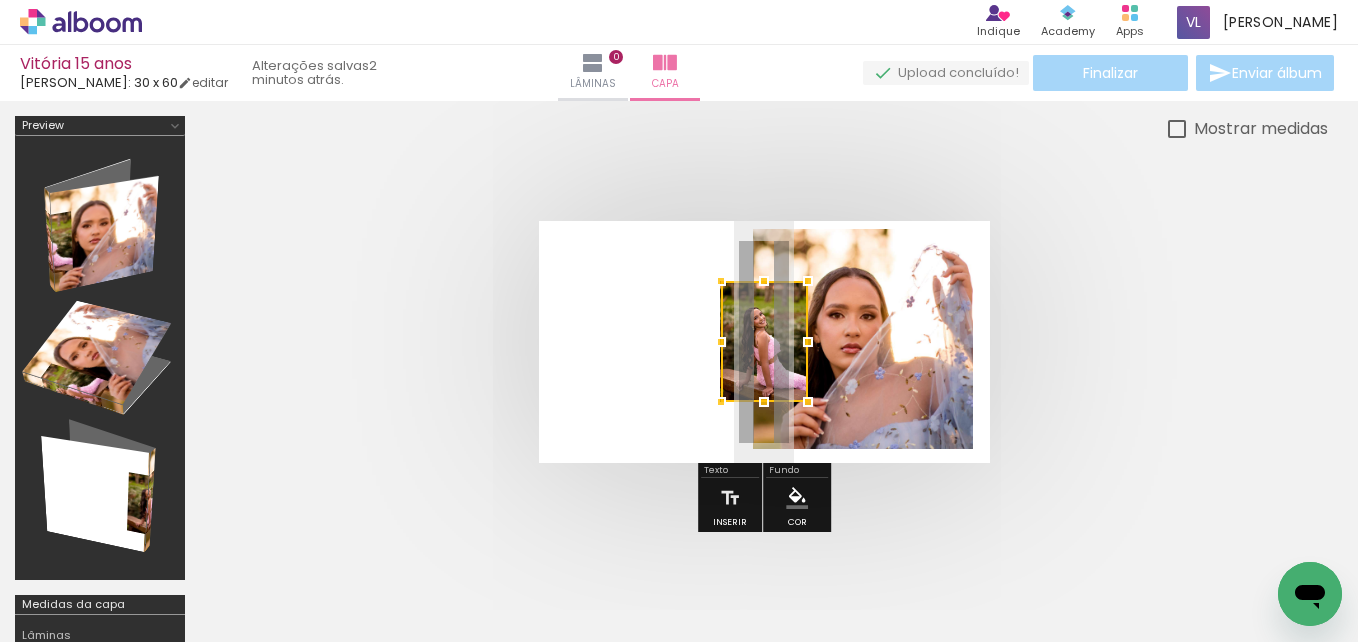 click at bounding box center [764, 341] 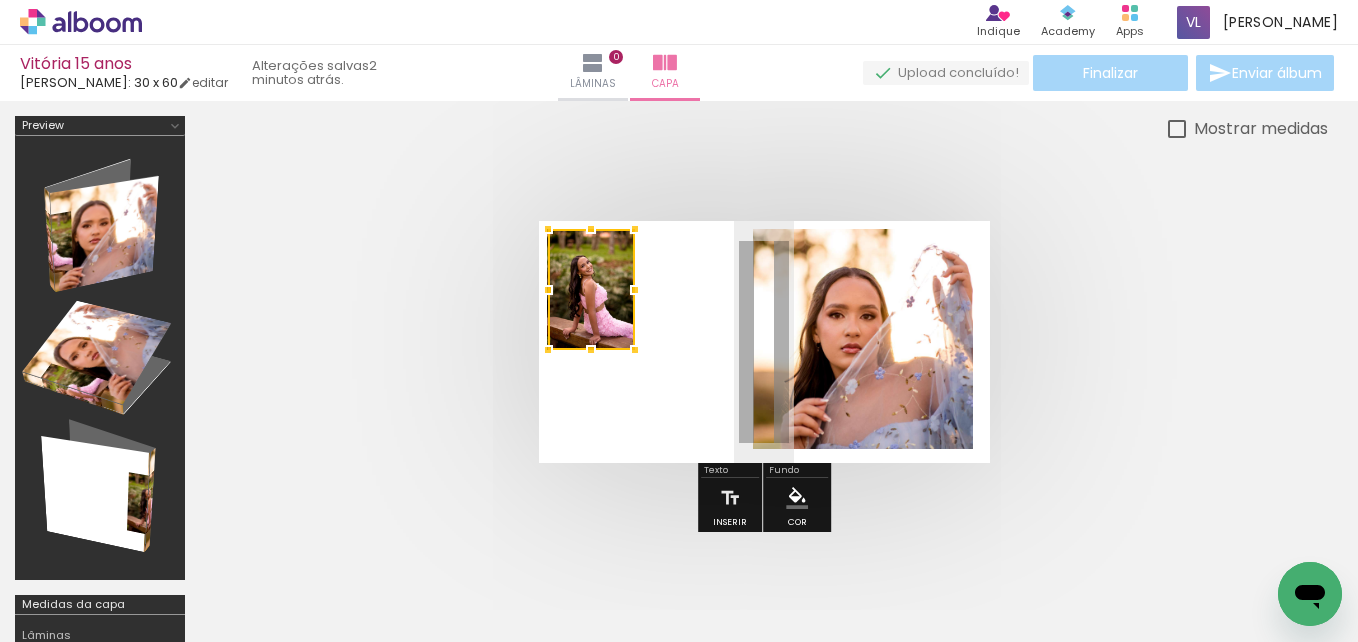 drag, startPoint x: 743, startPoint y: 337, endPoint x: 570, endPoint y: 285, distance: 180.64606 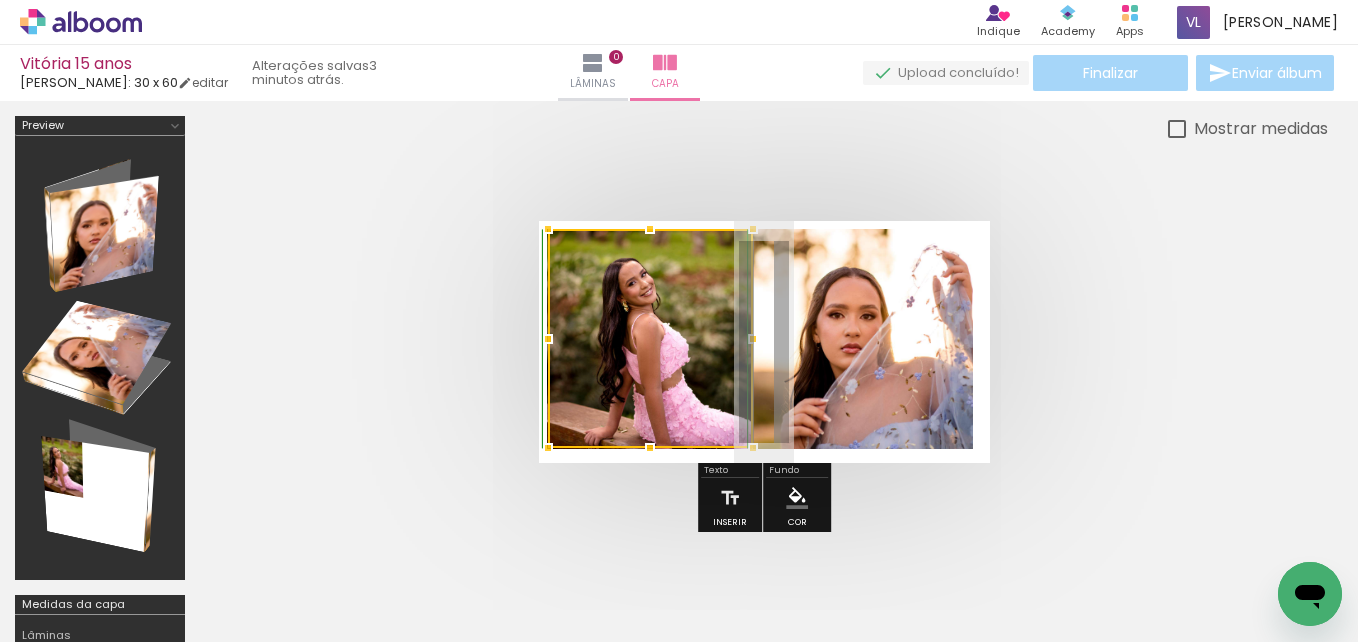 drag, startPoint x: 642, startPoint y: 359, endPoint x: 760, endPoint y: 453, distance: 150.86418 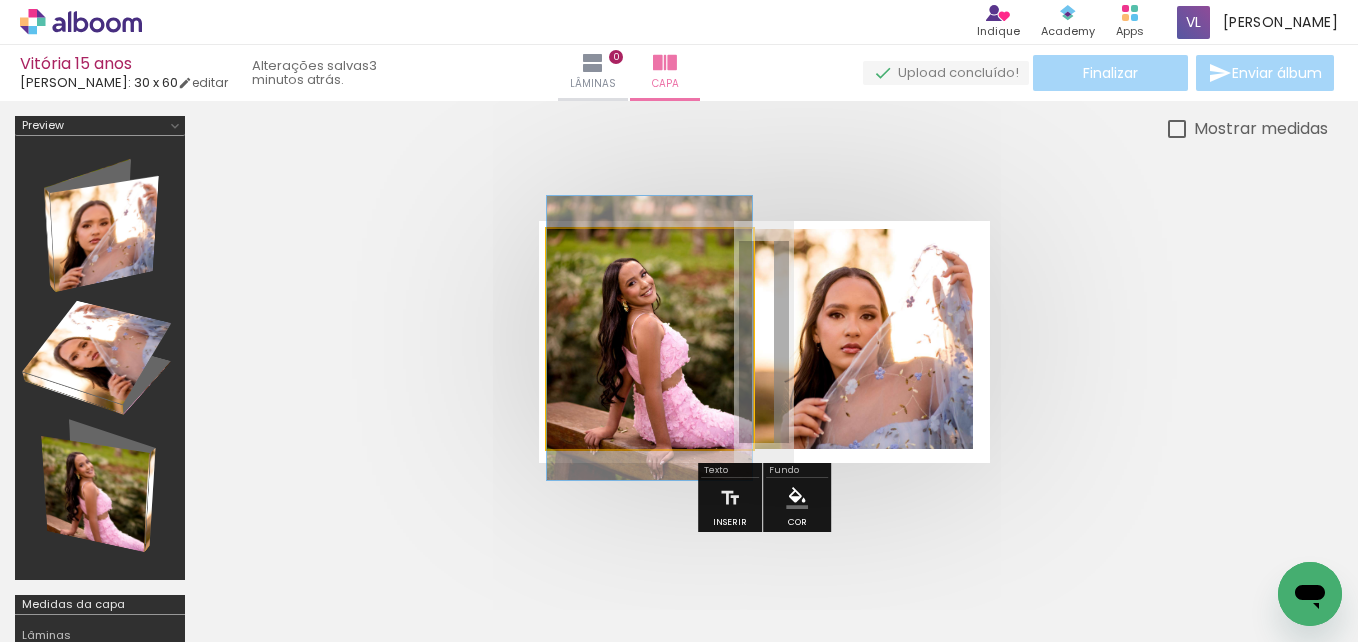 click at bounding box center (649, 338) 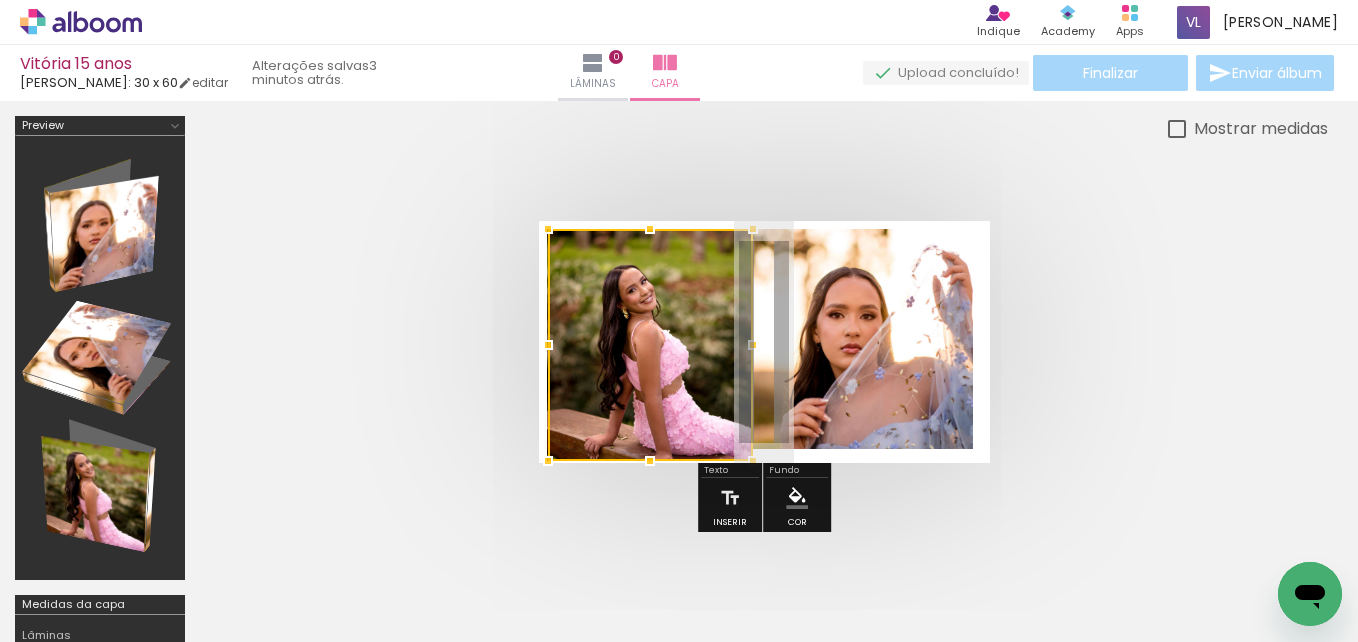 click at bounding box center [753, 461] 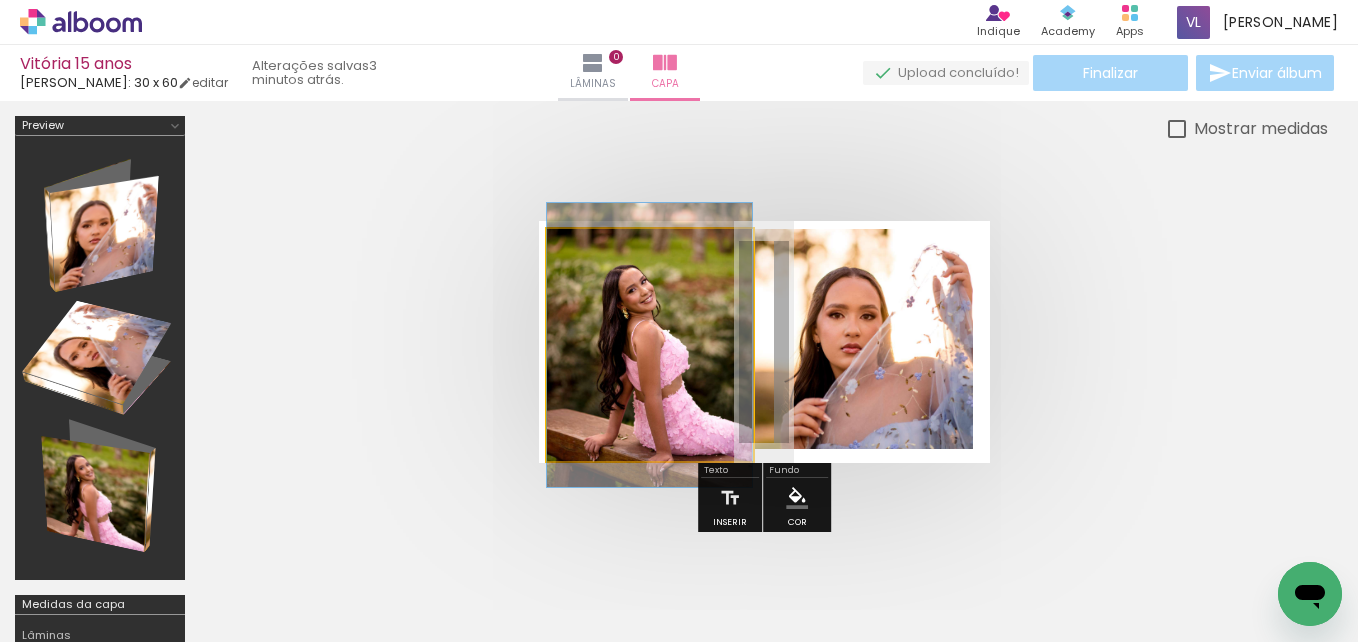 click at bounding box center [649, 345] 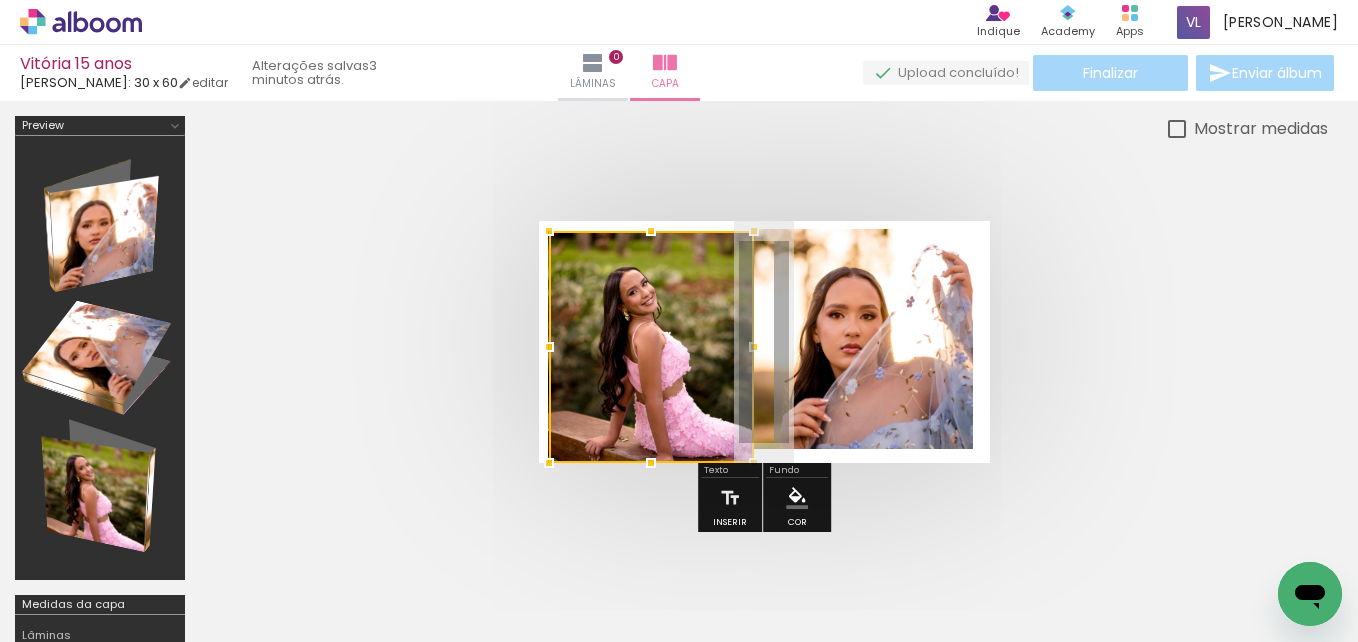 click at bounding box center [651, 347] 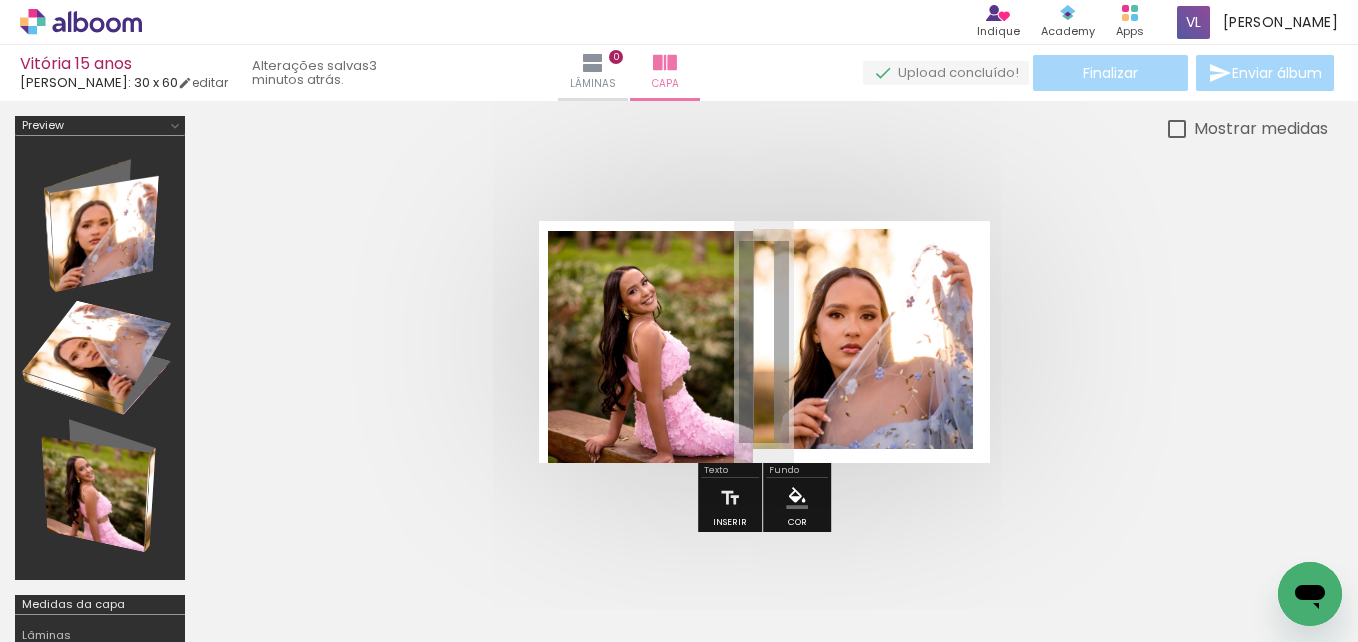 click at bounding box center (764, 342) 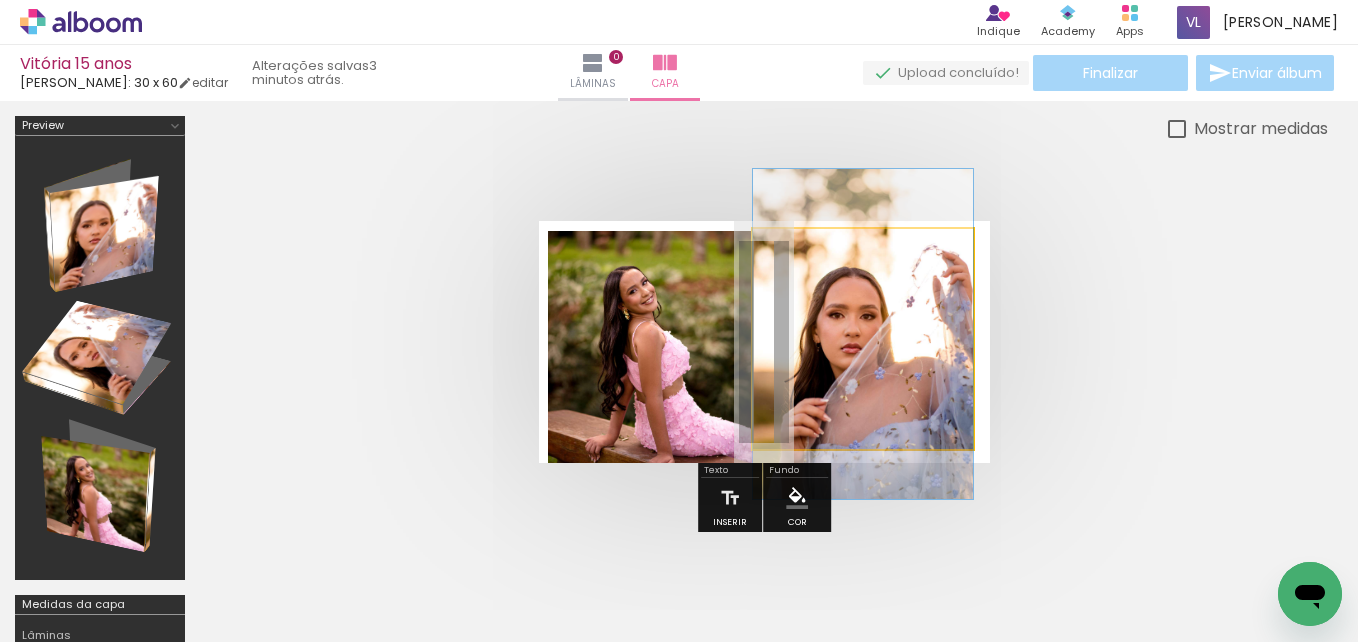 click at bounding box center (863, 338) 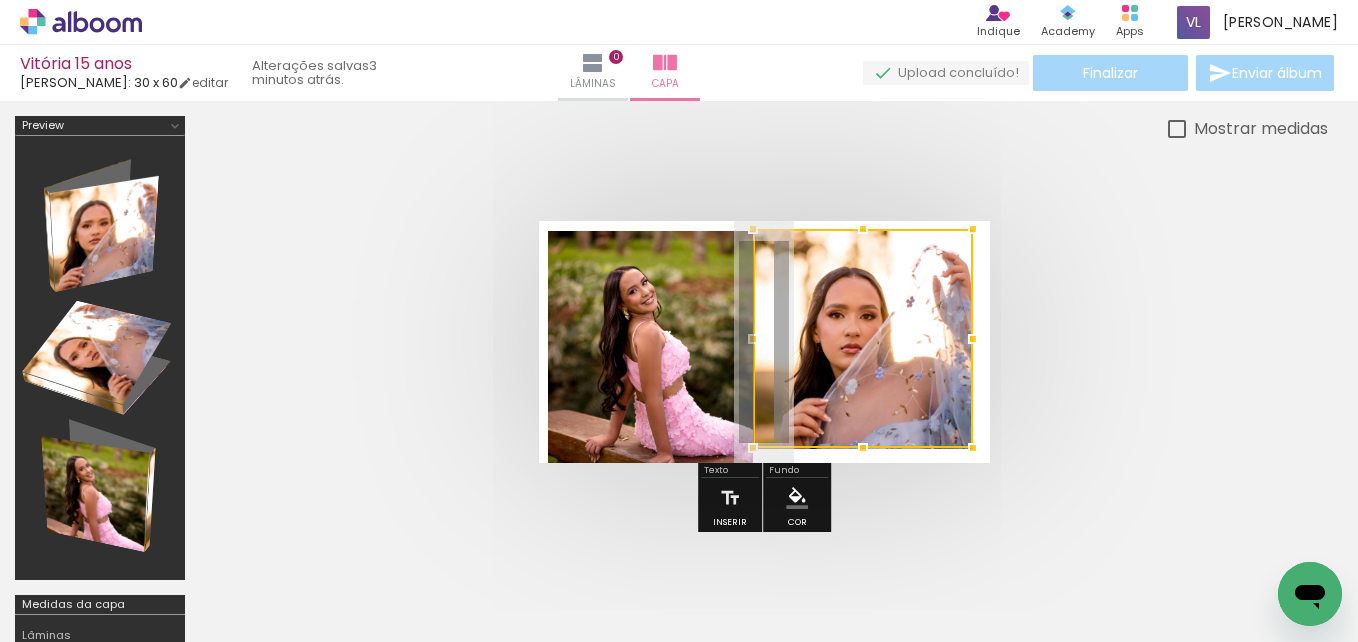 click at bounding box center [764, 342] 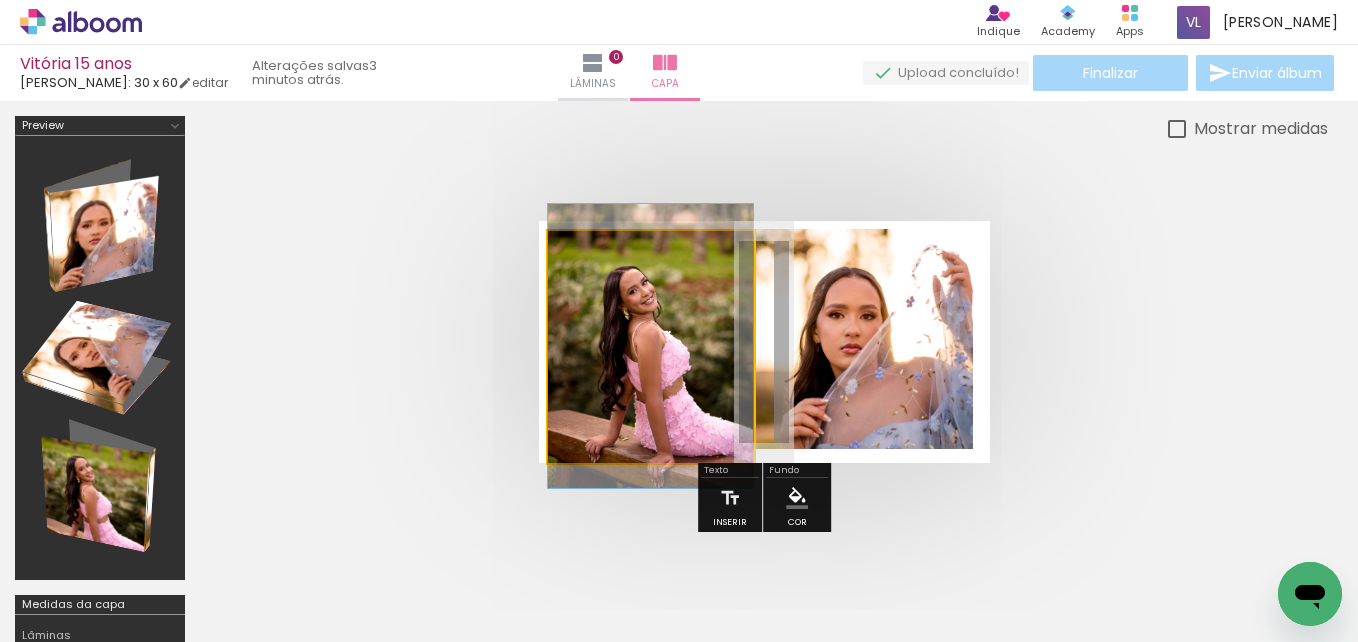 click at bounding box center (650, 346) 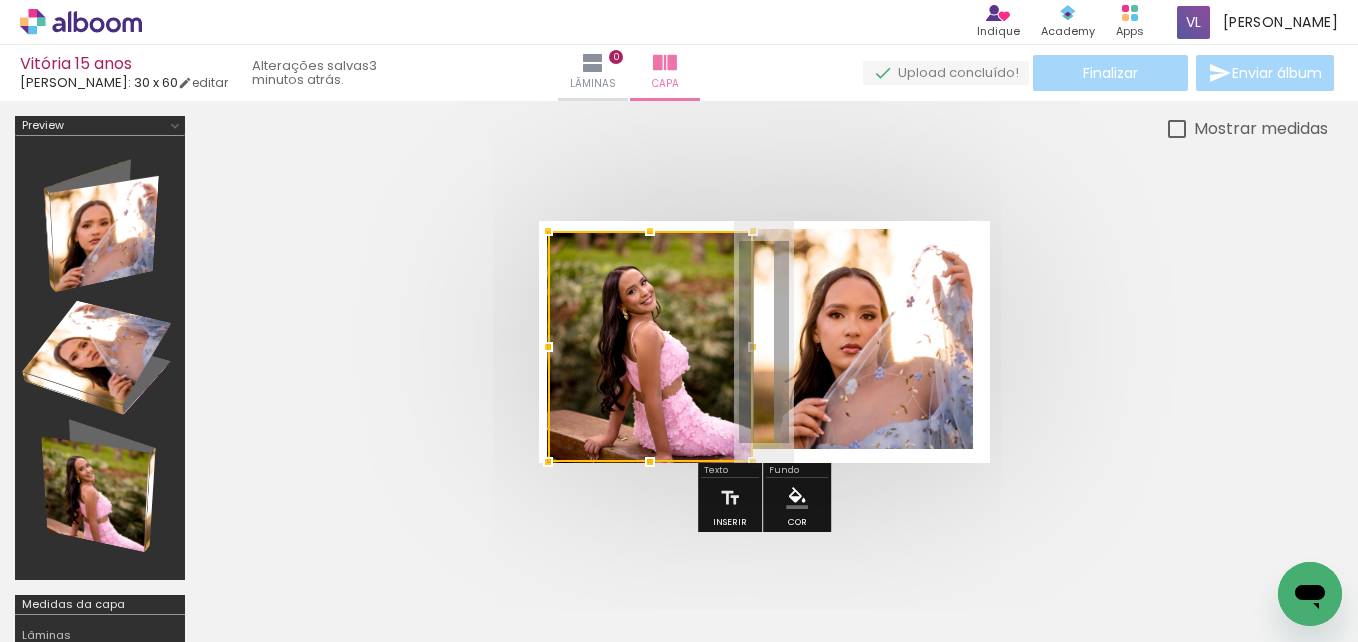 click at bounding box center (650, 346) 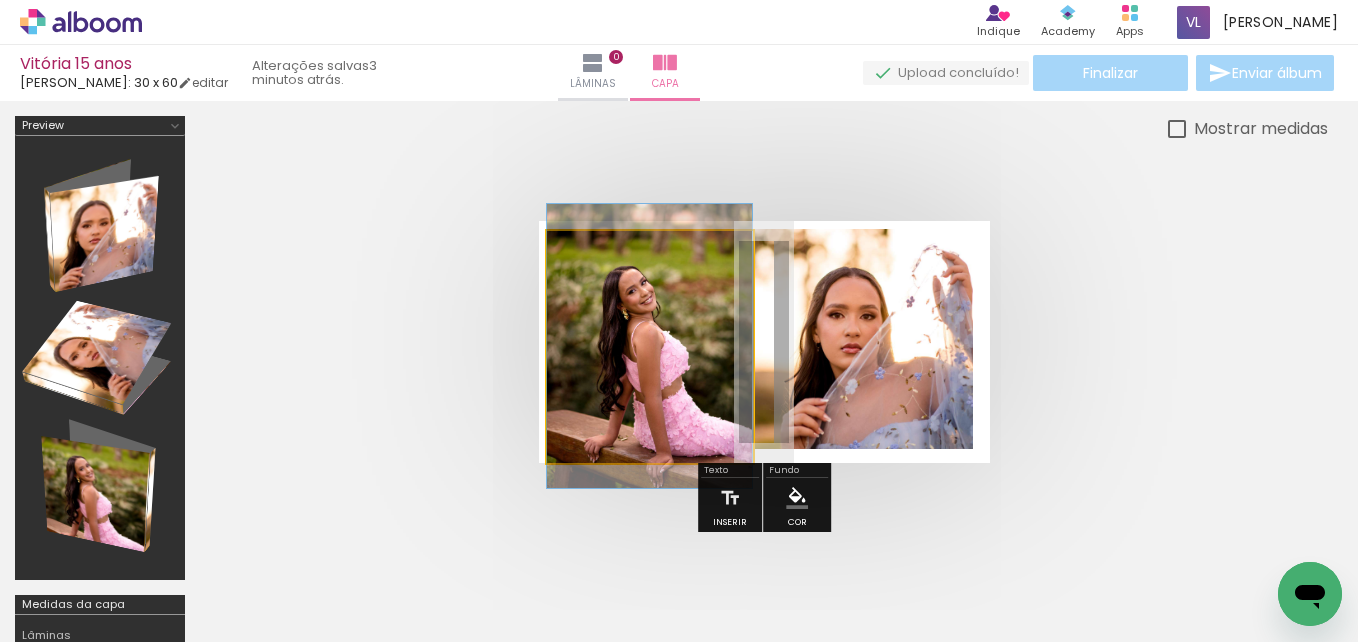 click at bounding box center [649, 346] 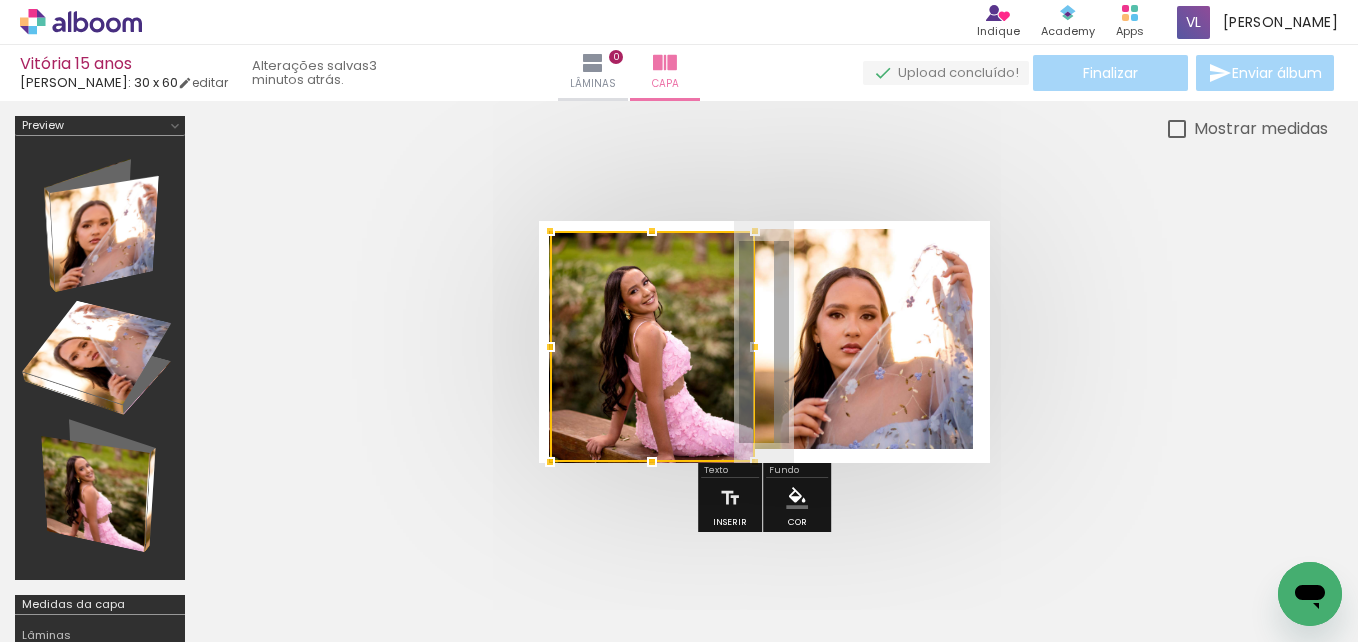 click at bounding box center [652, 346] 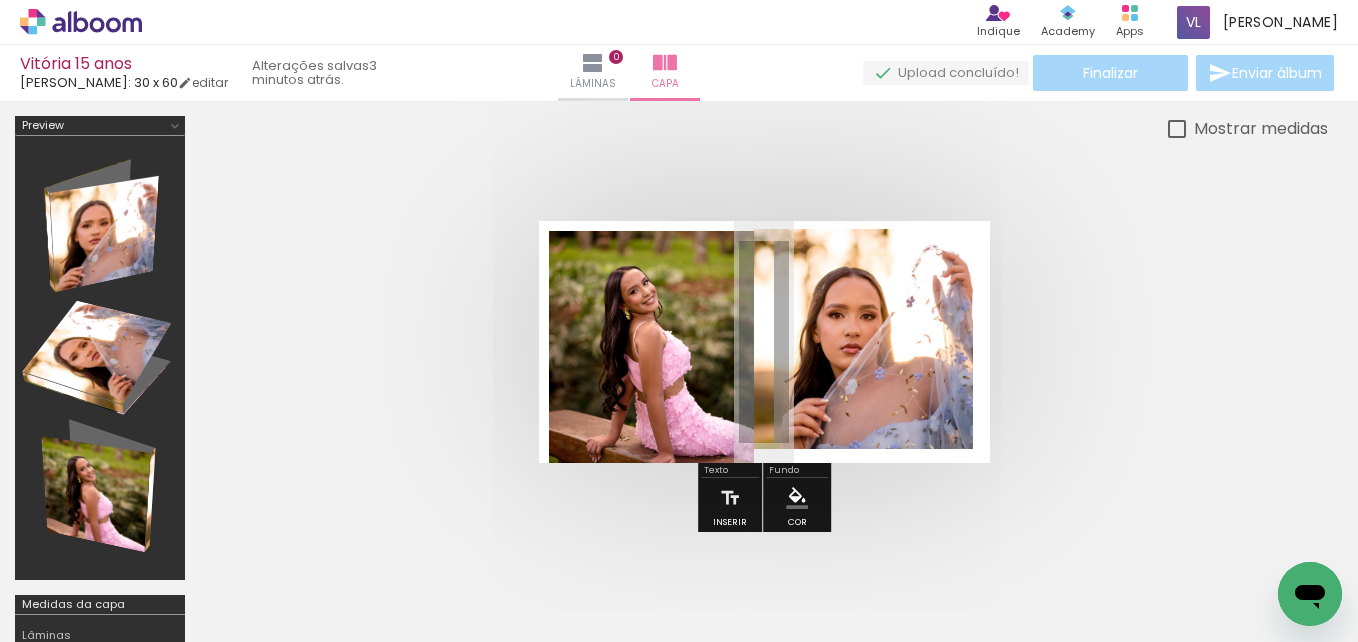 click at bounding box center [764, 342] 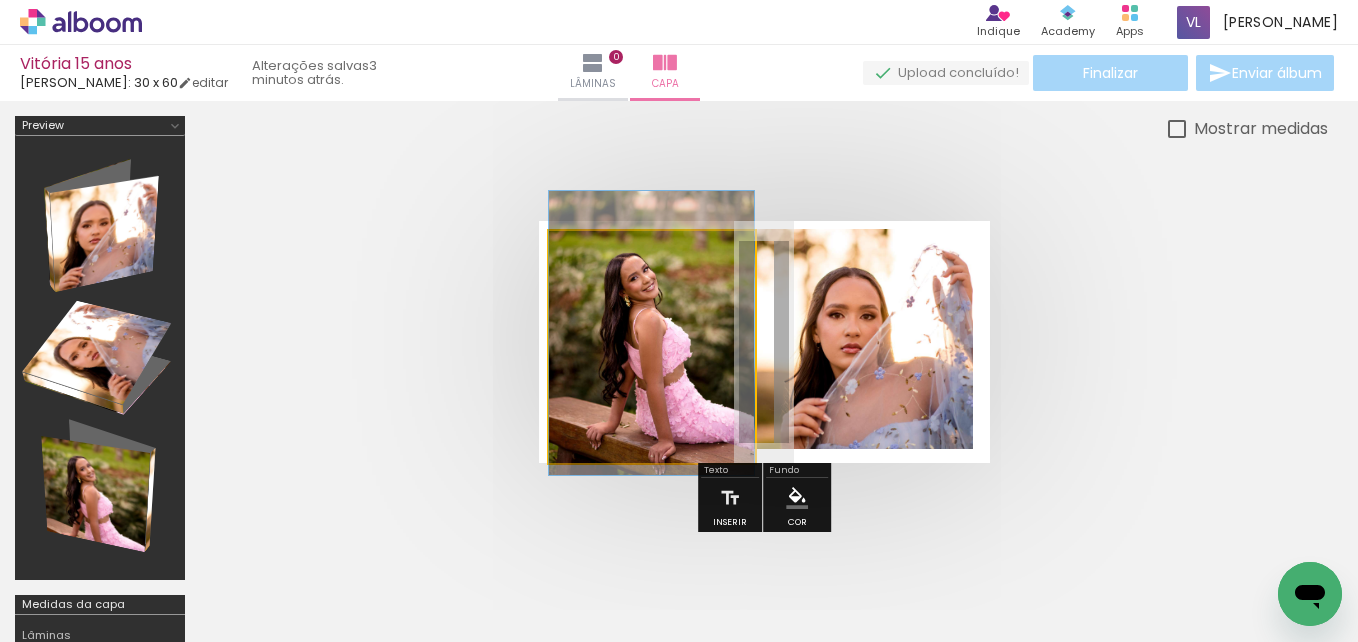 drag, startPoint x: 663, startPoint y: 343, endPoint x: 663, endPoint y: 330, distance: 13 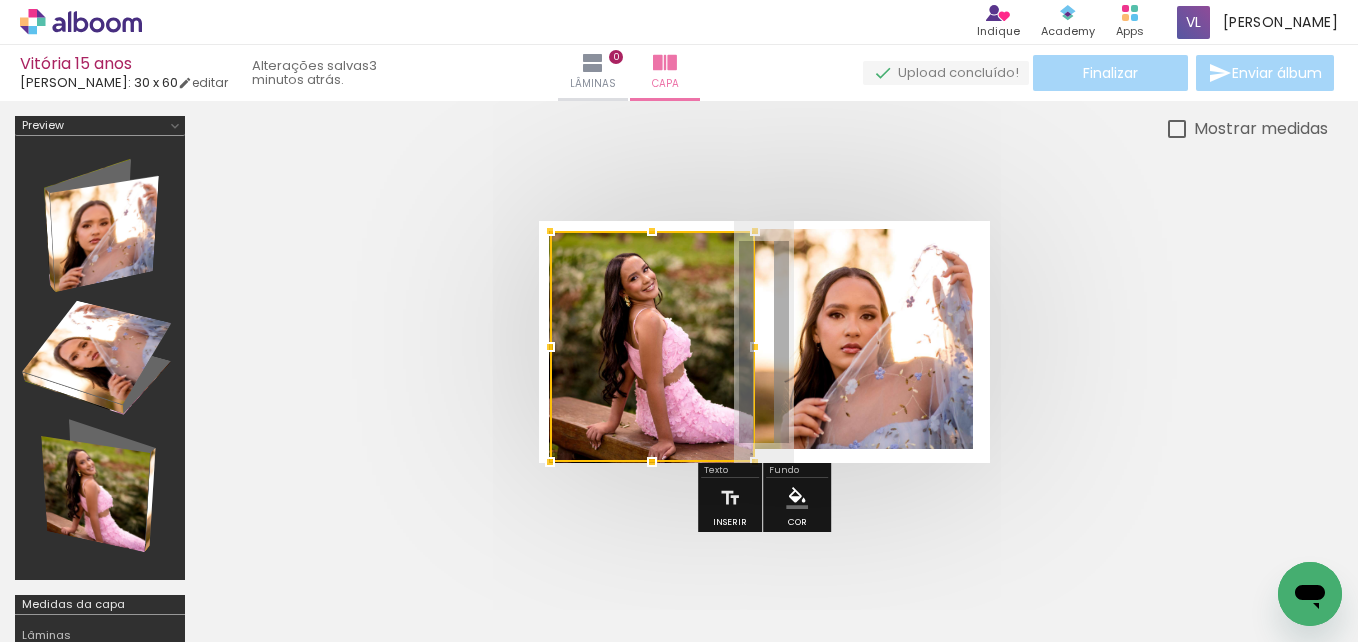 click at bounding box center [764, 342] 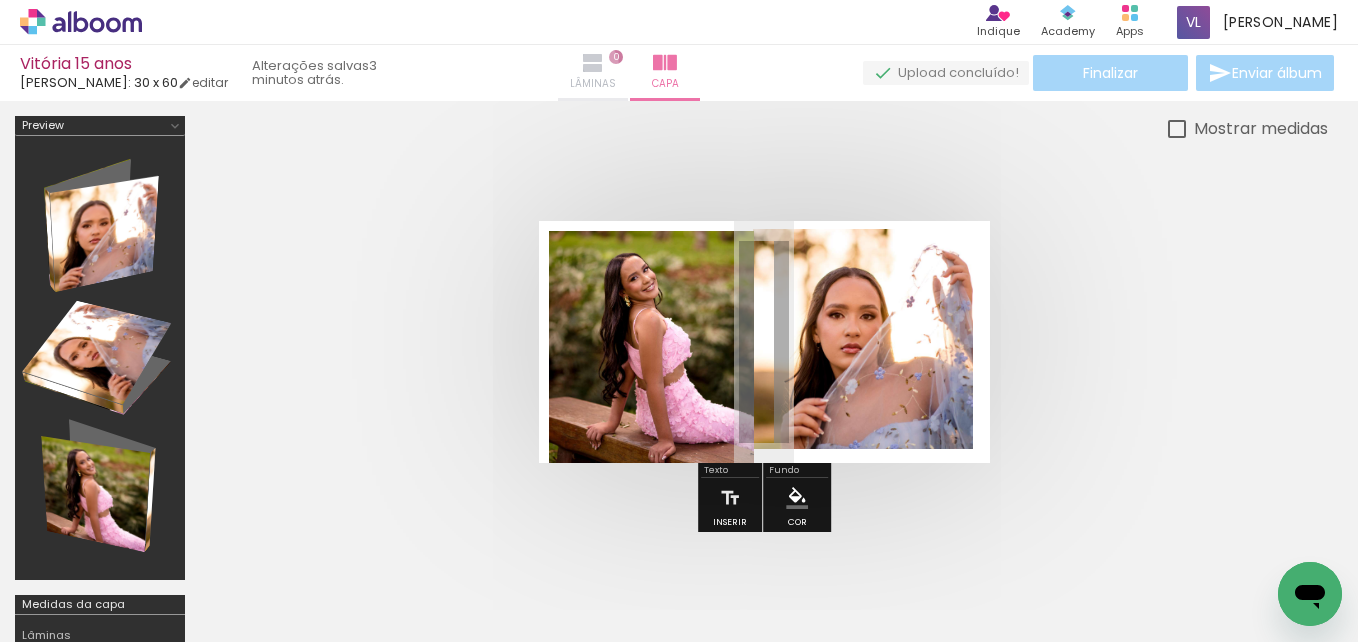 click at bounding box center [593, 63] 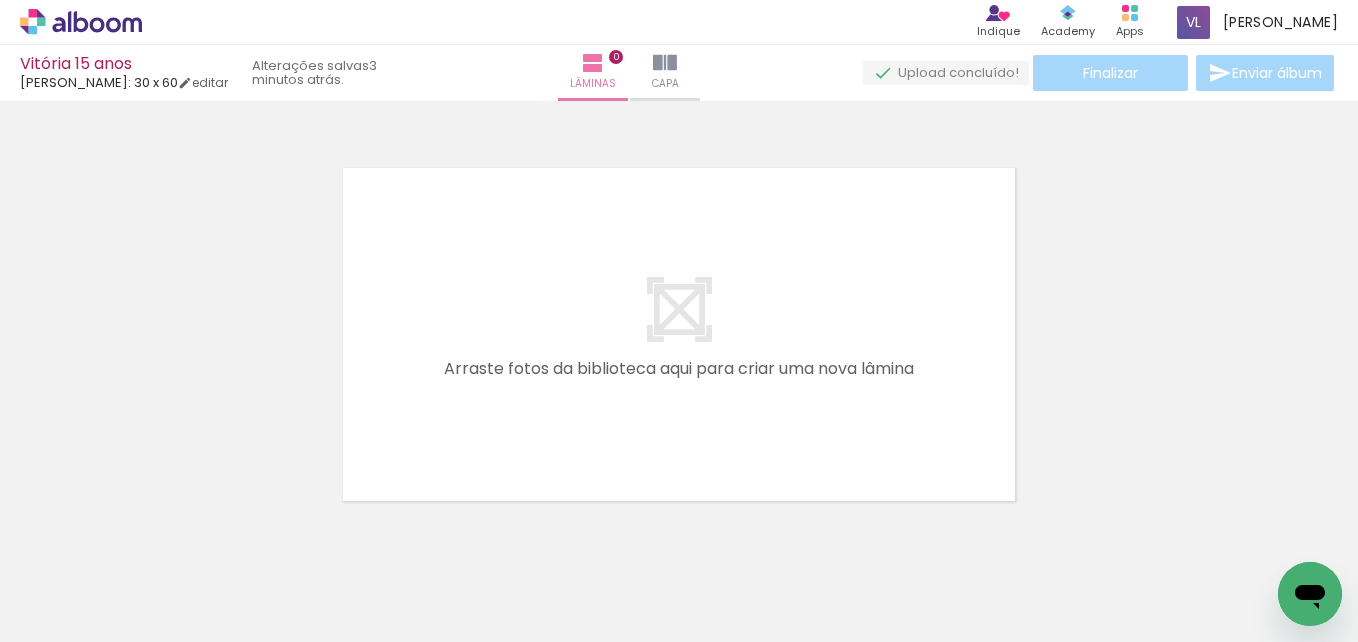 scroll, scrollTop: 0, scrollLeft: 0, axis: both 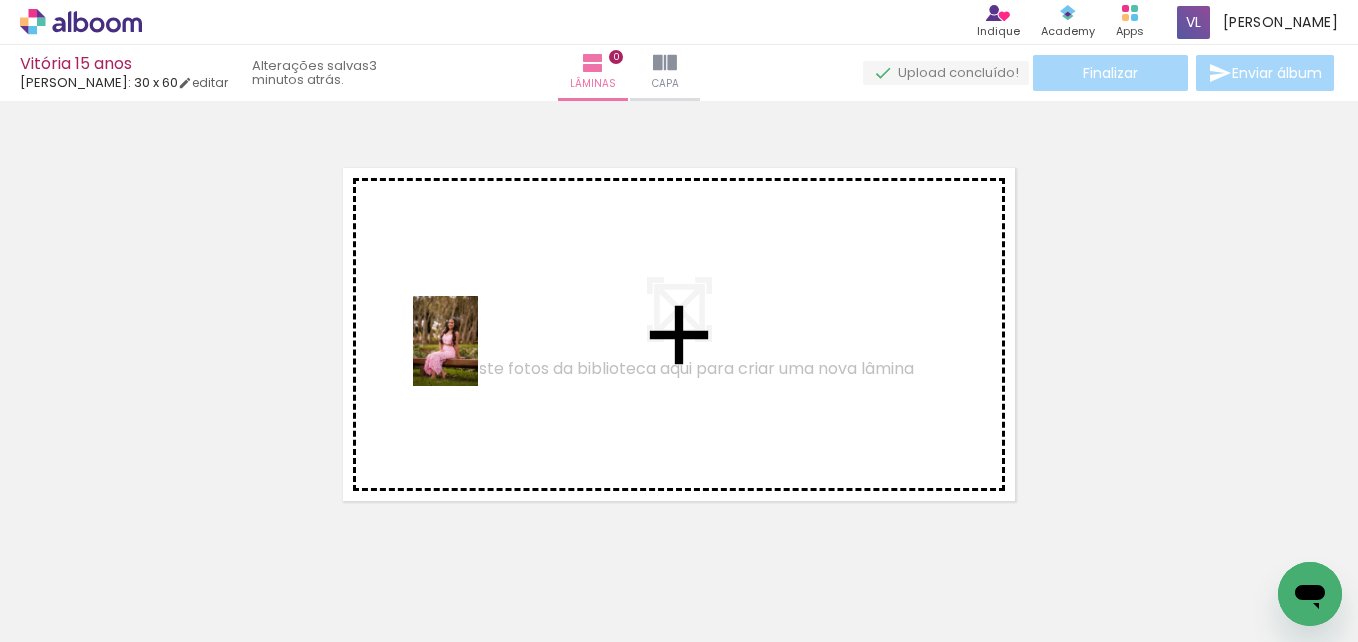 drag, startPoint x: 246, startPoint y: 586, endPoint x: 462, endPoint y: 373, distance: 303.35623 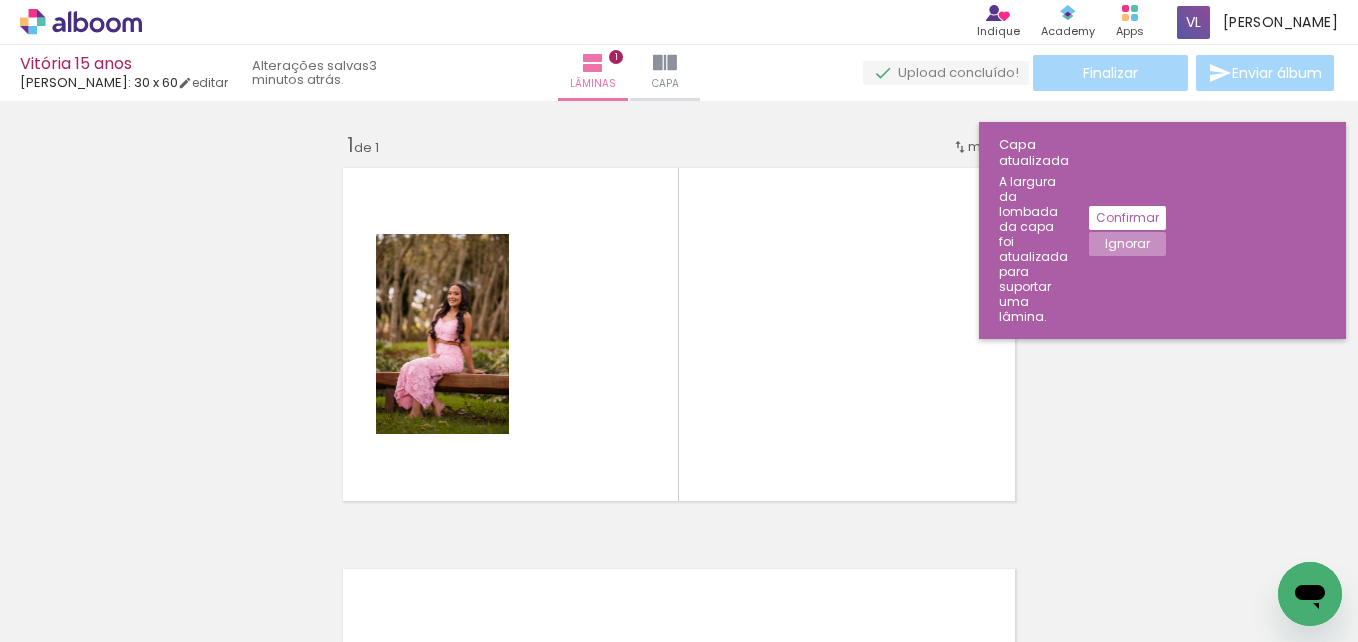 scroll, scrollTop: 26, scrollLeft: 0, axis: vertical 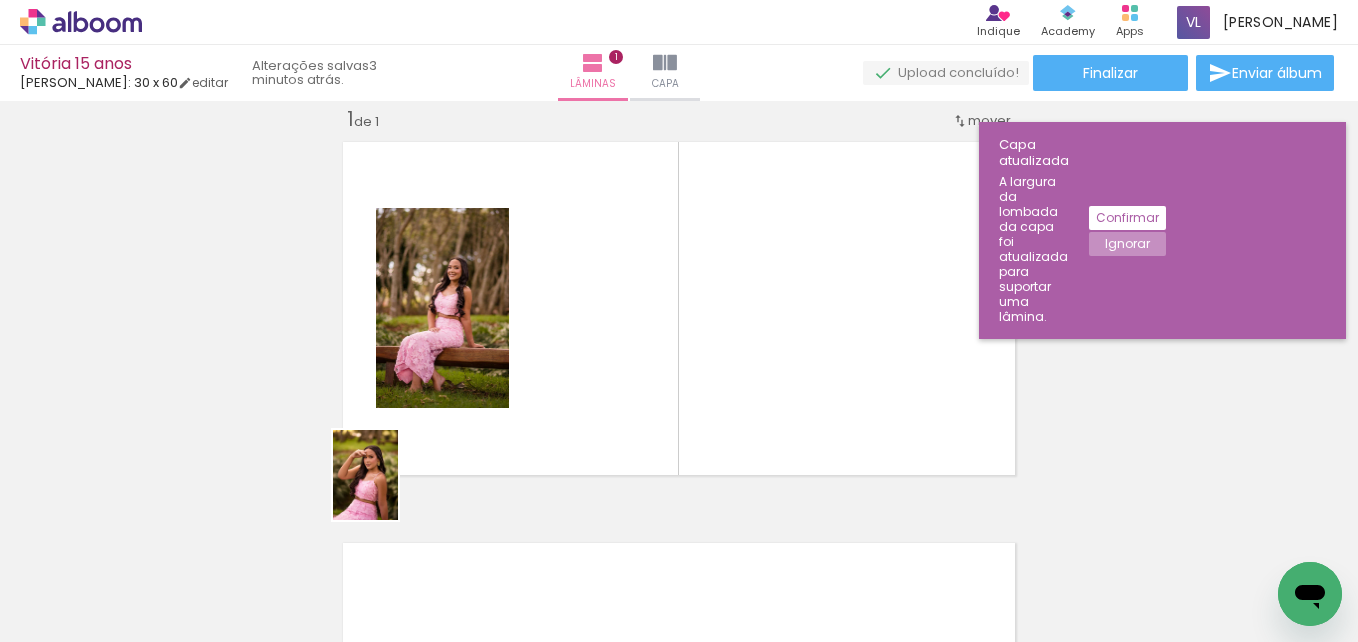 drag, startPoint x: 283, startPoint y: 591, endPoint x: 543, endPoint y: 372, distance: 339.94266 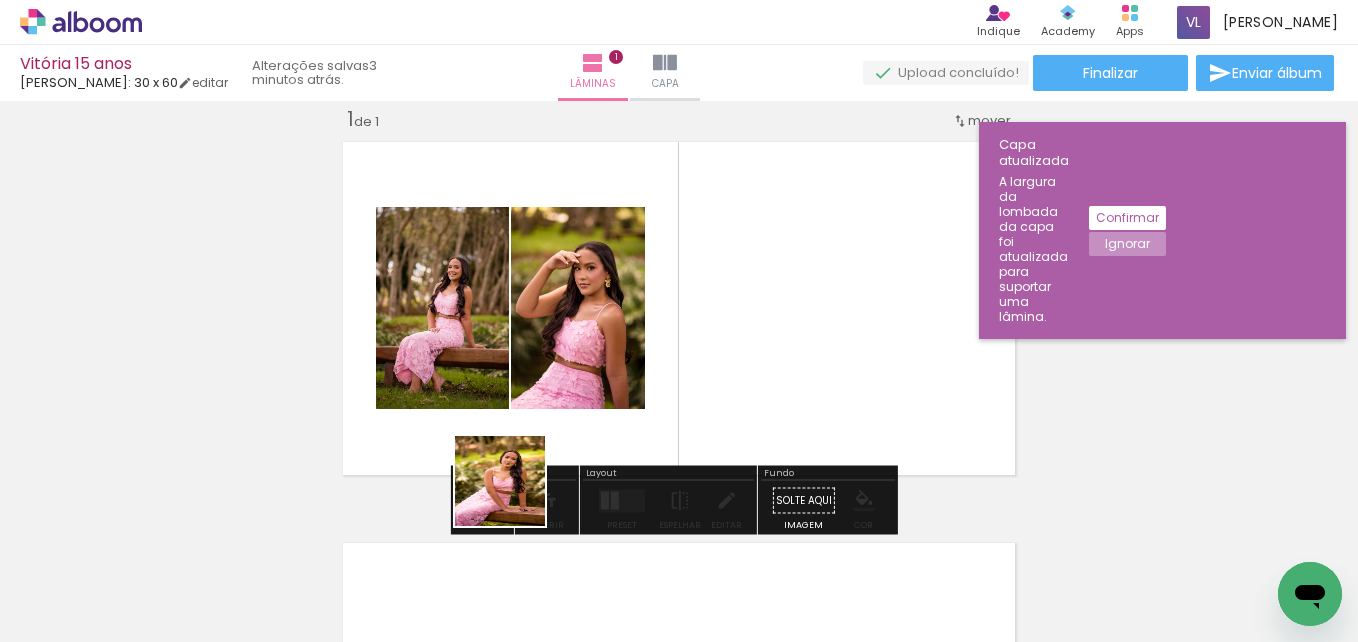drag, startPoint x: 460, startPoint y: 580, endPoint x: 590, endPoint y: 394, distance: 226.9273 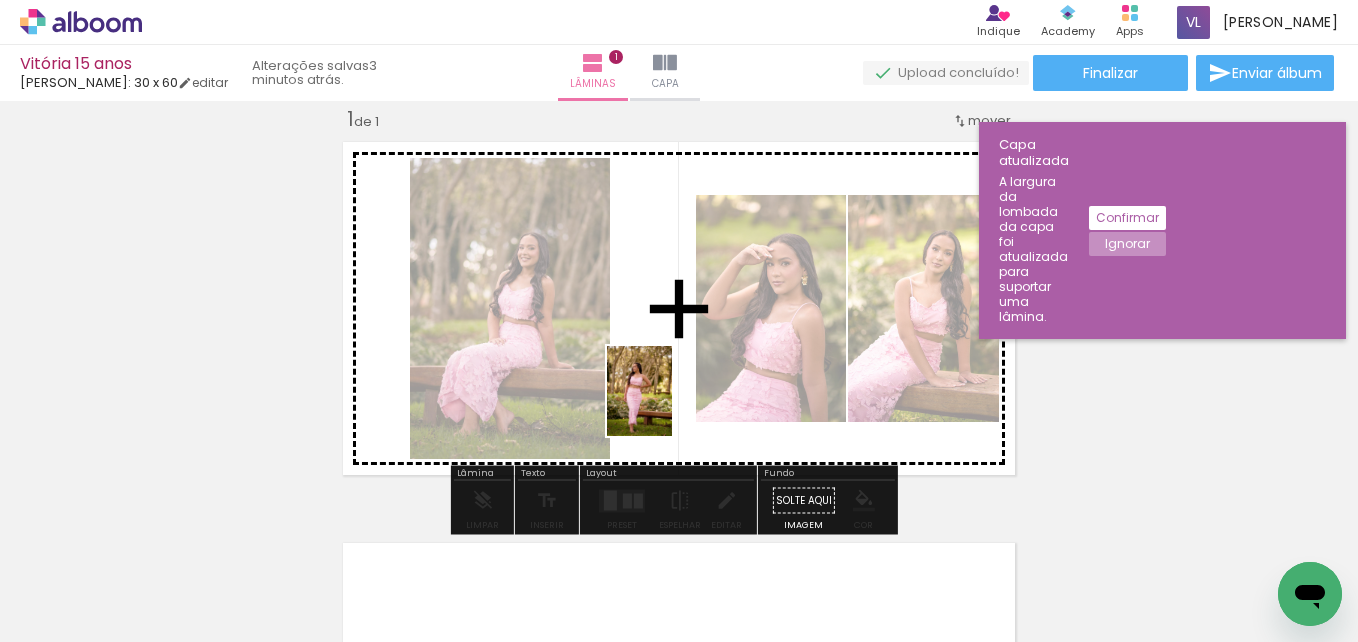 drag, startPoint x: 528, startPoint y: 577, endPoint x: 666, endPoint y: 406, distance: 219.73848 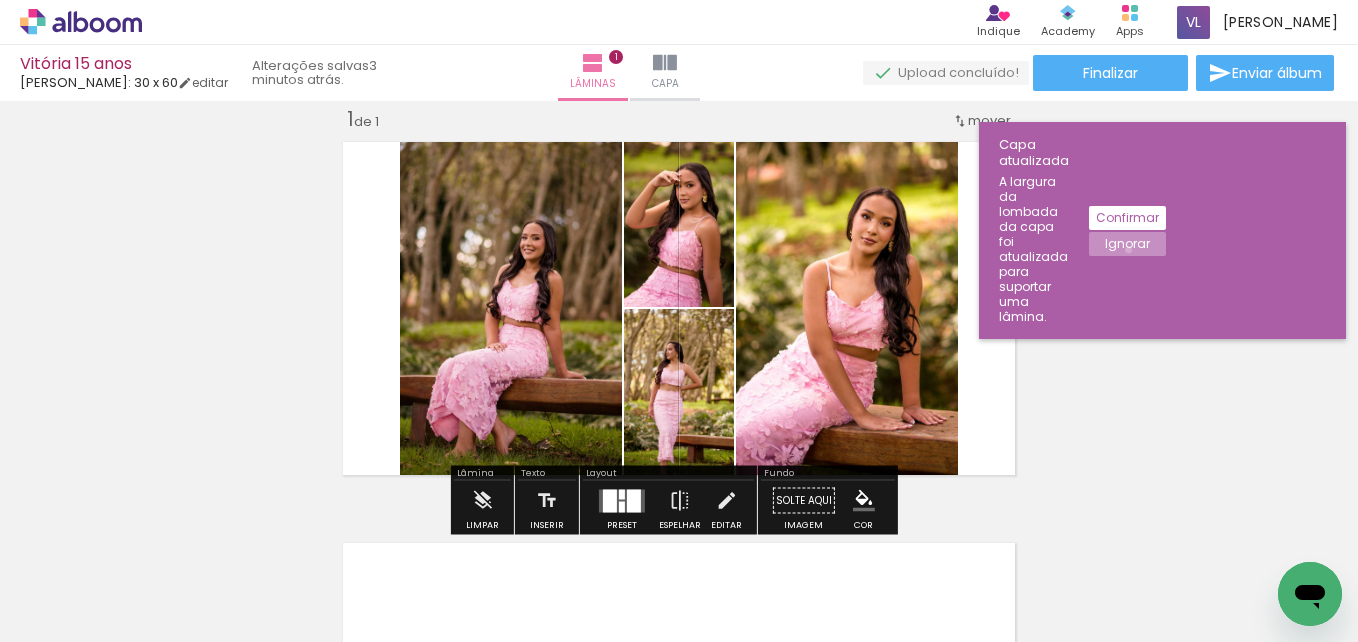 click on "Ignorar" 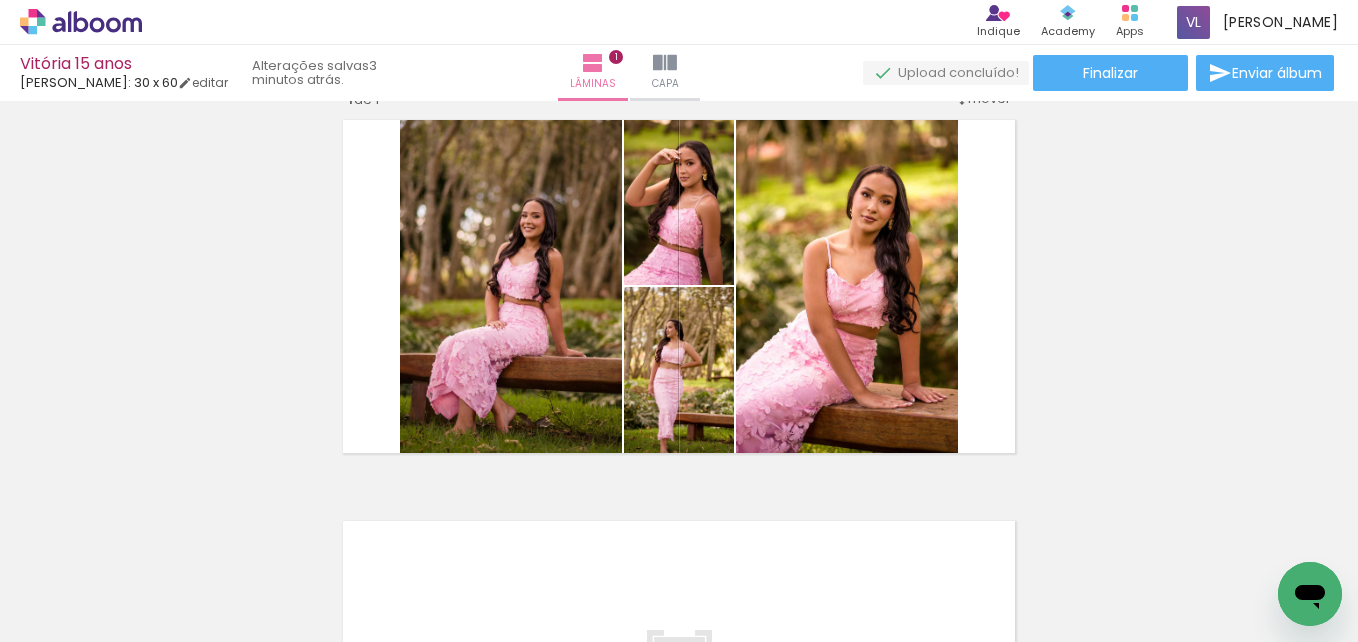 scroll, scrollTop: 73, scrollLeft: 0, axis: vertical 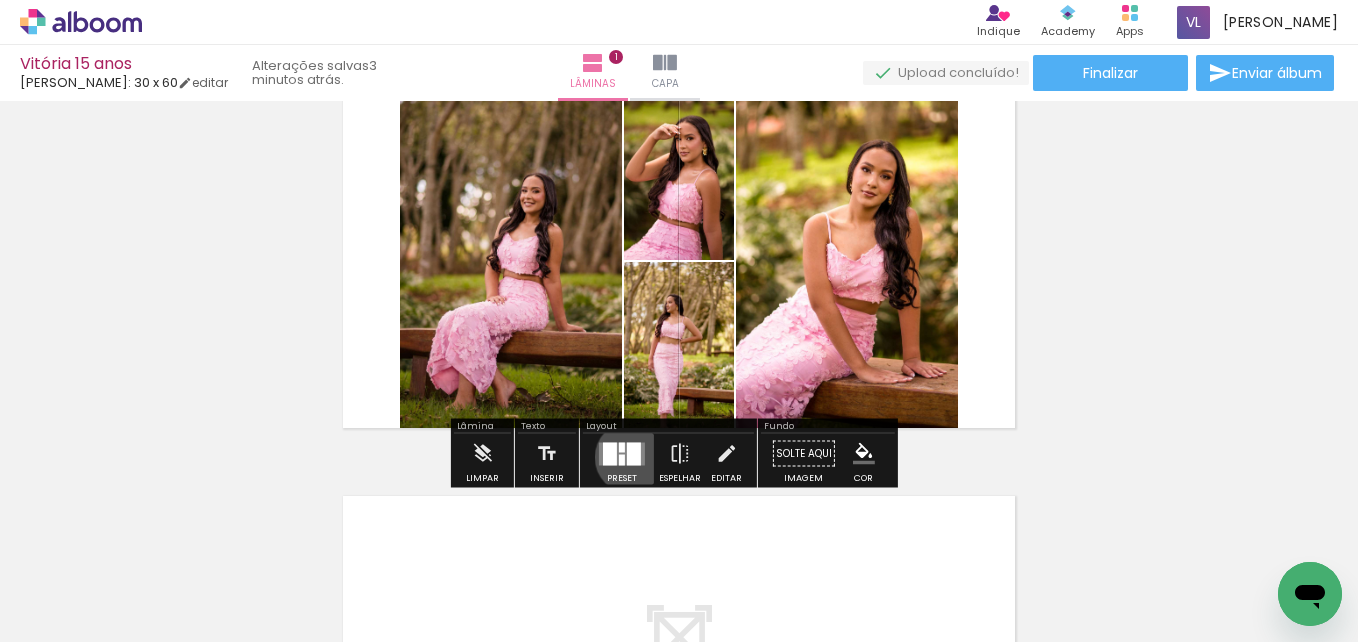 click at bounding box center [634, 453] 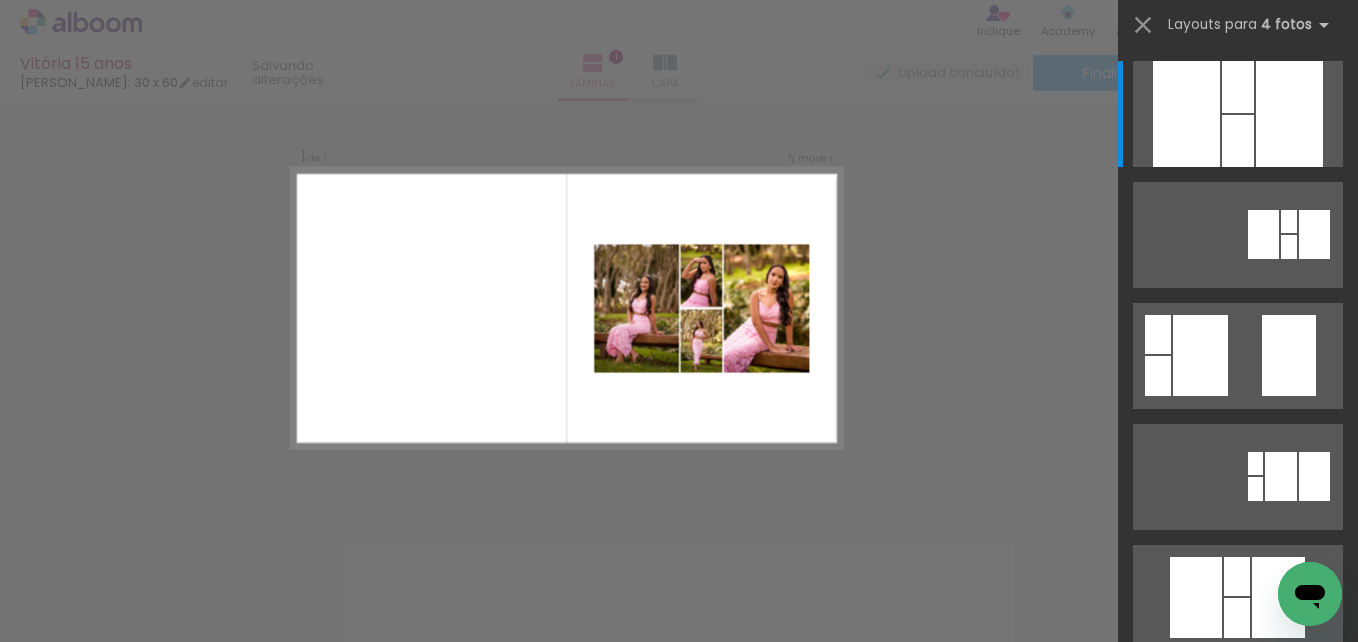 scroll, scrollTop: 25, scrollLeft: 0, axis: vertical 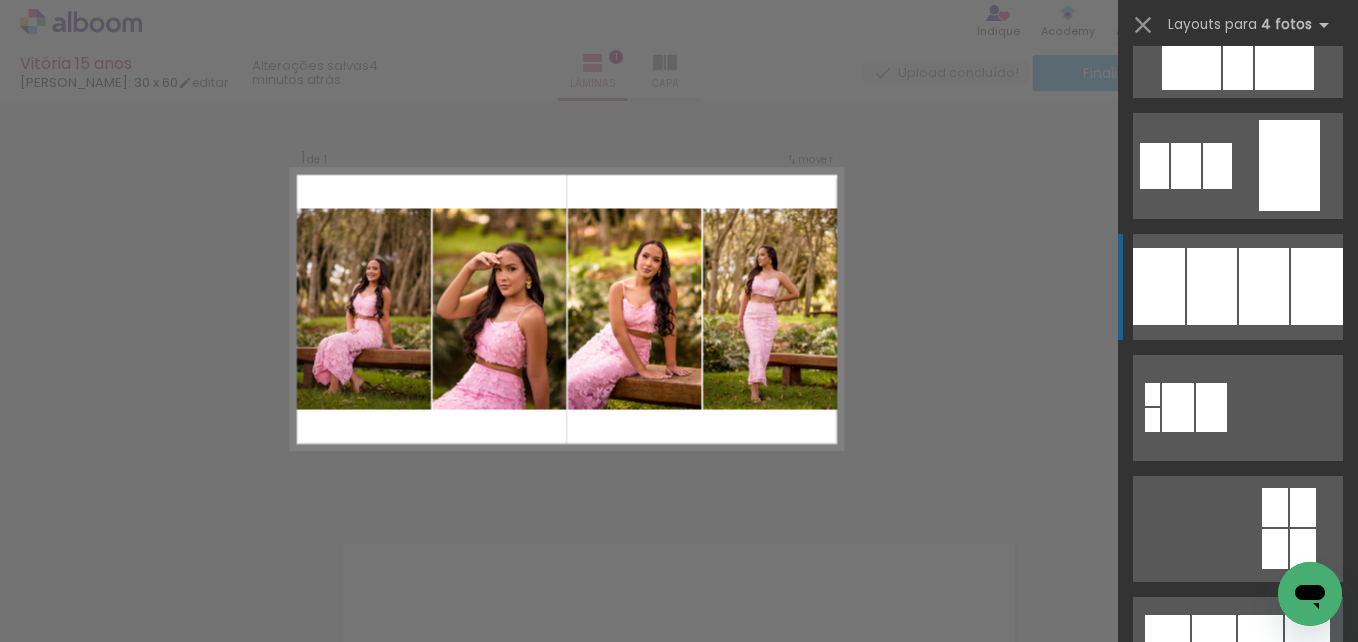 click at bounding box center [1251, -318] 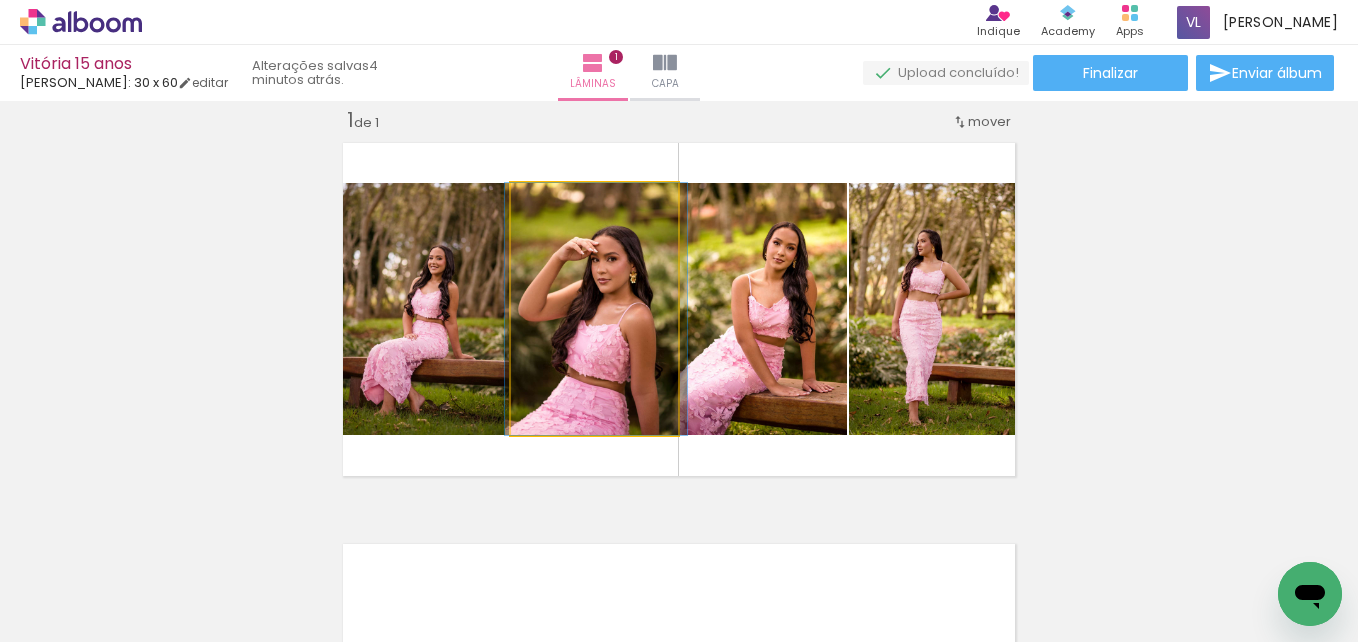 drag, startPoint x: 595, startPoint y: 373, endPoint x: 597, endPoint y: 350, distance: 23.086792 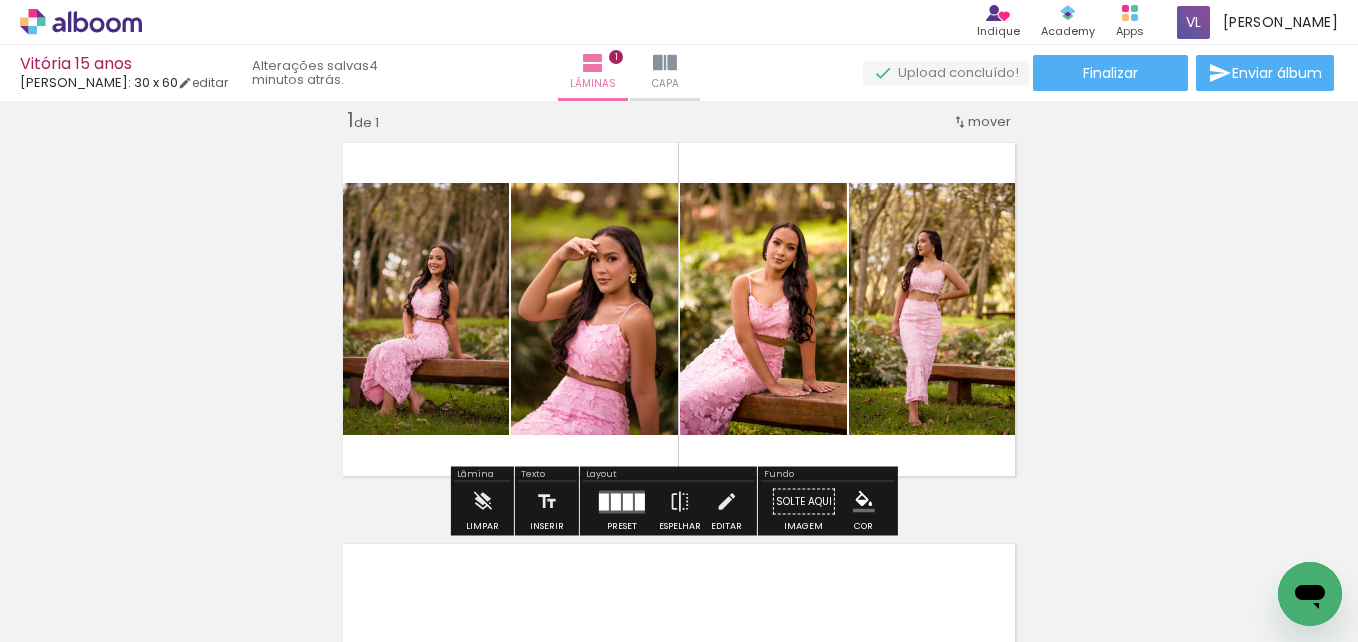 click on "Inserir lâmina 1  de 1" at bounding box center (679, 484) 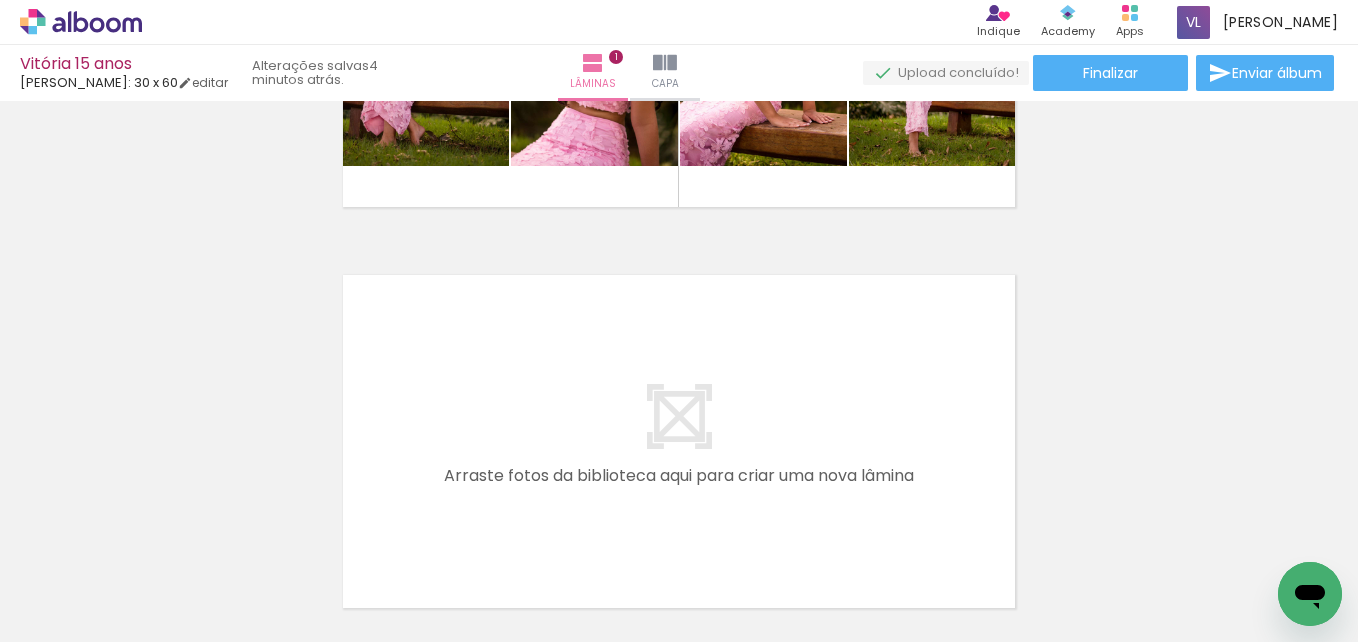 scroll, scrollTop: 306, scrollLeft: 0, axis: vertical 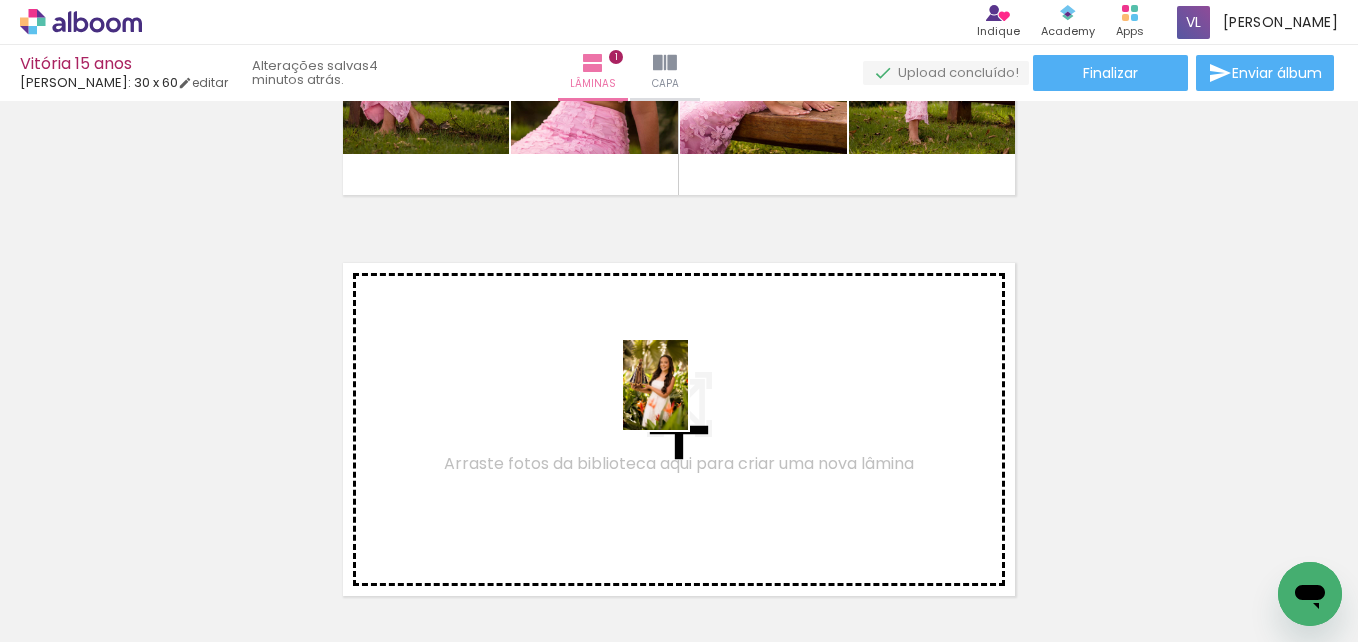 drag, startPoint x: 672, startPoint y: 598, endPoint x: 683, endPoint y: 400, distance: 198.30531 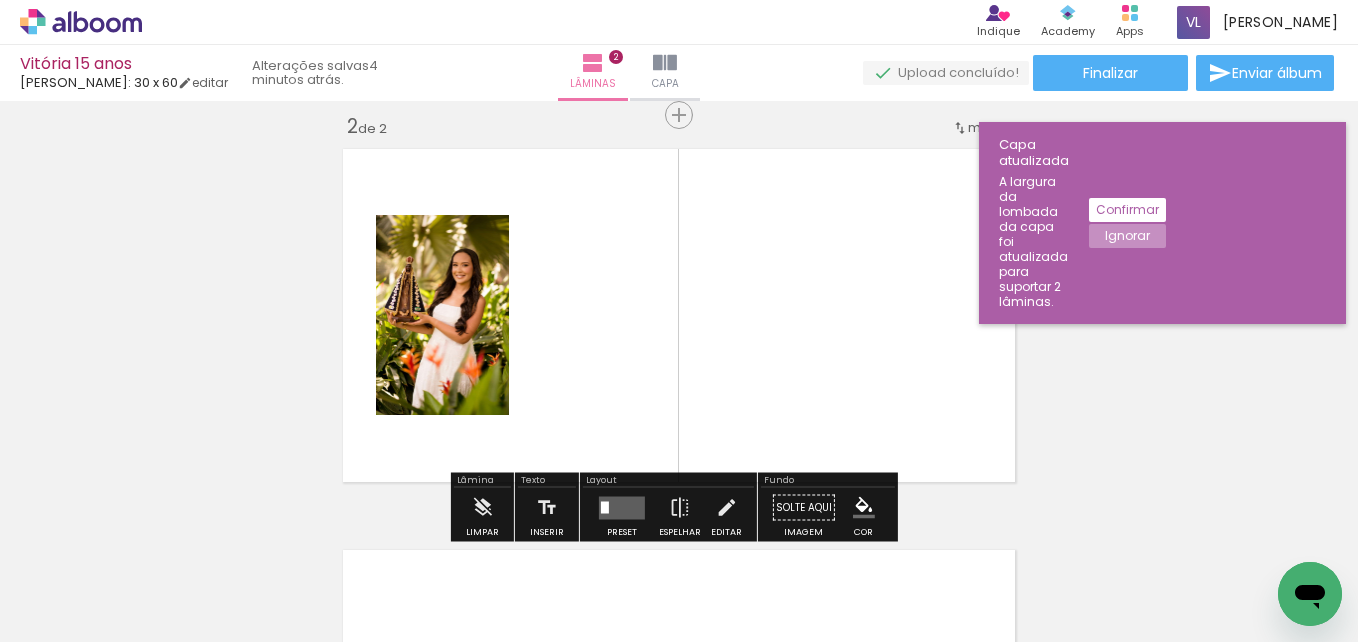 scroll, scrollTop: 427, scrollLeft: 0, axis: vertical 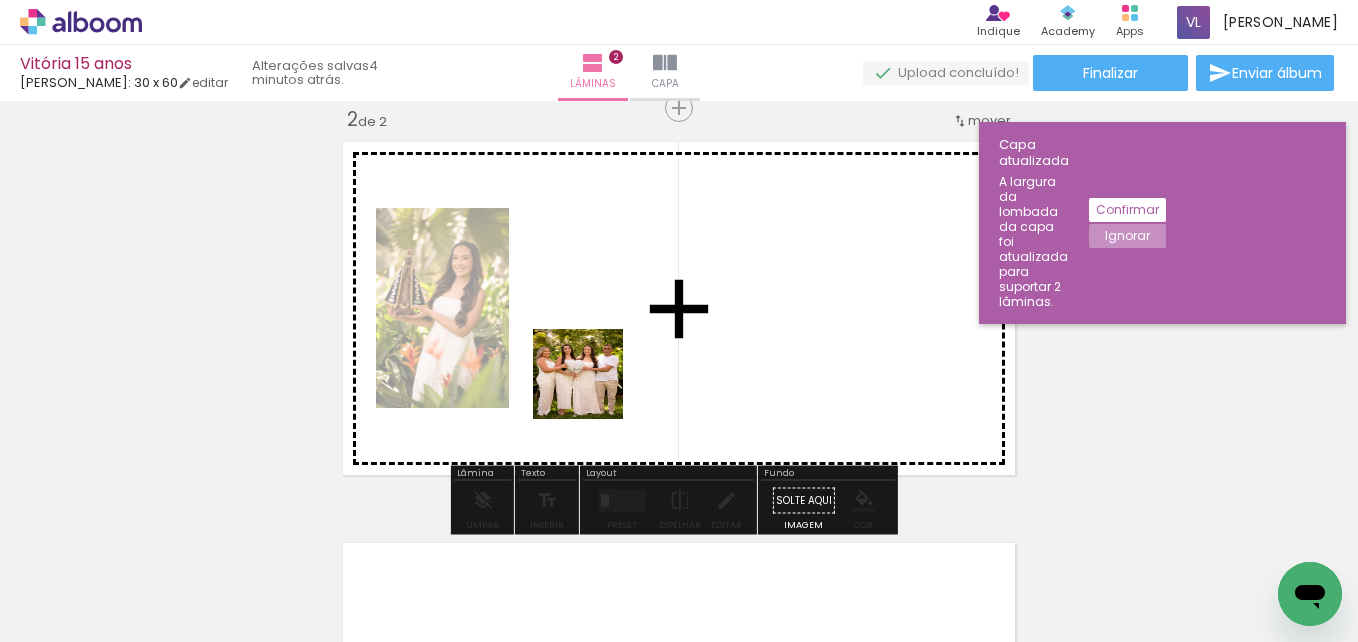drag, startPoint x: 436, startPoint y: 586, endPoint x: 591, endPoint y: 383, distance: 255.40947 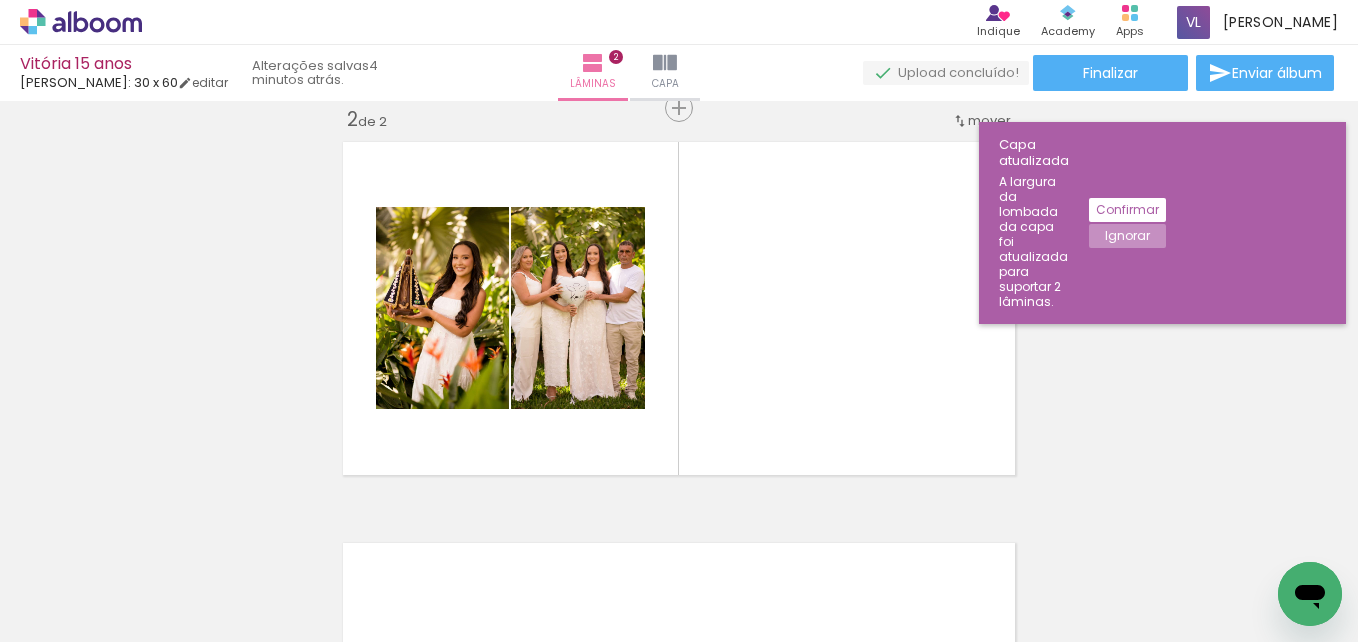 scroll, scrollTop: 0, scrollLeft: 612, axis: horizontal 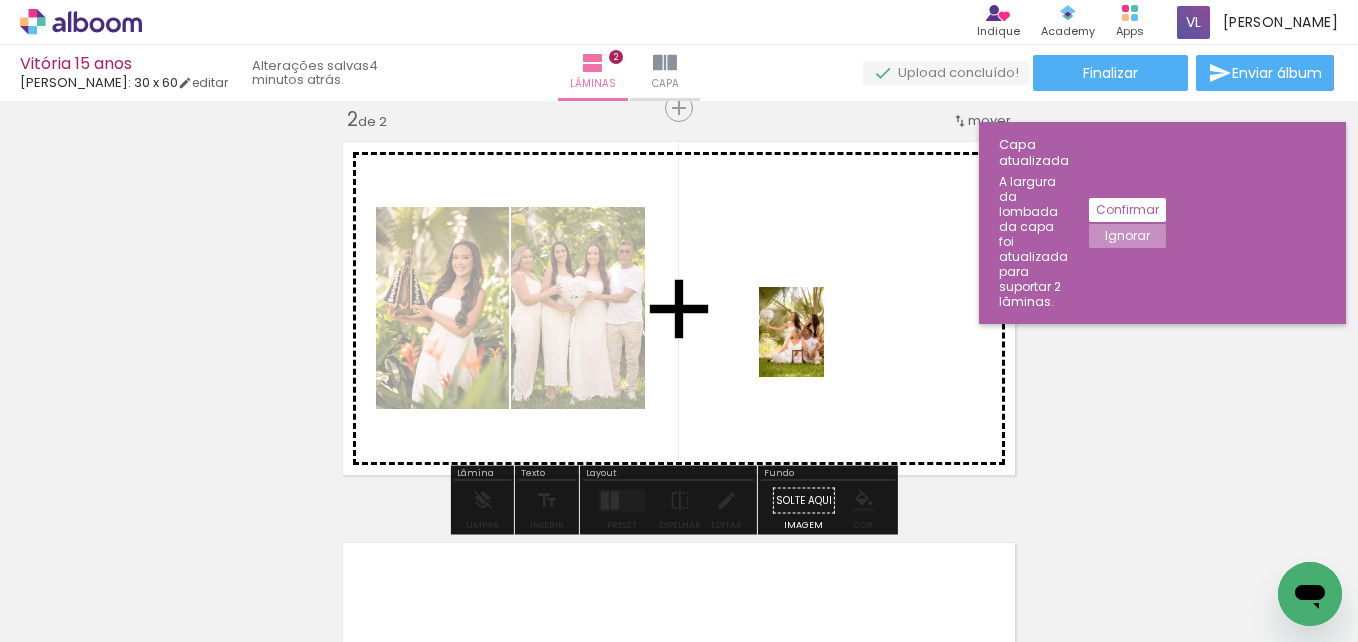 drag, startPoint x: 390, startPoint y: 588, endPoint x: 817, endPoint y: 346, distance: 490.8085 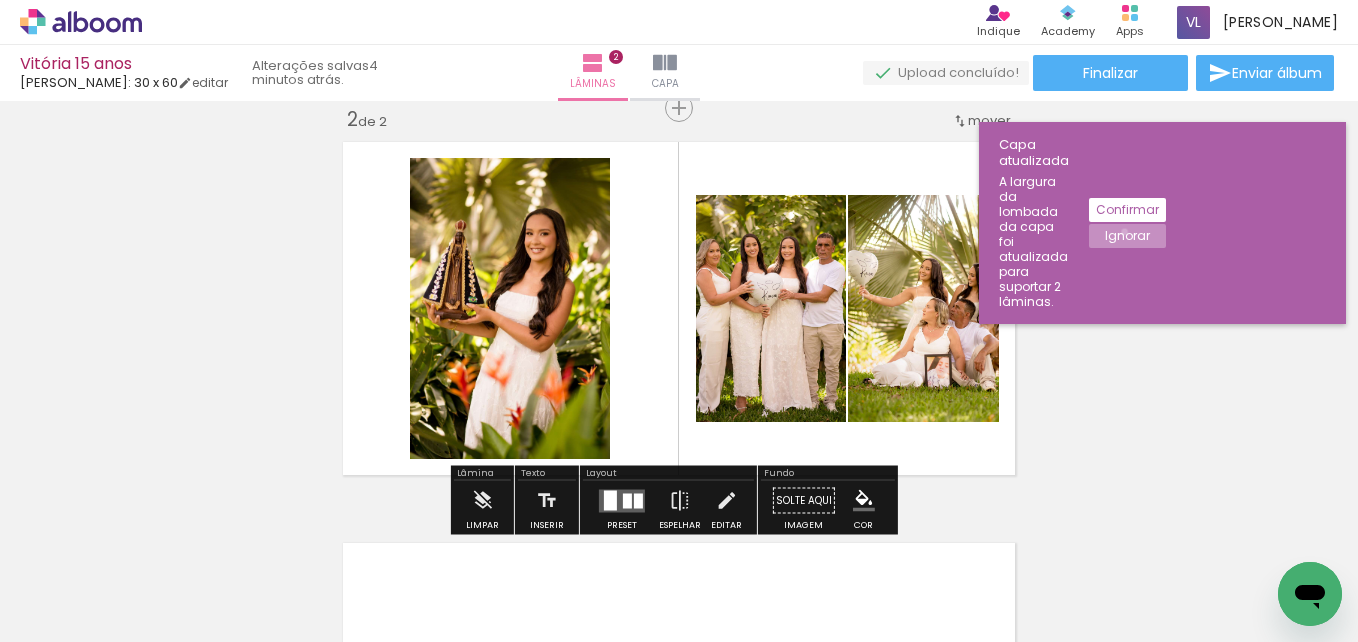click on "Ignorar" 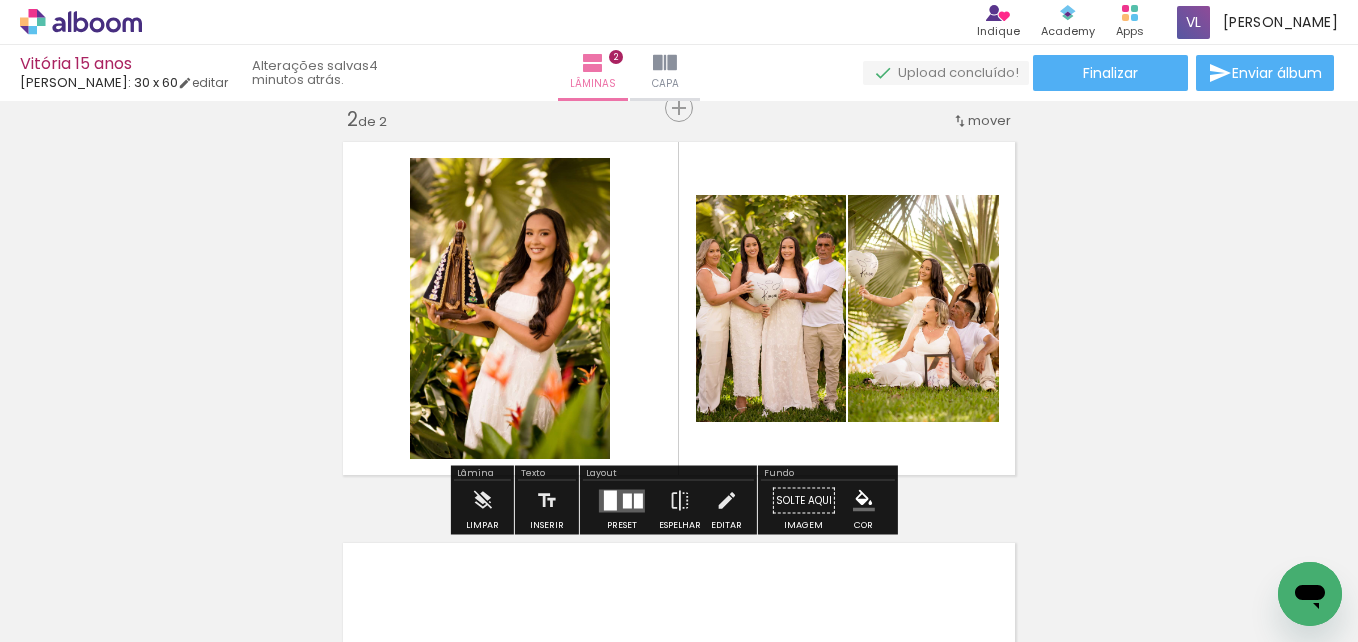 click at bounding box center (596, 574) 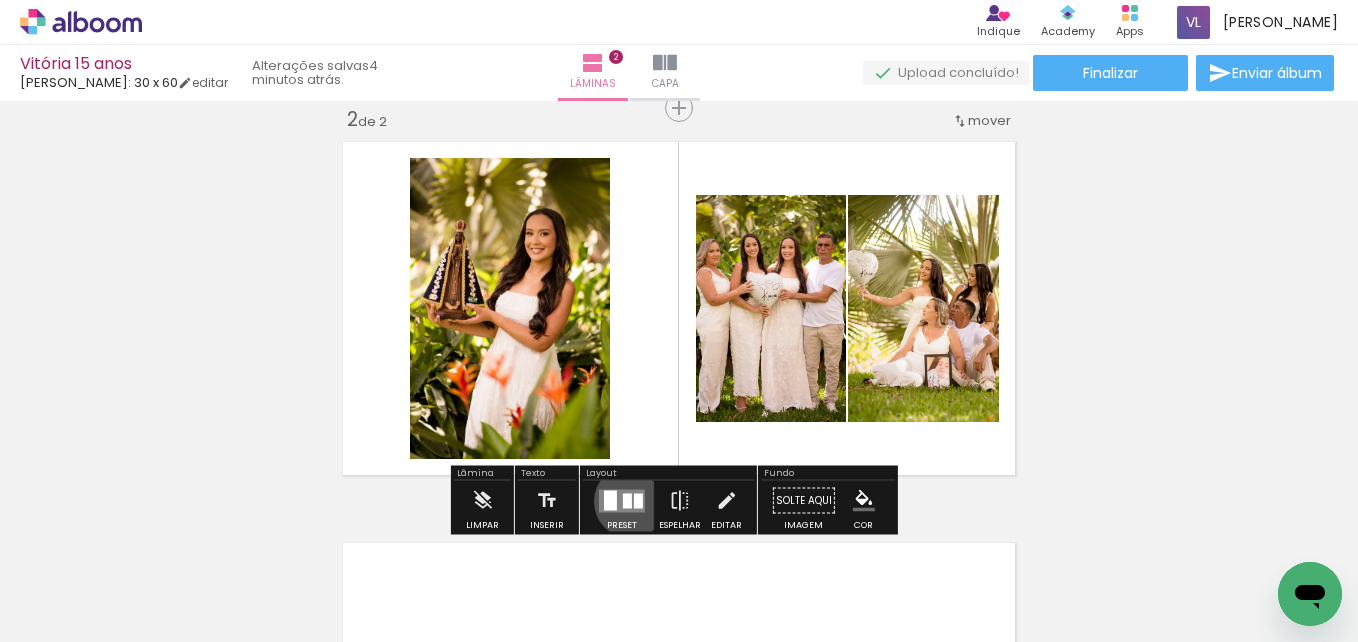 click at bounding box center [627, 500] 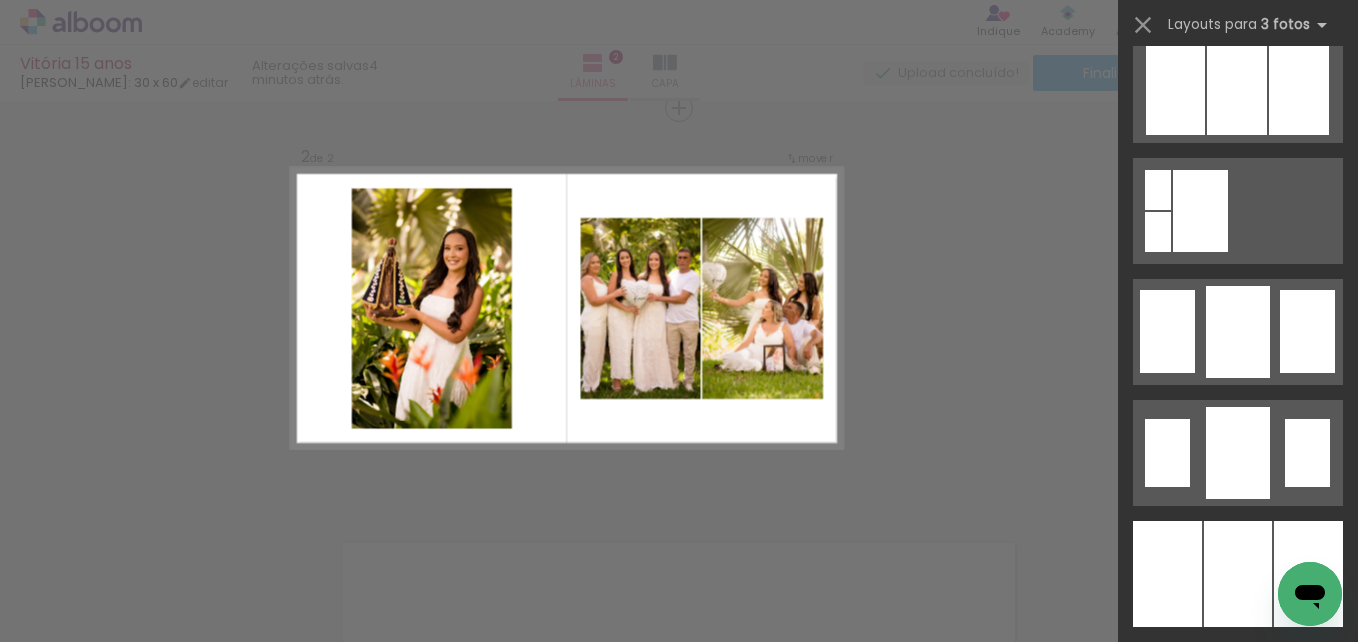 scroll, scrollTop: 1403, scrollLeft: 0, axis: vertical 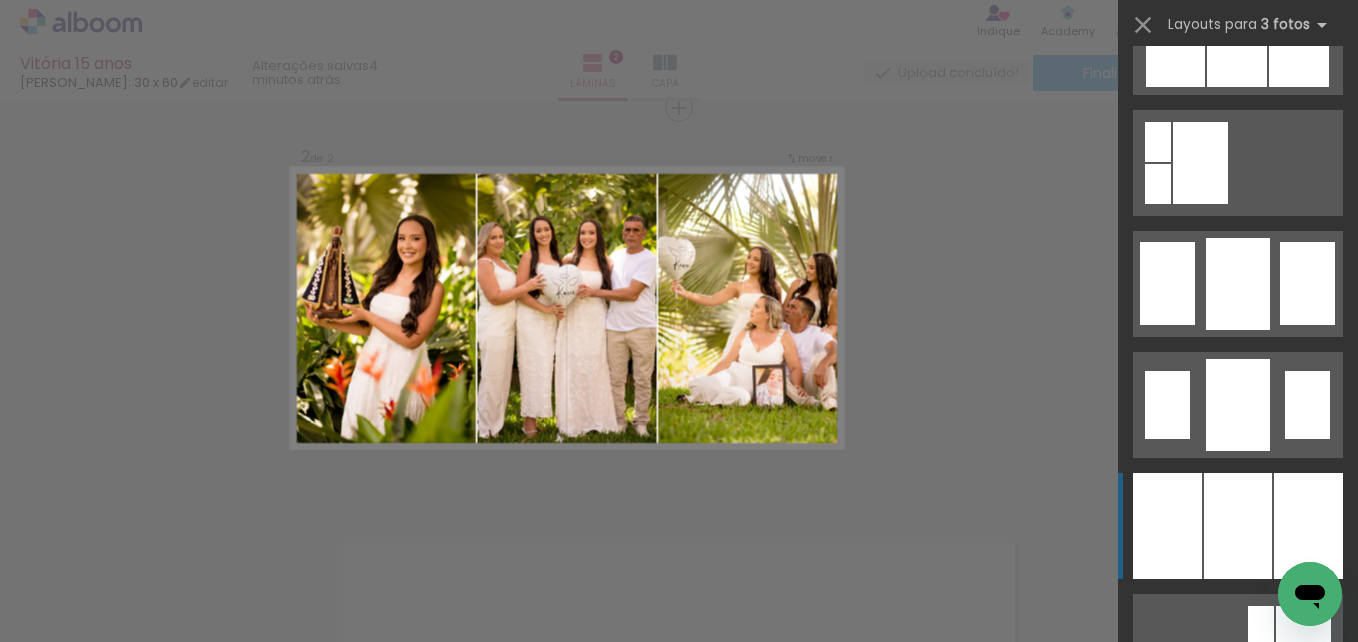 click at bounding box center (1238, 526) 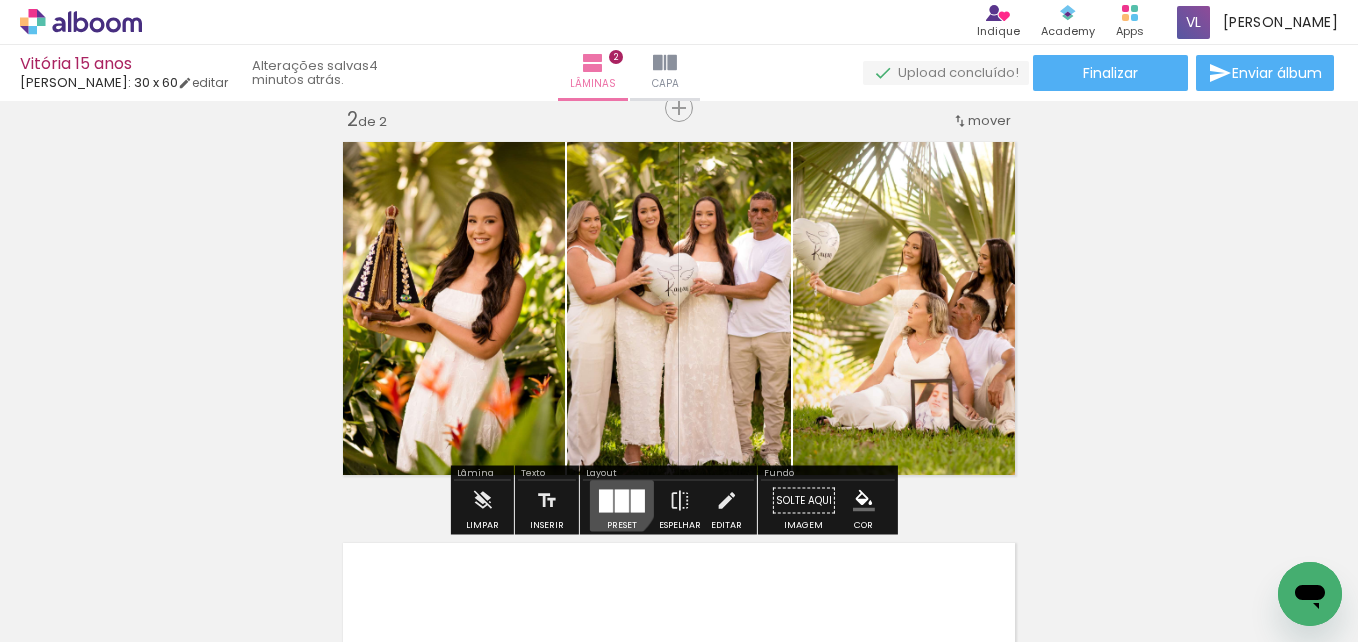 click at bounding box center [606, 500] 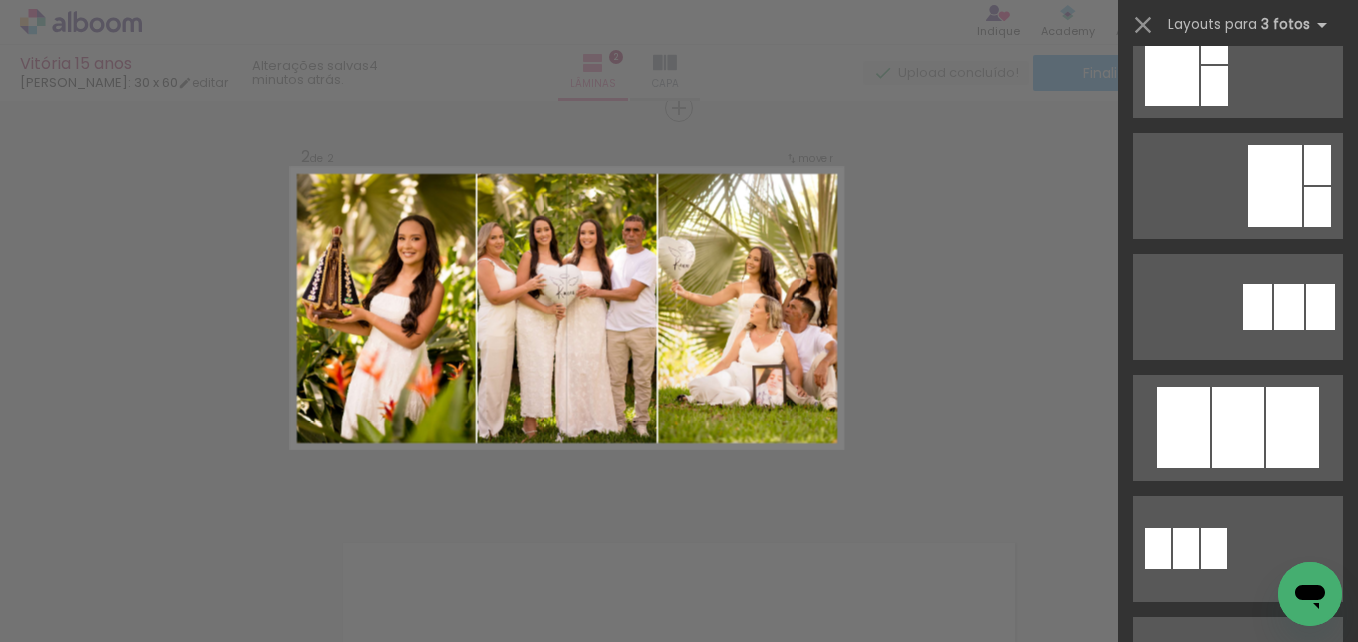 scroll, scrollTop: 171, scrollLeft: 0, axis: vertical 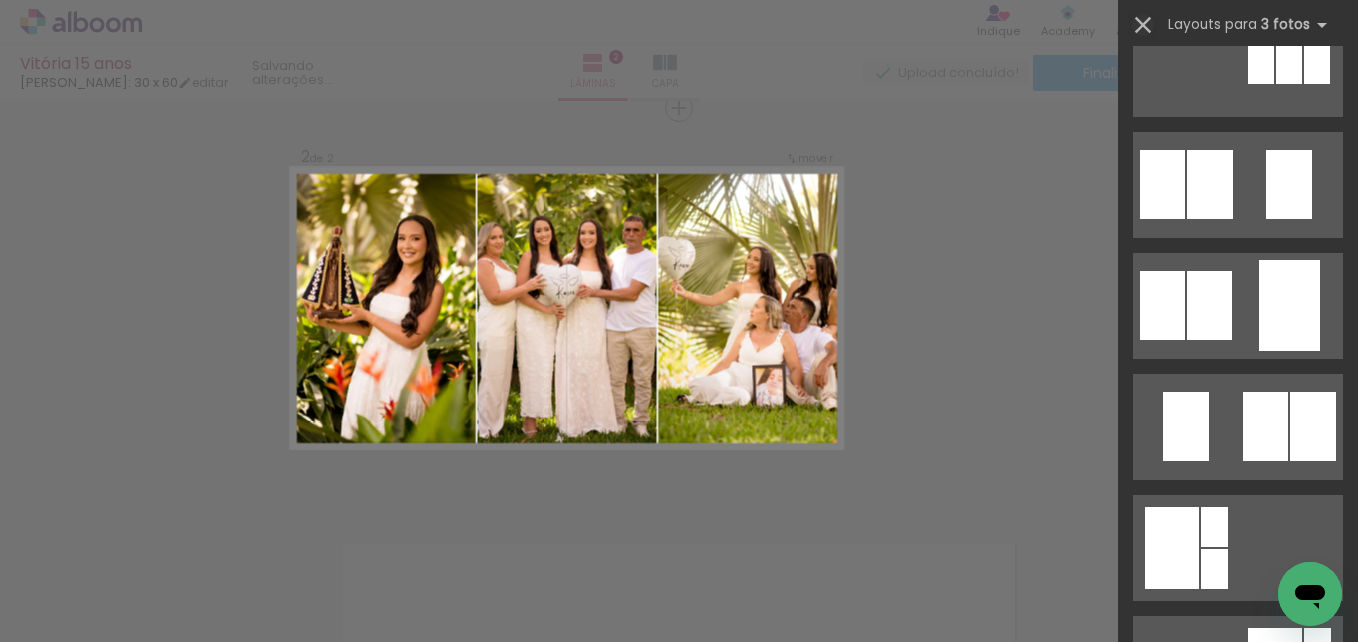 click at bounding box center (1143, 25) 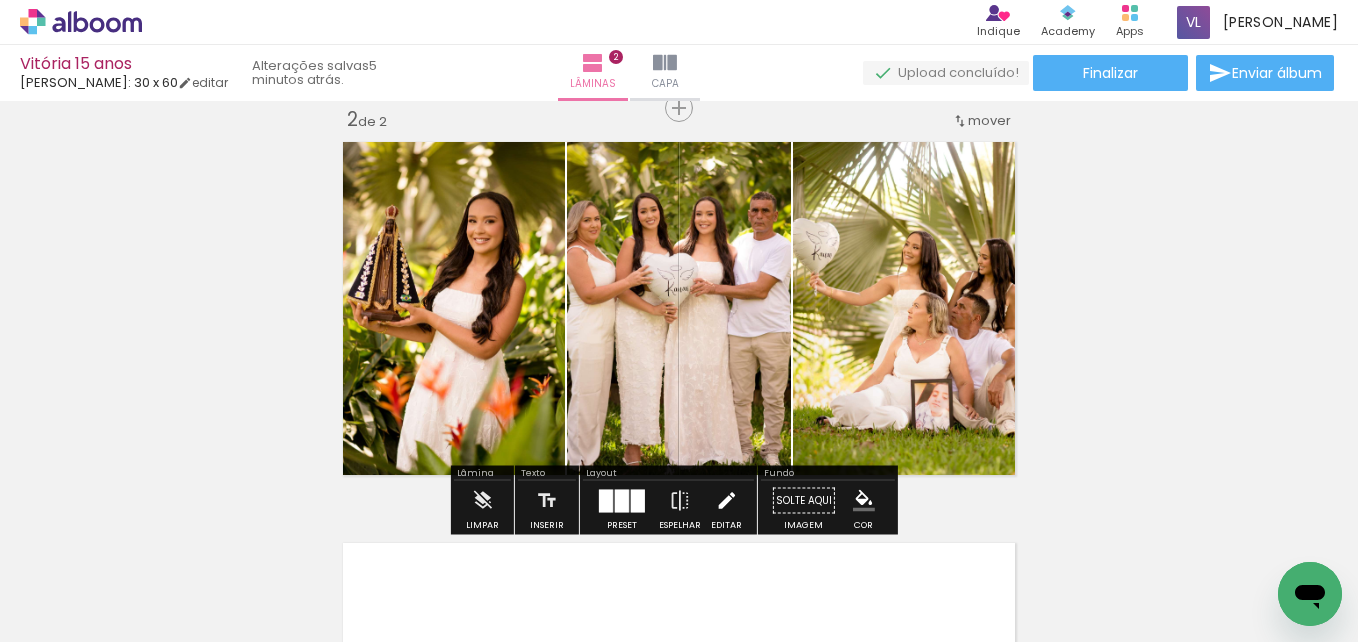 click at bounding box center (726, 501) 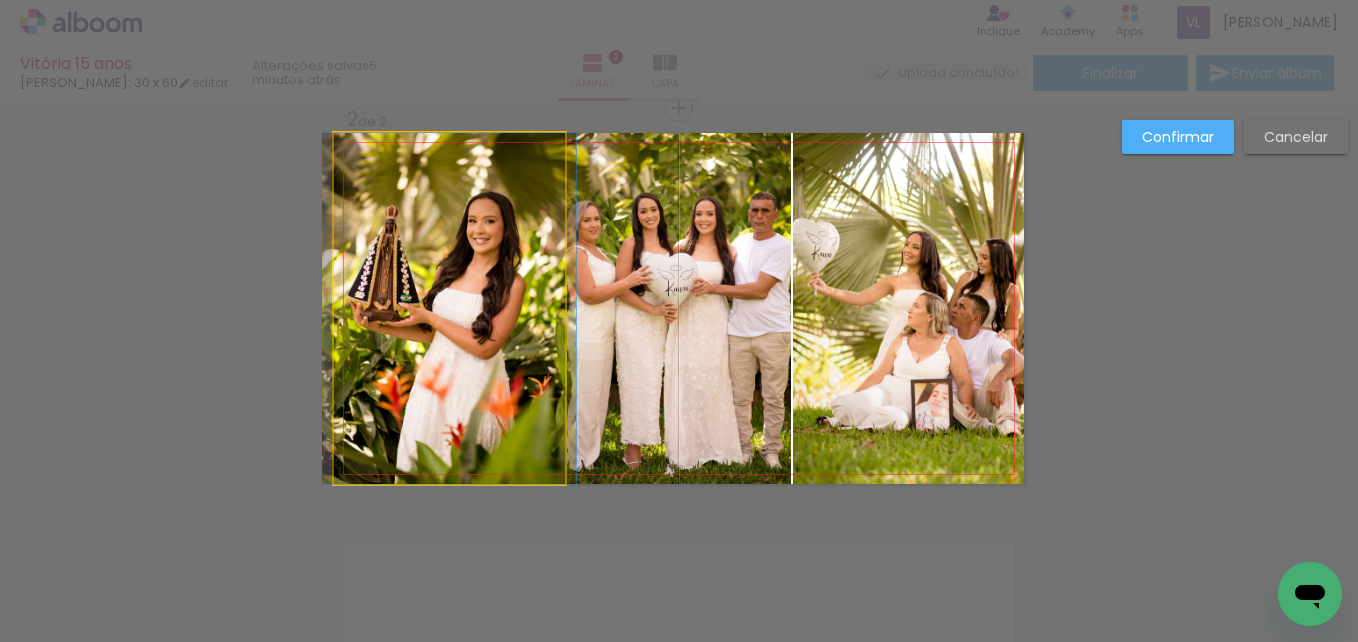 click 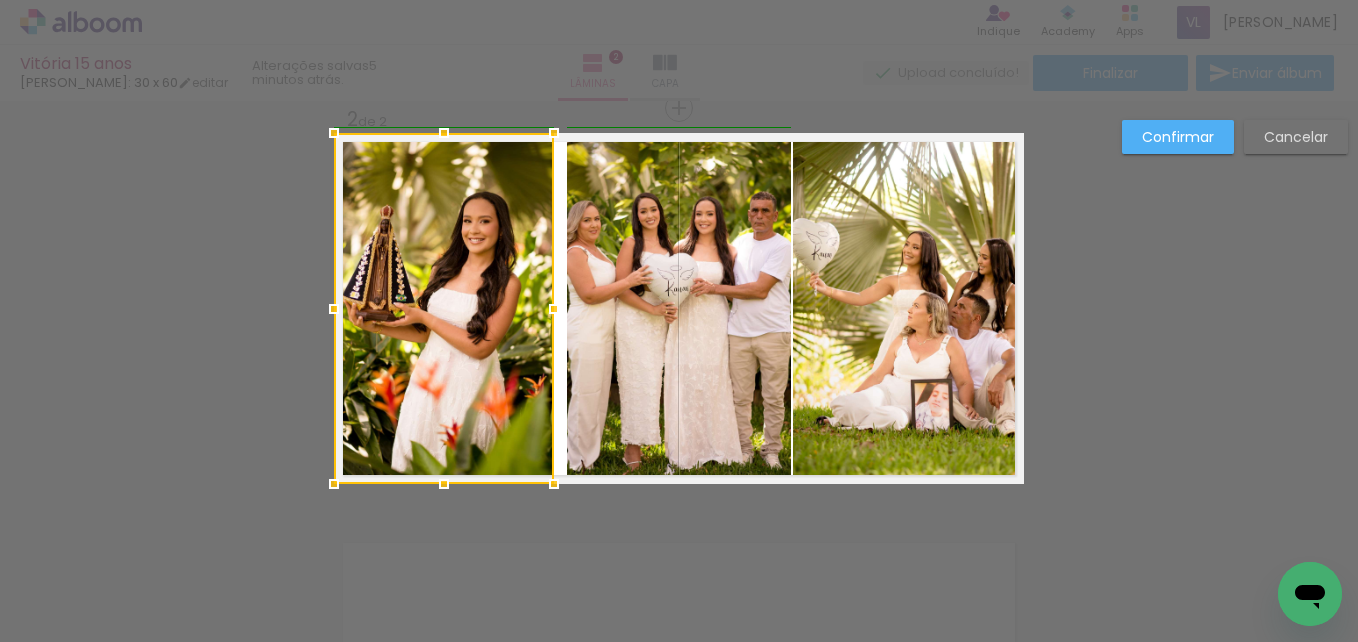 drag, startPoint x: 558, startPoint y: 310, endPoint x: 544, endPoint y: 314, distance: 14.56022 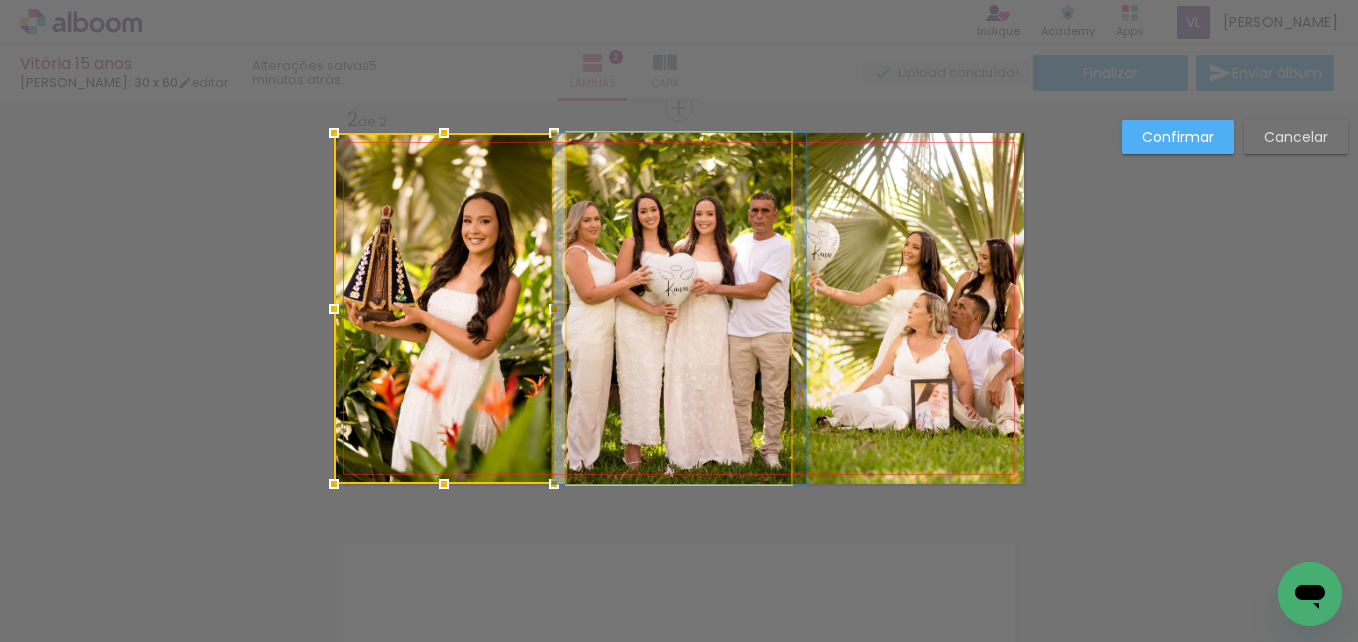click 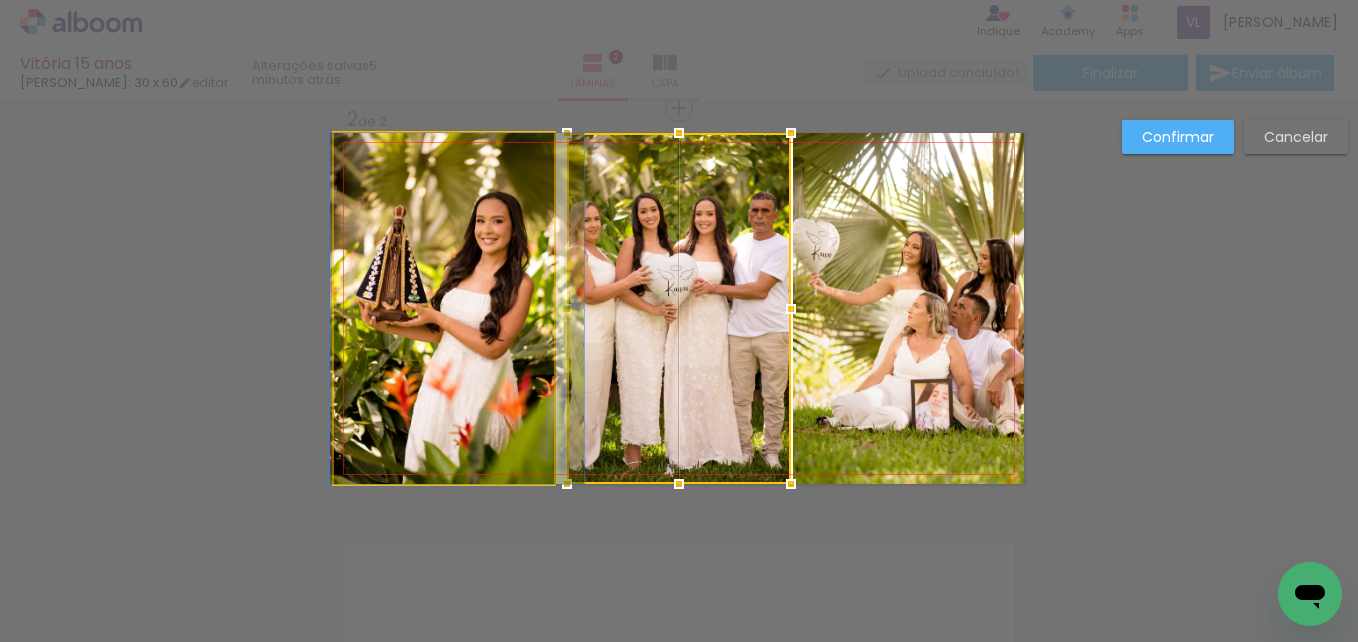 drag, startPoint x: 500, startPoint y: 308, endPoint x: 512, endPoint y: 308, distance: 12 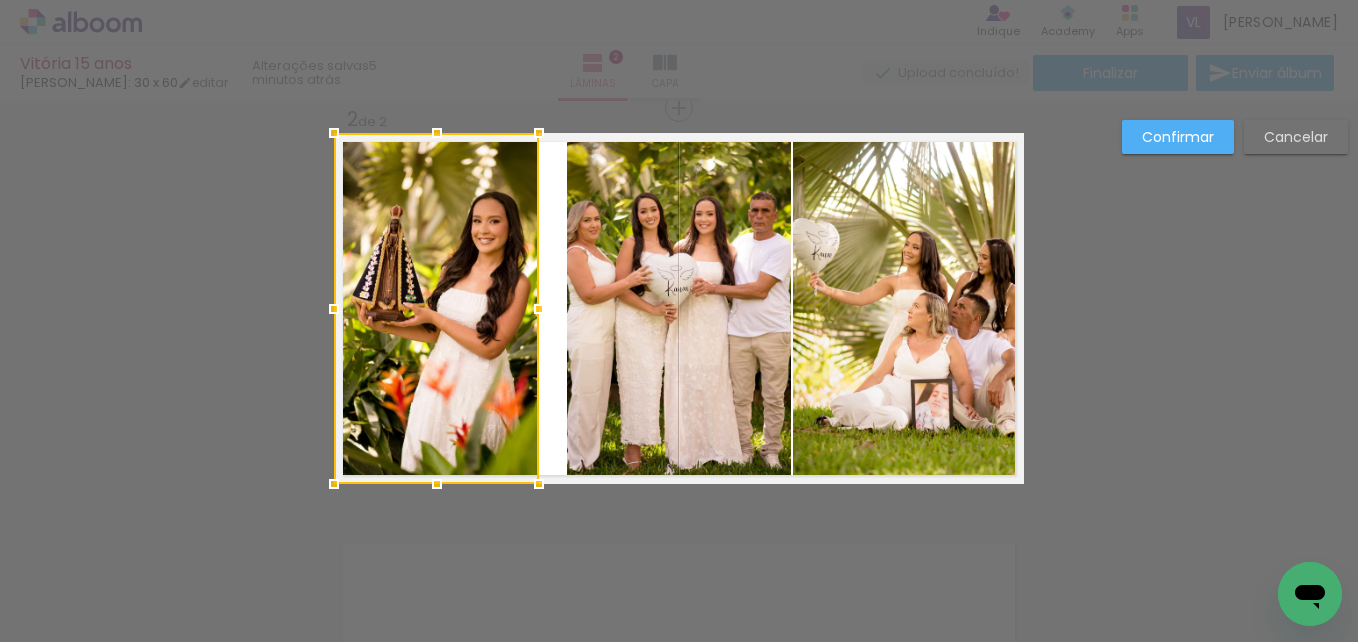 click at bounding box center (539, 309) 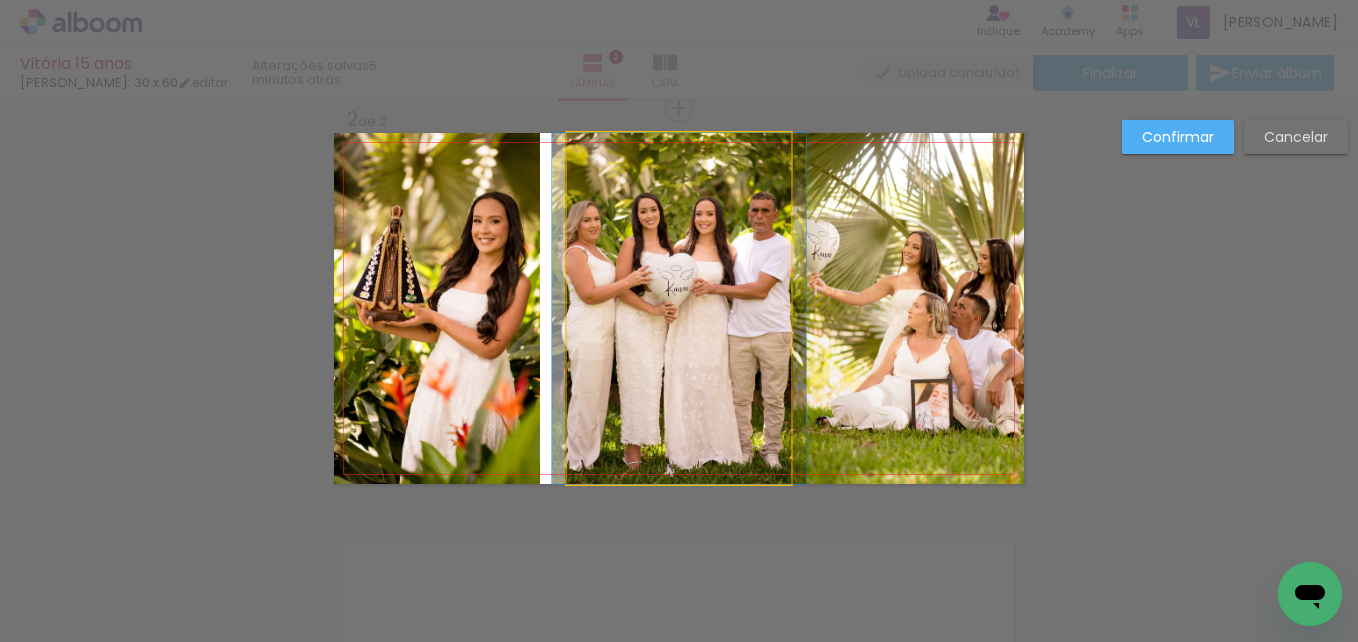 click 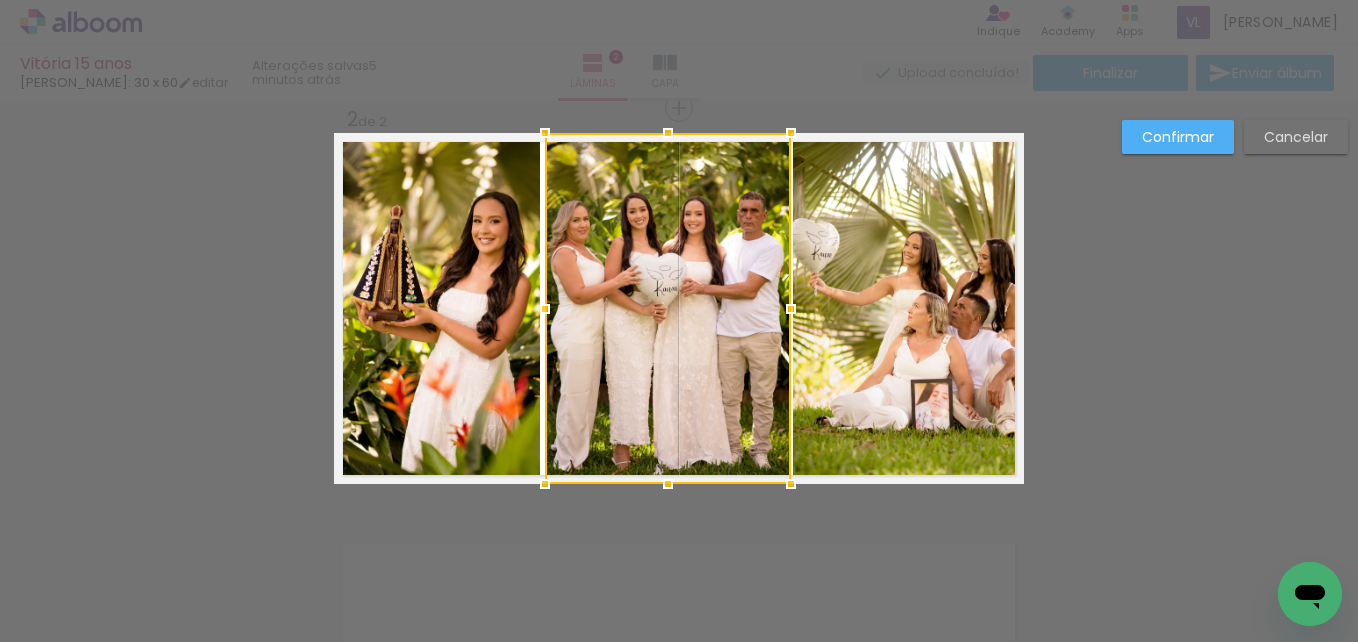 drag, startPoint x: 558, startPoint y: 315, endPoint x: 536, endPoint y: 316, distance: 22.022715 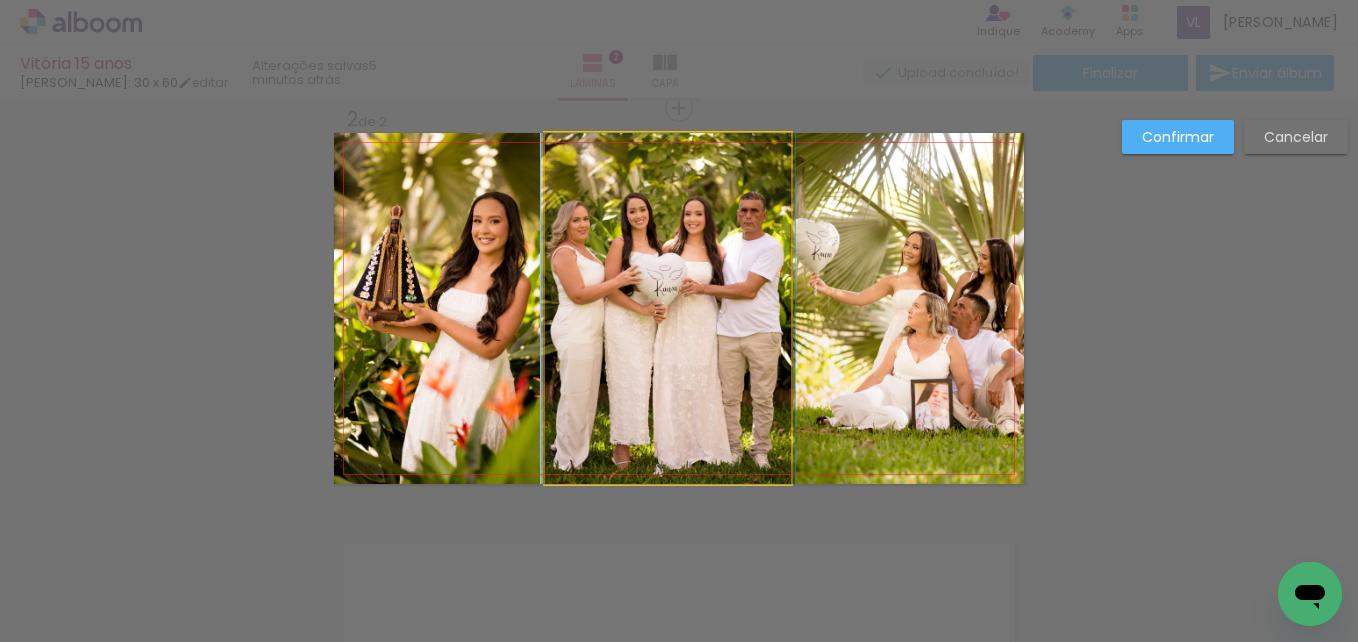 click 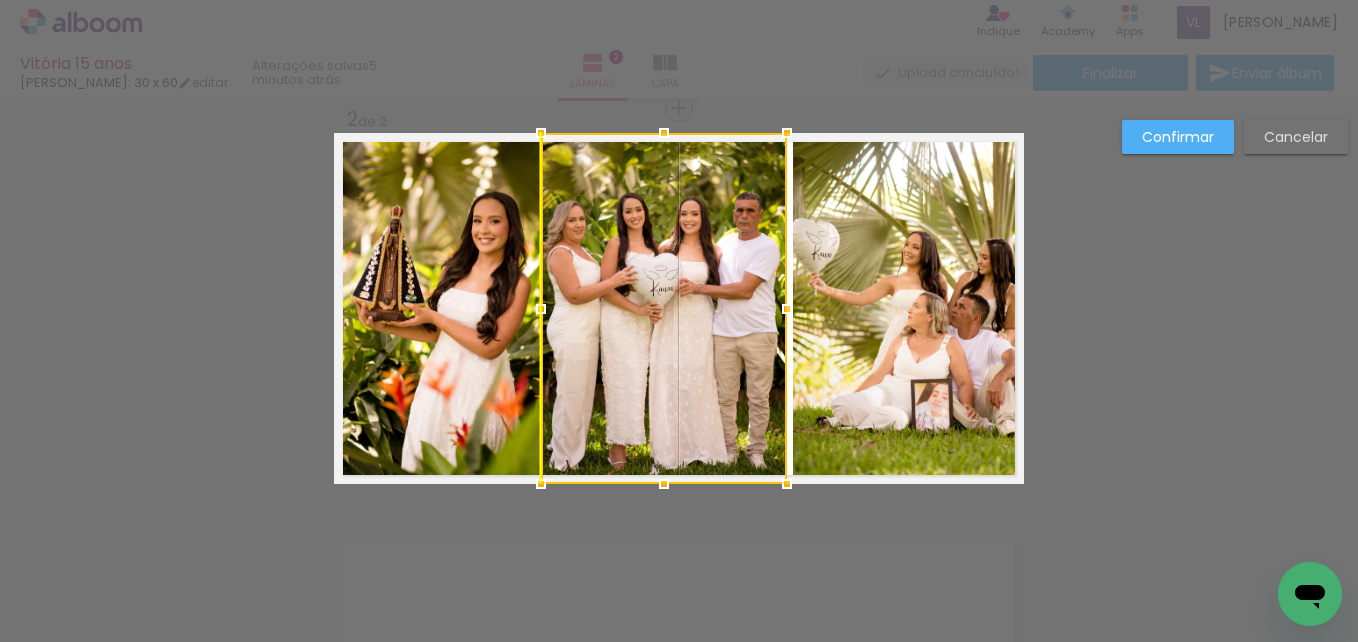 click at bounding box center (664, 308) 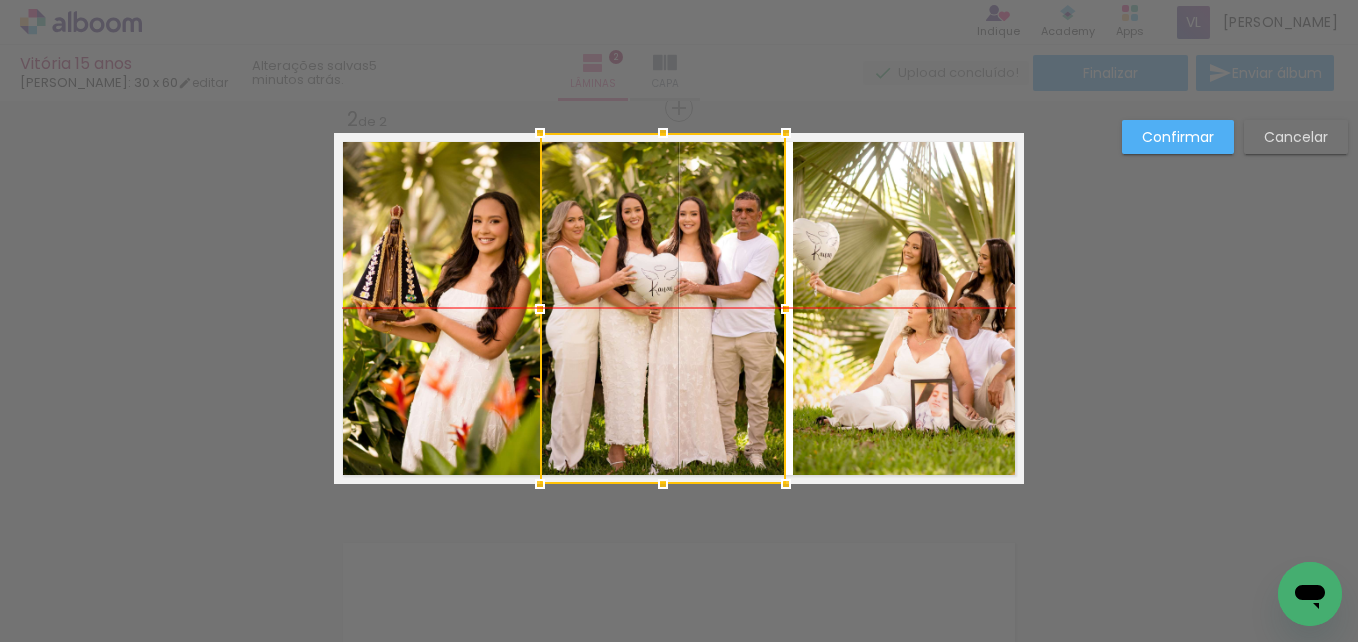 click at bounding box center [663, 308] 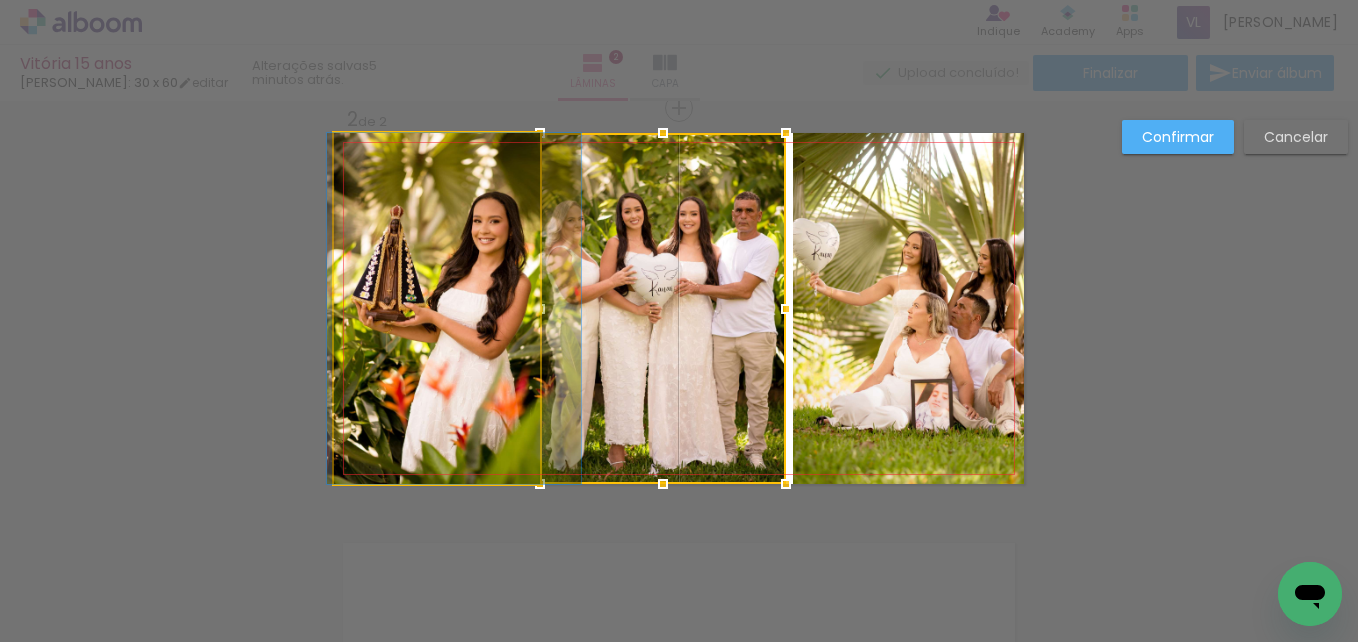 click 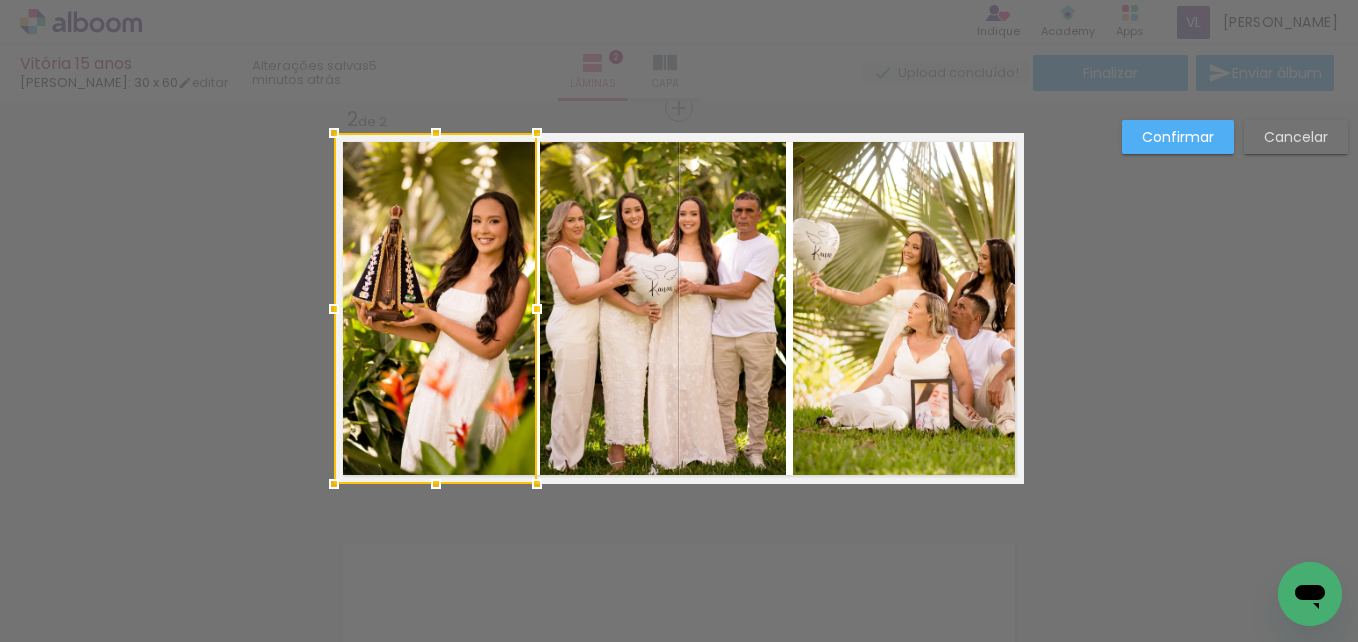 click at bounding box center (537, 309) 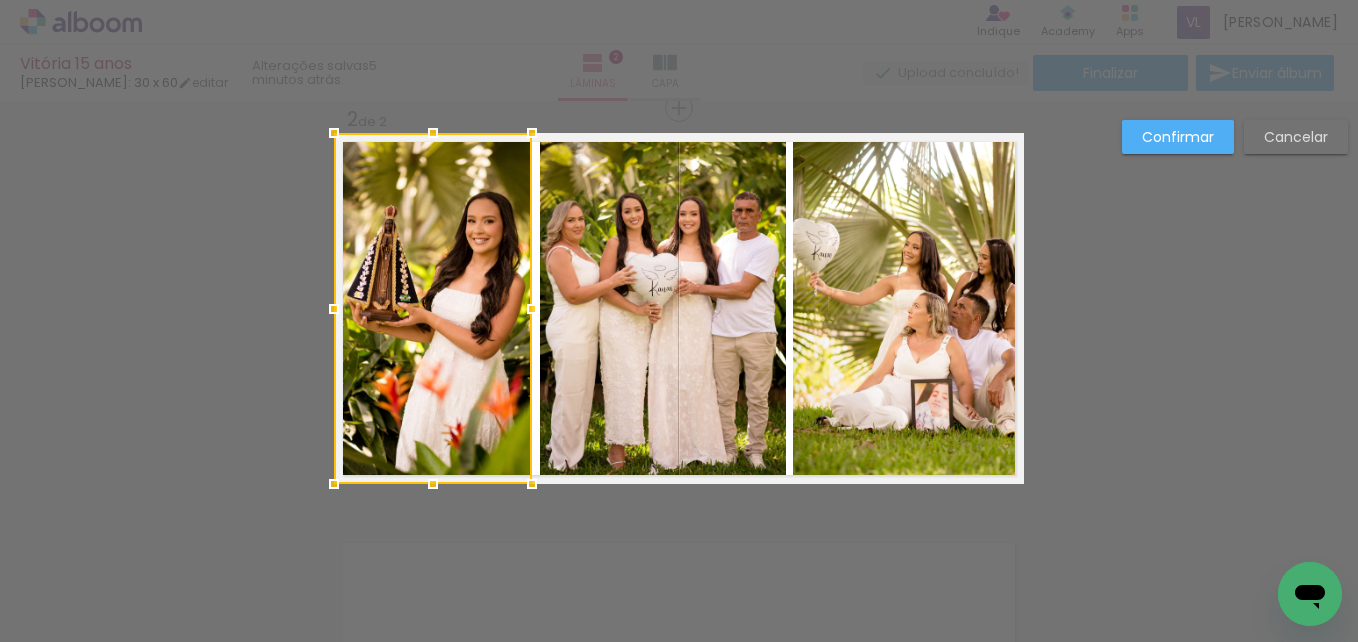 click at bounding box center [532, 309] 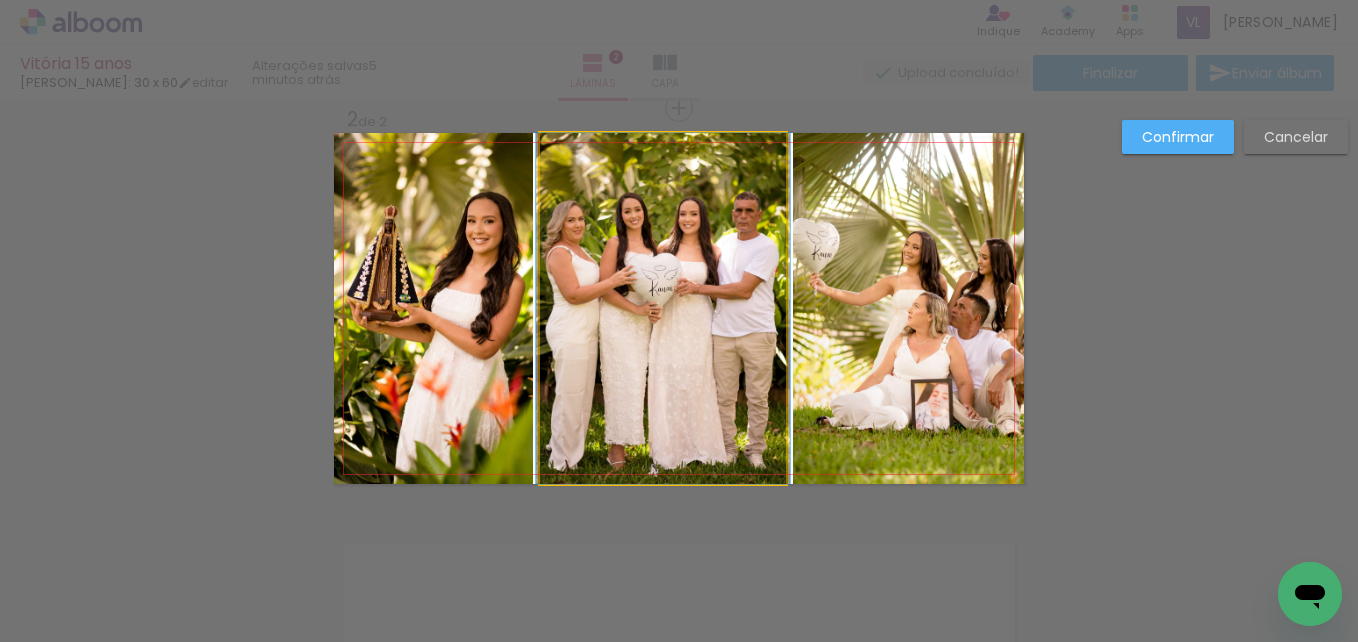 click 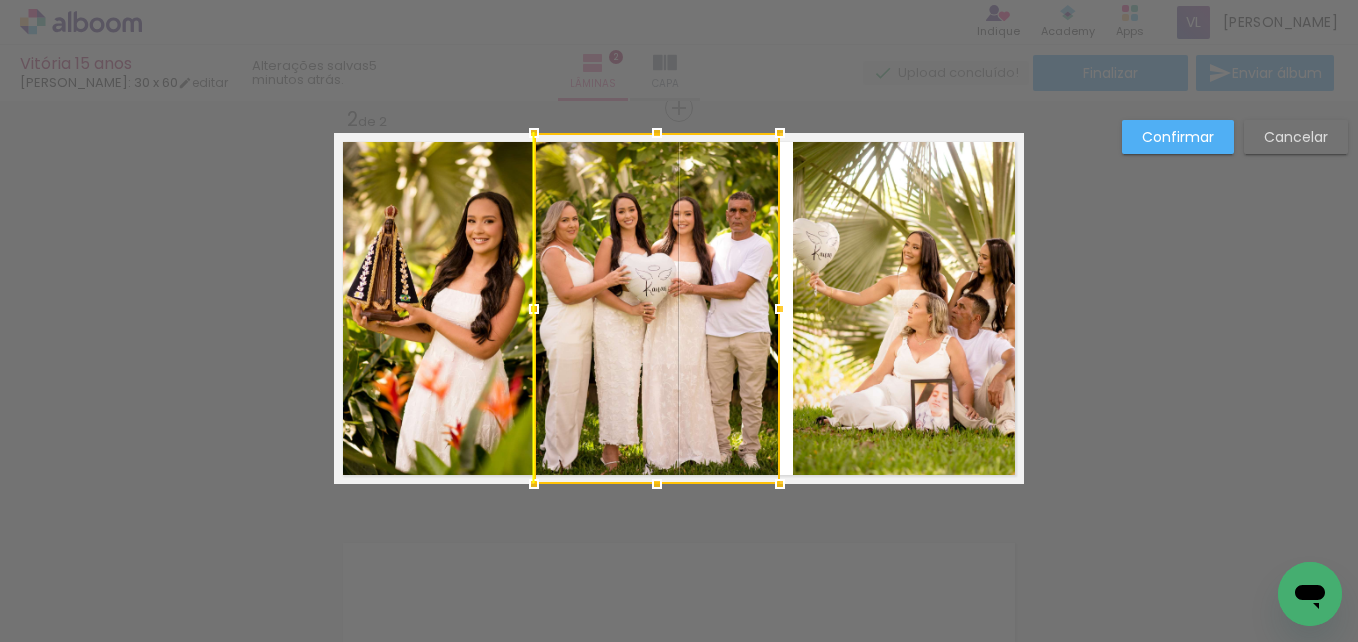 click at bounding box center [657, 308] 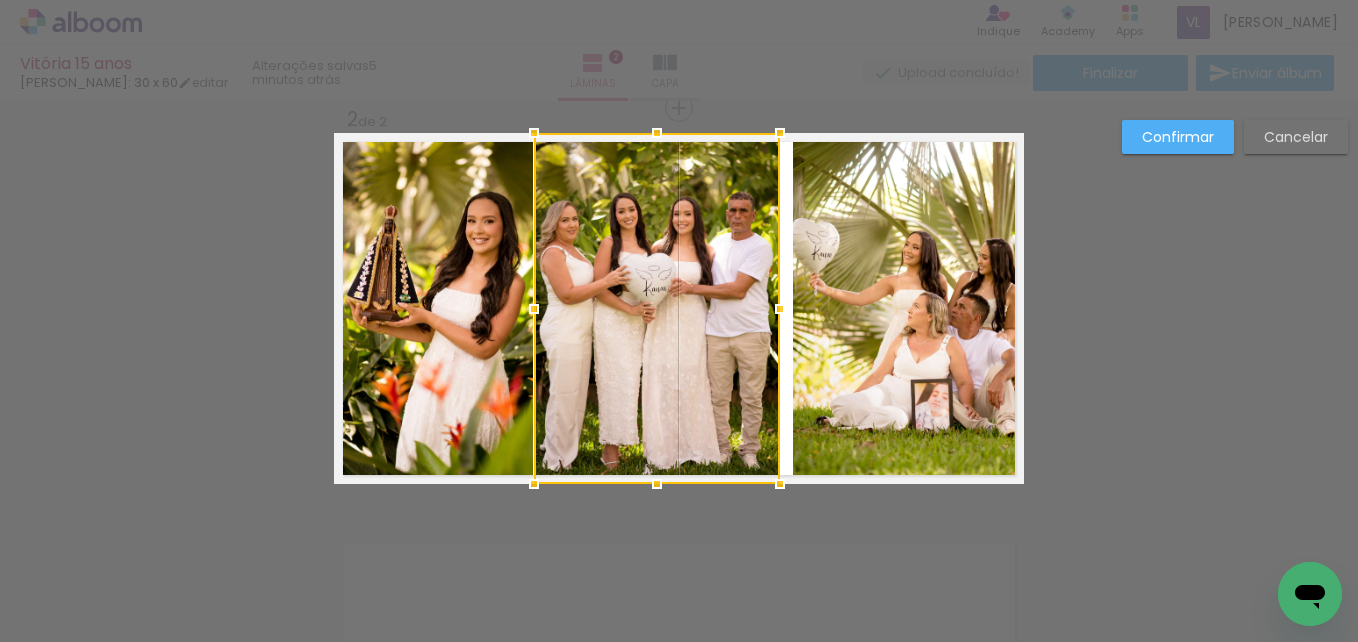 click at bounding box center [780, 309] 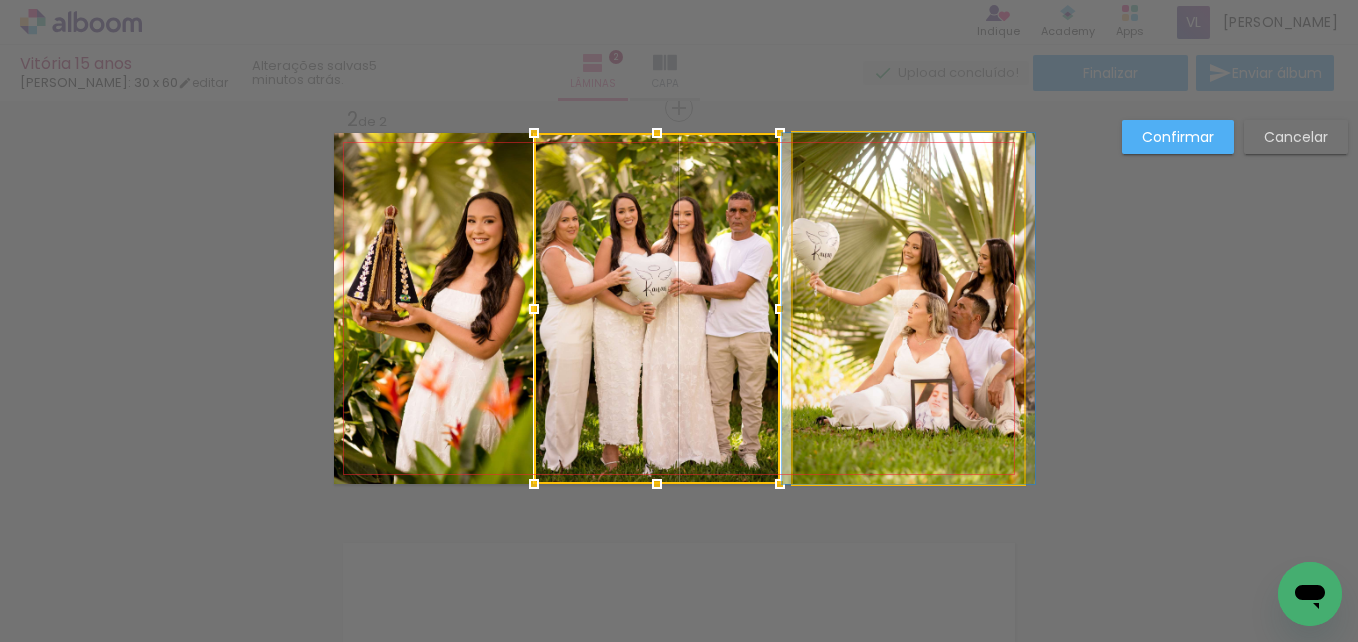click 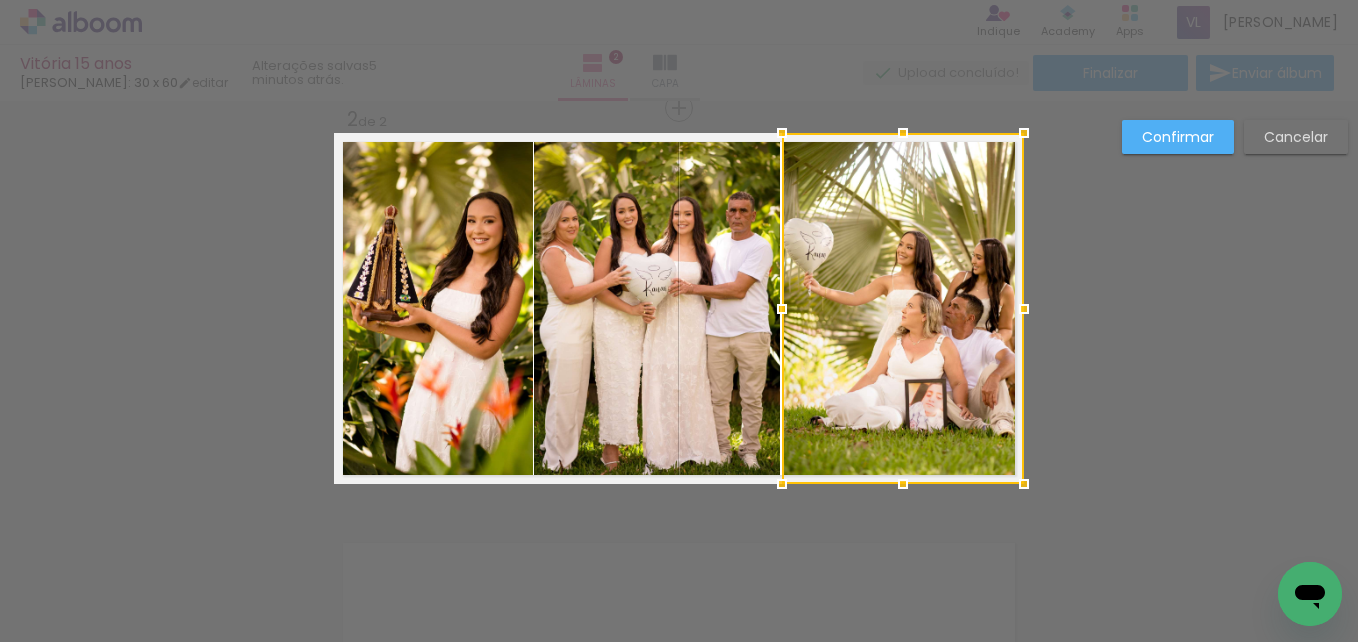 drag, startPoint x: 790, startPoint y: 307, endPoint x: 778, endPoint y: 313, distance: 13.416408 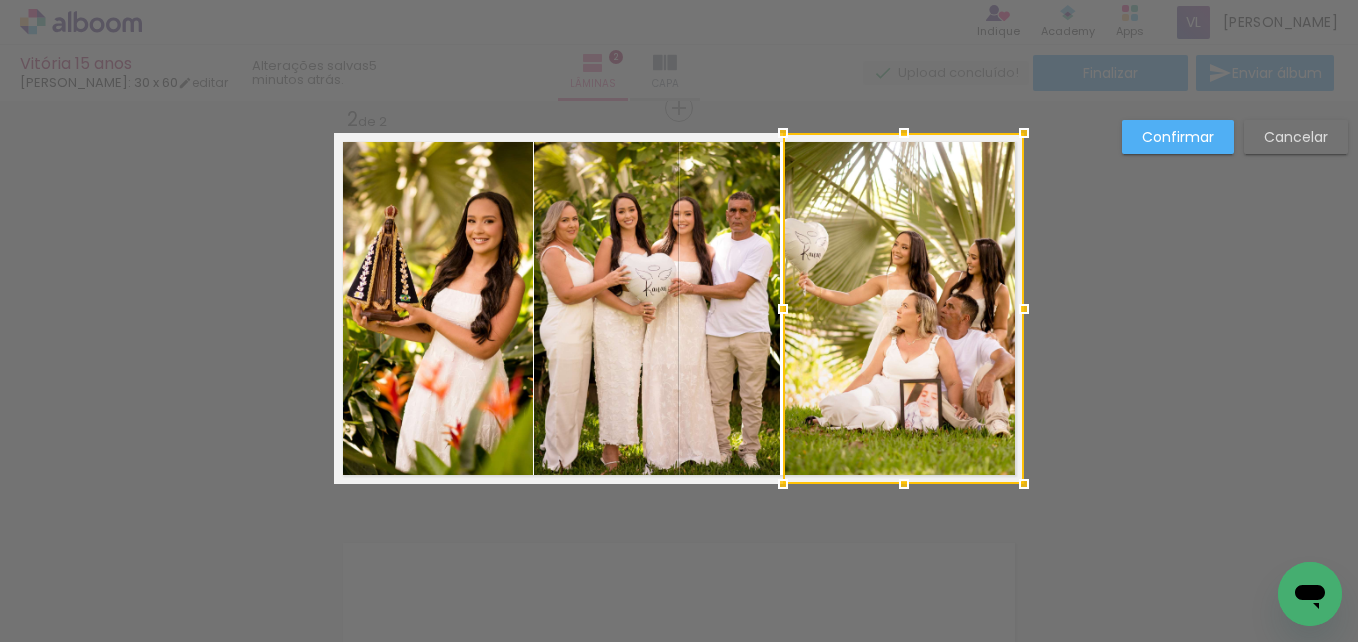 click 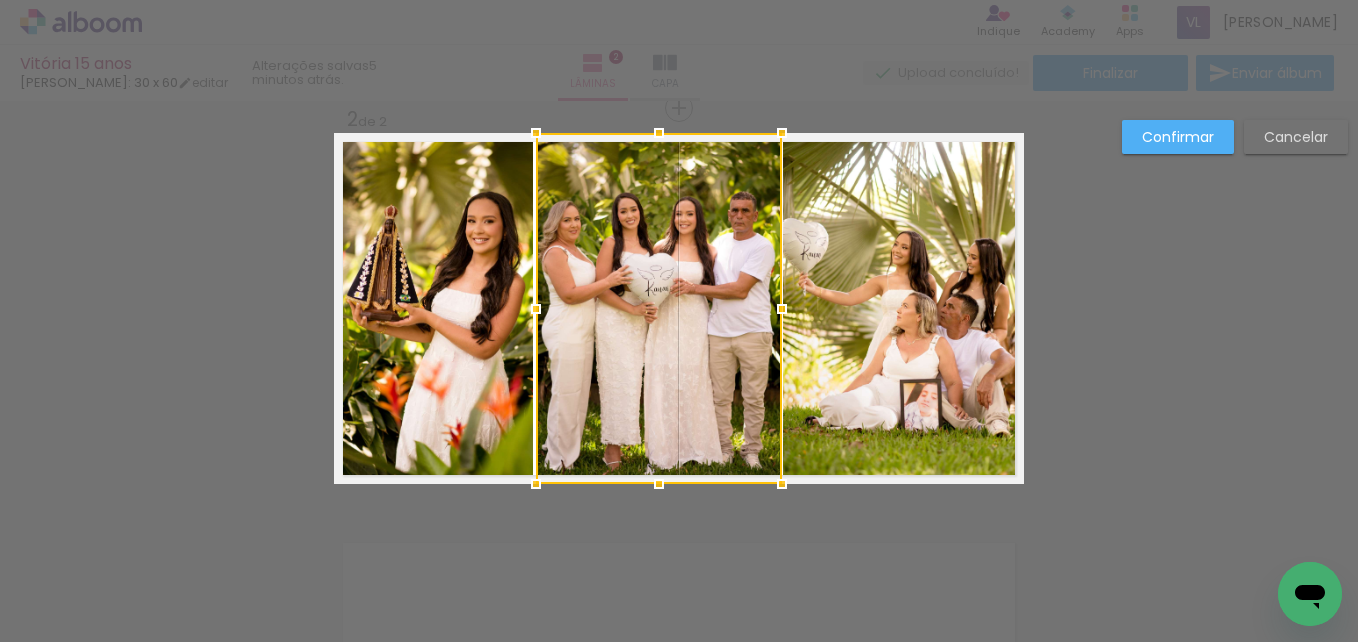 click at bounding box center (659, 308) 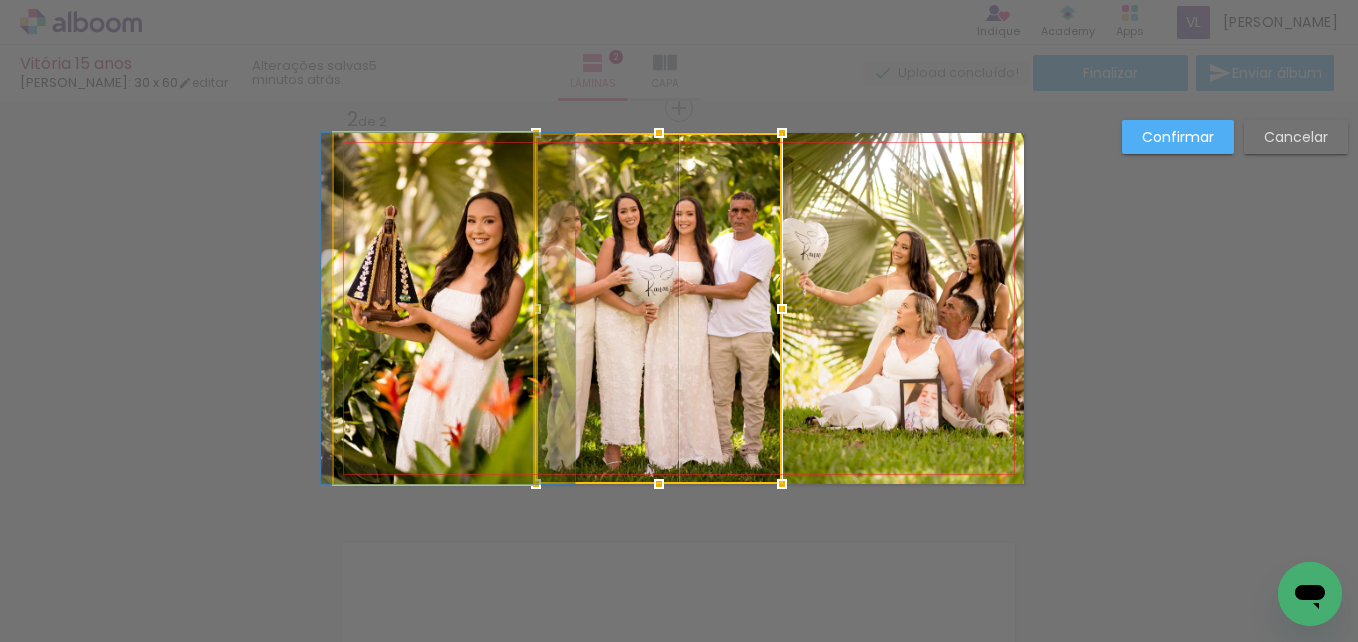 click 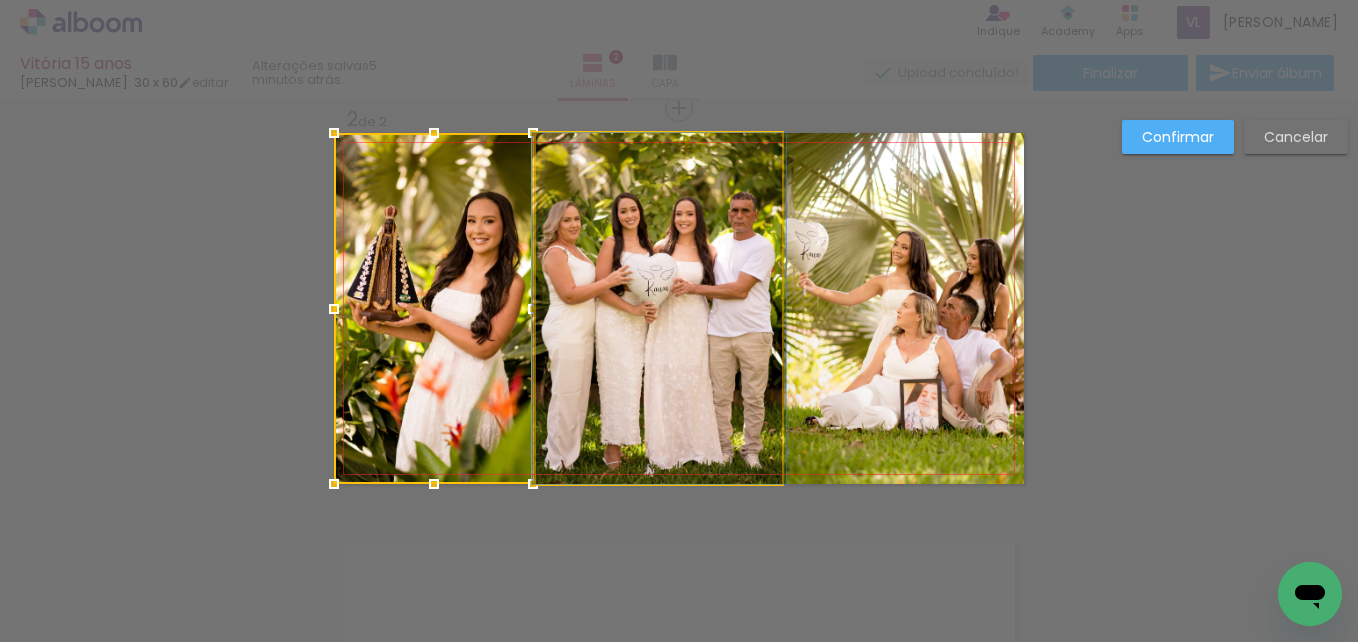 click 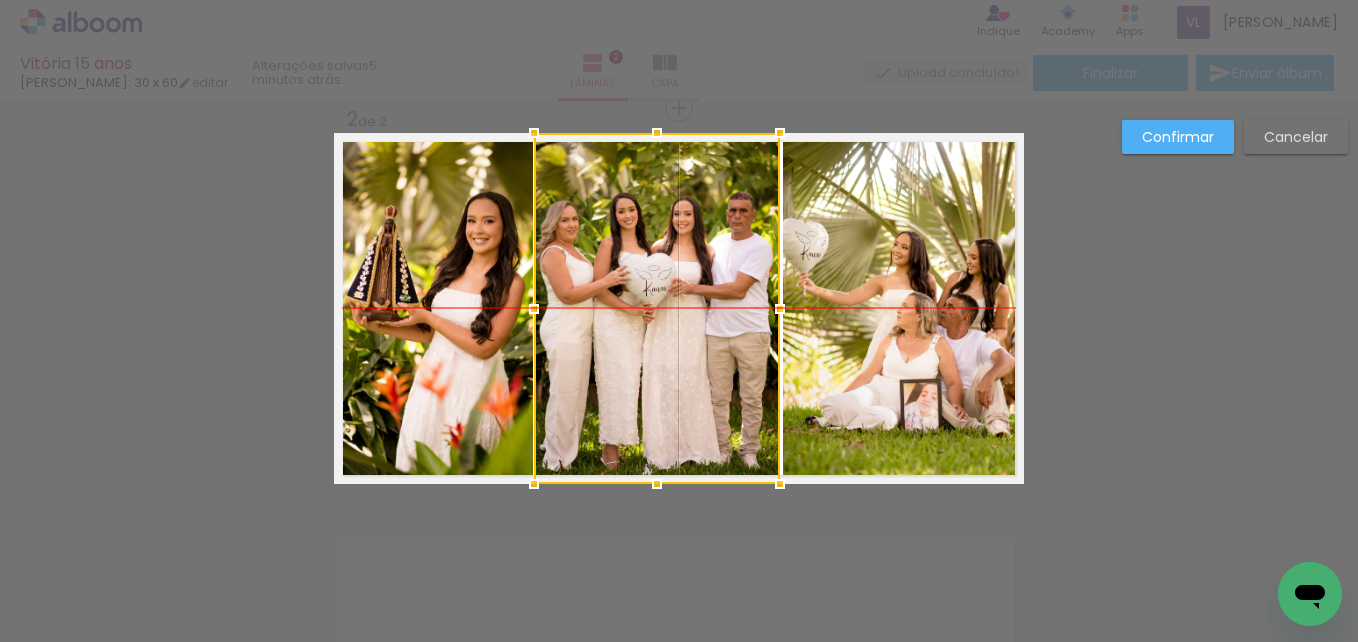 click at bounding box center (657, 308) 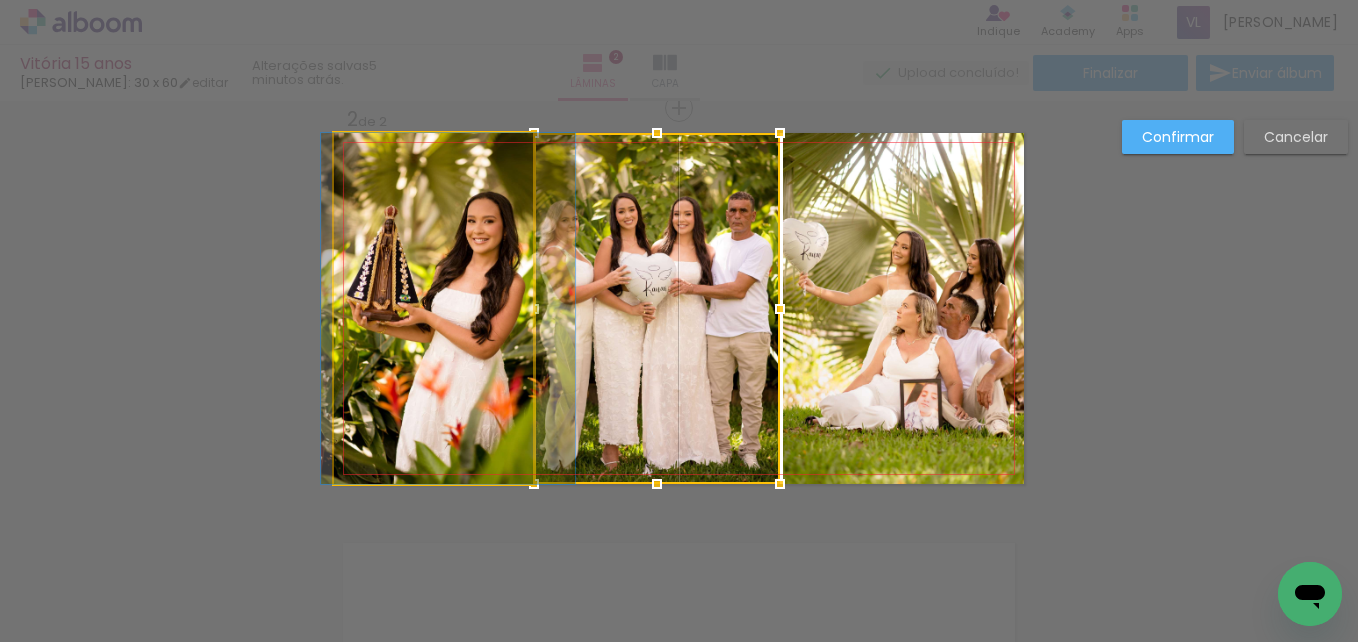 click 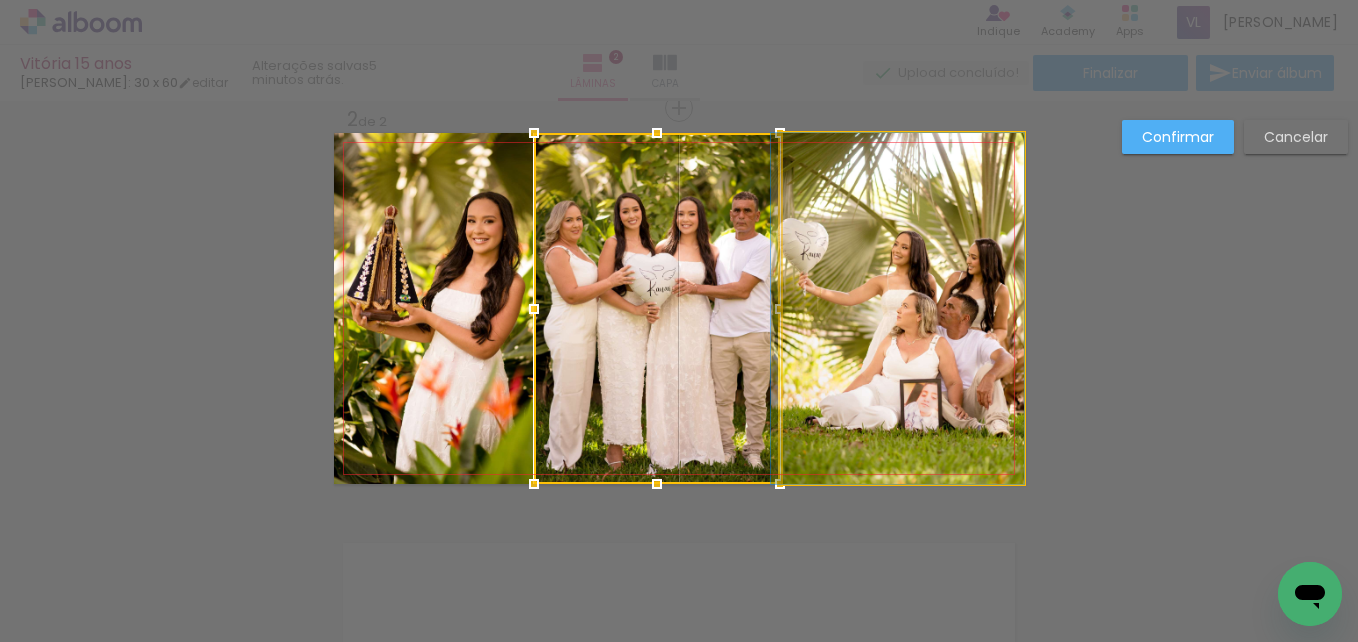 click 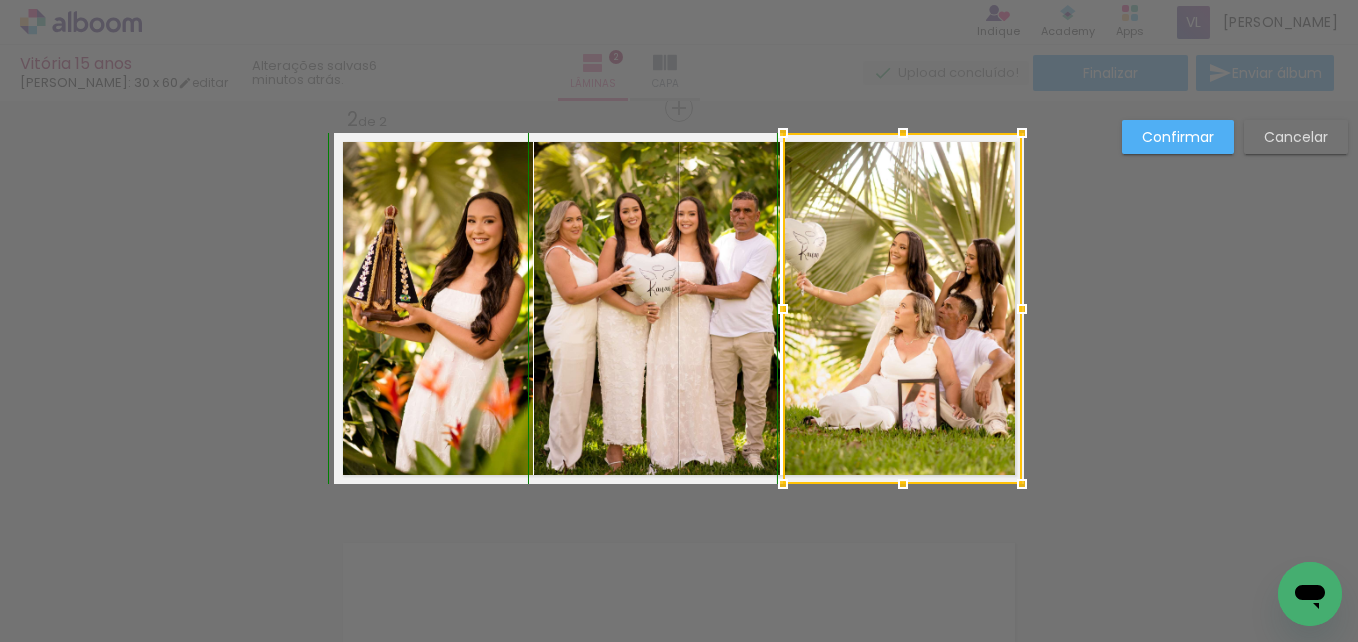 click at bounding box center [1022, 484] 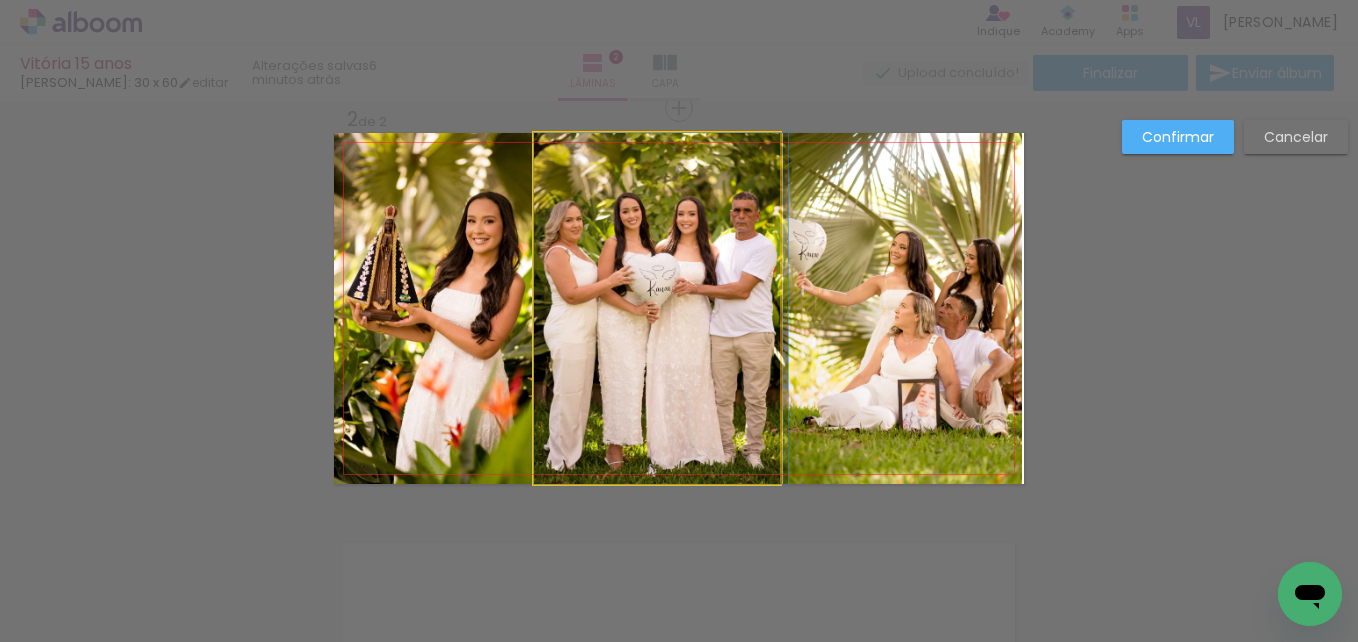 click 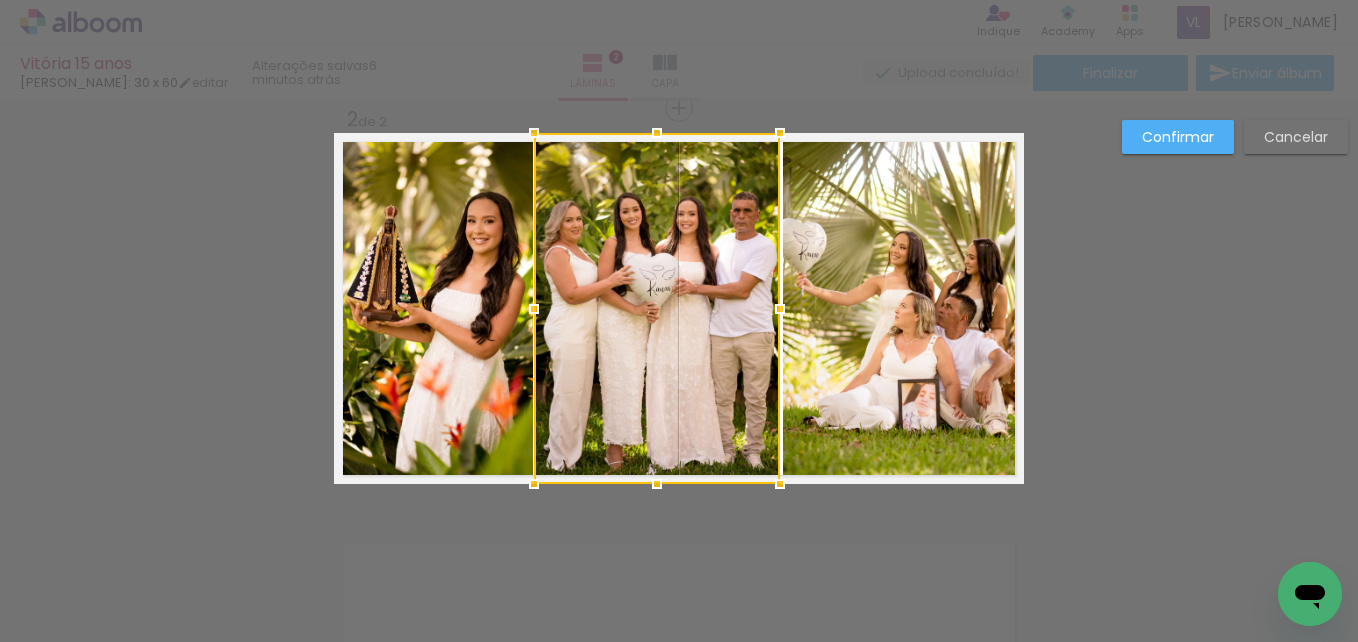 click on "Confirmar Cancelar" at bounding box center [1230, 144] 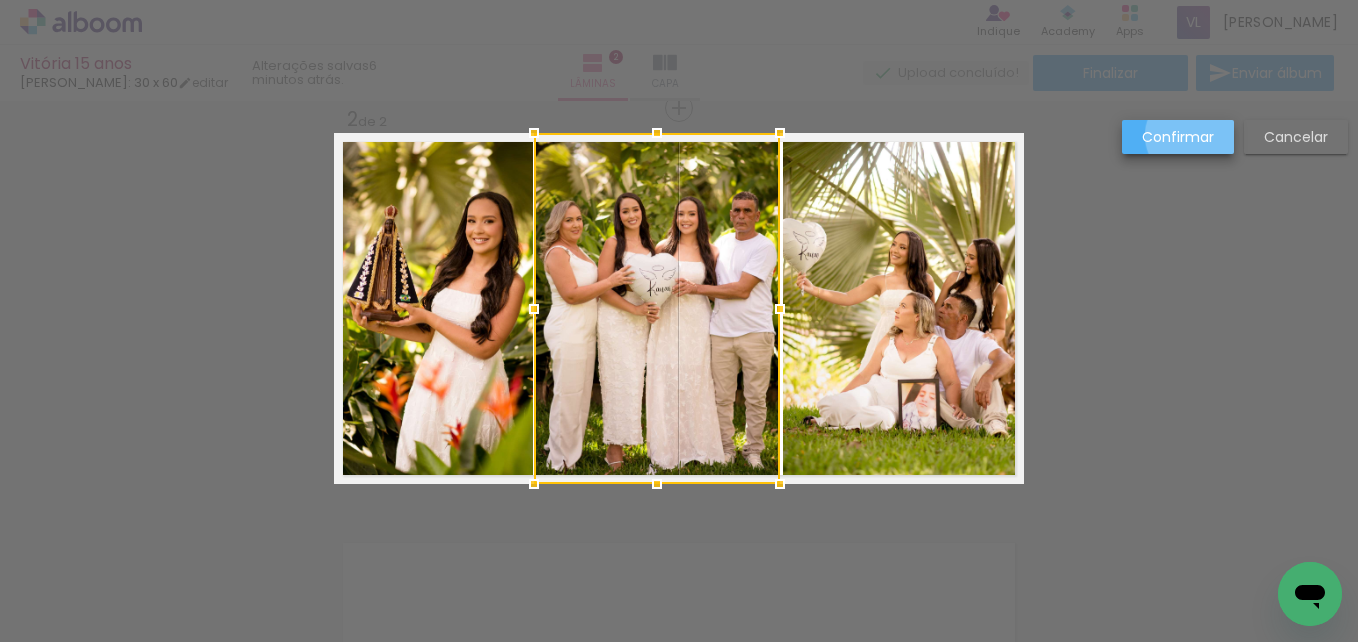 click on "Confirmar" at bounding box center [0, 0] 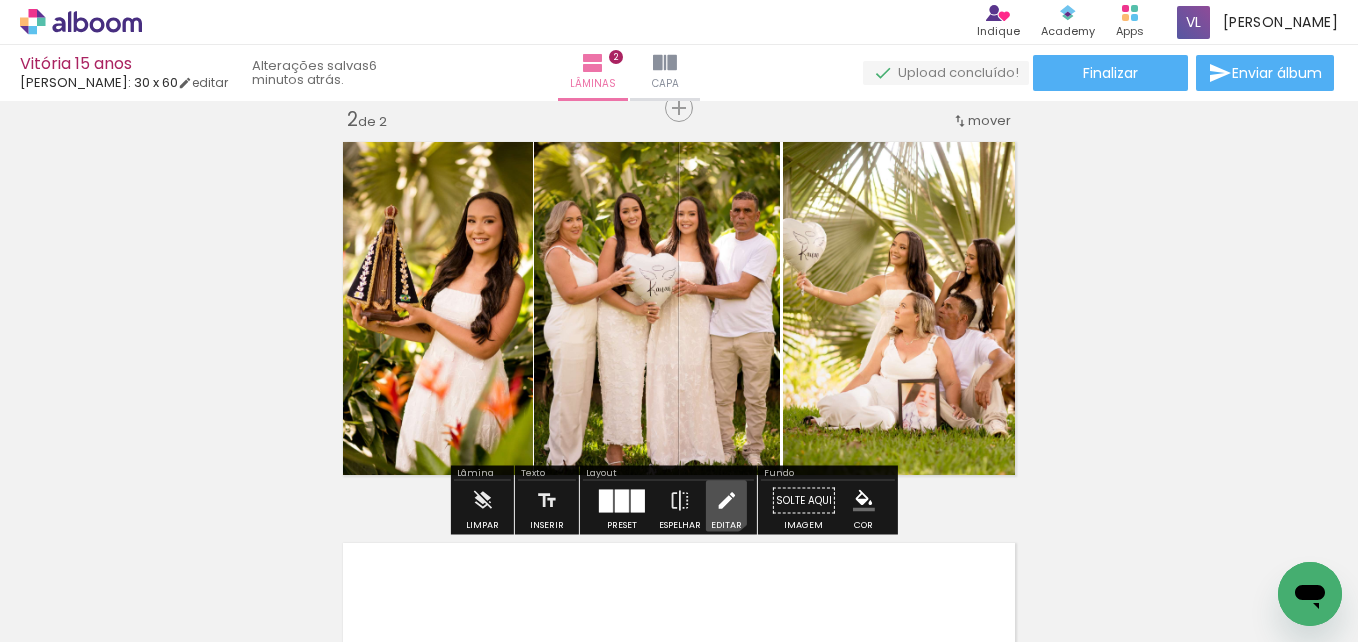 click at bounding box center (726, 501) 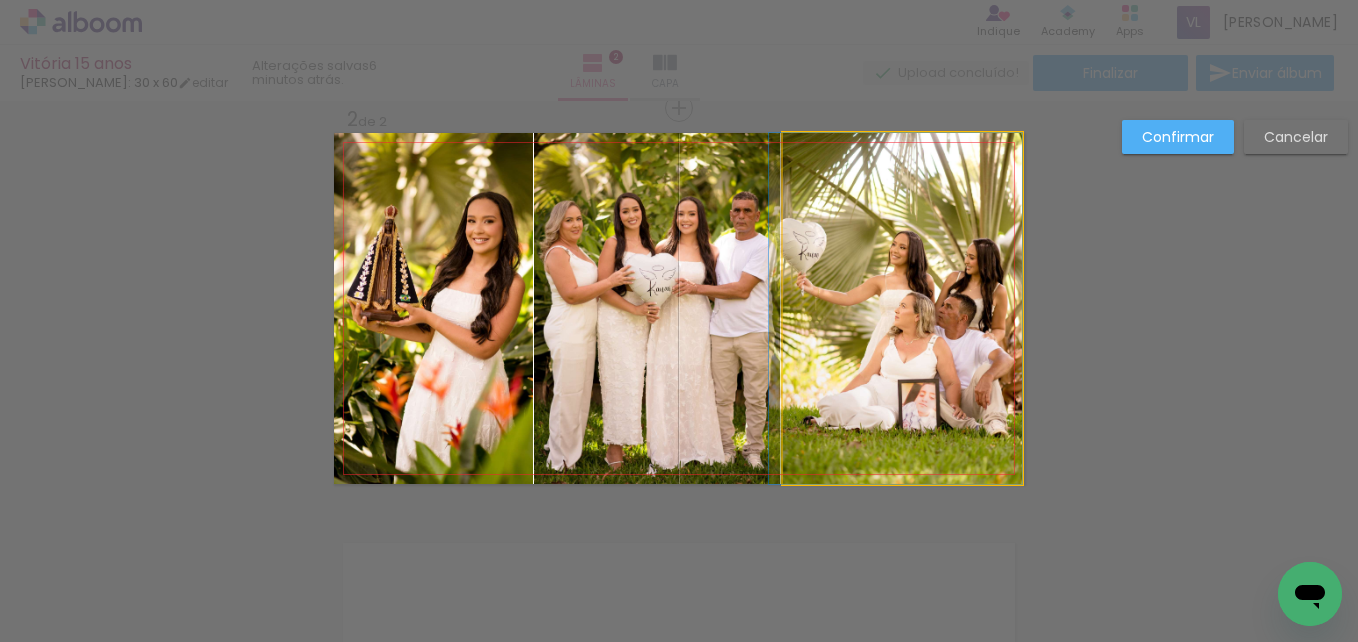 click 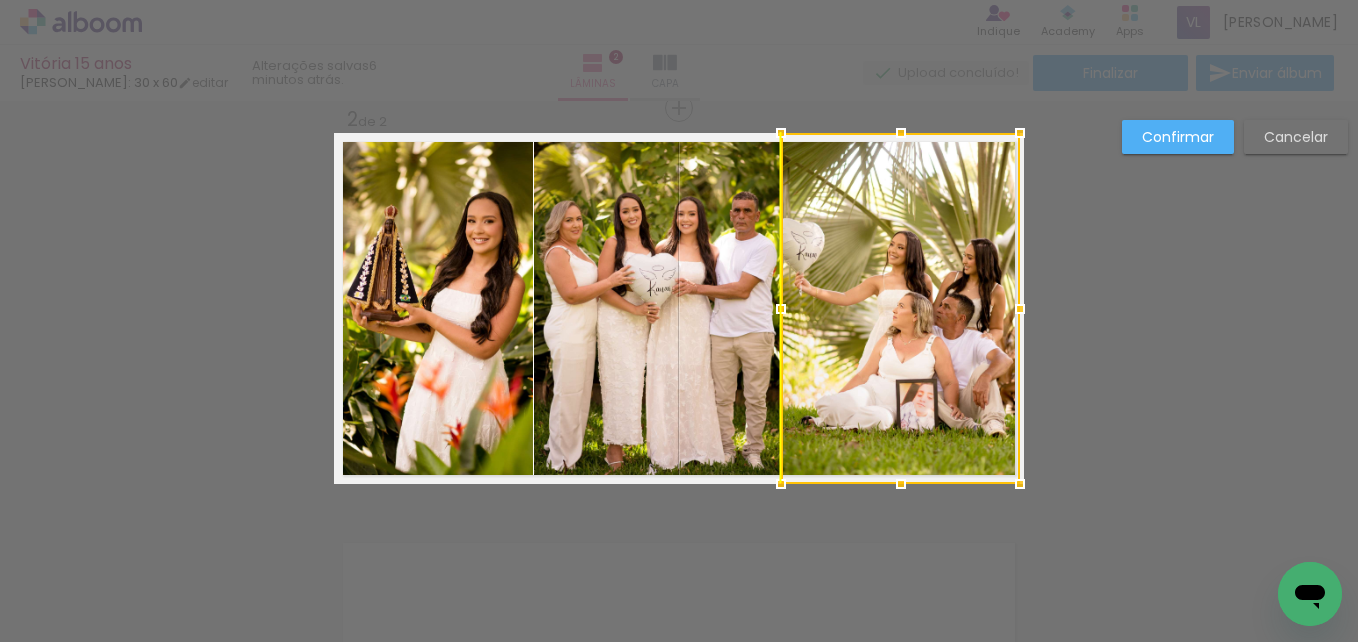 click at bounding box center (900, 308) 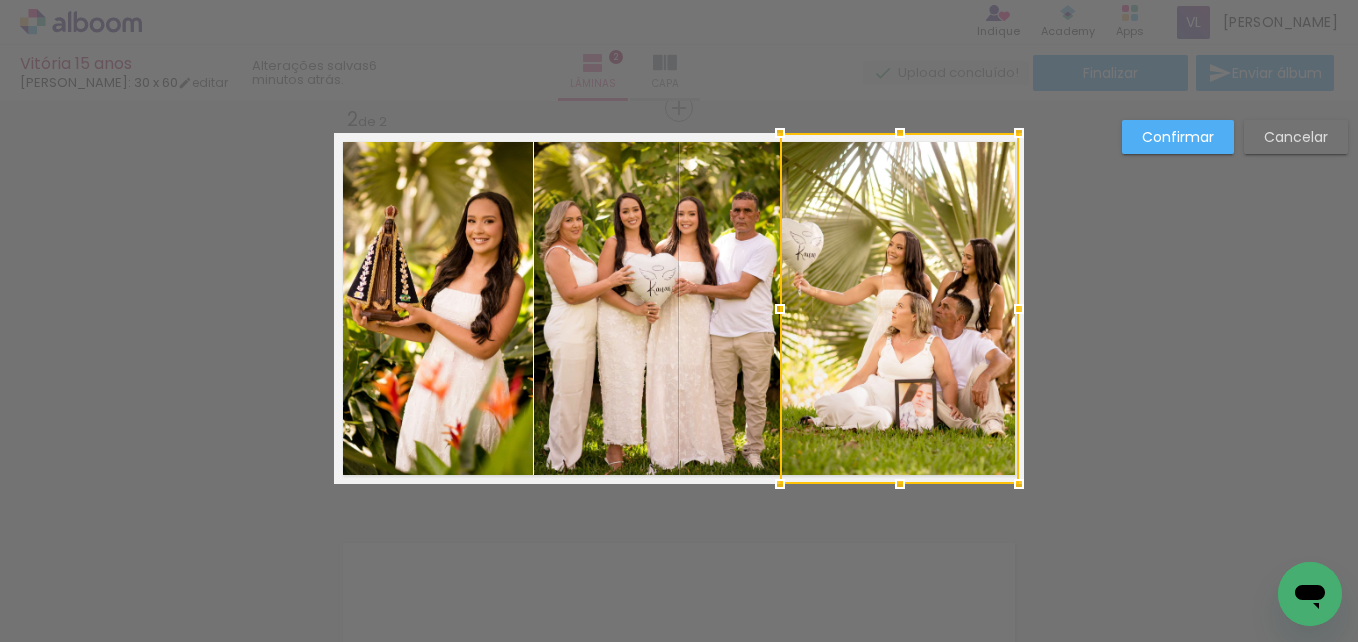 click at bounding box center [899, 308] 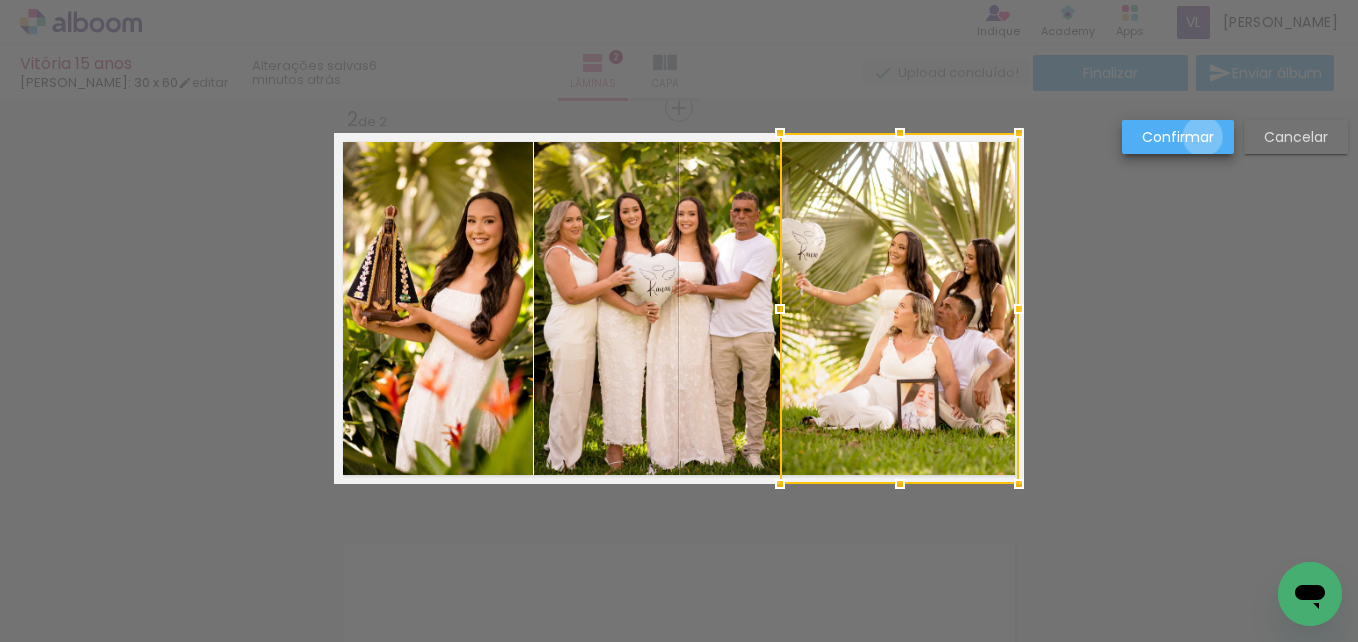click on "Confirmar" at bounding box center [0, 0] 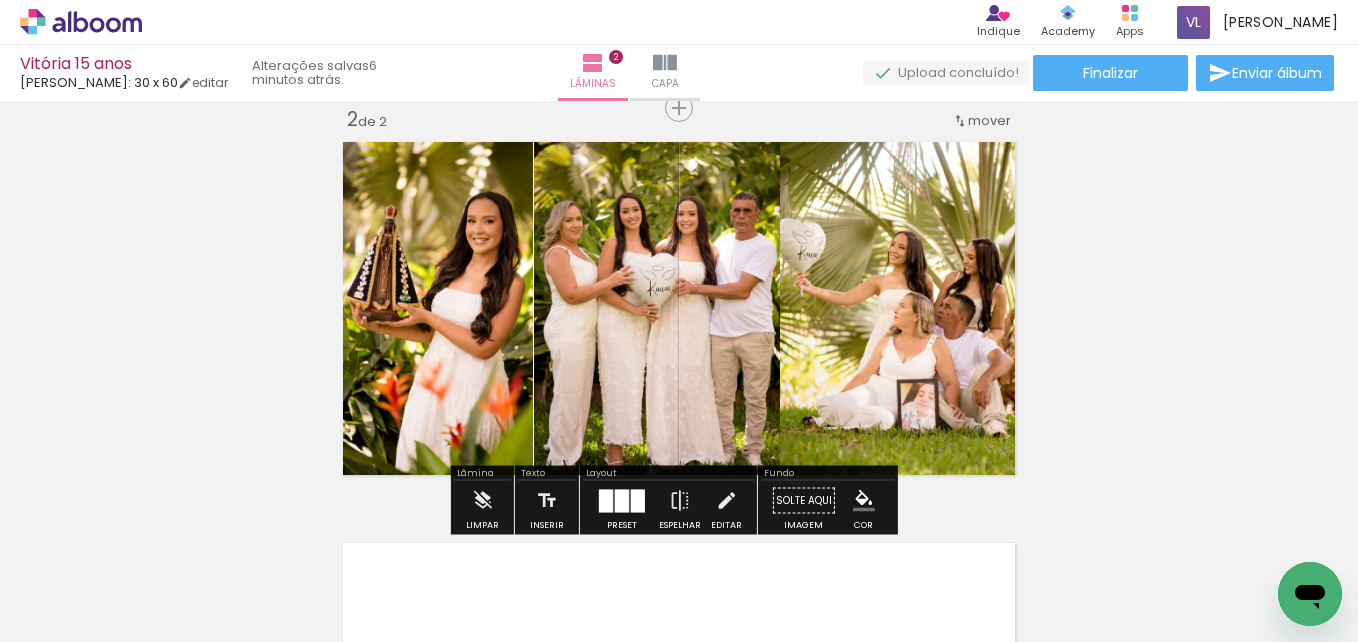 click on "Inserir lâmina 1  de 2  Inserir lâmina 2  de 2" at bounding box center [679, 283] 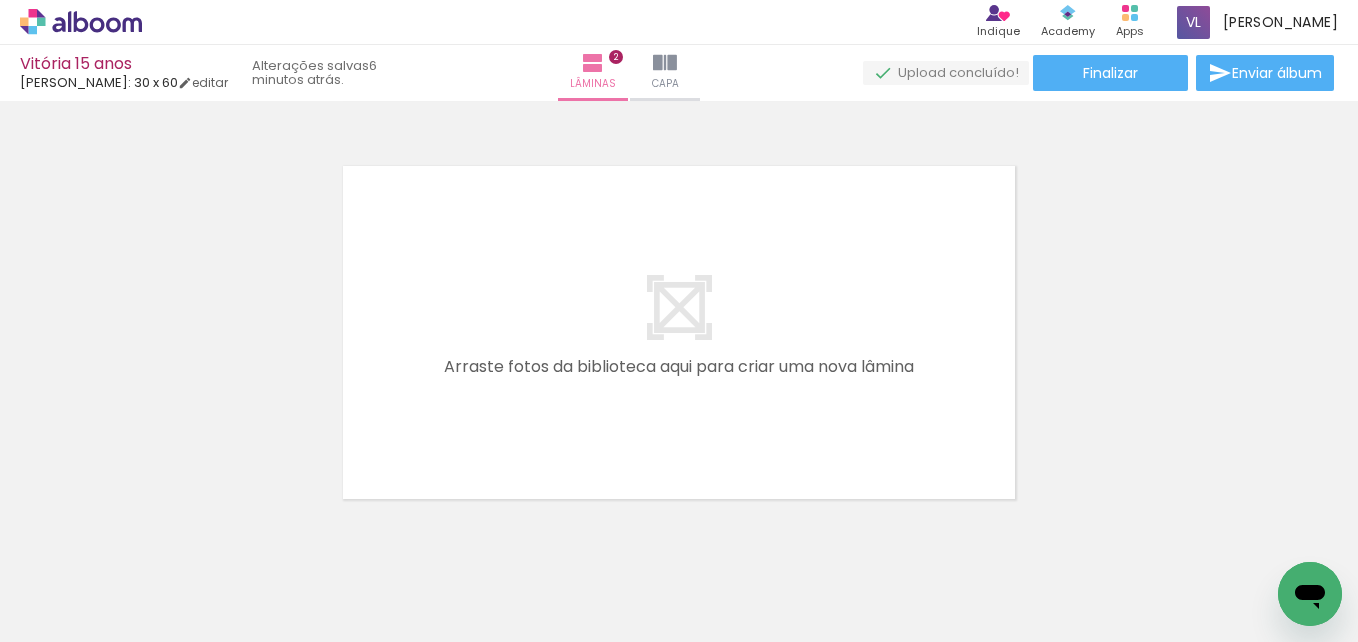 scroll, scrollTop: 810, scrollLeft: 0, axis: vertical 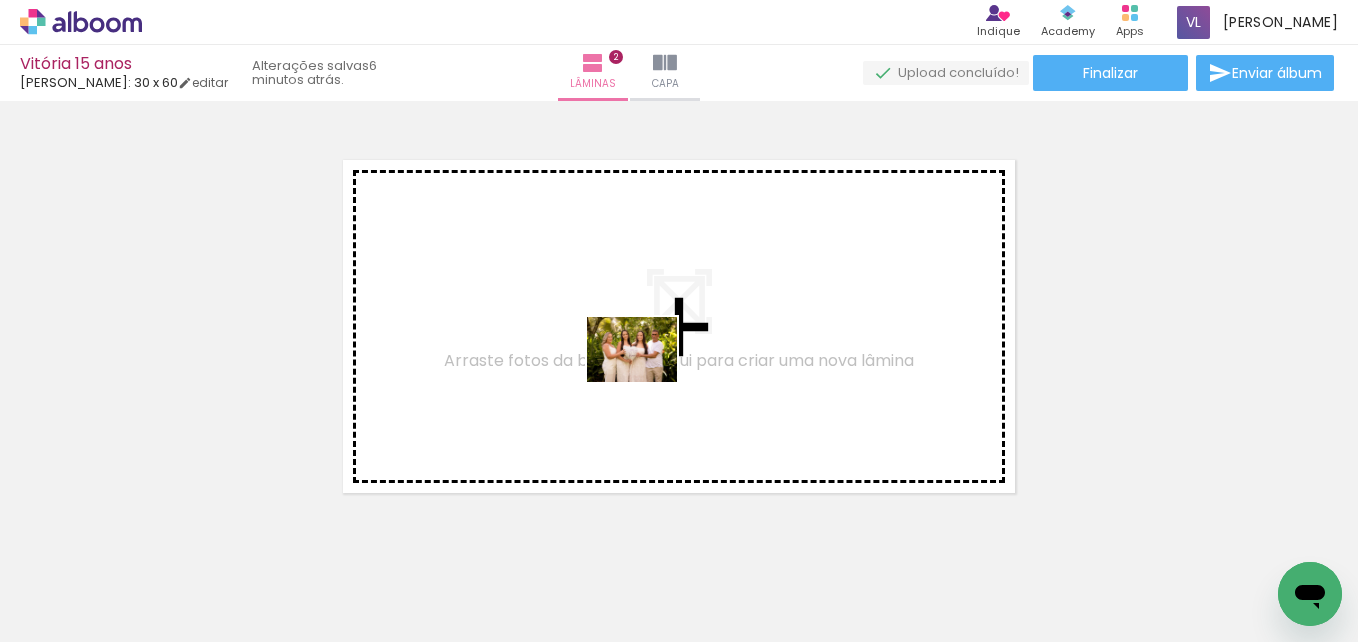 drag, startPoint x: 261, startPoint y: 587, endPoint x: 648, endPoint y: 378, distance: 439.8295 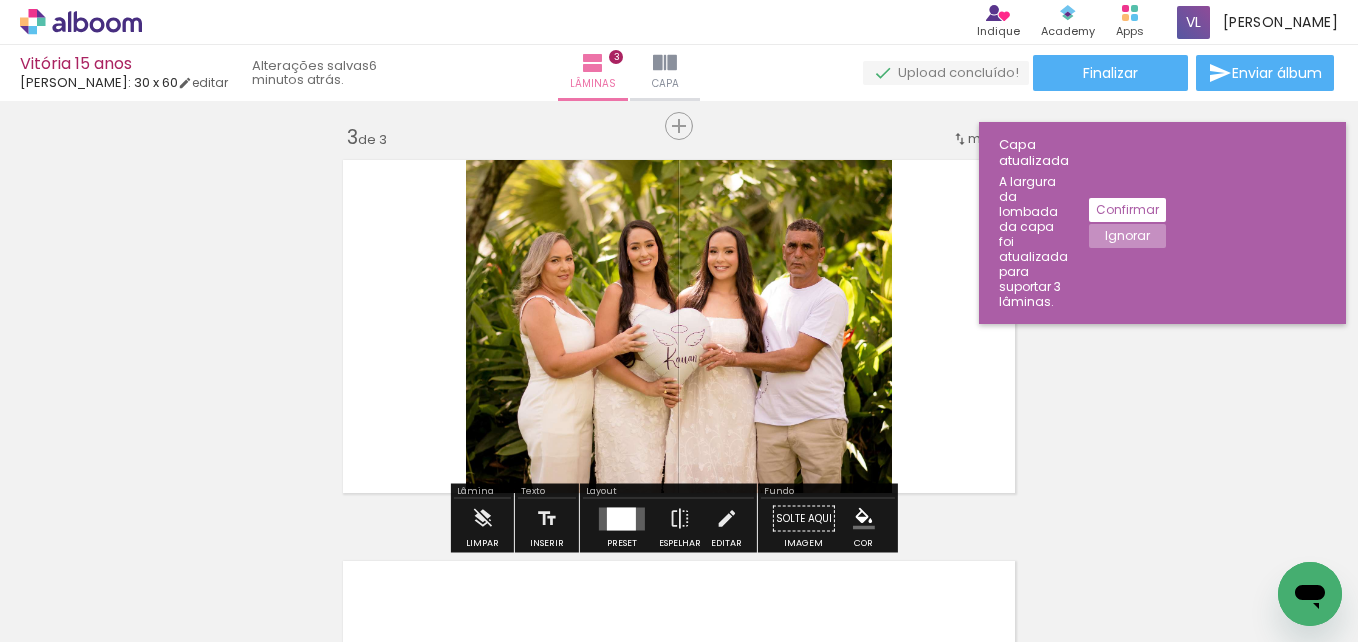 scroll, scrollTop: 828, scrollLeft: 0, axis: vertical 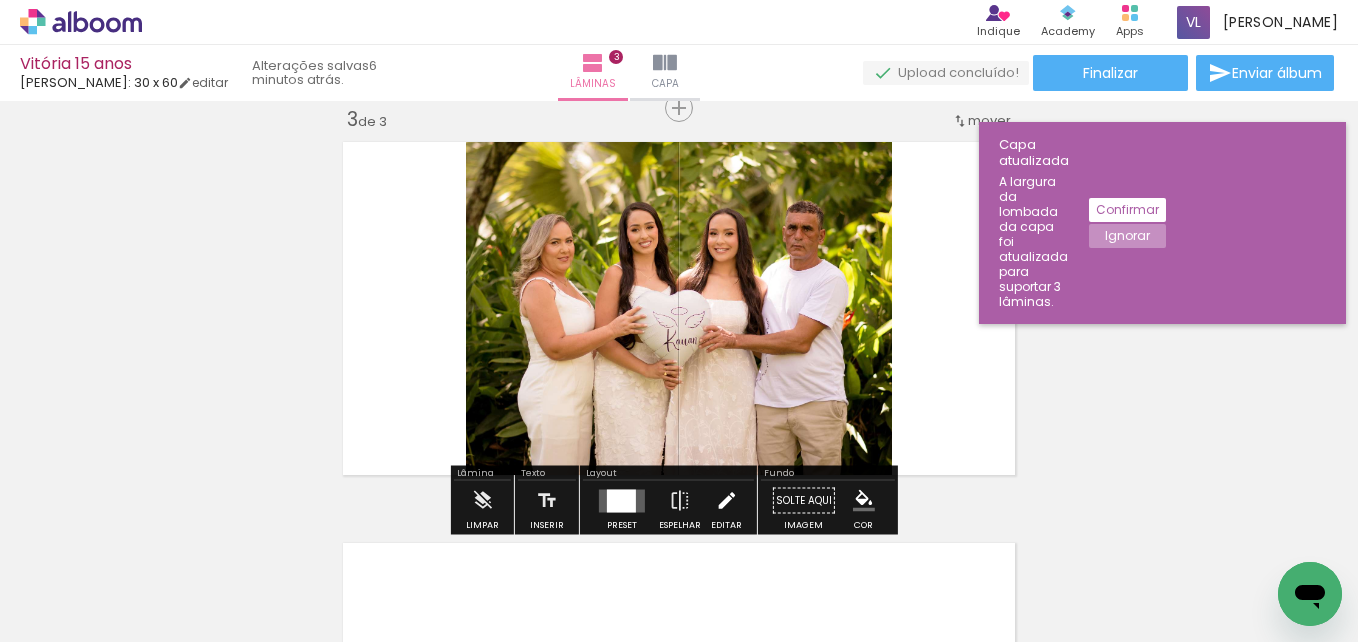 click at bounding box center [726, 501] 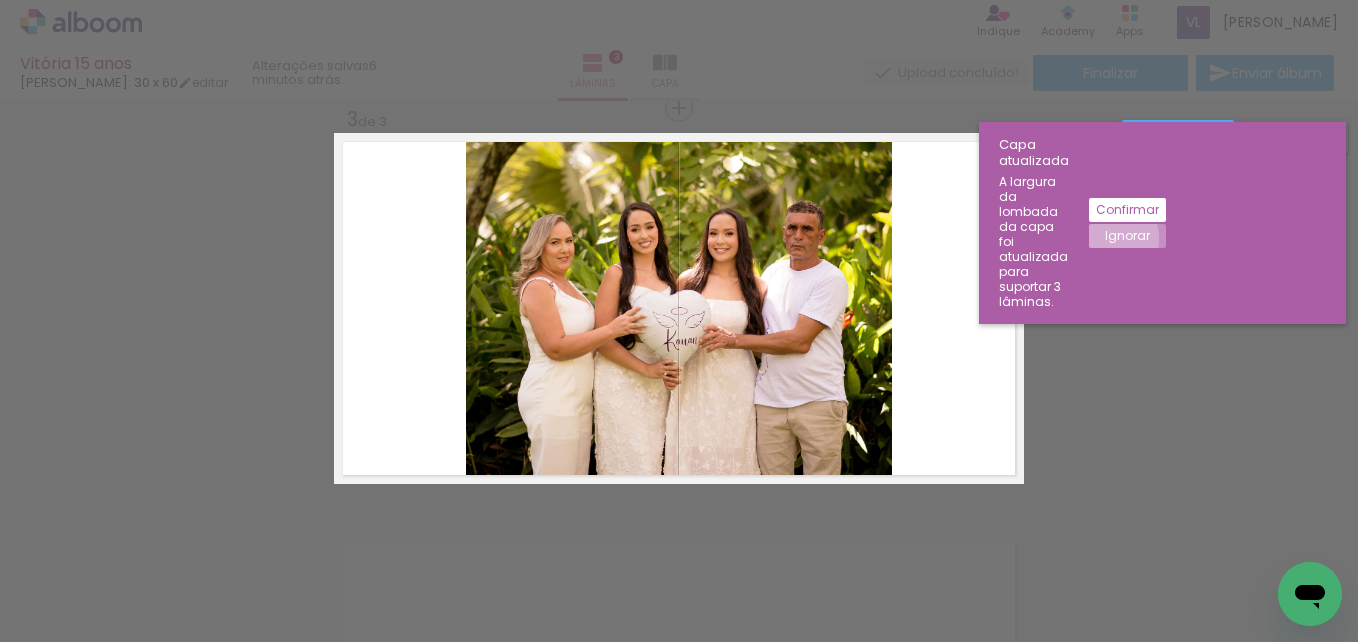 click on "Ignorar" 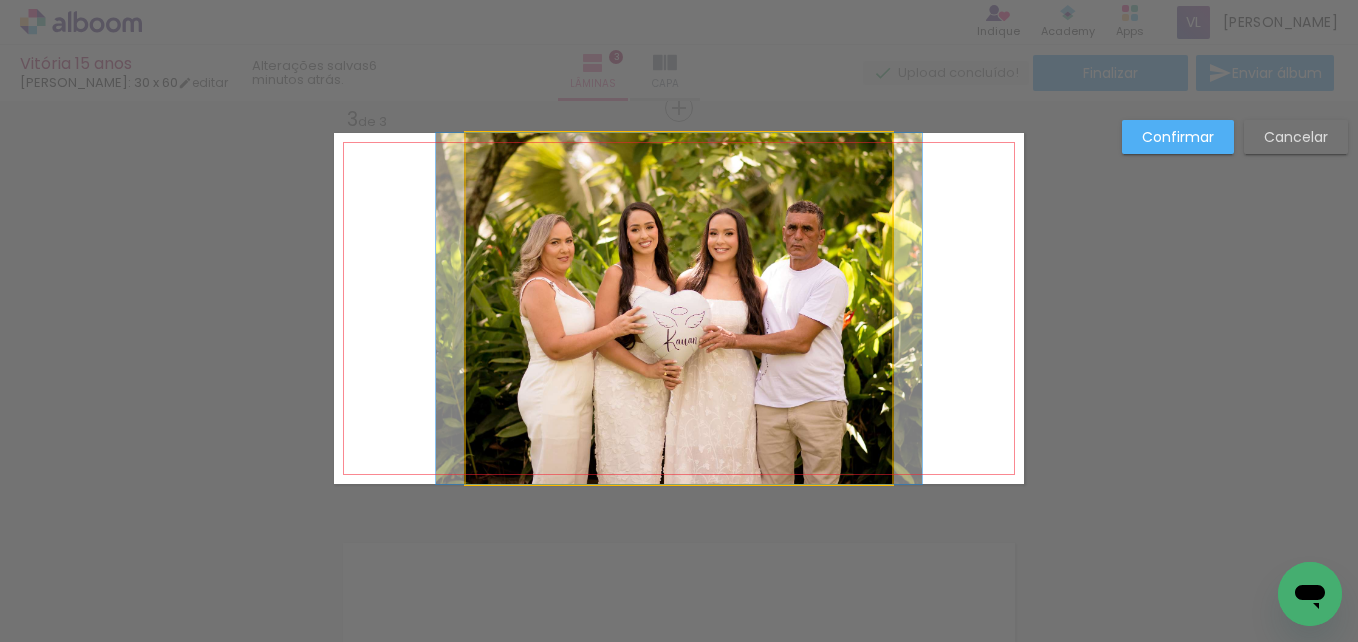 click 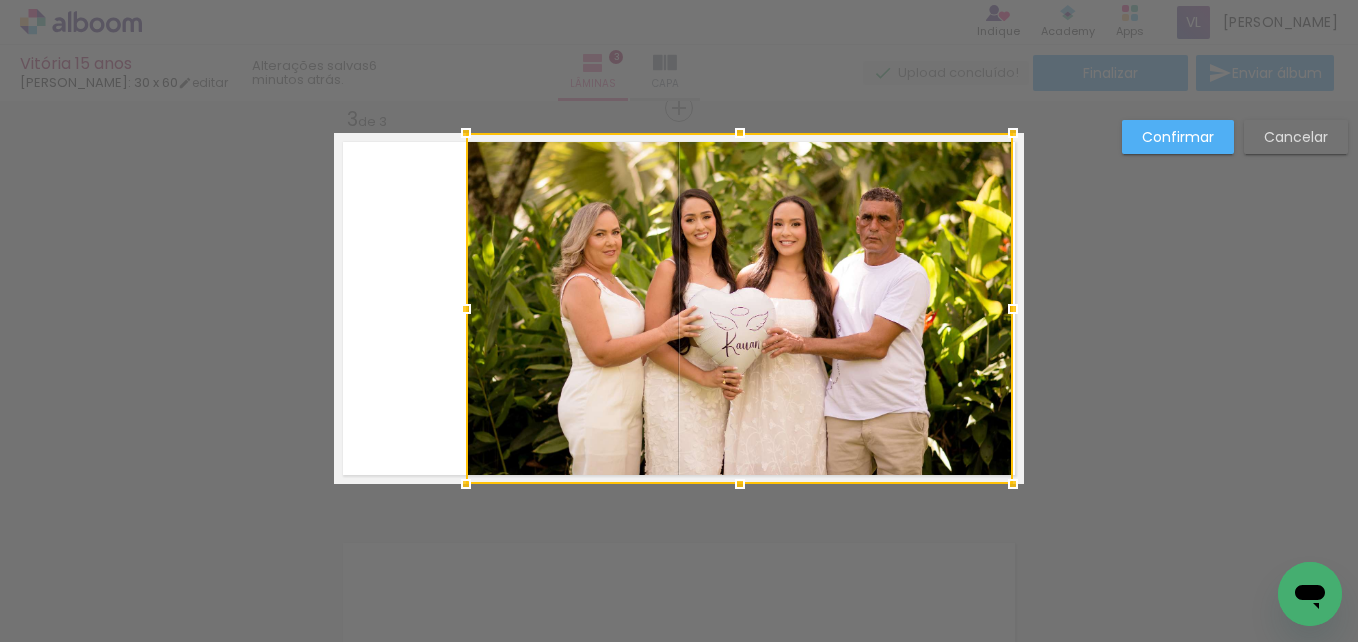 drag, startPoint x: 880, startPoint y: 313, endPoint x: 1002, endPoint y: 314, distance: 122.0041 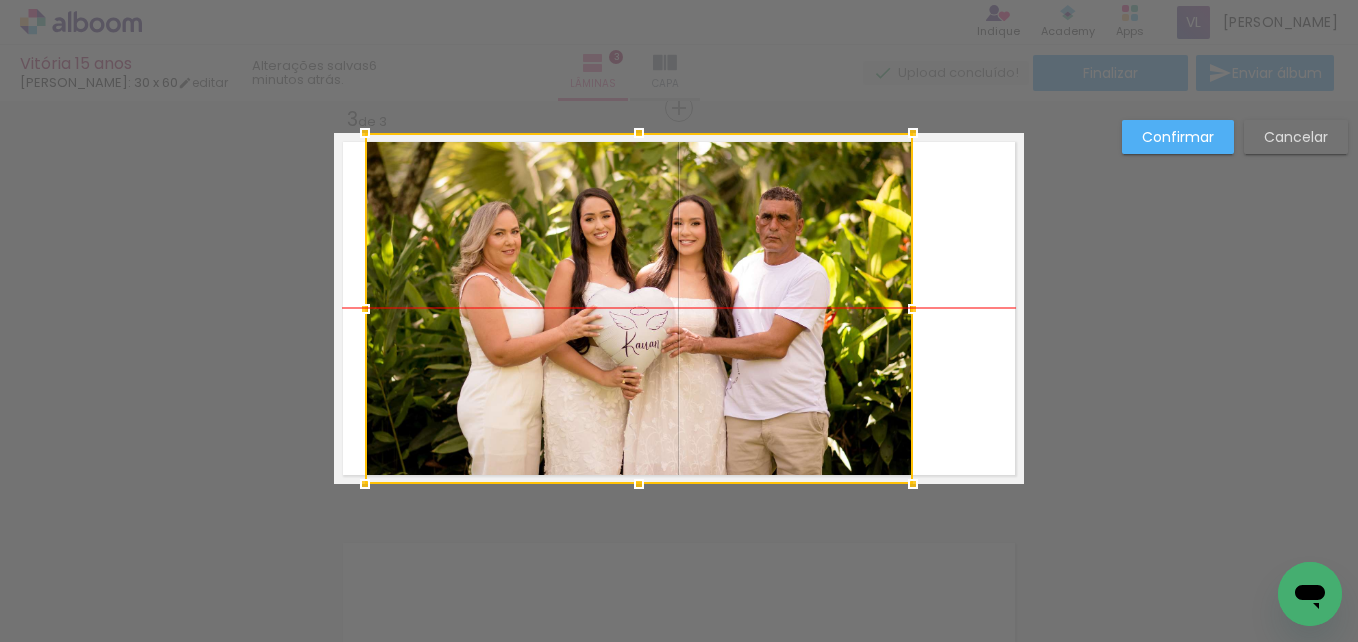 drag, startPoint x: 850, startPoint y: 298, endPoint x: 751, endPoint y: 298, distance: 99 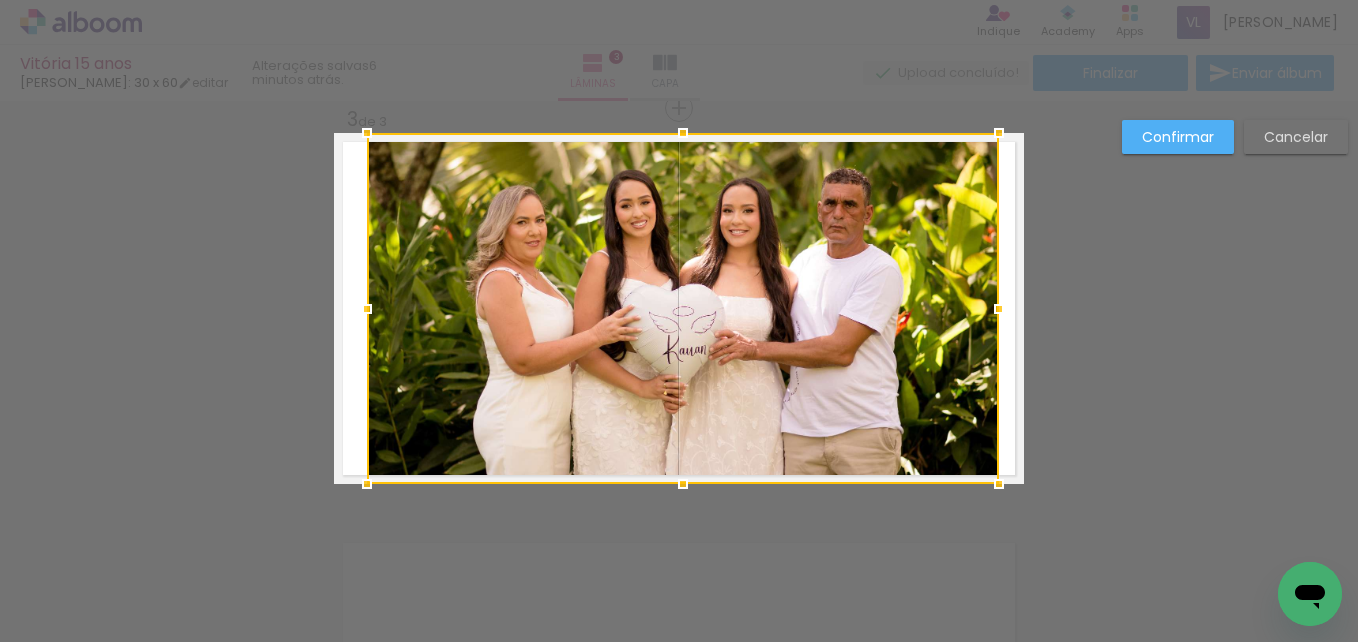 drag, startPoint x: 907, startPoint y: 313, endPoint x: 991, endPoint y: 307, distance: 84.21401 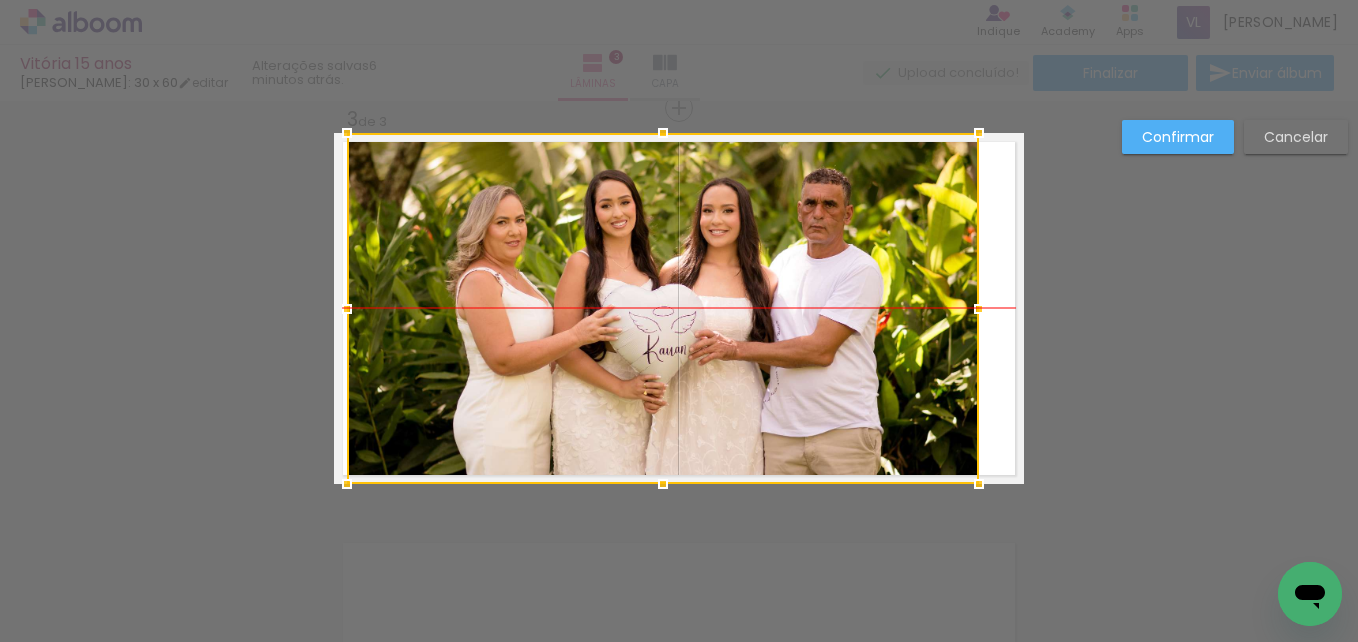 drag, startPoint x: 826, startPoint y: 300, endPoint x: 806, endPoint y: 298, distance: 20.09975 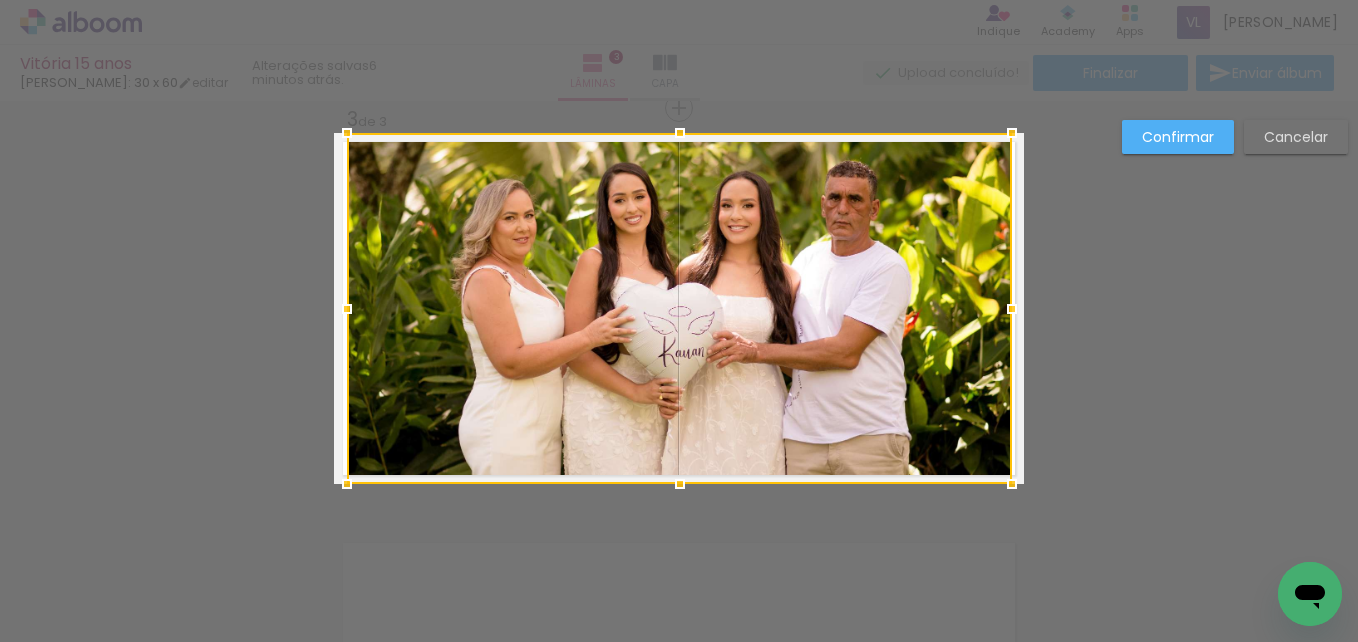 drag, startPoint x: 964, startPoint y: 308, endPoint x: 997, endPoint y: 307, distance: 33.01515 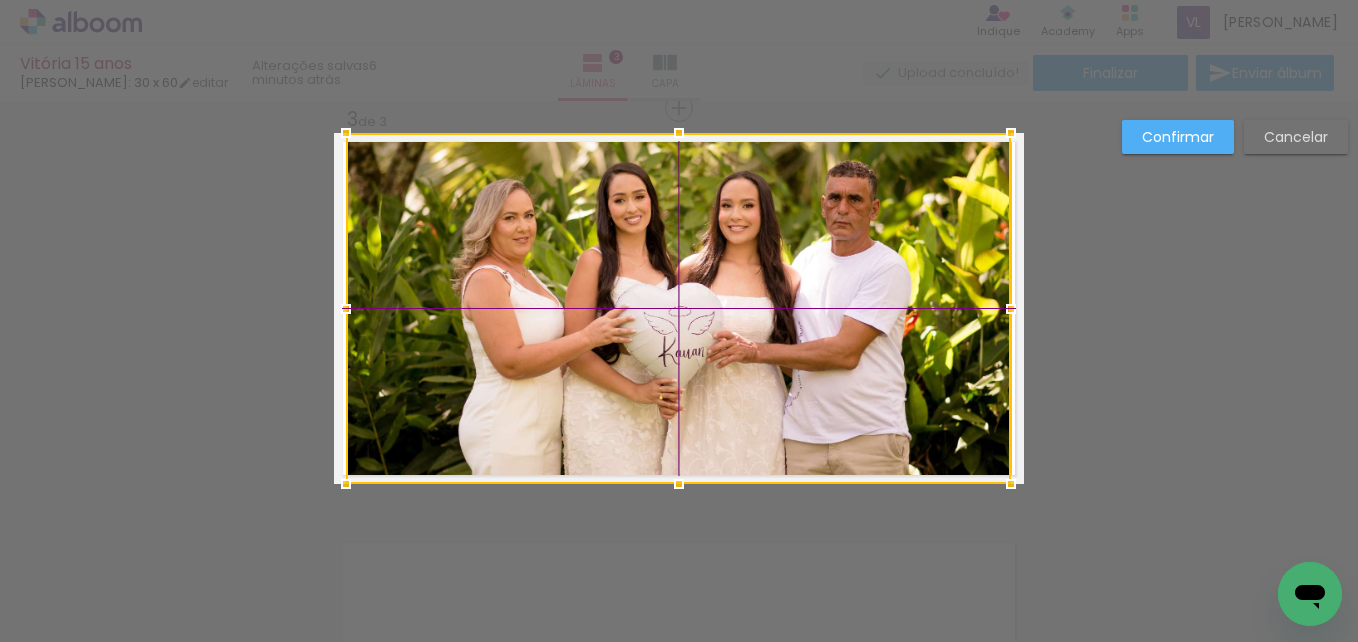 click at bounding box center [678, 308] 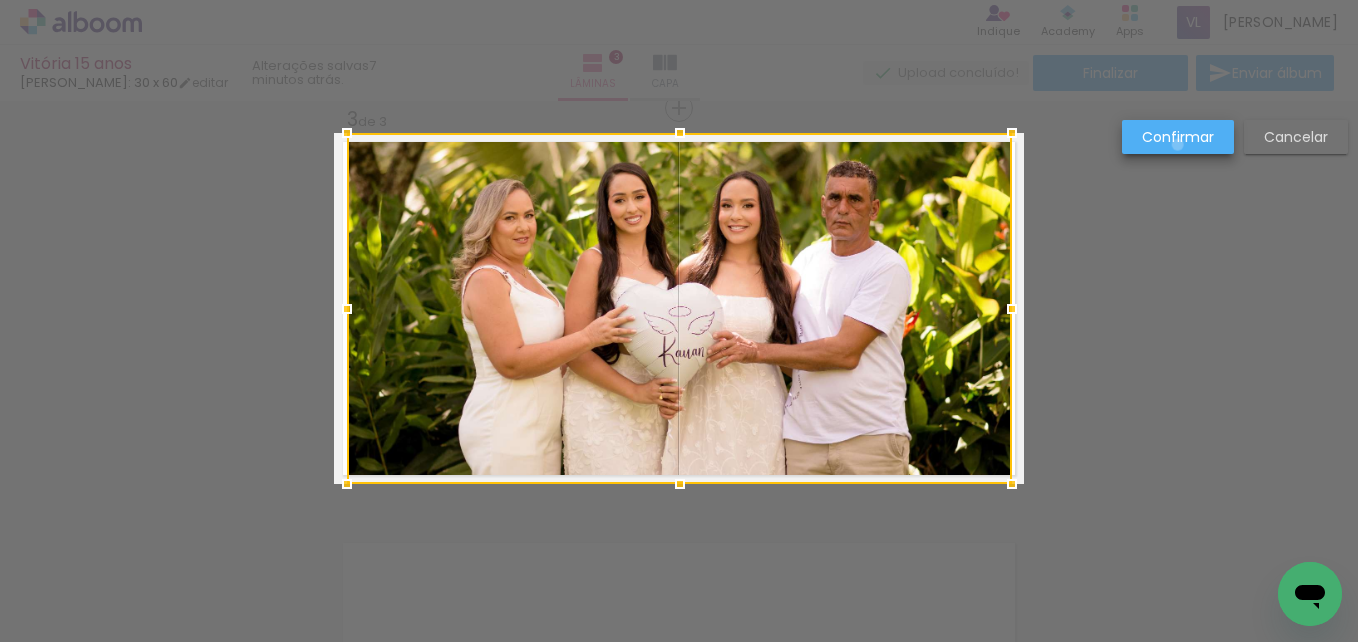 click on "Confirmar" at bounding box center [0, 0] 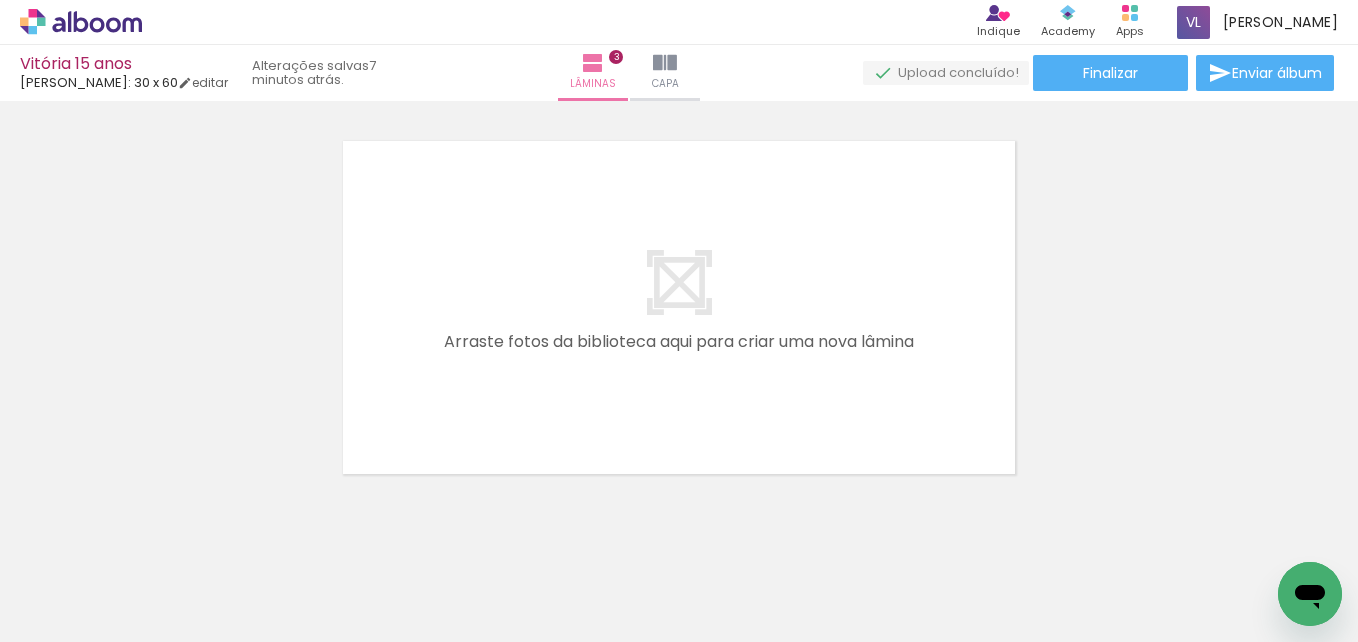 scroll, scrollTop: 1238, scrollLeft: 0, axis: vertical 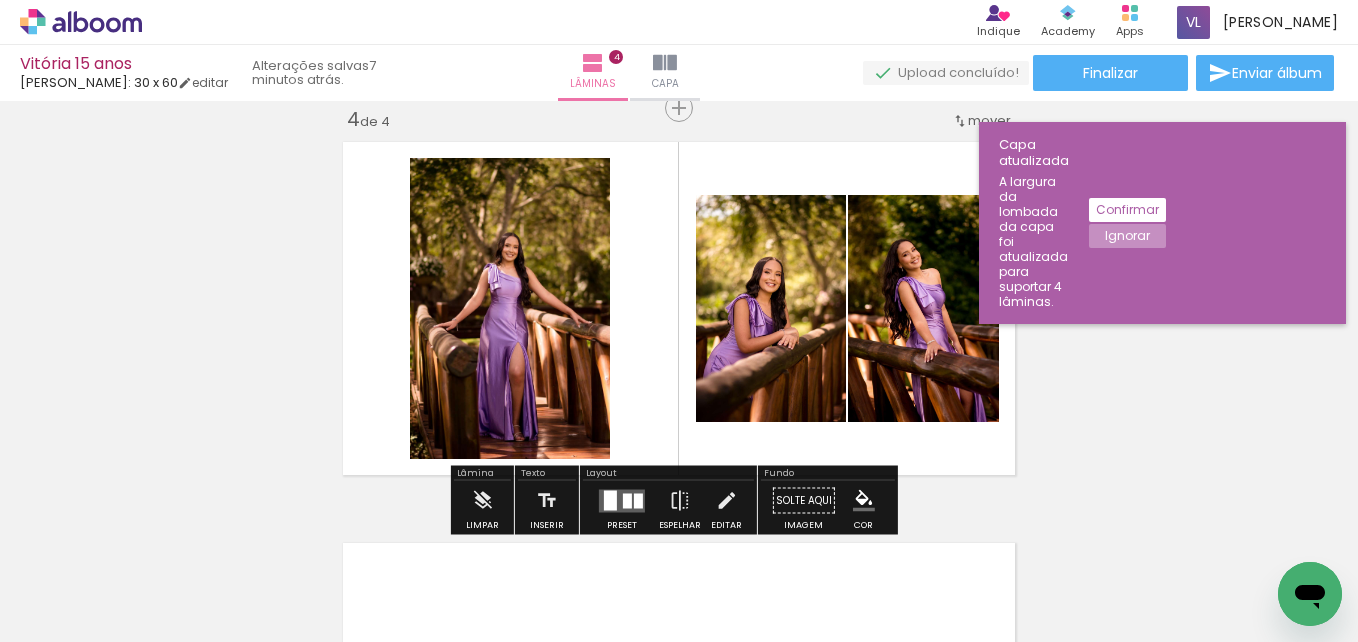 click on "Confirmar Cancelar" at bounding box center (0, 0) 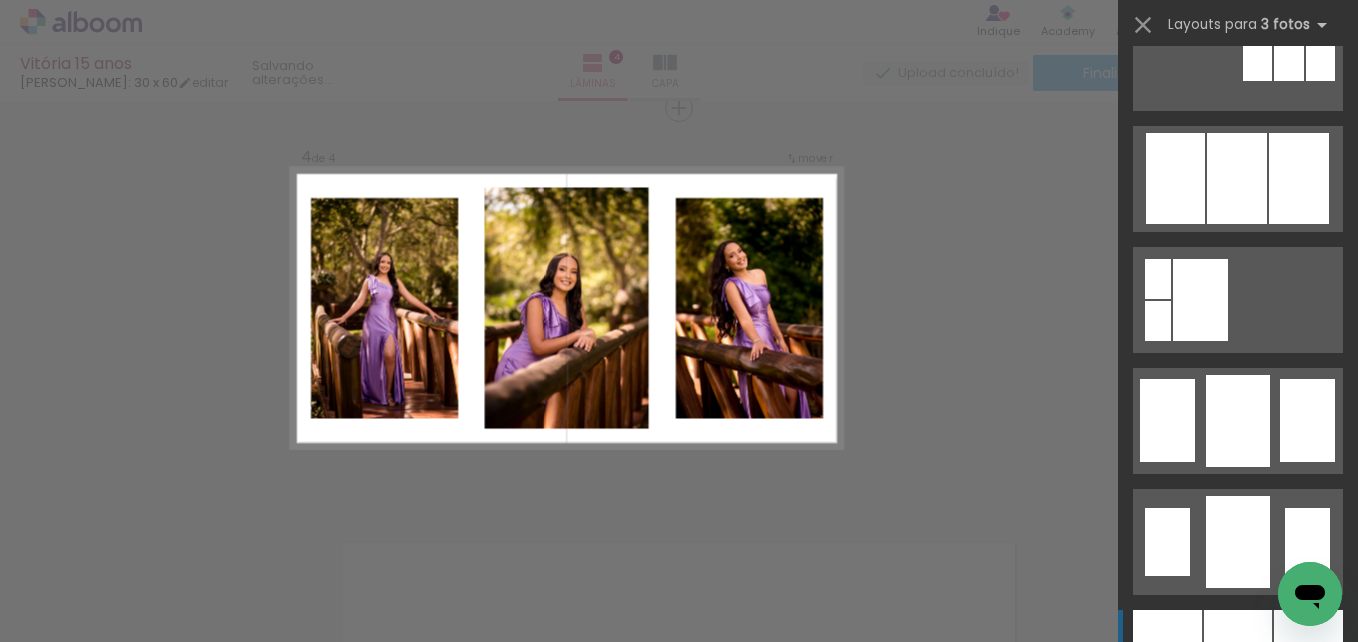 scroll, scrollTop: 1491, scrollLeft: 0, axis: vertical 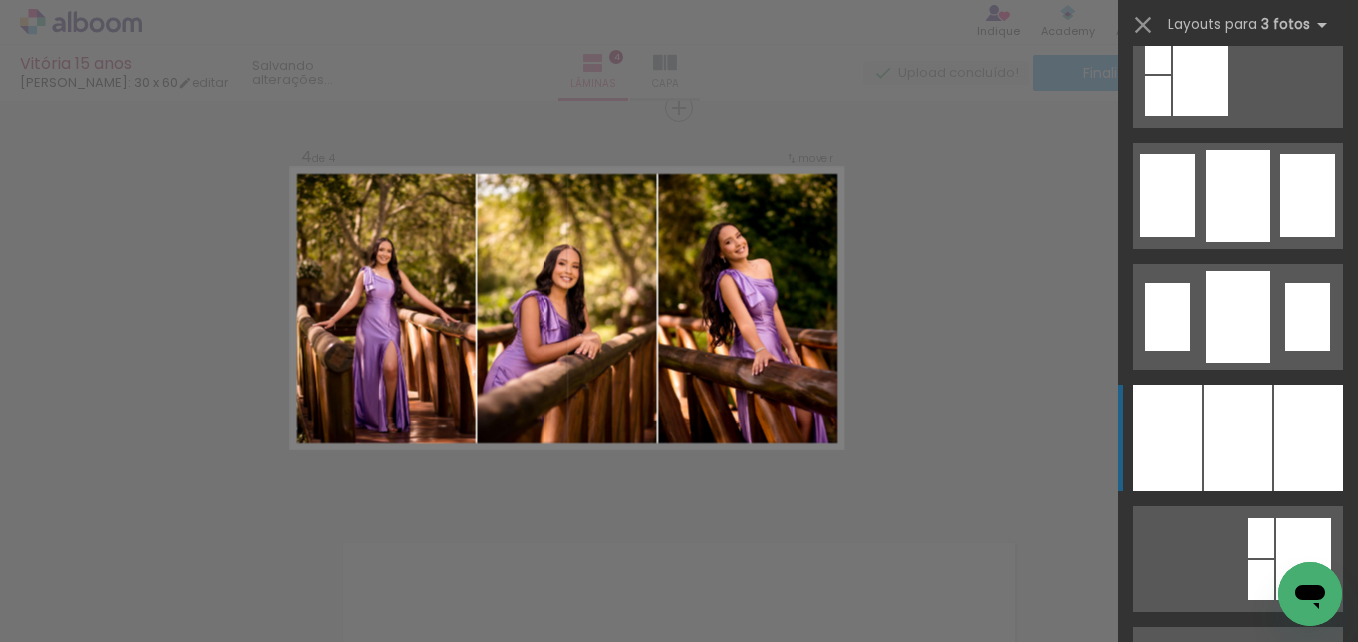 click at bounding box center [1238, 438] 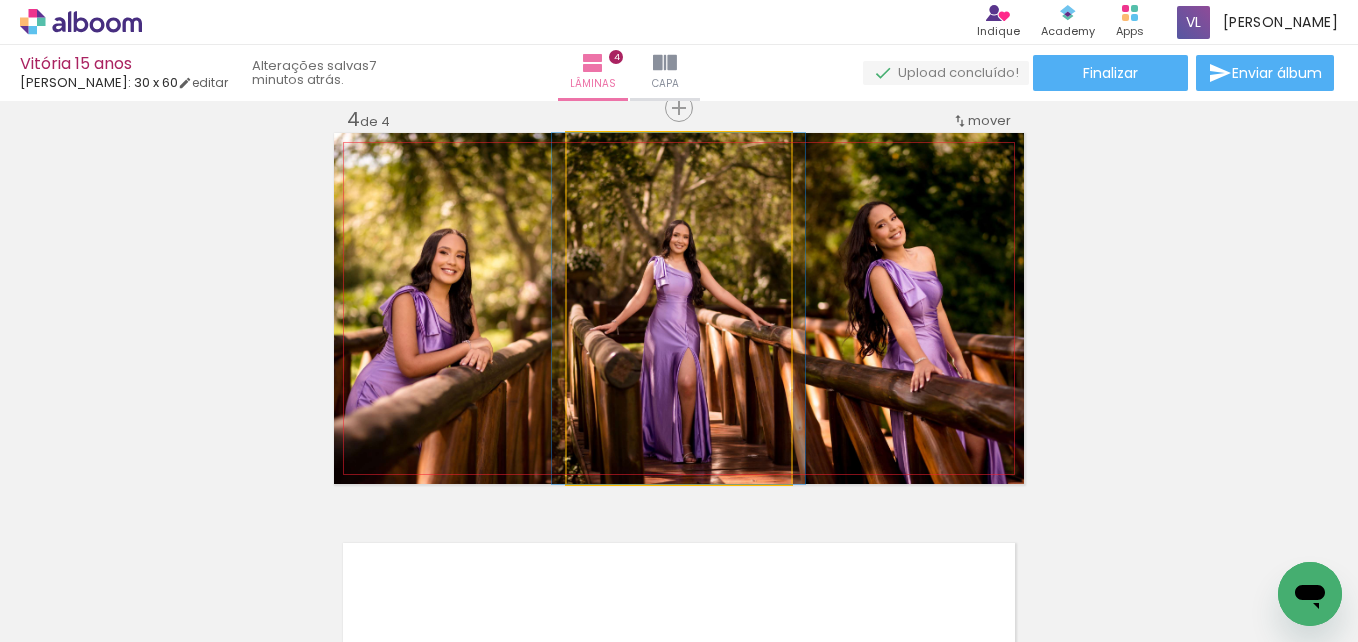 click at bounding box center (678, 308) 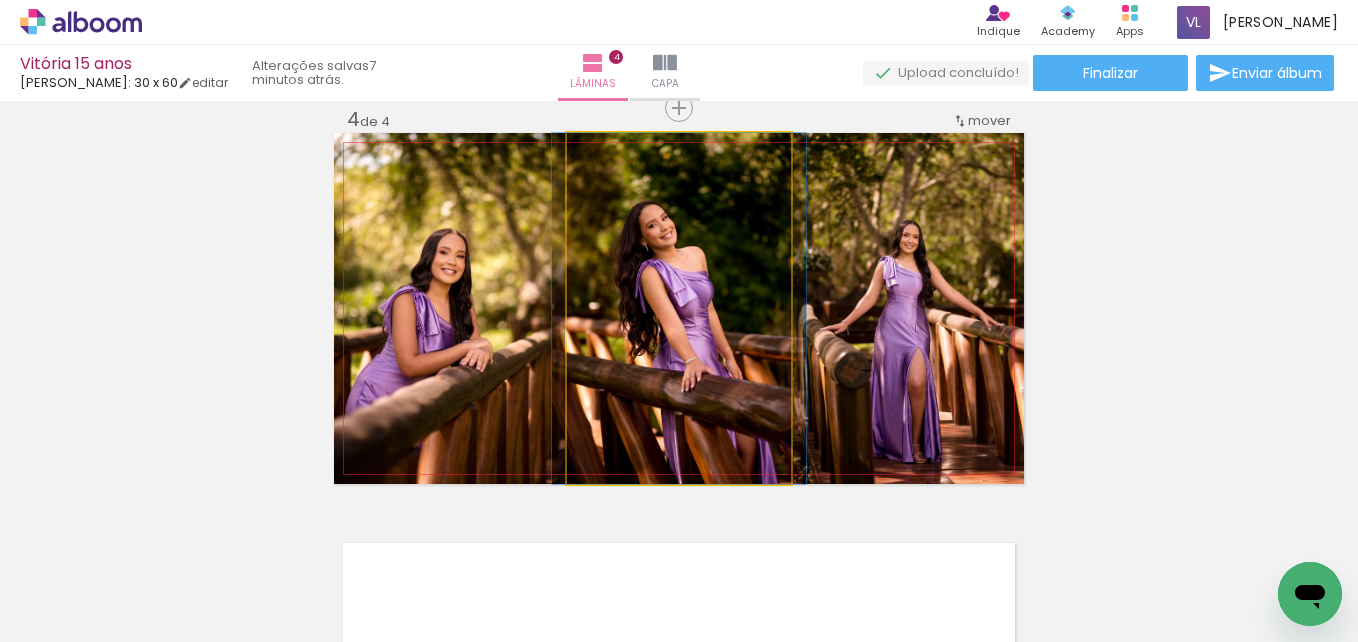 click at bounding box center (679, 308) 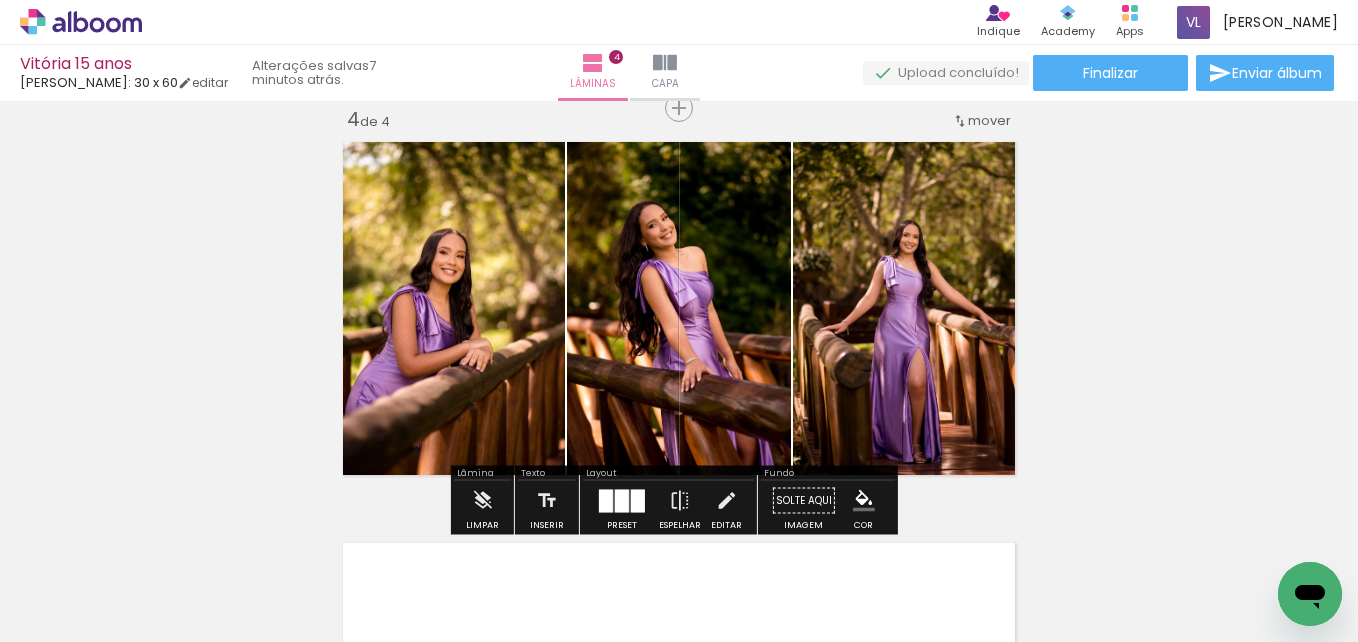 click on "Inserir lâmina 1  de 4  Inserir lâmina 2  de 4  Inserir lâmina 3  de 4  Inserir lâmina 4  de 4" at bounding box center (679, -118) 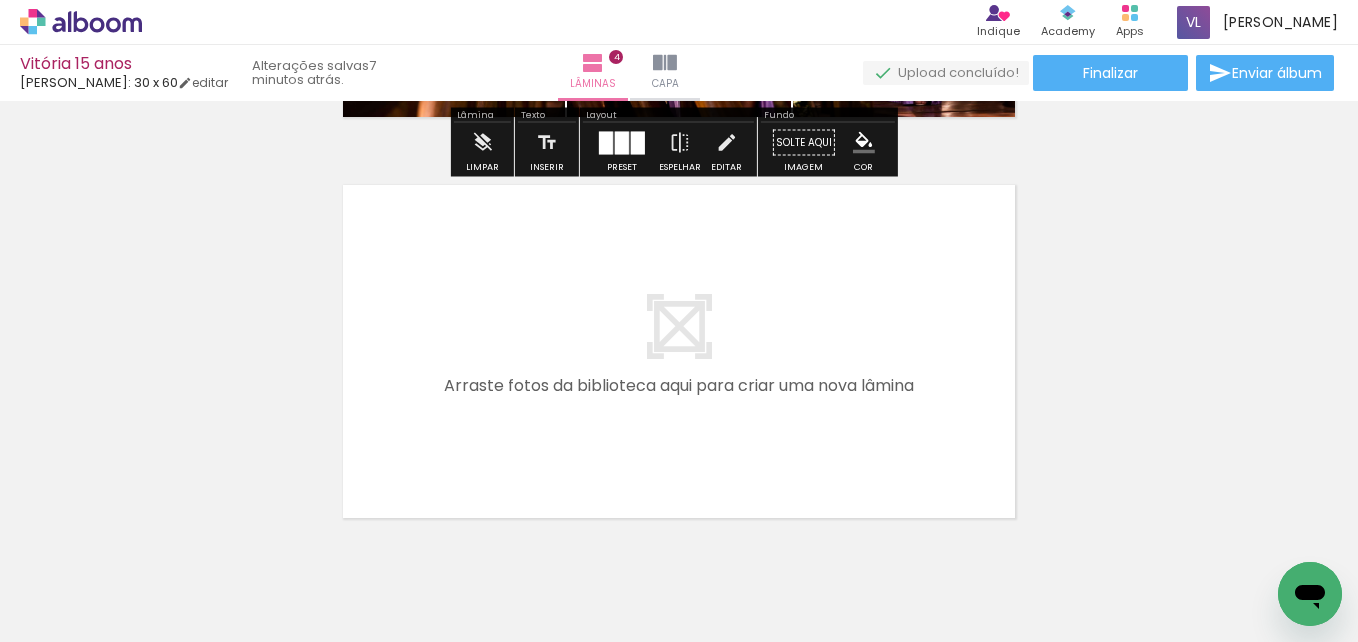 scroll, scrollTop: 1590, scrollLeft: 0, axis: vertical 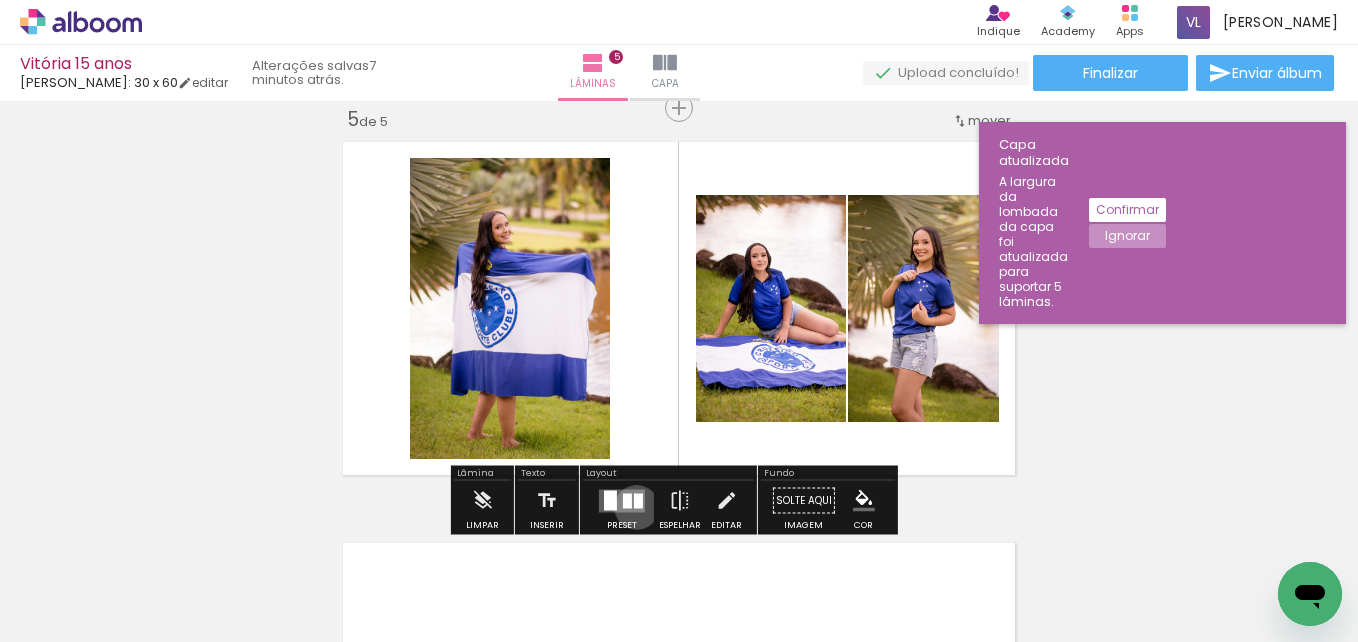 click on "Confirmar Cancelar" at bounding box center (0, 0) 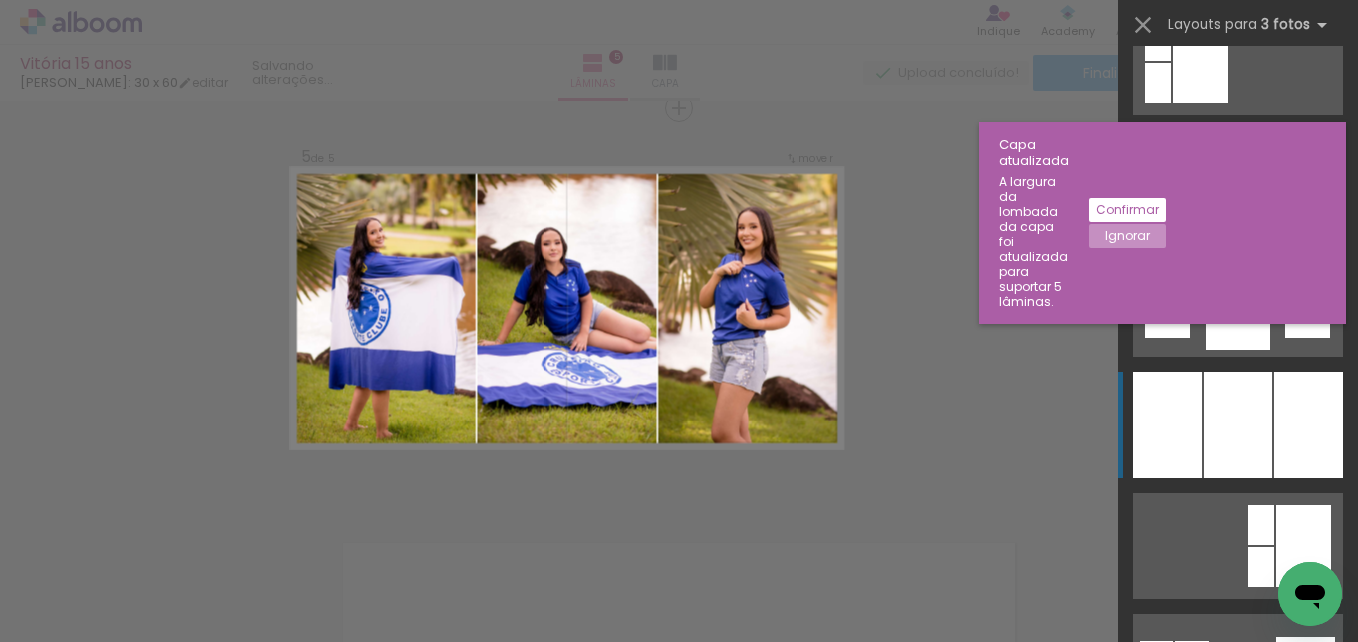 scroll, scrollTop: 1538, scrollLeft: 0, axis: vertical 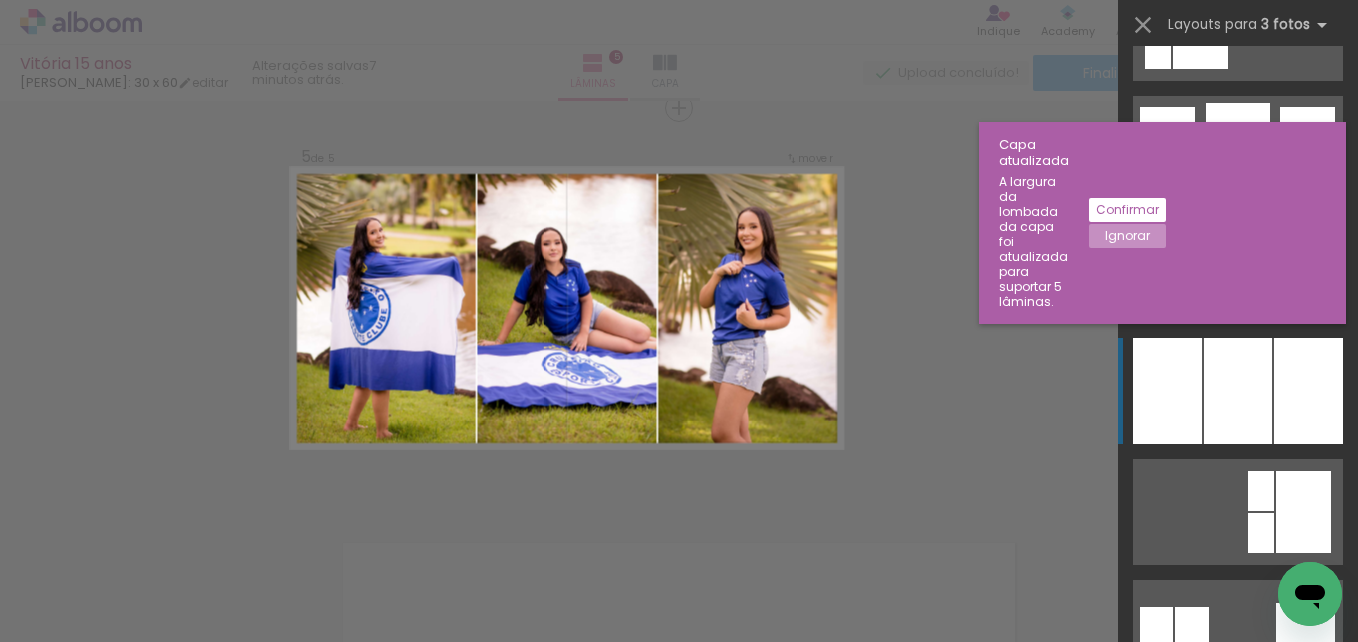click at bounding box center (1238, 391) 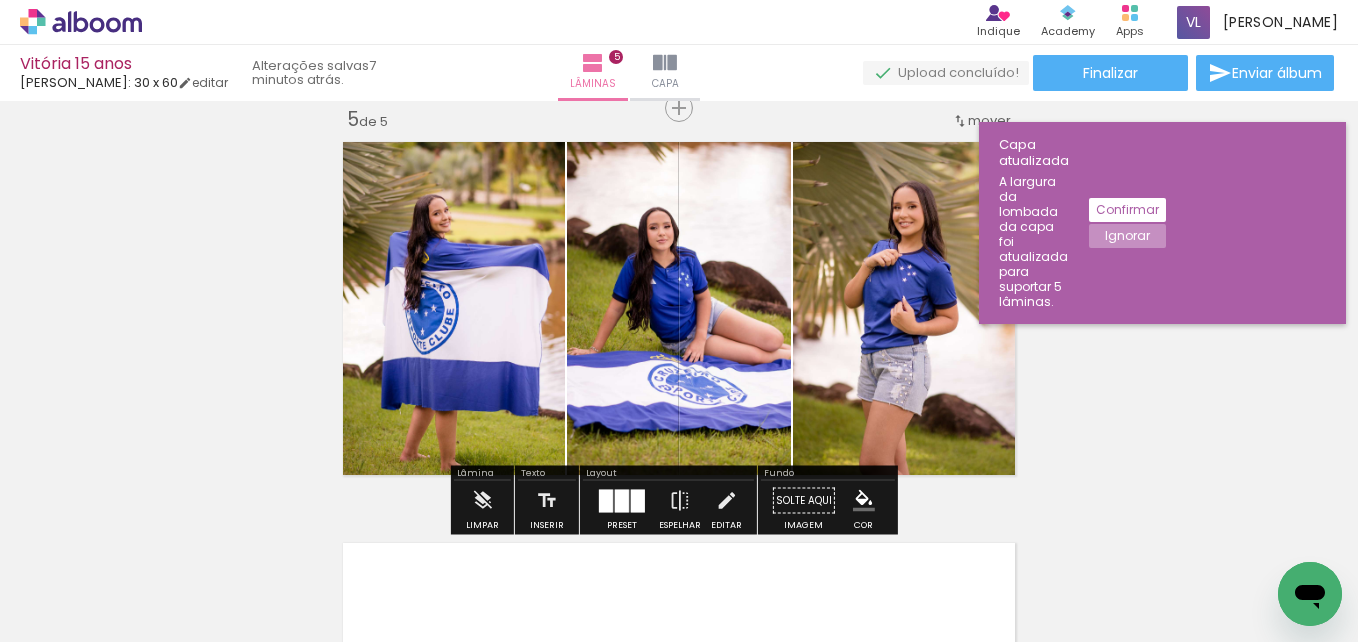 click on "Ignorar" 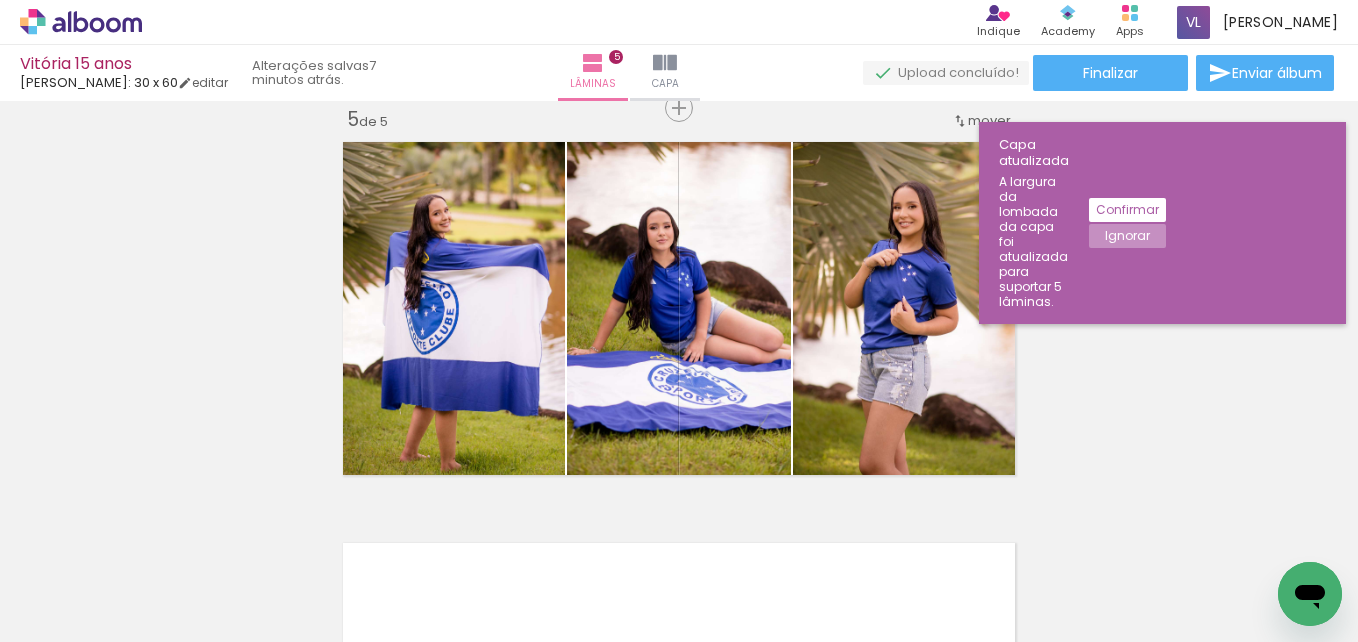 click on "Ignorar" 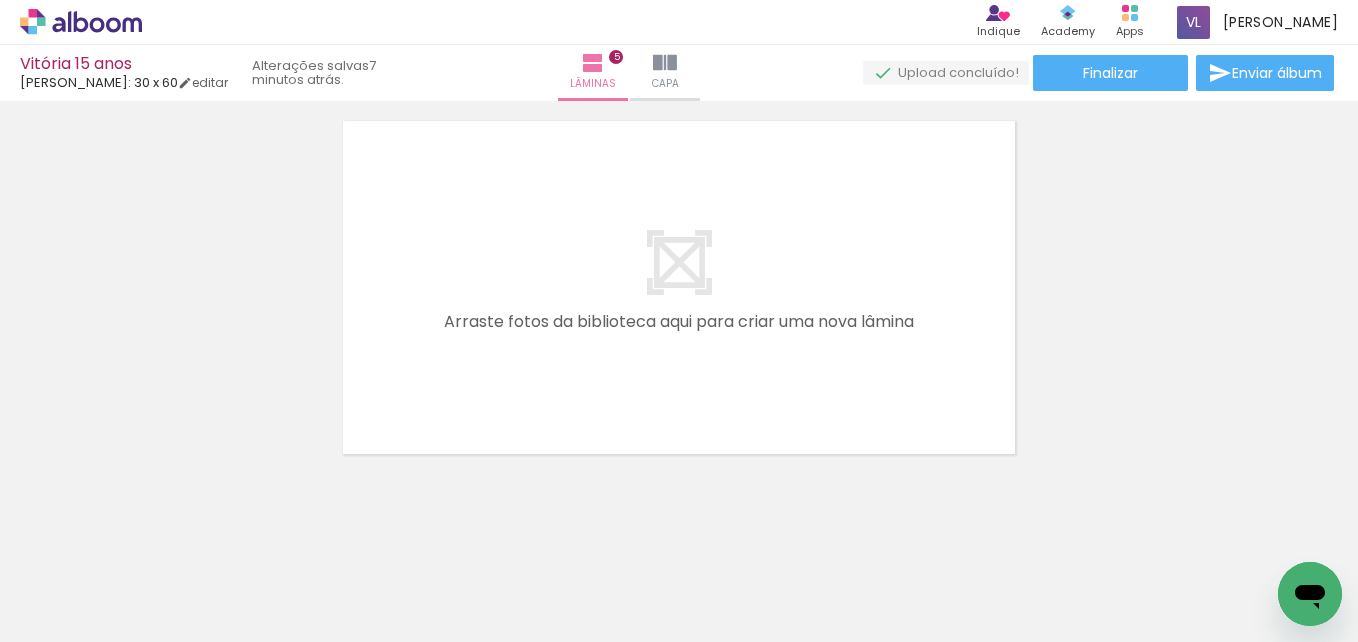 scroll, scrollTop: 2068, scrollLeft: 0, axis: vertical 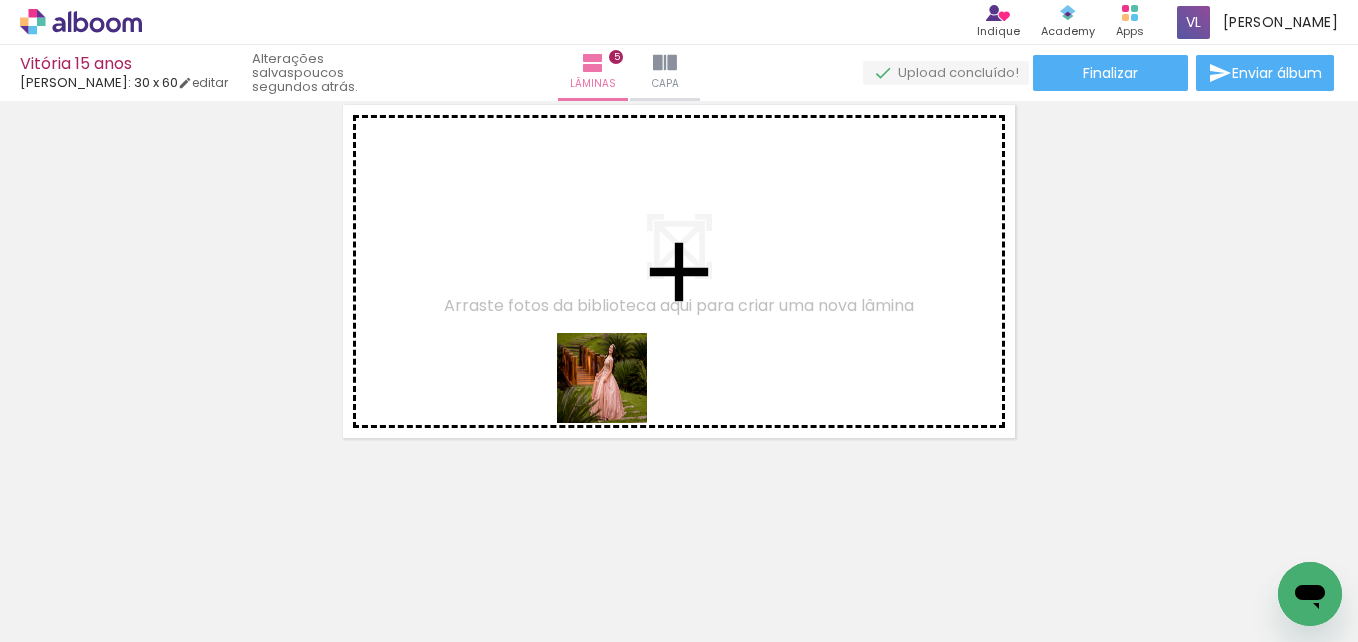 drag, startPoint x: 550, startPoint y: 573, endPoint x: 646, endPoint y: 322, distance: 268.7322 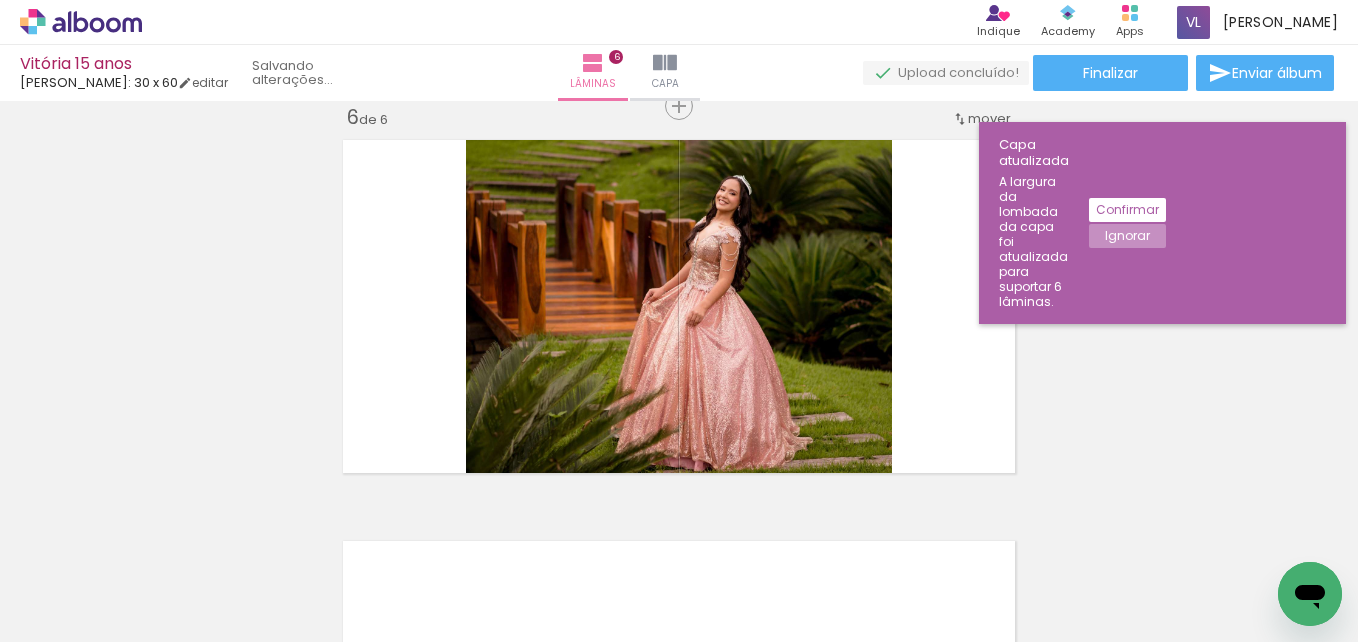 scroll, scrollTop: 2031, scrollLeft: 0, axis: vertical 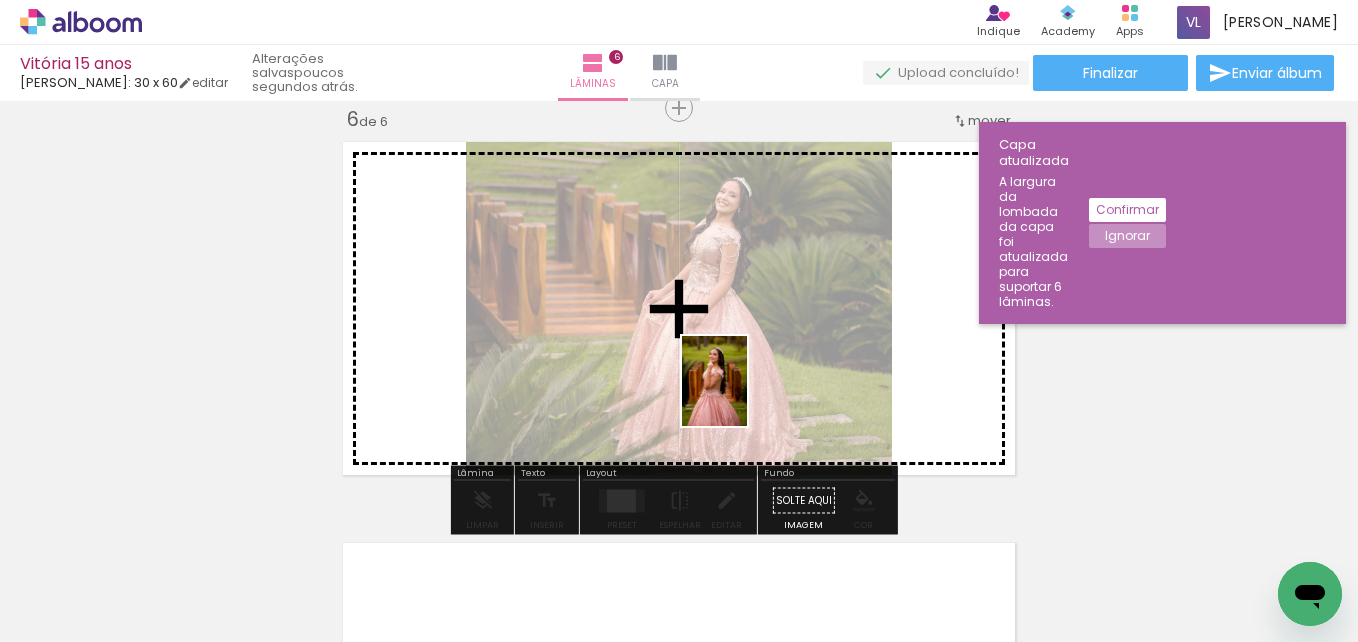 drag, startPoint x: 661, startPoint y: 607, endPoint x: 742, endPoint y: 396, distance: 226.01328 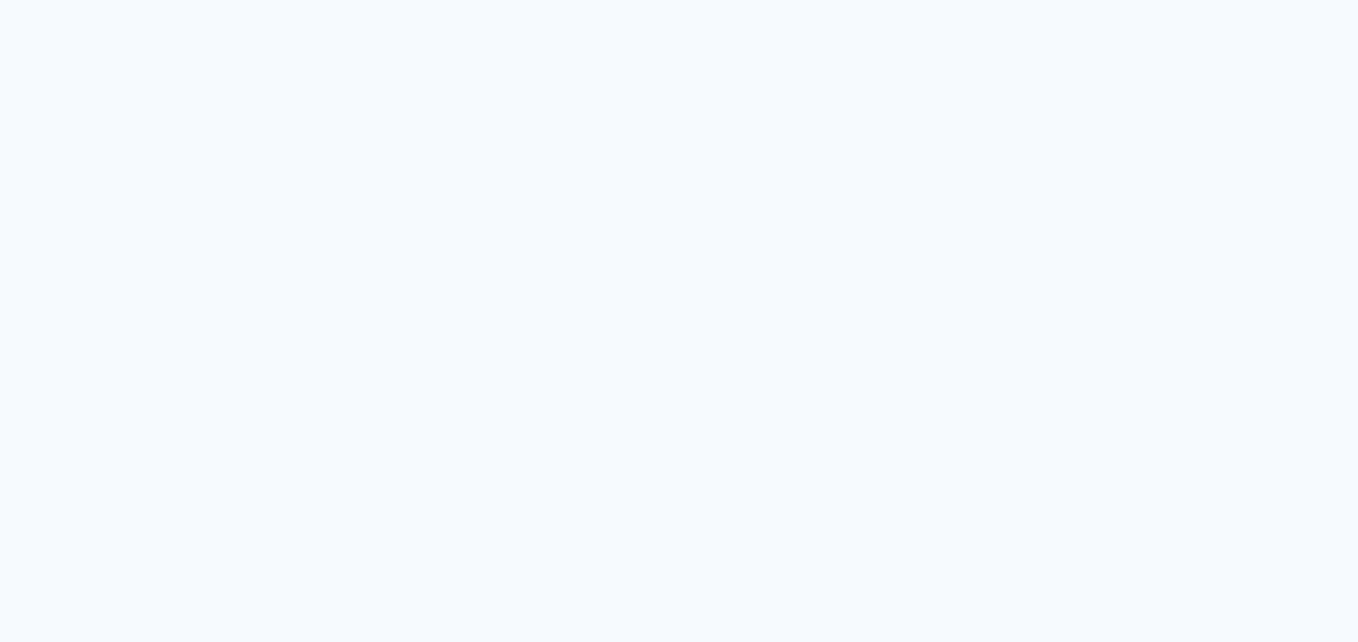 scroll, scrollTop: 0, scrollLeft: 0, axis: both 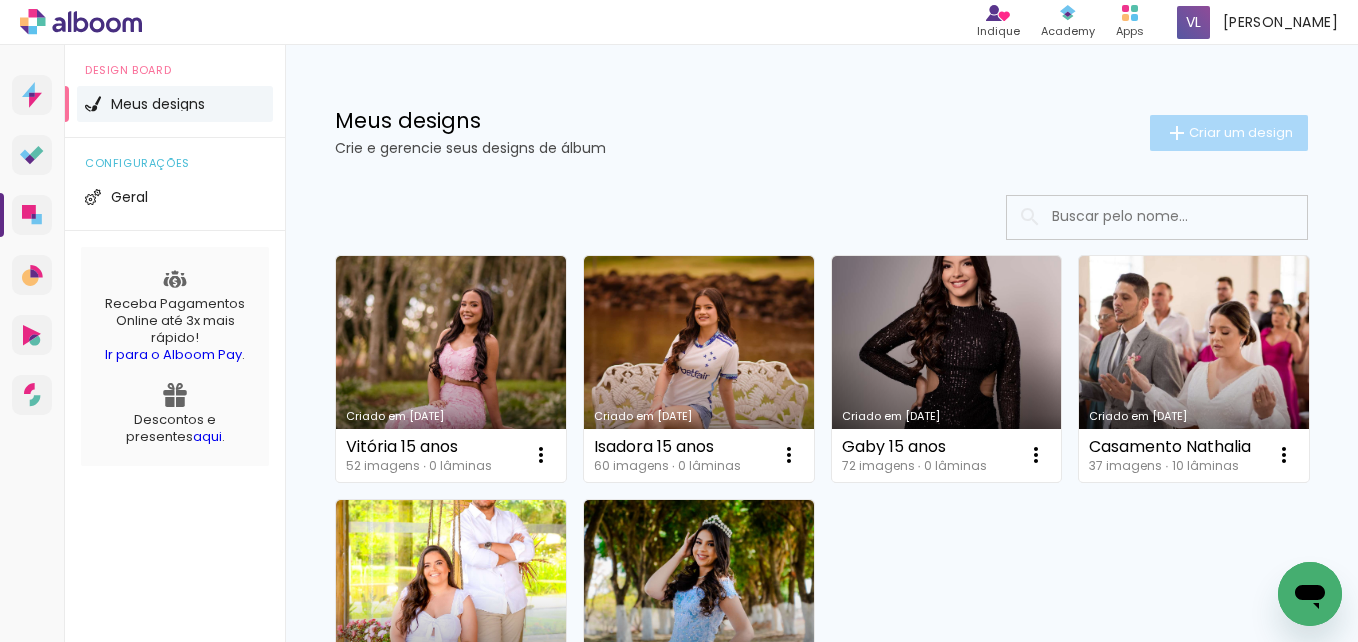 click on "Criar um design" 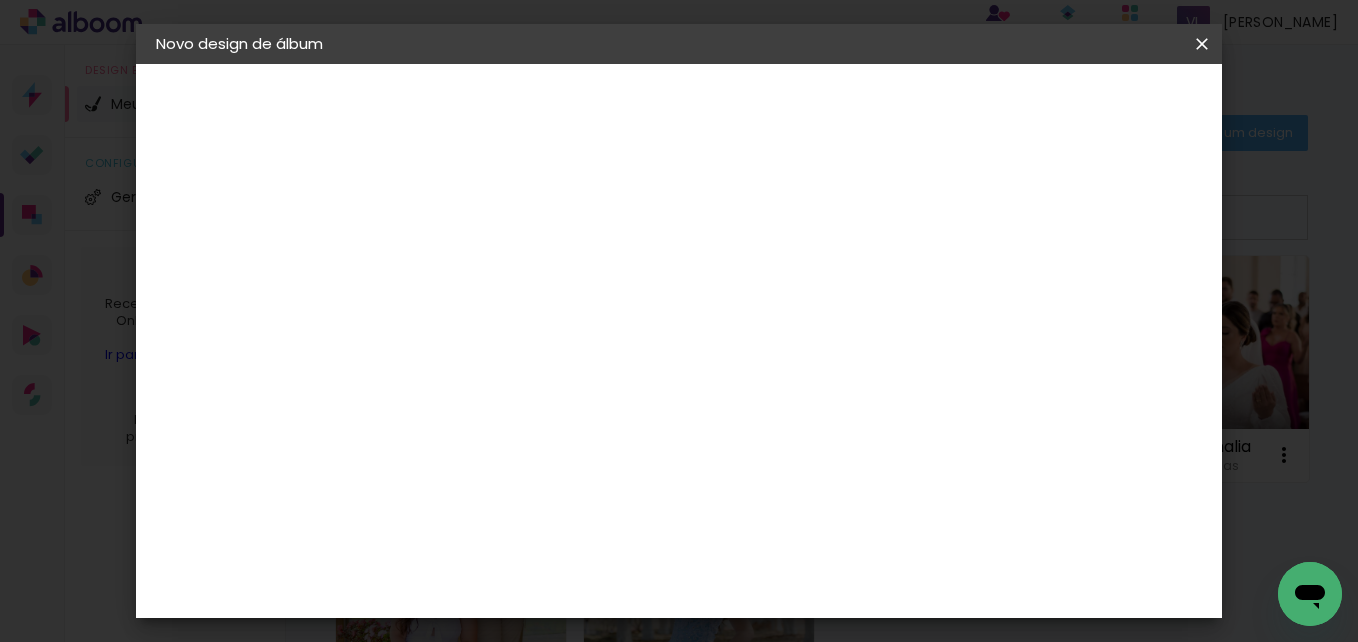 click at bounding box center (483, 268) 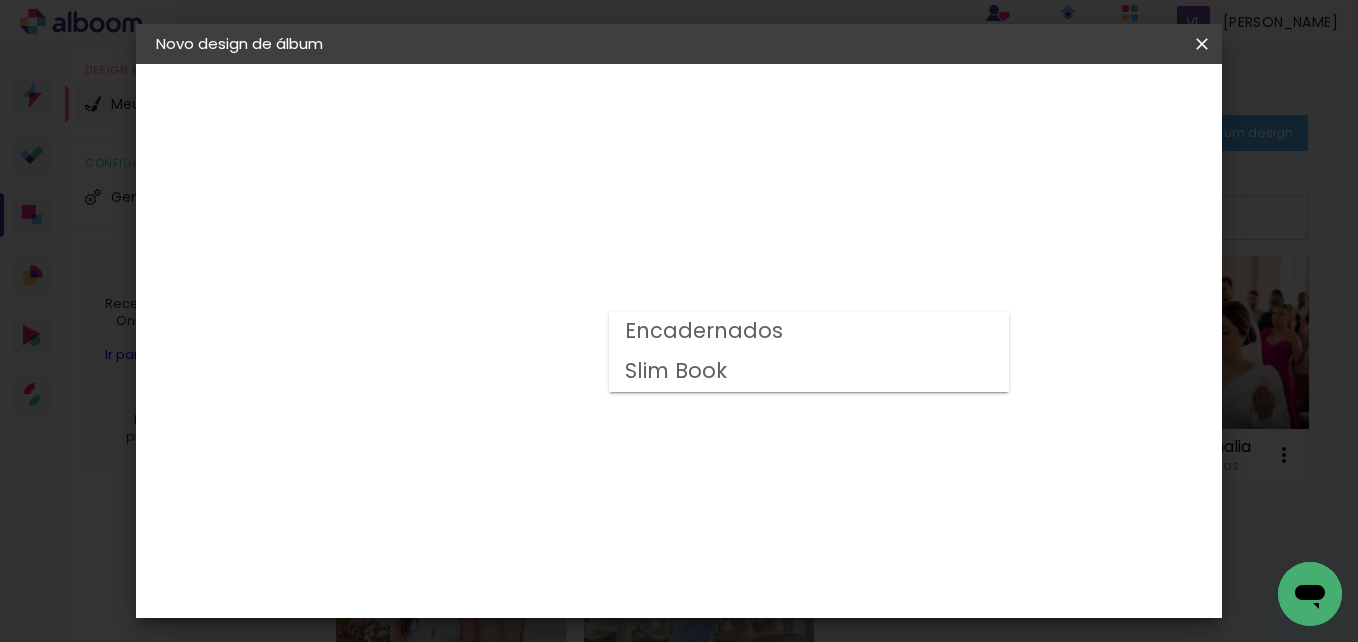 click on "Slim Book" at bounding box center (0, 0) 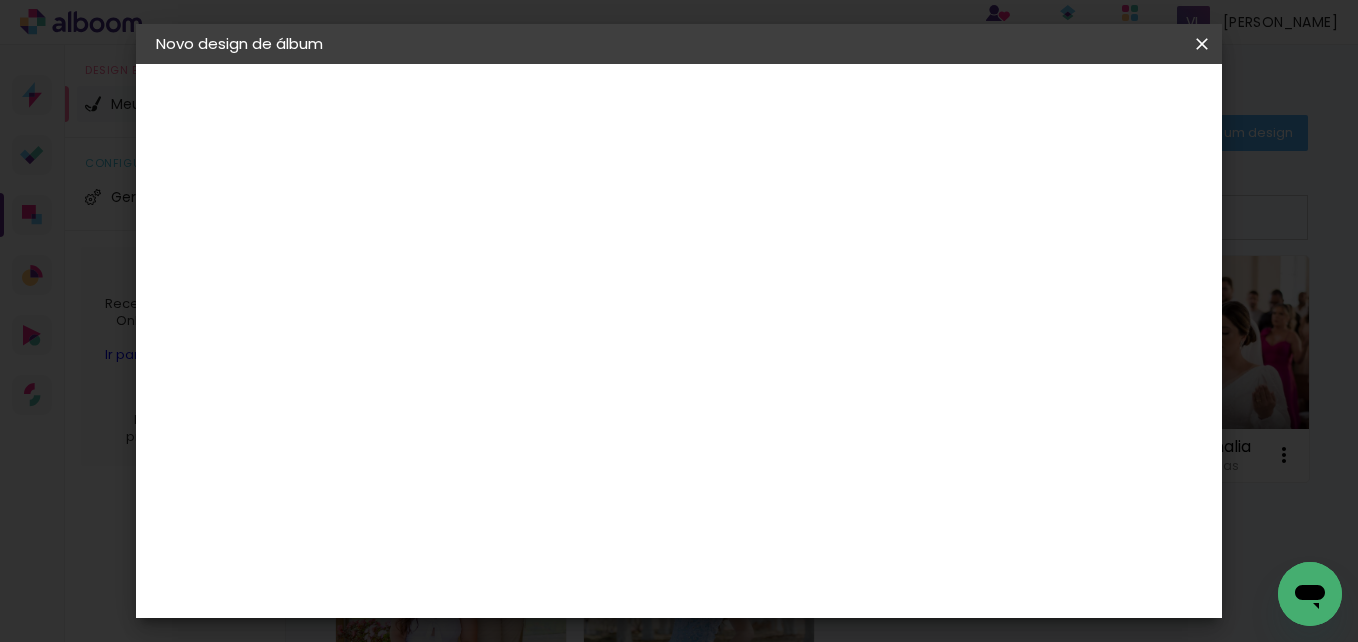 scroll, scrollTop: 552, scrollLeft: 0, axis: vertical 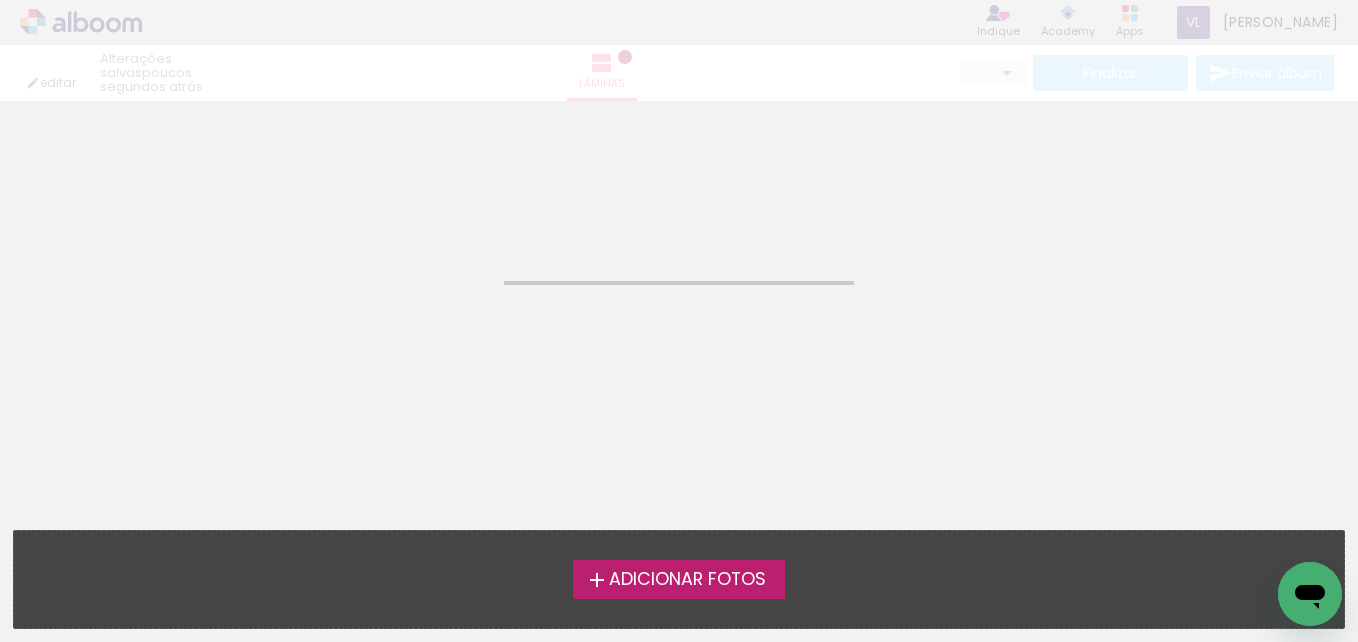 click on "Adicionar Fotos" at bounding box center [687, 580] 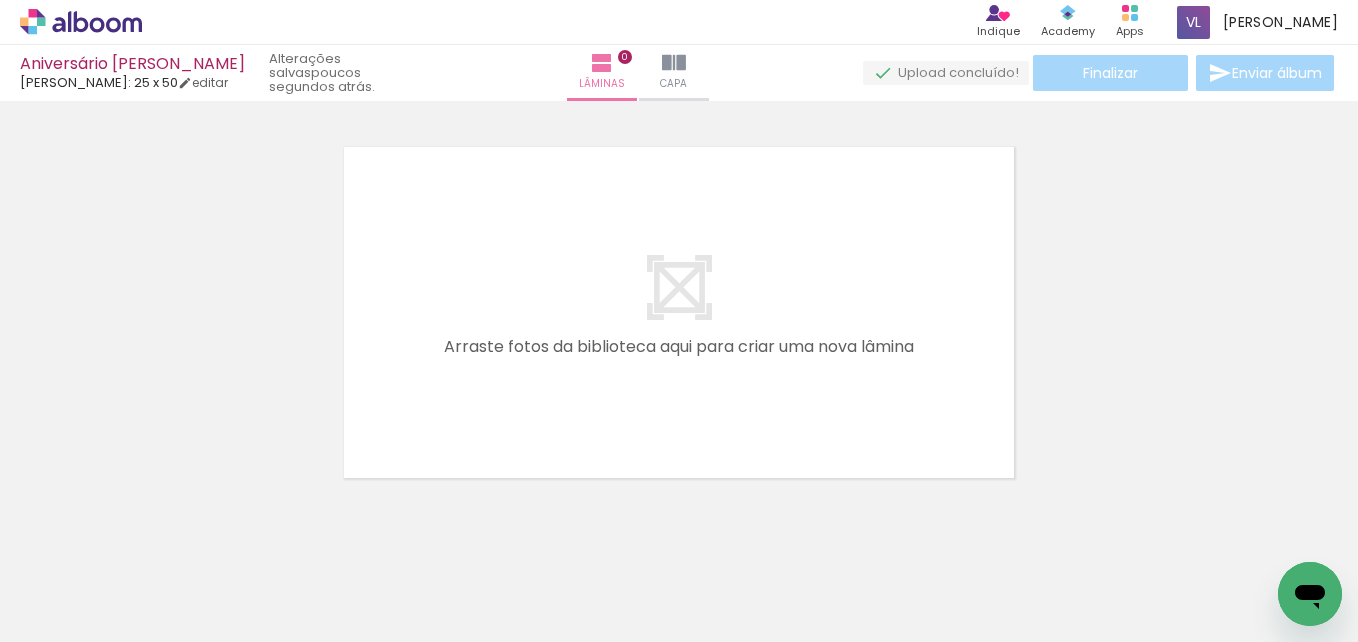 scroll, scrollTop: 26, scrollLeft: 0, axis: vertical 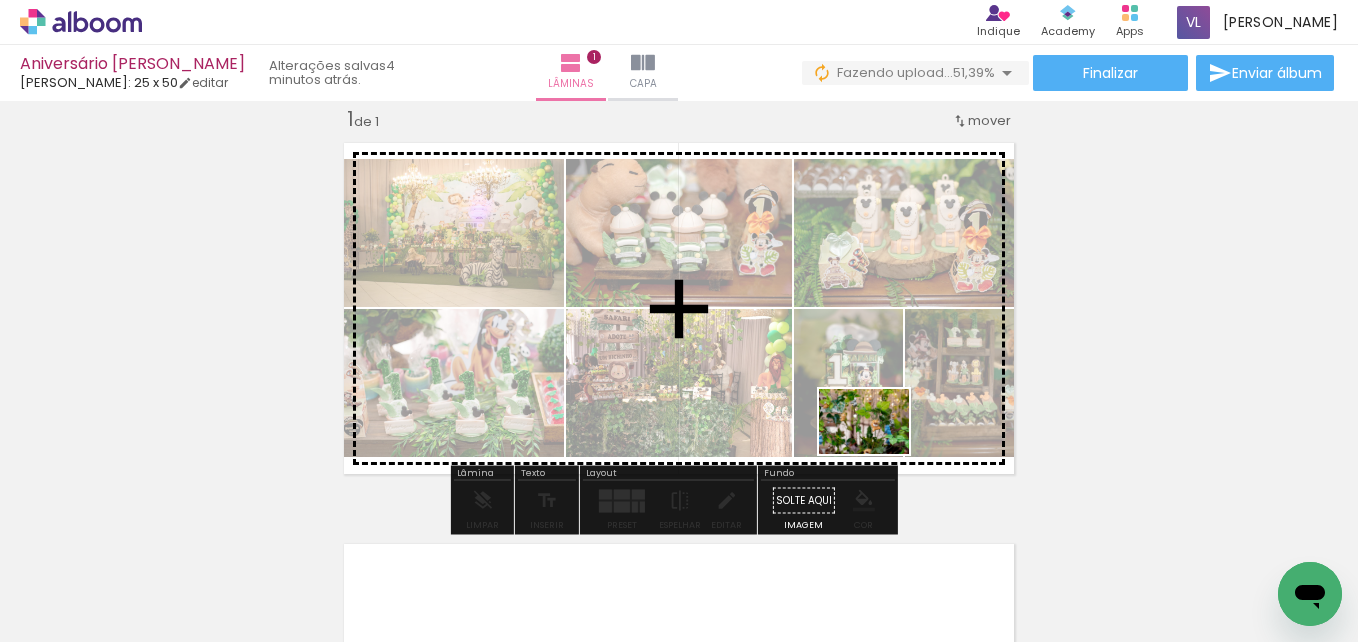drag, startPoint x: 932, startPoint y: 590, endPoint x: 877, endPoint y: 447, distance: 153.21227 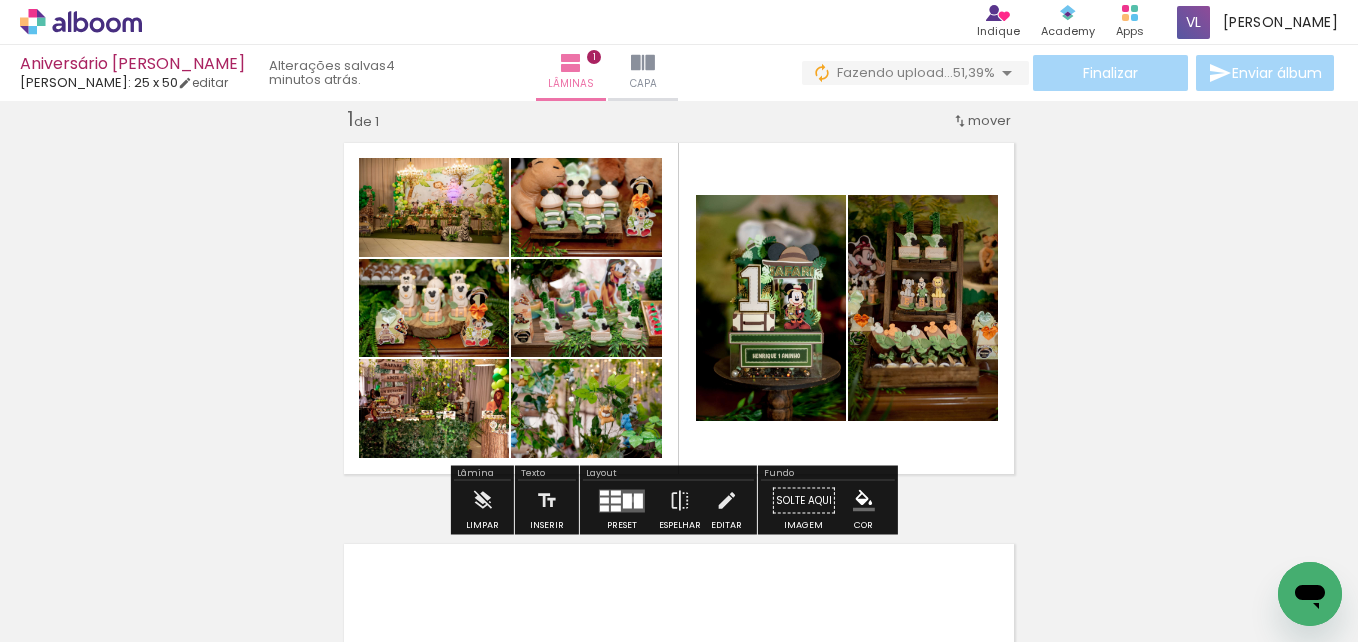 click at bounding box center (622, 500) 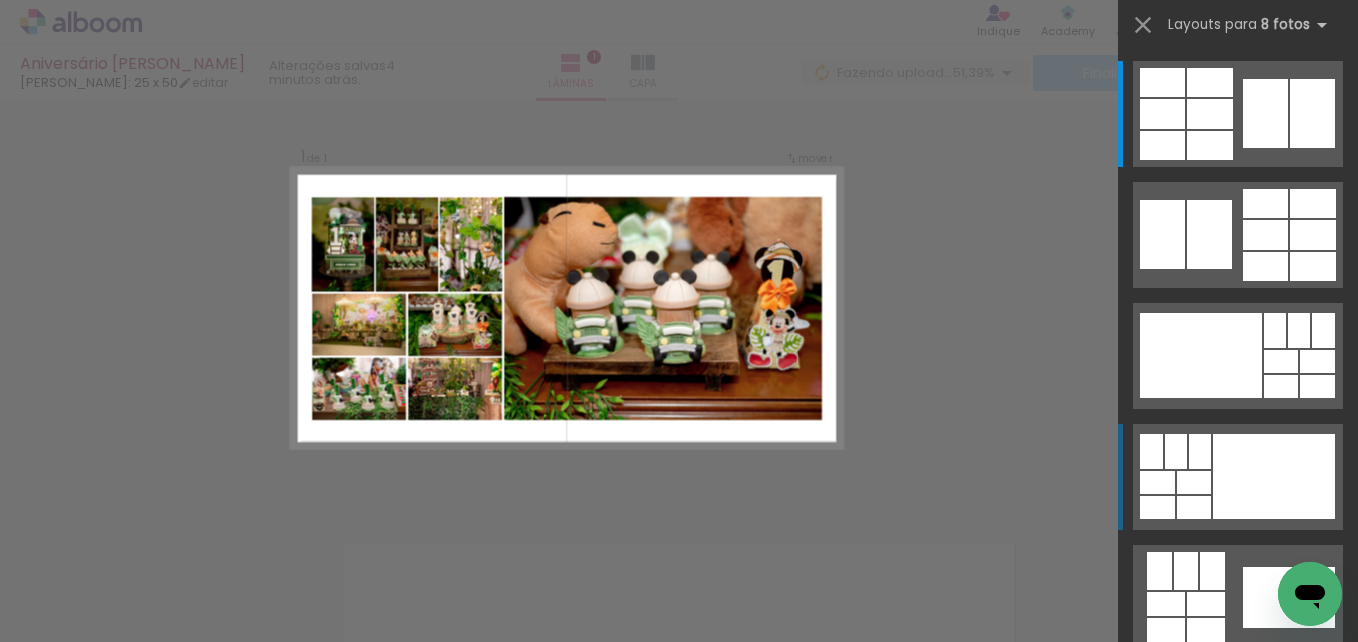 click at bounding box center [1201, 355] 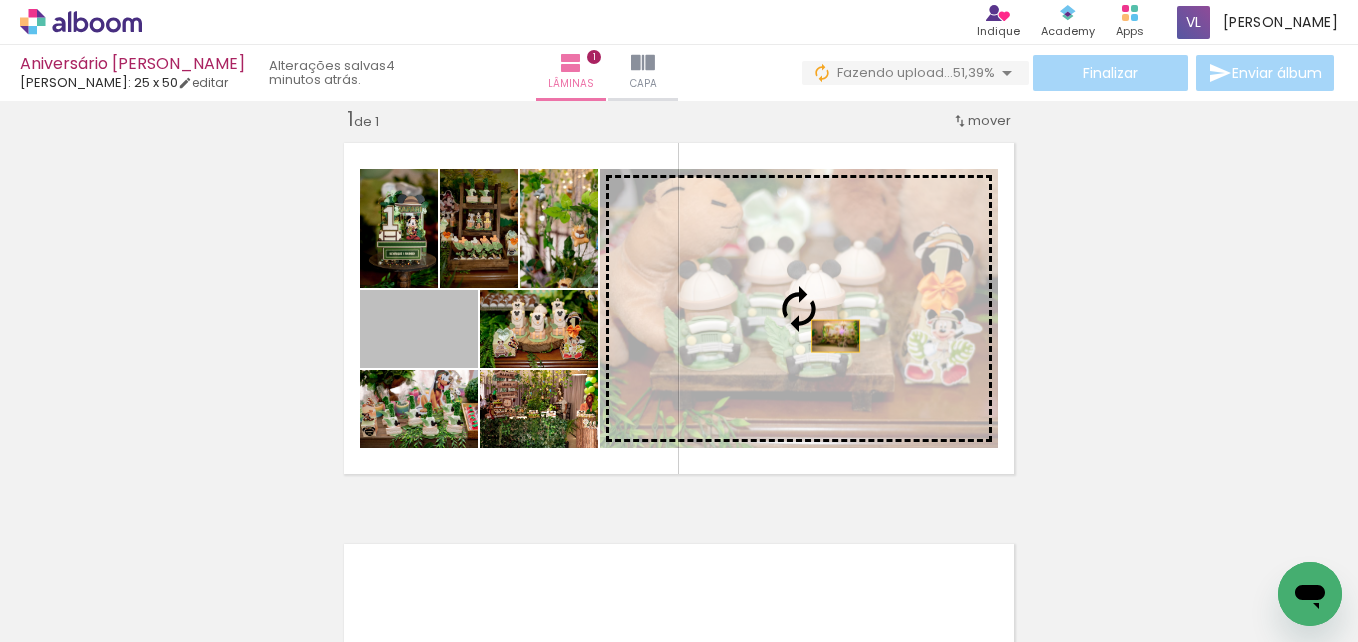 drag, startPoint x: 455, startPoint y: 356, endPoint x: 840, endPoint y: 338, distance: 385.42056 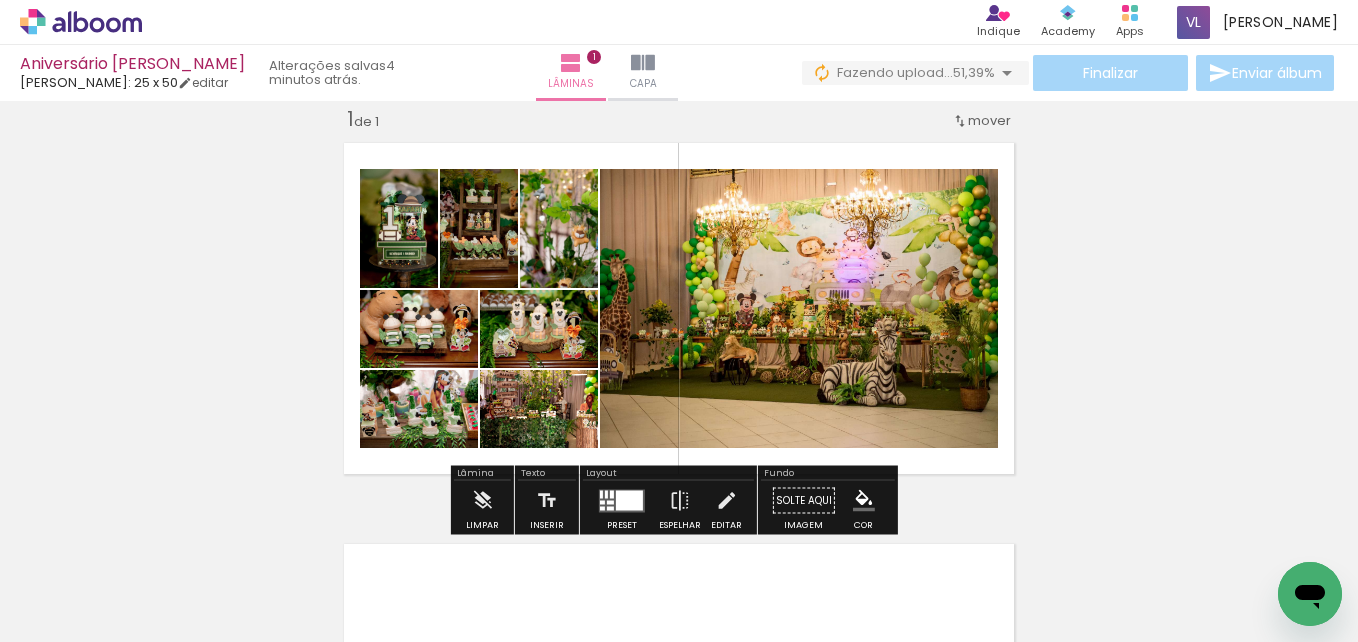 click at bounding box center [629, 500] 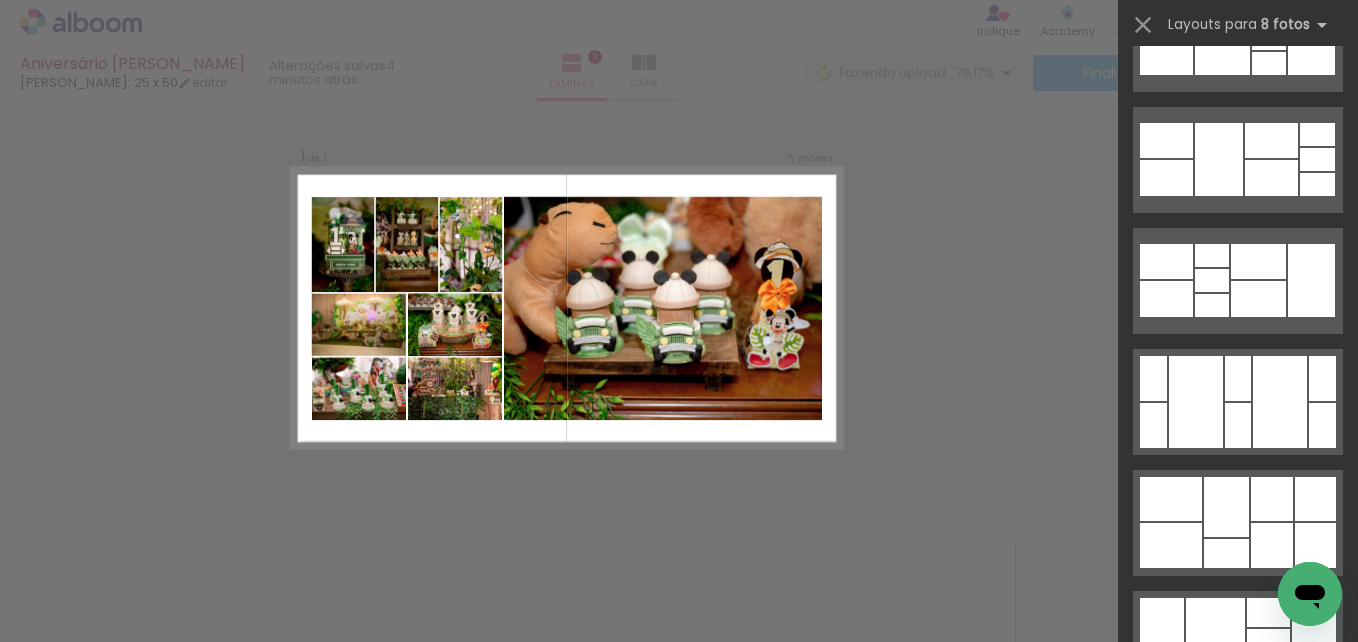 scroll, scrollTop: 963, scrollLeft: 0, axis: vertical 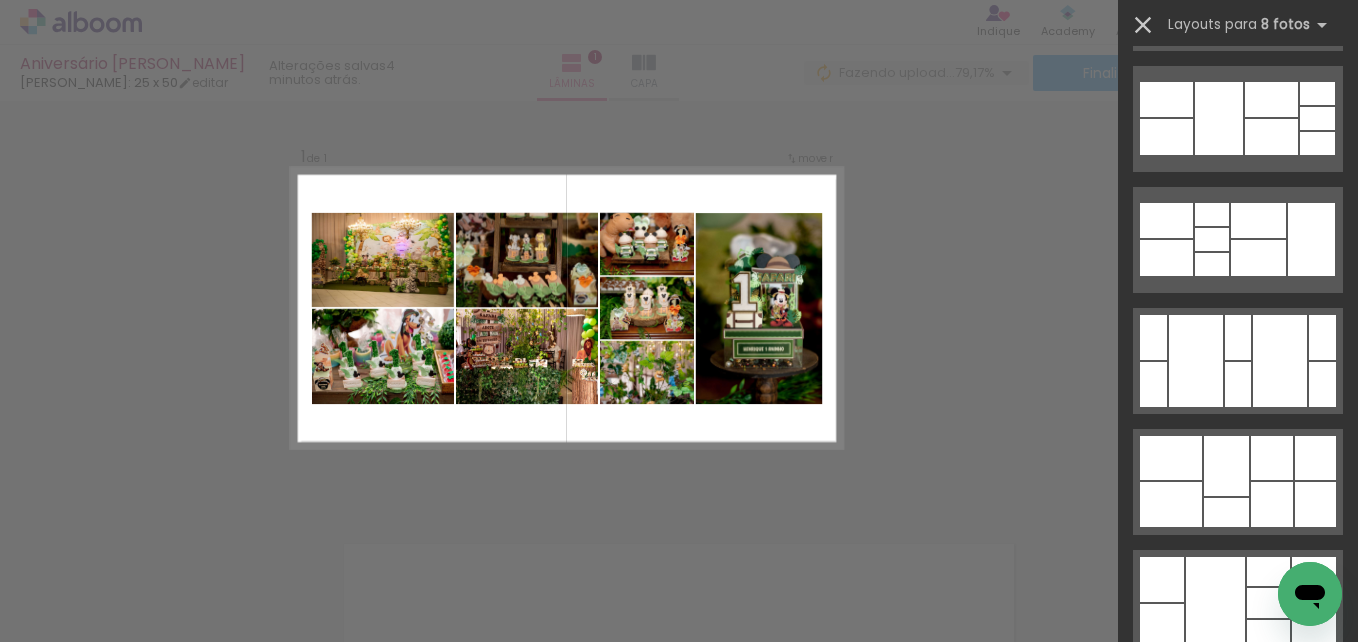click at bounding box center (1143, 25) 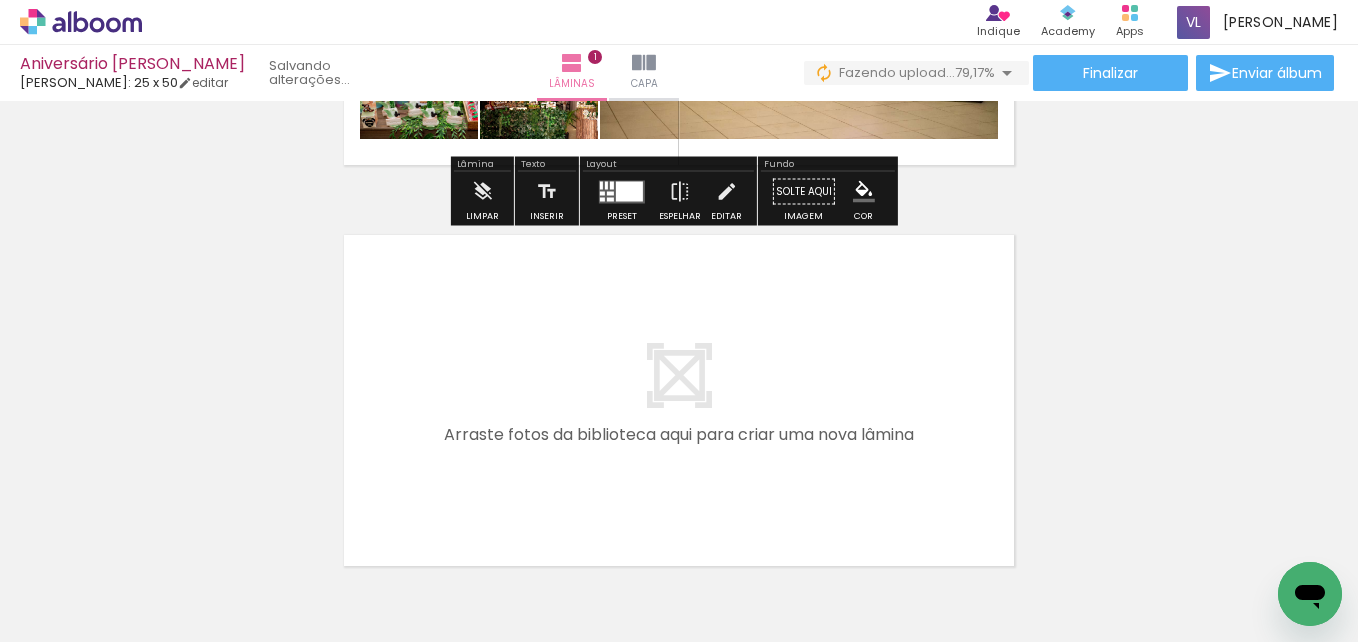 scroll, scrollTop: 351, scrollLeft: 0, axis: vertical 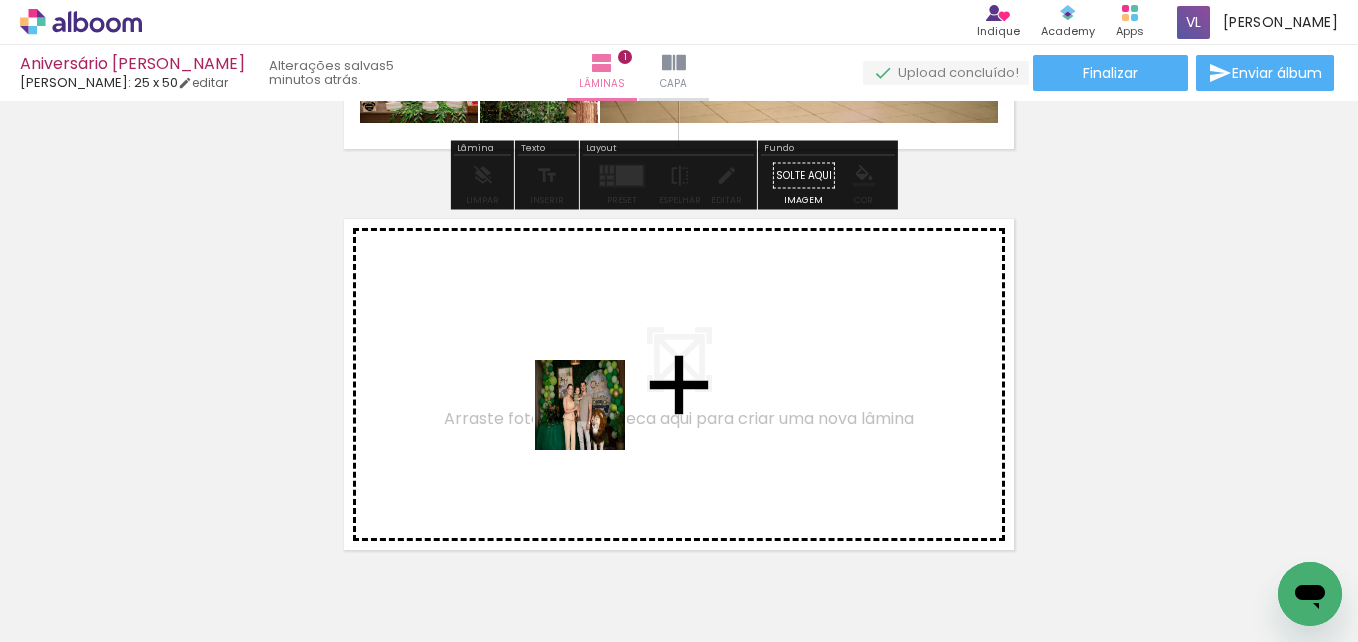 drag, startPoint x: 566, startPoint y: 598, endPoint x: 594, endPoint y: 421, distance: 179.201 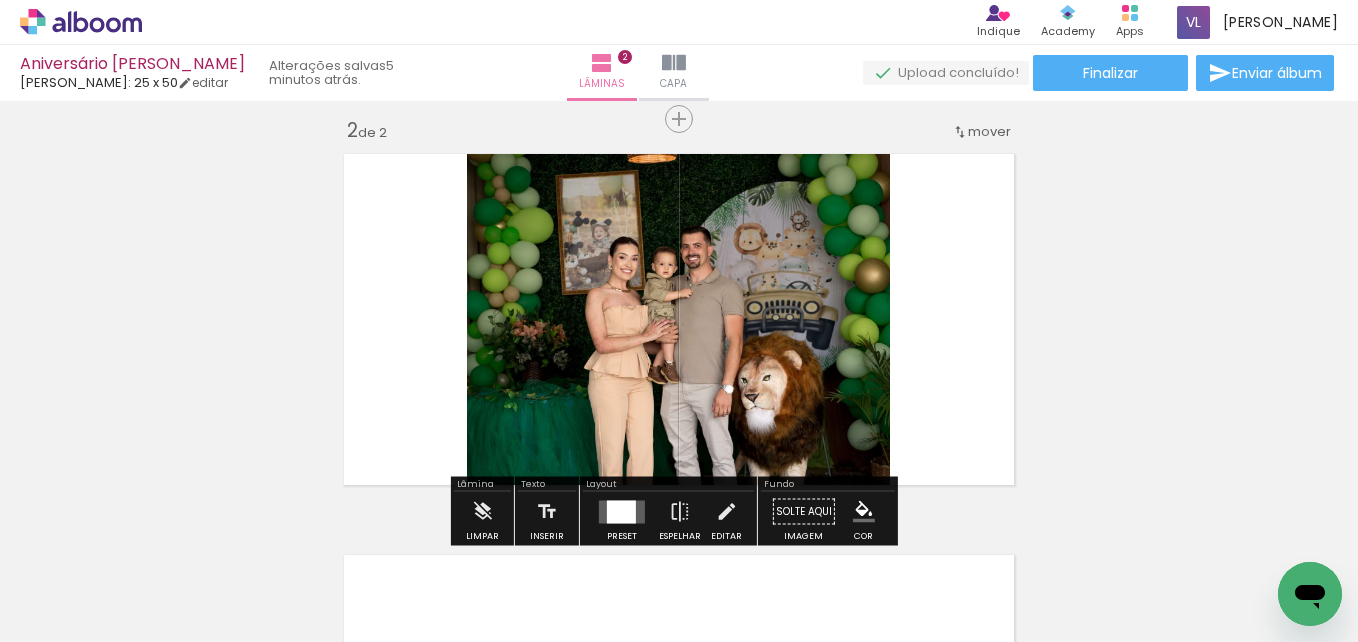 scroll, scrollTop: 427, scrollLeft: 0, axis: vertical 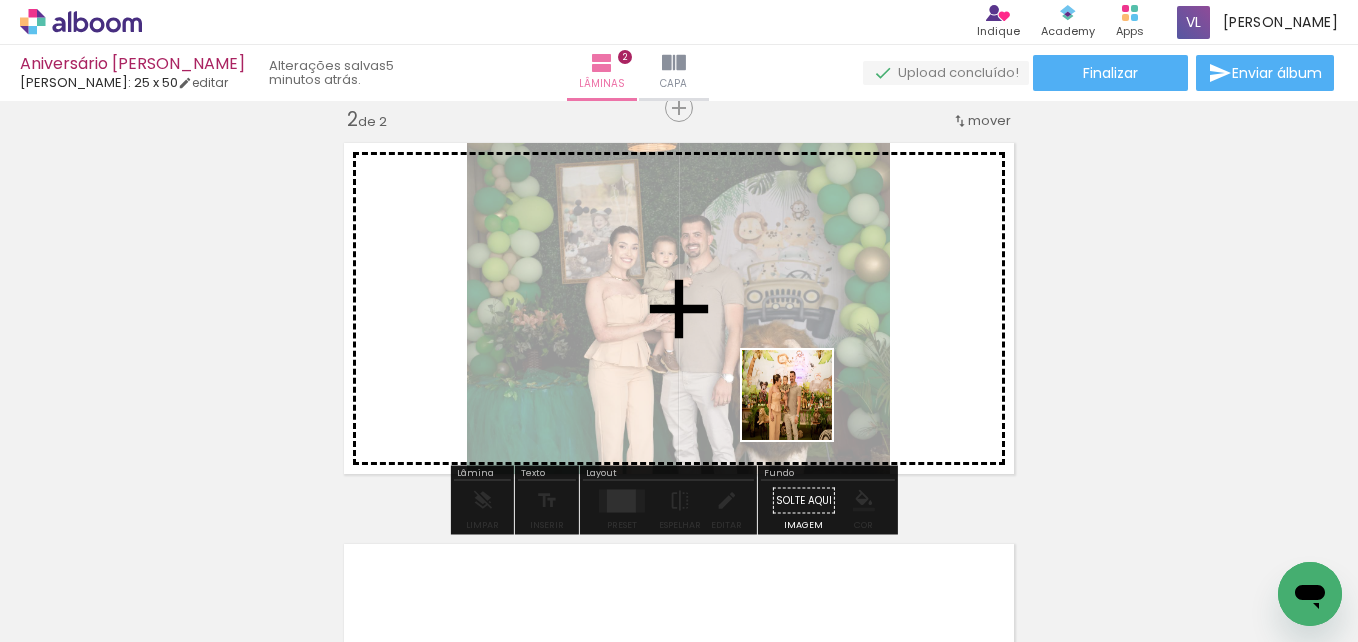 drag, startPoint x: 658, startPoint y: 594, endPoint x: 858, endPoint y: 347, distance: 317.81912 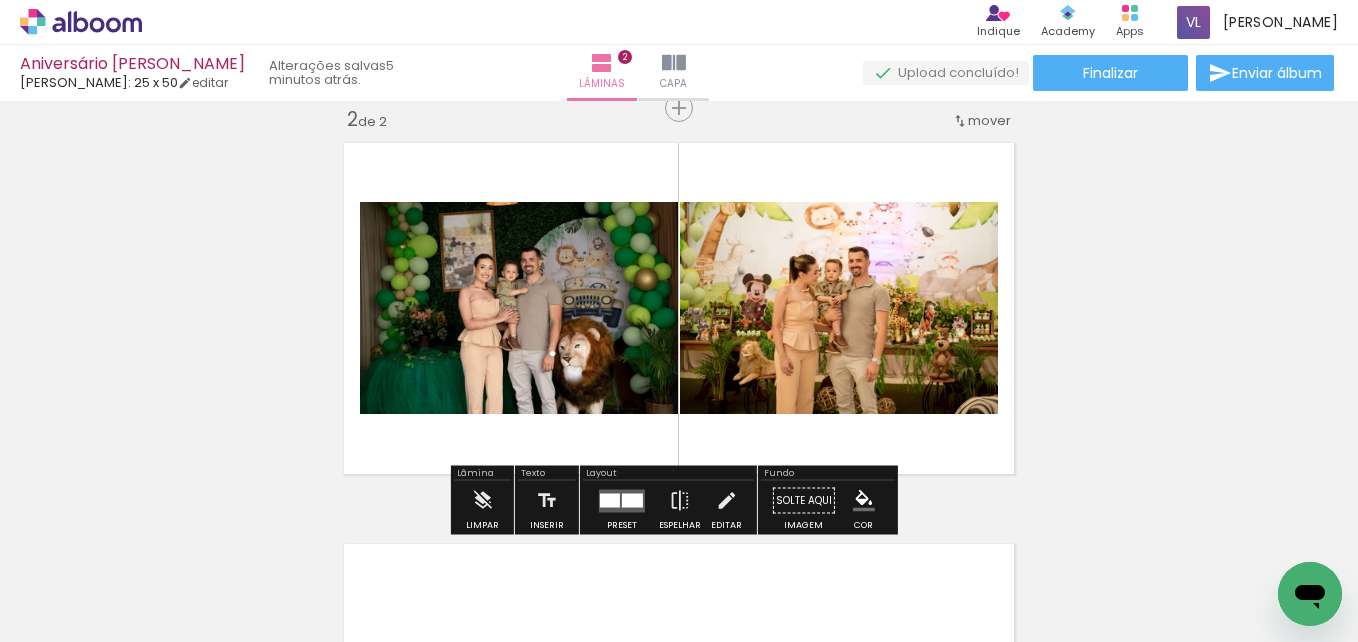 scroll, scrollTop: 0, scrollLeft: 1074, axis: horizontal 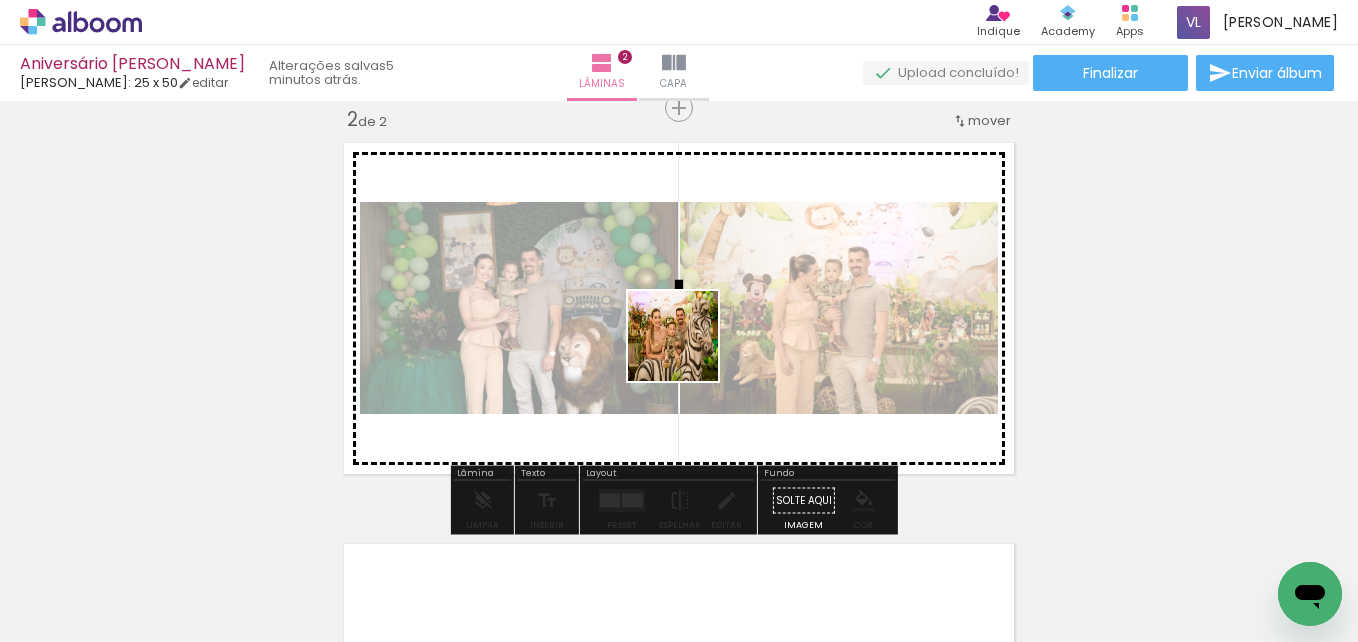 drag, startPoint x: 365, startPoint y: 575, endPoint x: 597, endPoint y: 469, distance: 255.06862 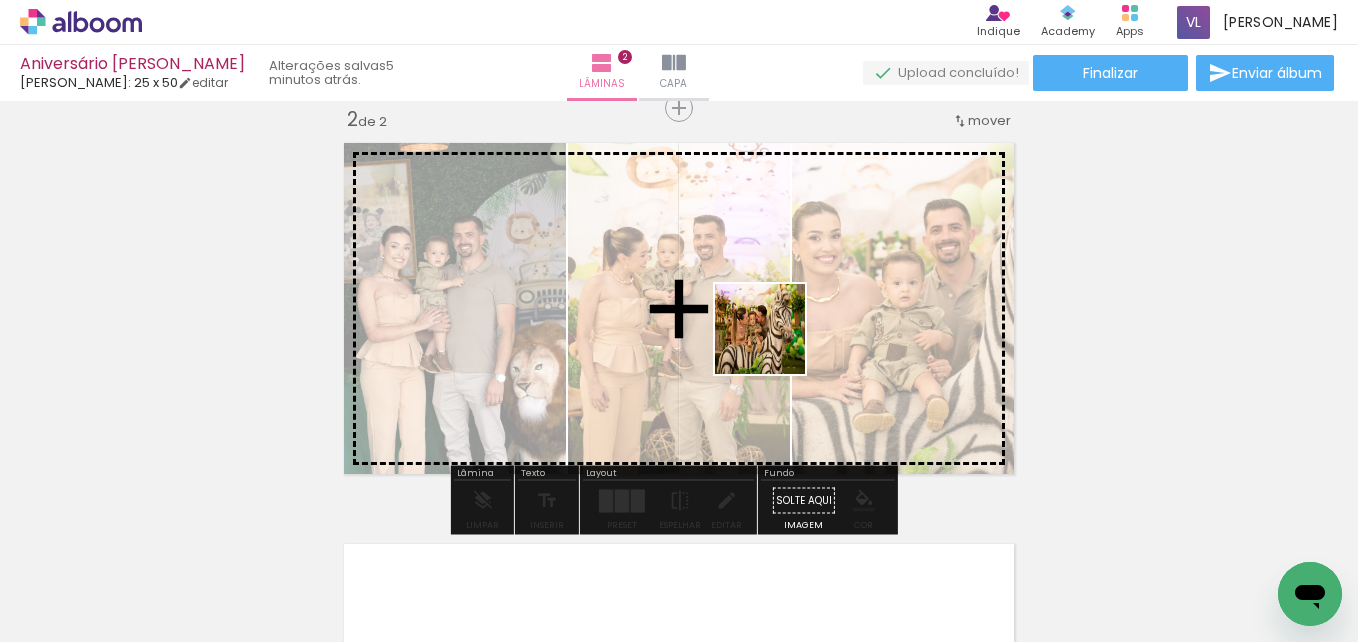 drag, startPoint x: 511, startPoint y: 598, endPoint x: 775, endPoint y: 340, distance: 369.13412 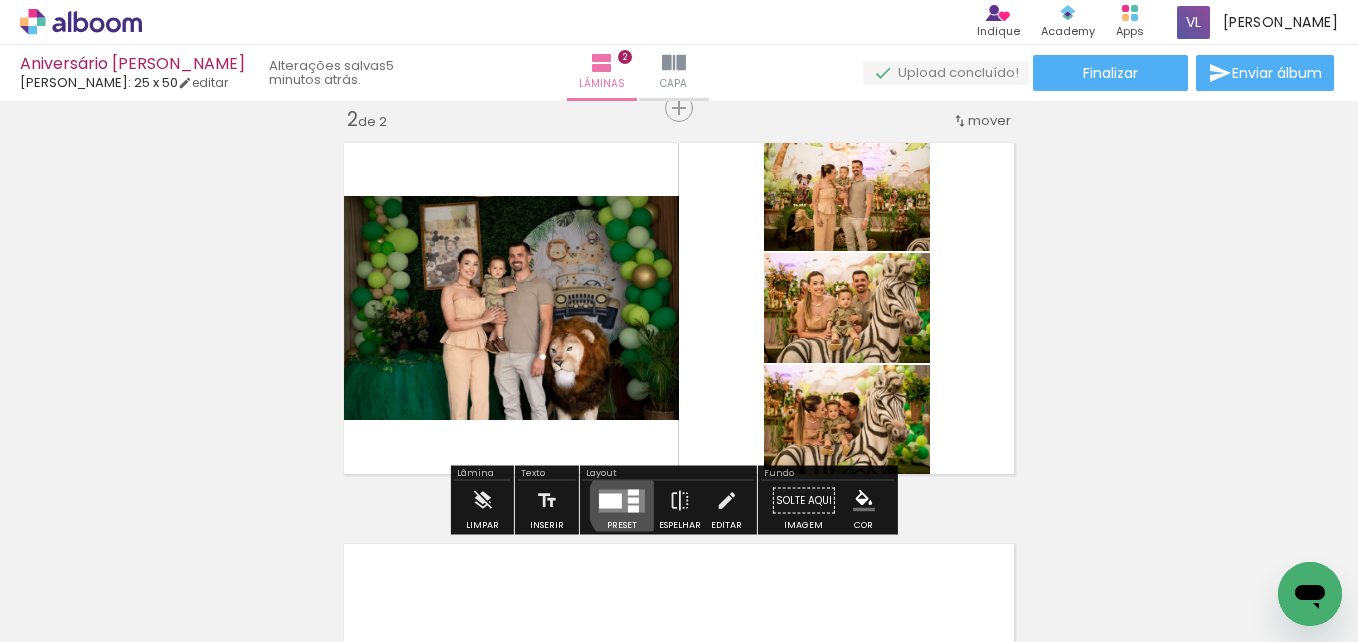 click at bounding box center (622, 500) 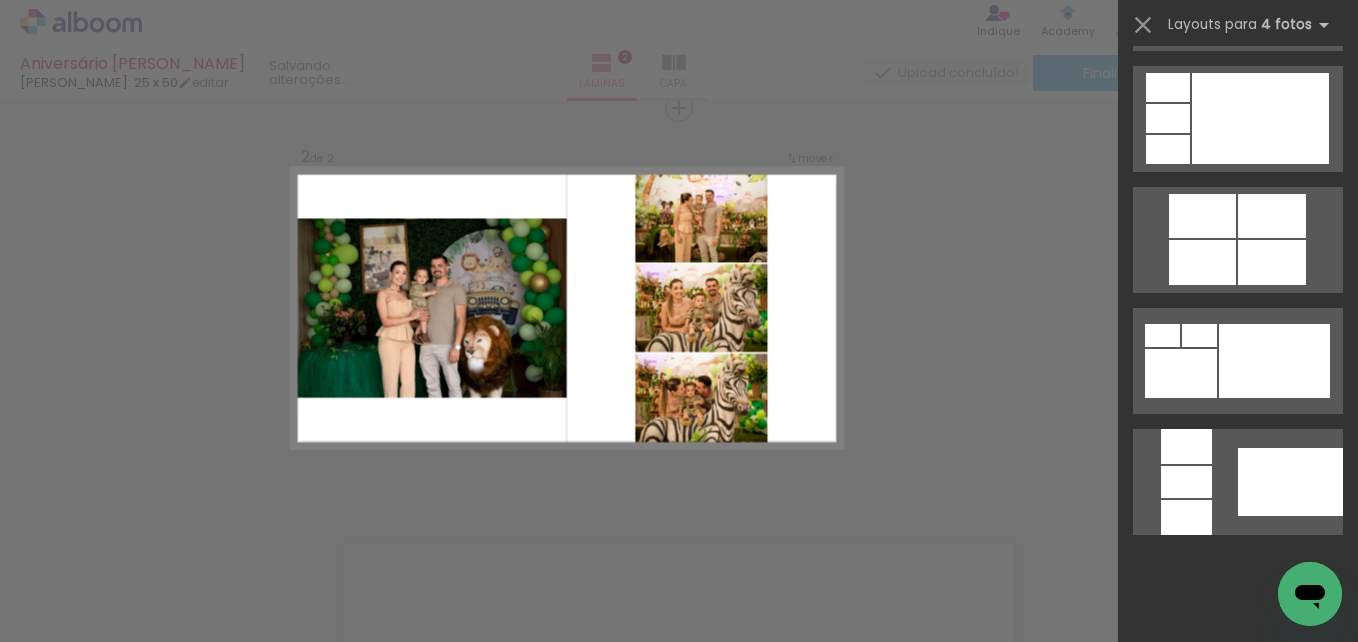 scroll, scrollTop: 0, scrollLeft: 0, axis: both 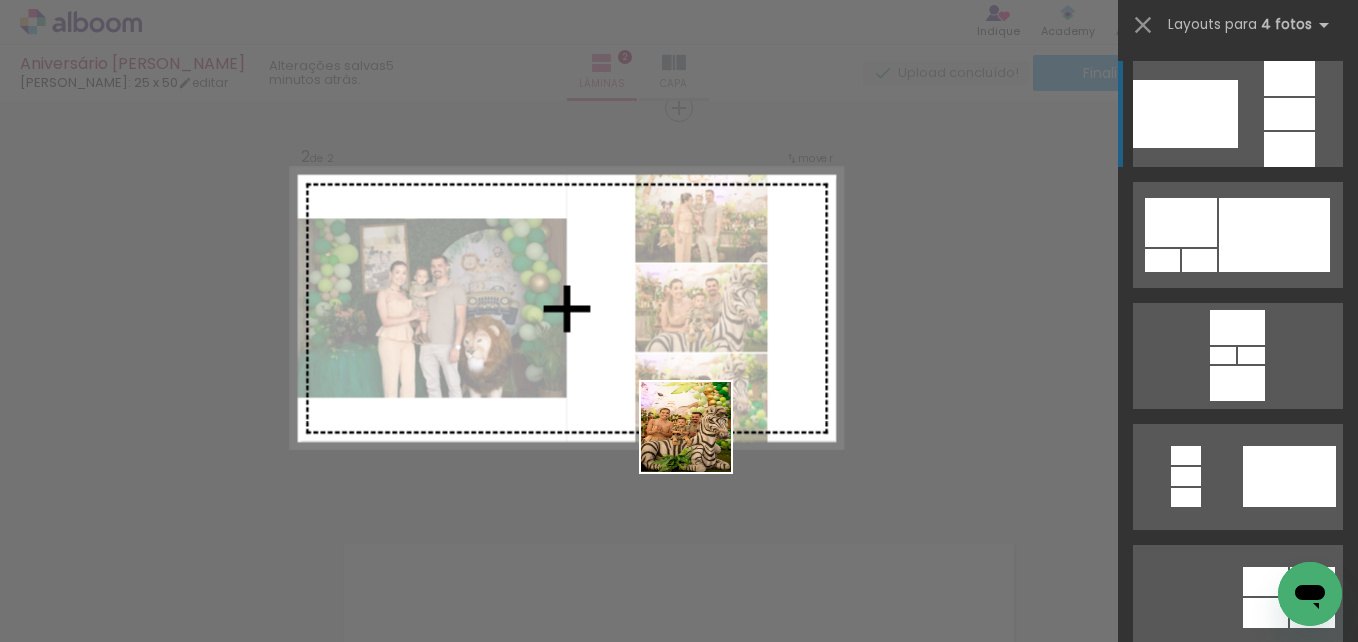 drag, startPoint x: 624, startPoint y: 590, endPoint x: 809, endPoint y: 378, distance: 281.36987 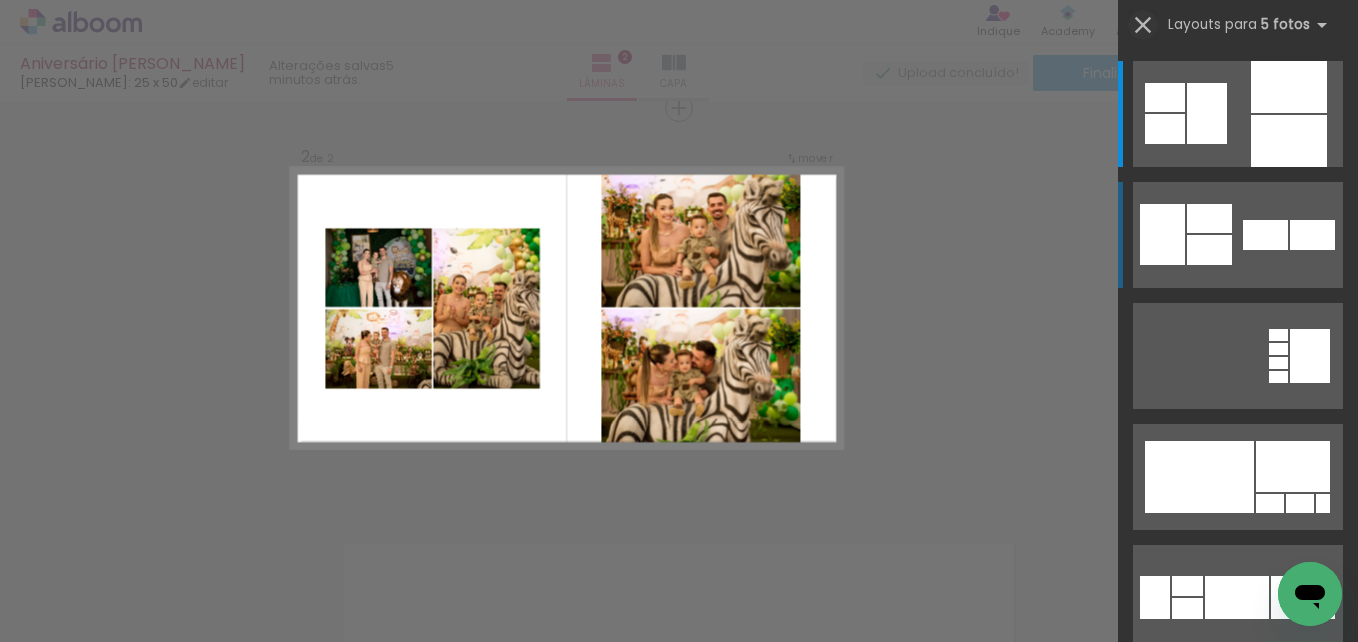 click at bounding box center [1143, 25] 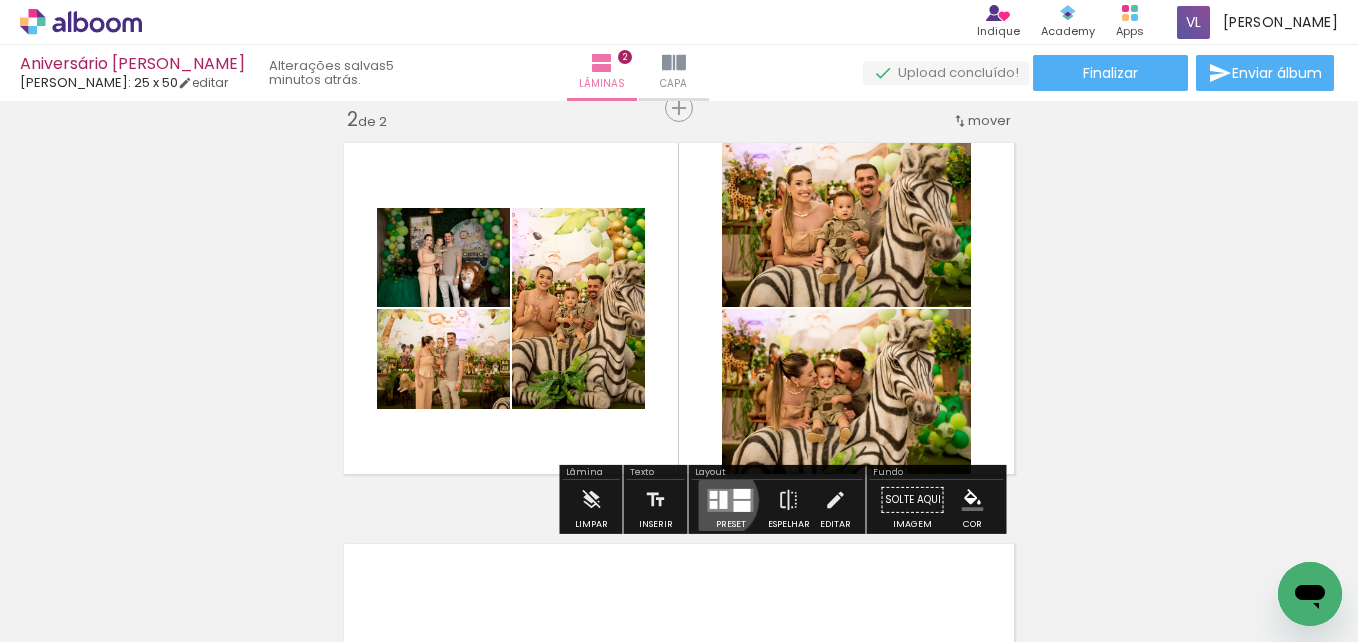click at bounding box center [724, 499] 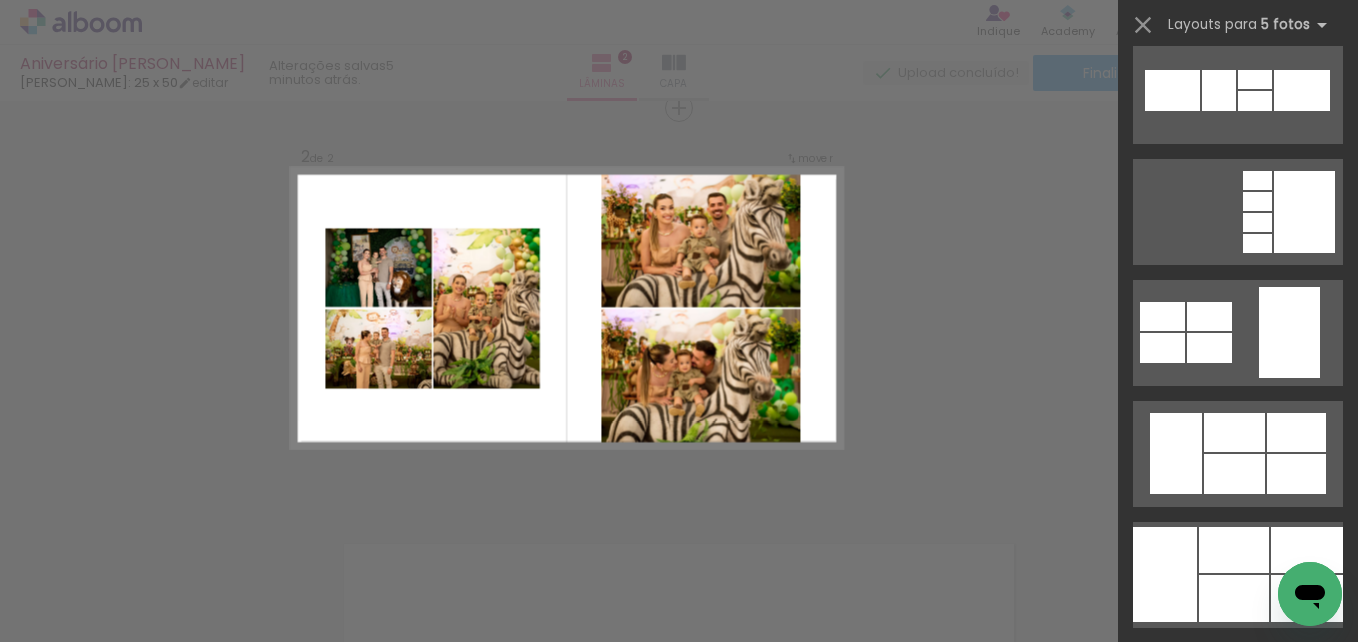 scroll, scrollTop: 733, scrollLeft: 0, axis: vertical 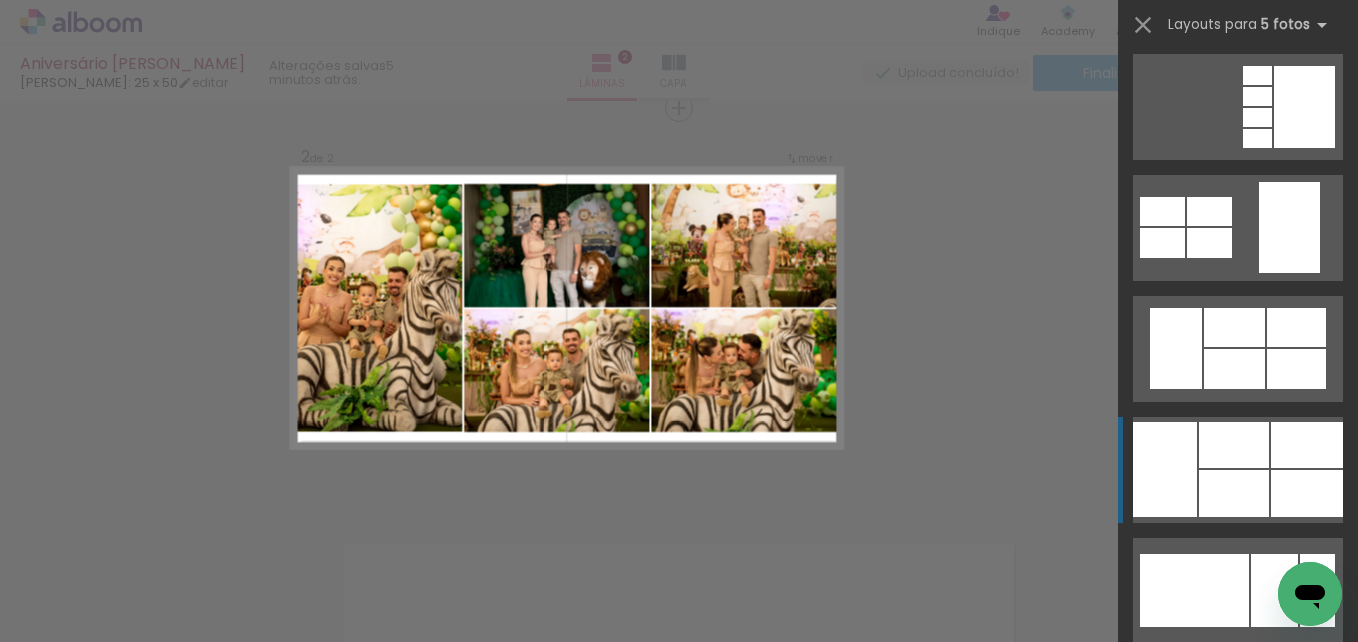 click at bounding box center [1234, 327] 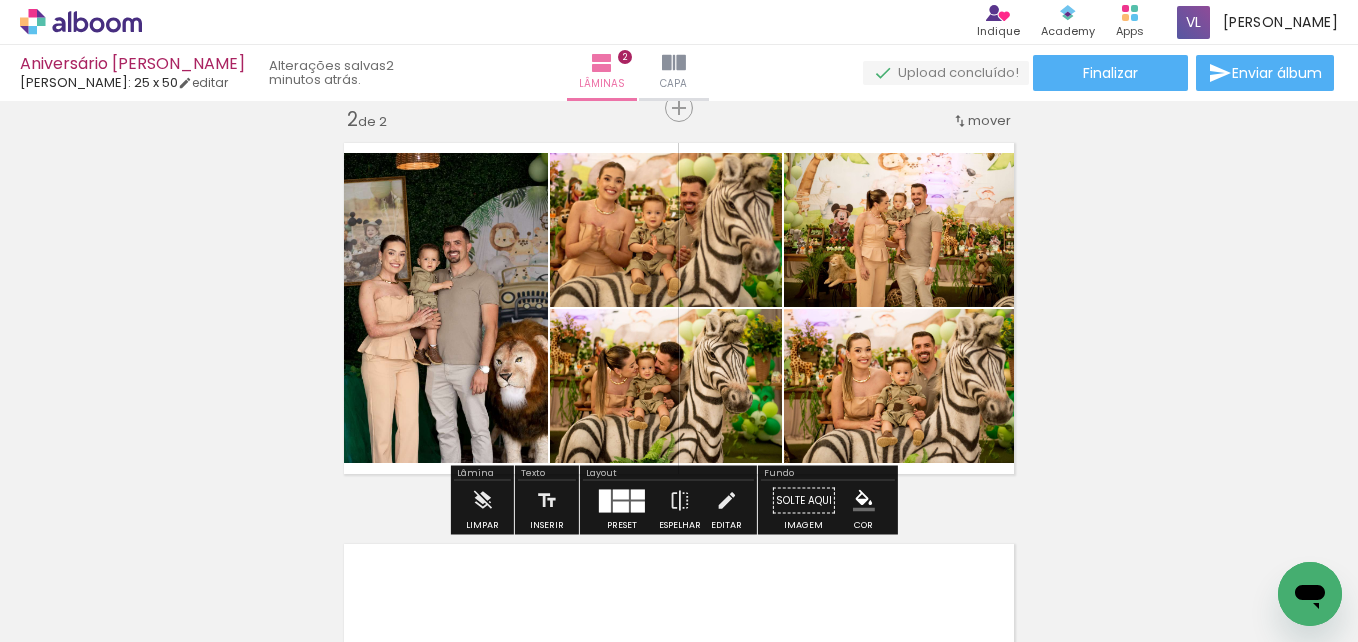 click on "Inserir lâmina 1  de 2  Inserir lâmina 2  de 2" at bounding box center (679, 283) 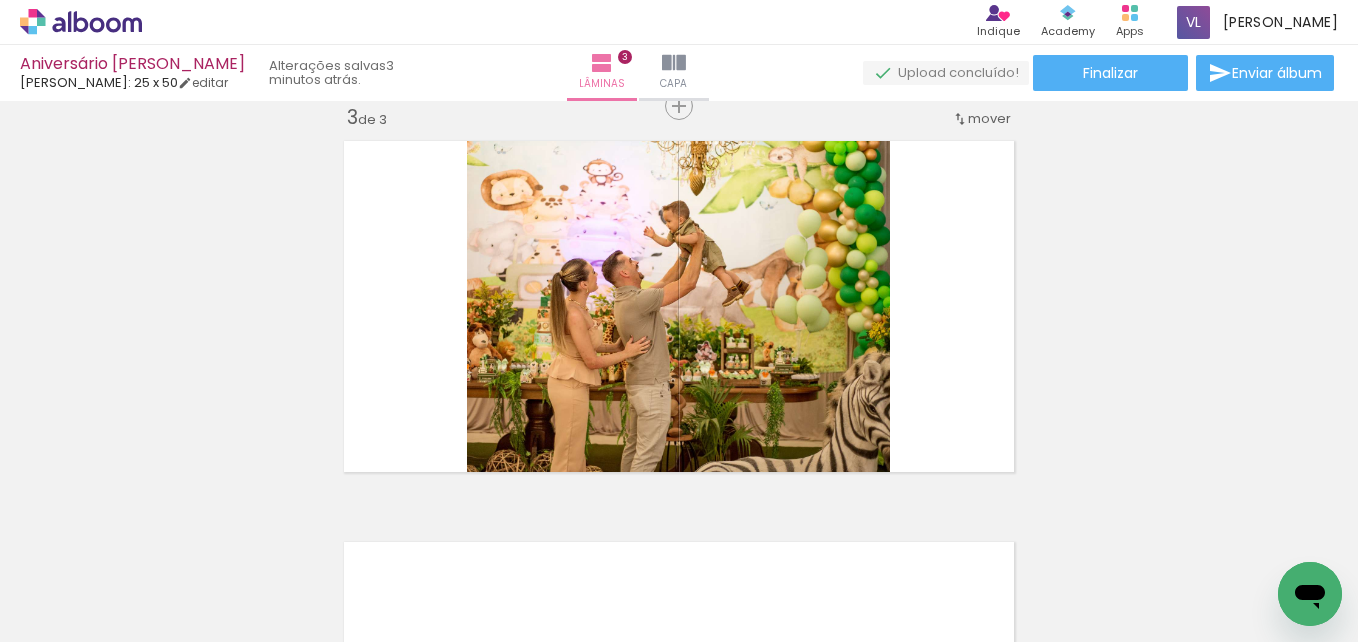 scroll, scrollTop: 828, scrollLeft: 0, axis: vertical 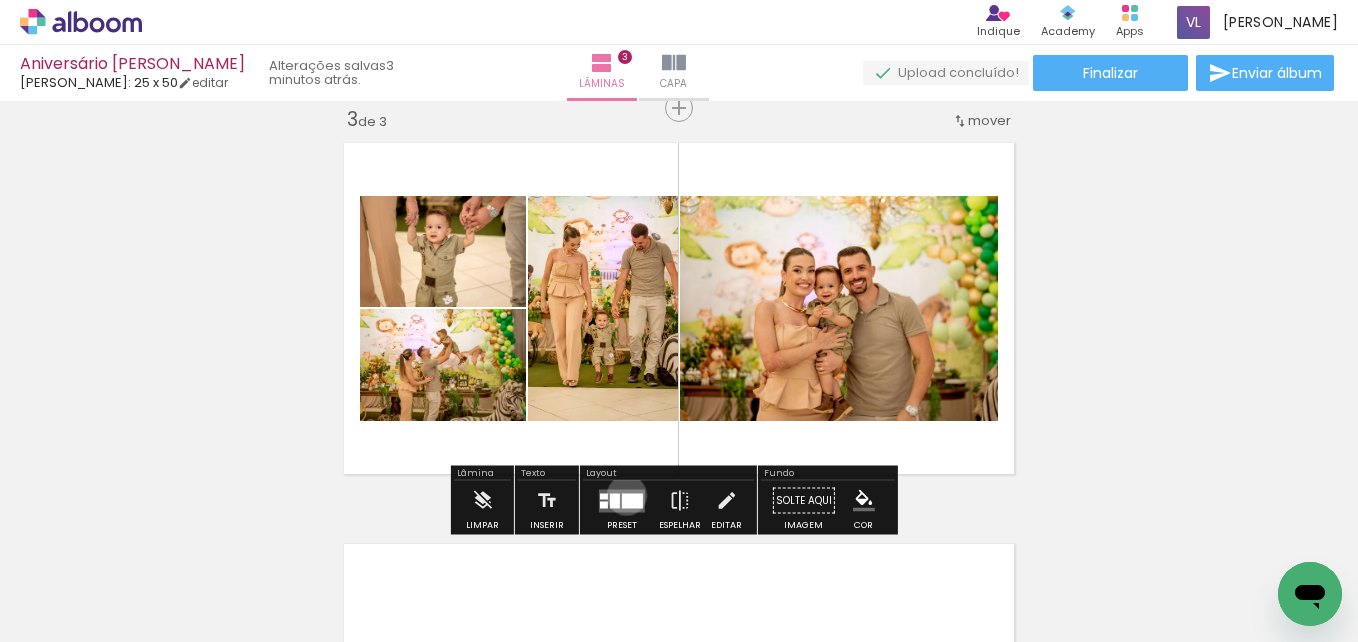 click on "Confirmar Cancelar" at bounding box center (0, 0) 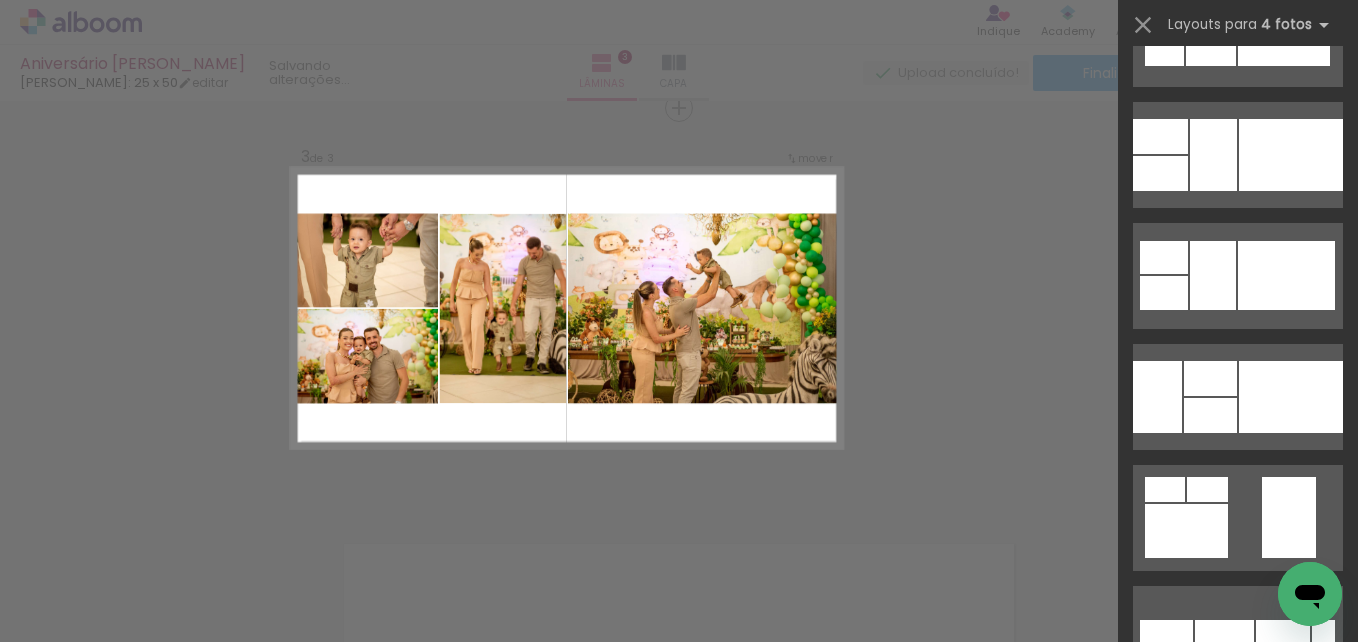 scroll, scrollTop: 579, scrollLeft: 0, axis: vertical 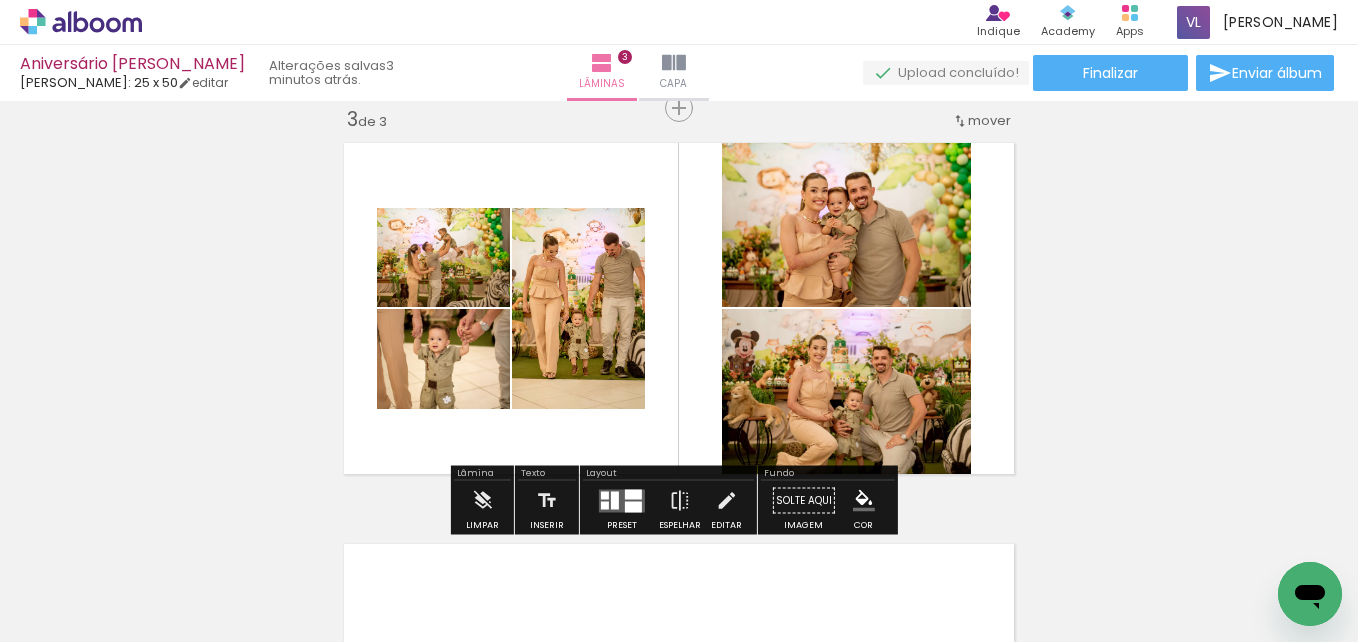 click on "Confirmar Cancelar" at bounding box center (0, 0) 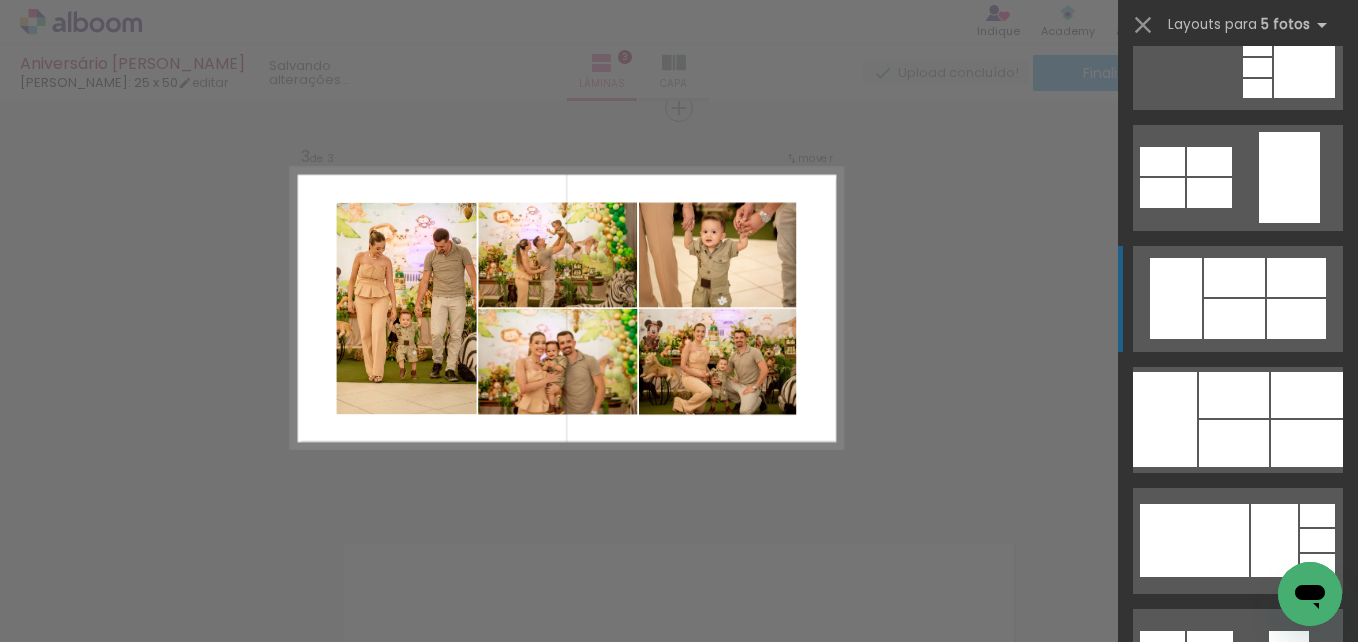 scroll, scrollTop: 790, scrollLeft: 0, axis: vertical 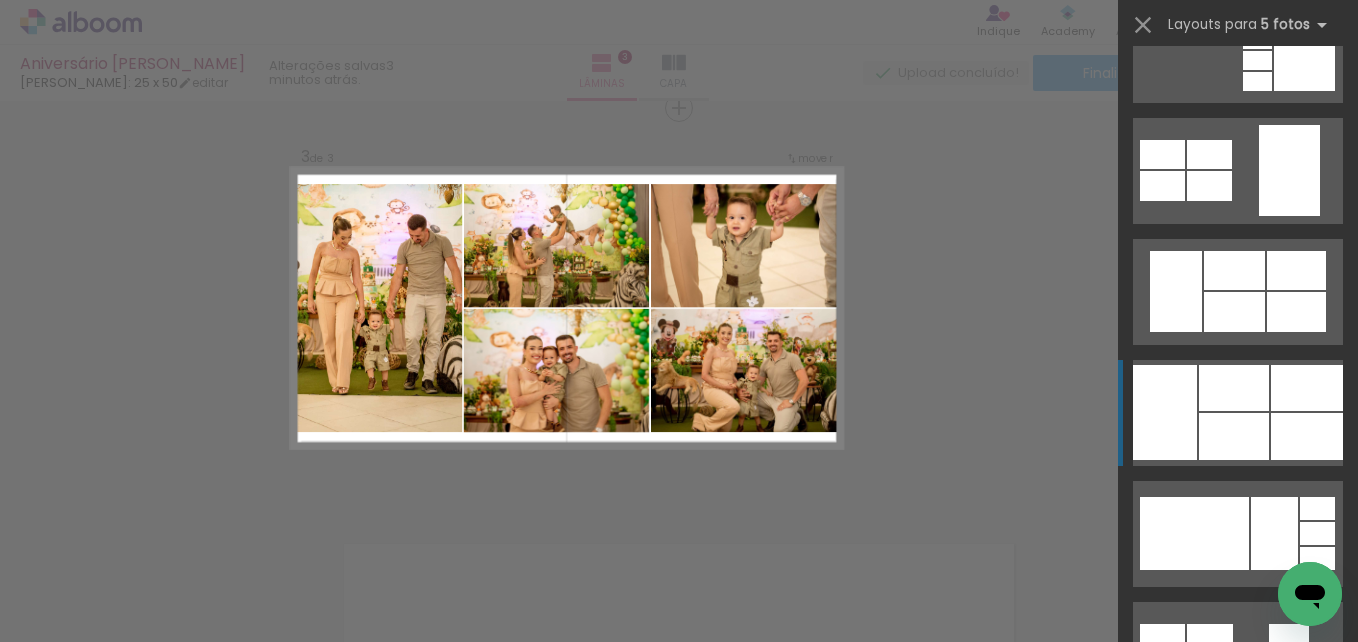 click at bounding box center [1242, 920] 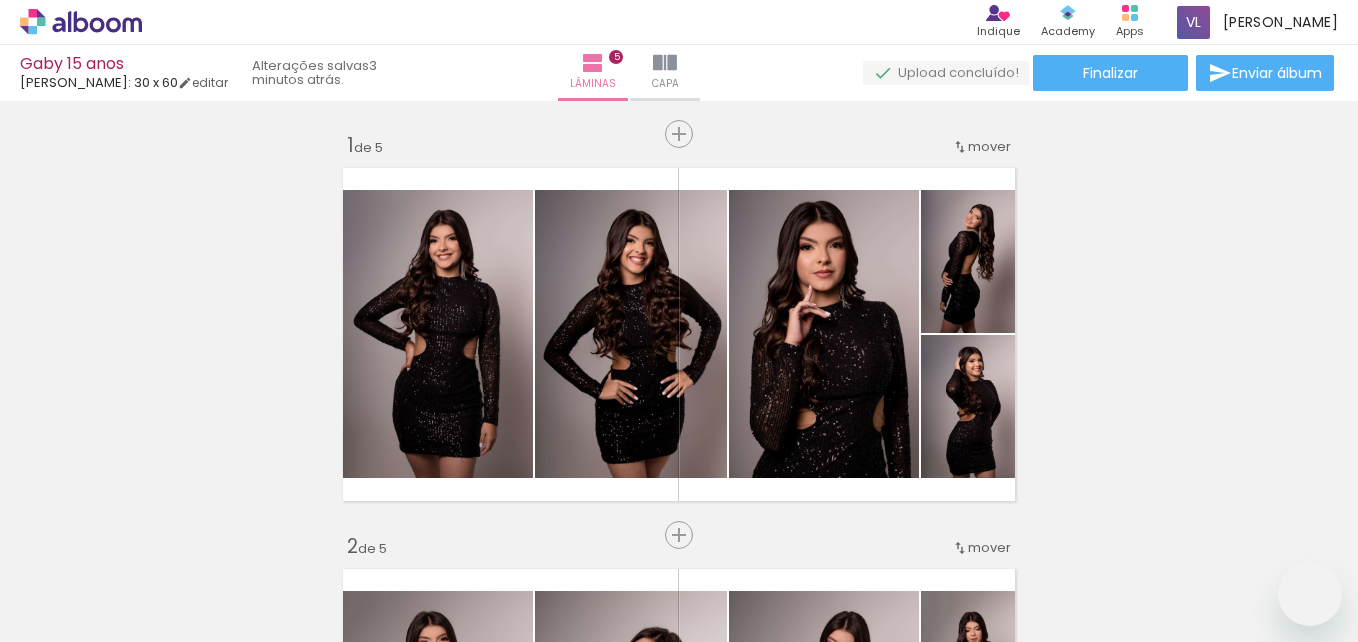 scroll, scrollTop: 0, scrollLeft: 0, axis: both 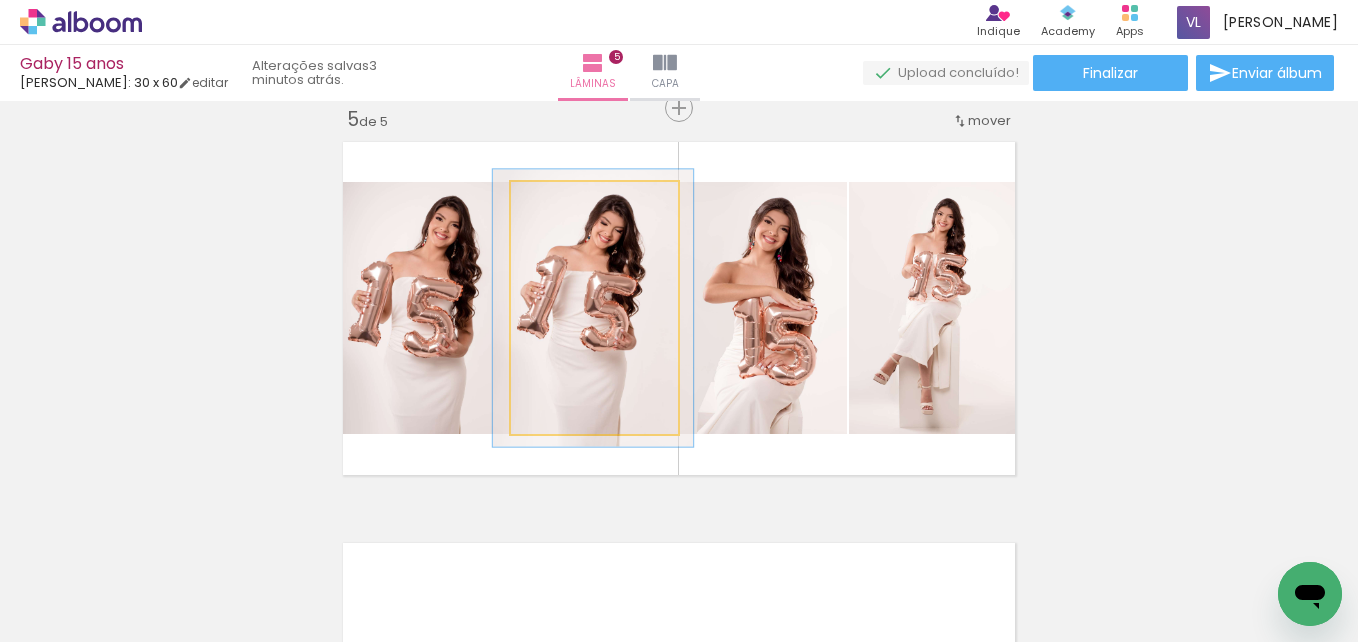 type on "110" 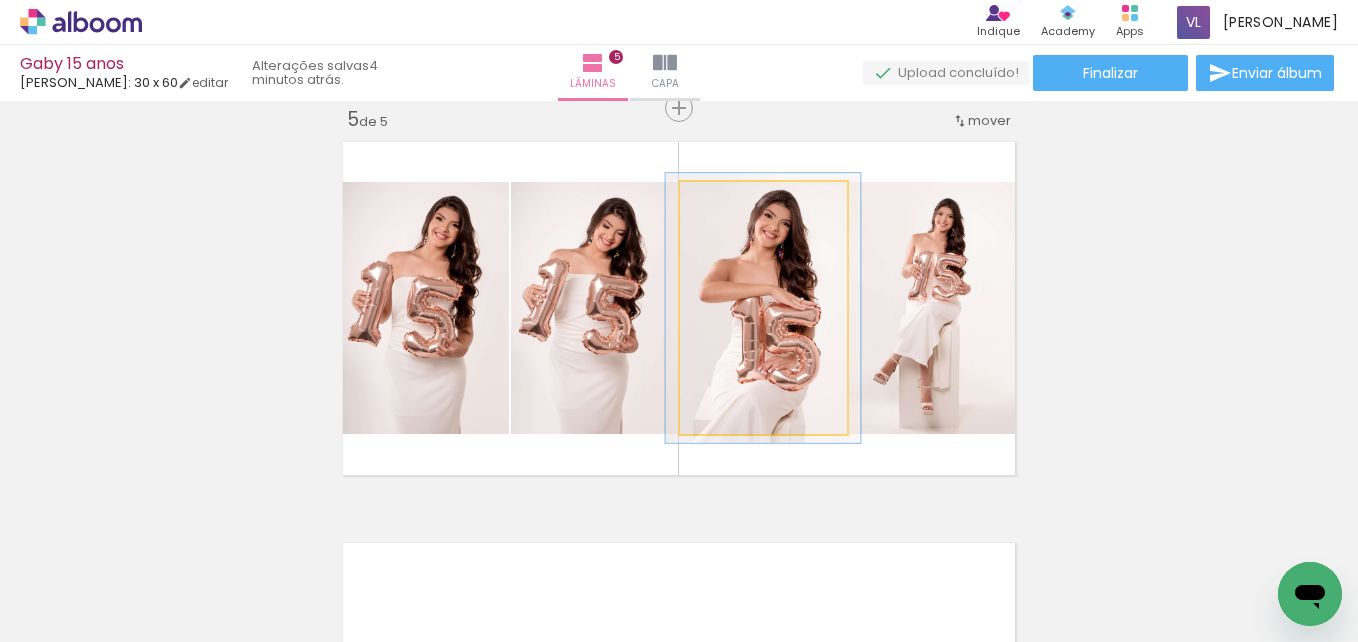 type on "107" 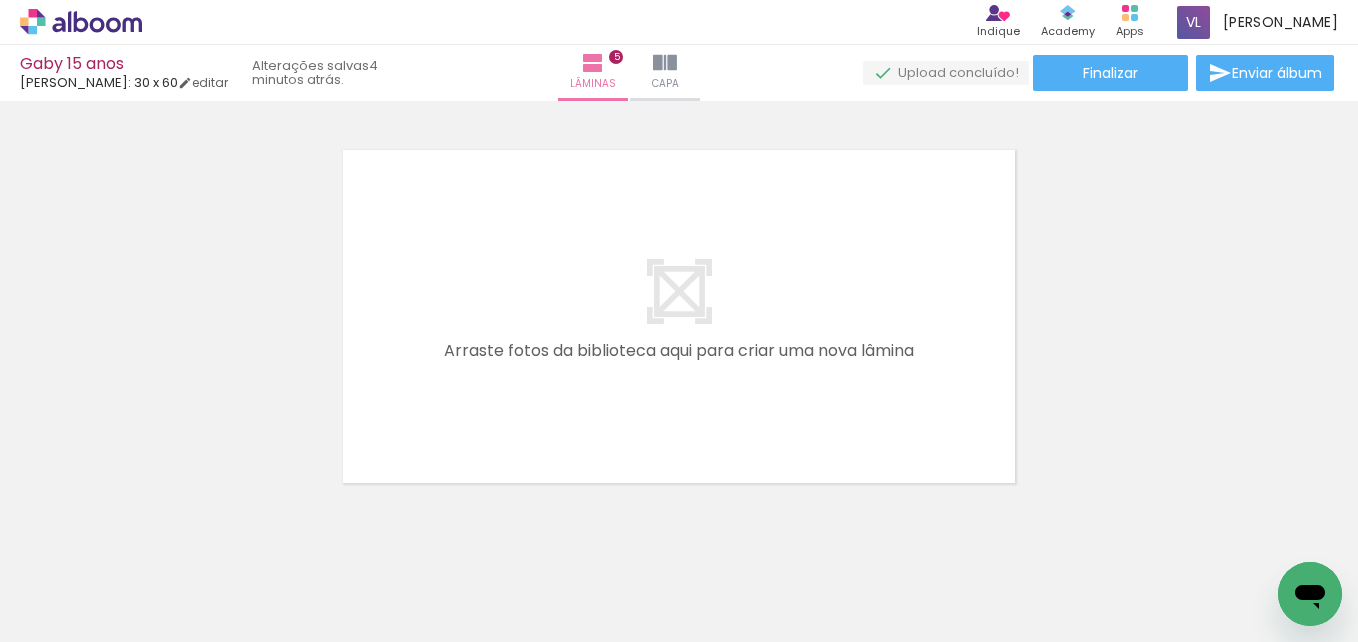 scroll, scrollTop: 2033, scrollLeft: 0, axis: vertical 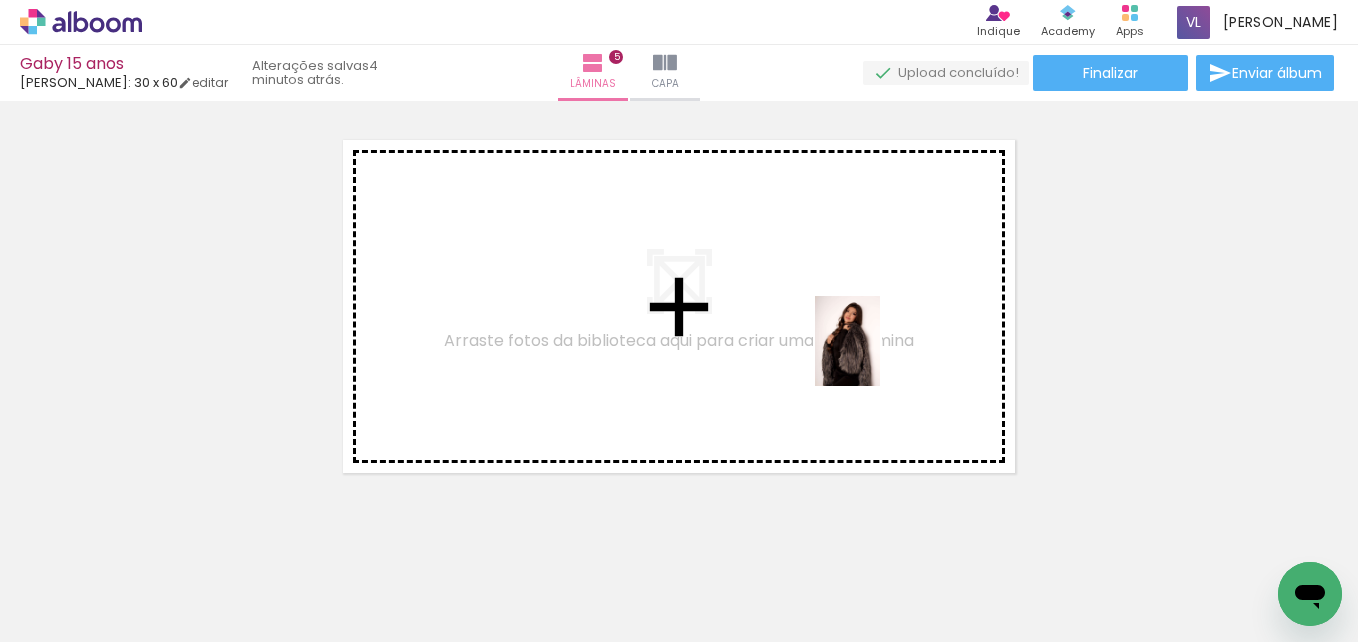 drag, startPoint x: 959, startPoint y: 602, endPoint x: 871, endPoint y: 361, distance: 256.56384 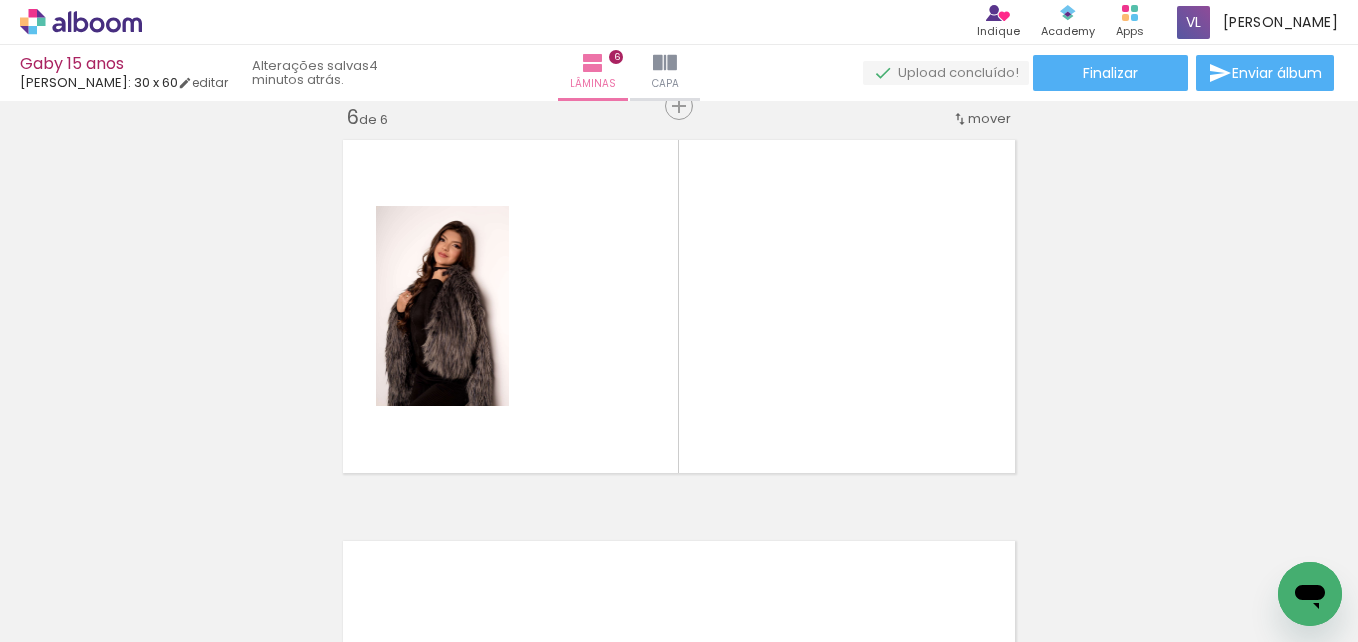 scroll, scrollTop: 2031, scrollLeft: 0, axis: vertical 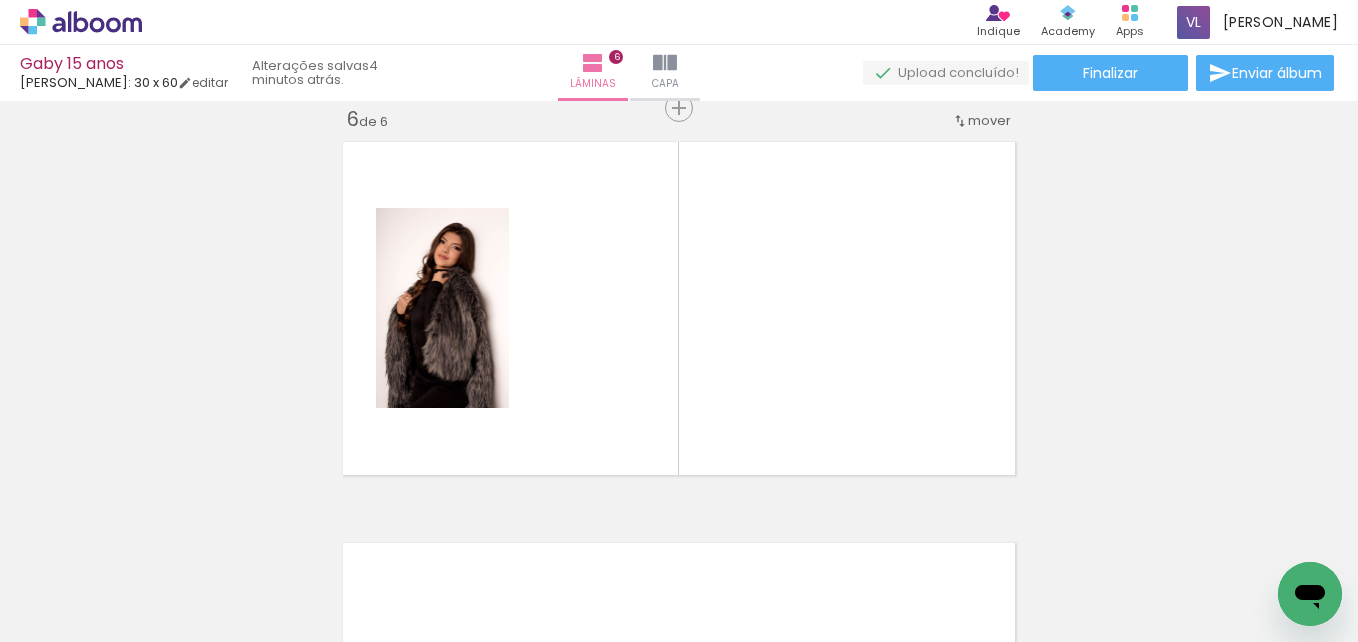 drag, startPoint x: 856, startPoint y: 553, endPoint x: 833, endPoint y: 370, distance: 184.4397 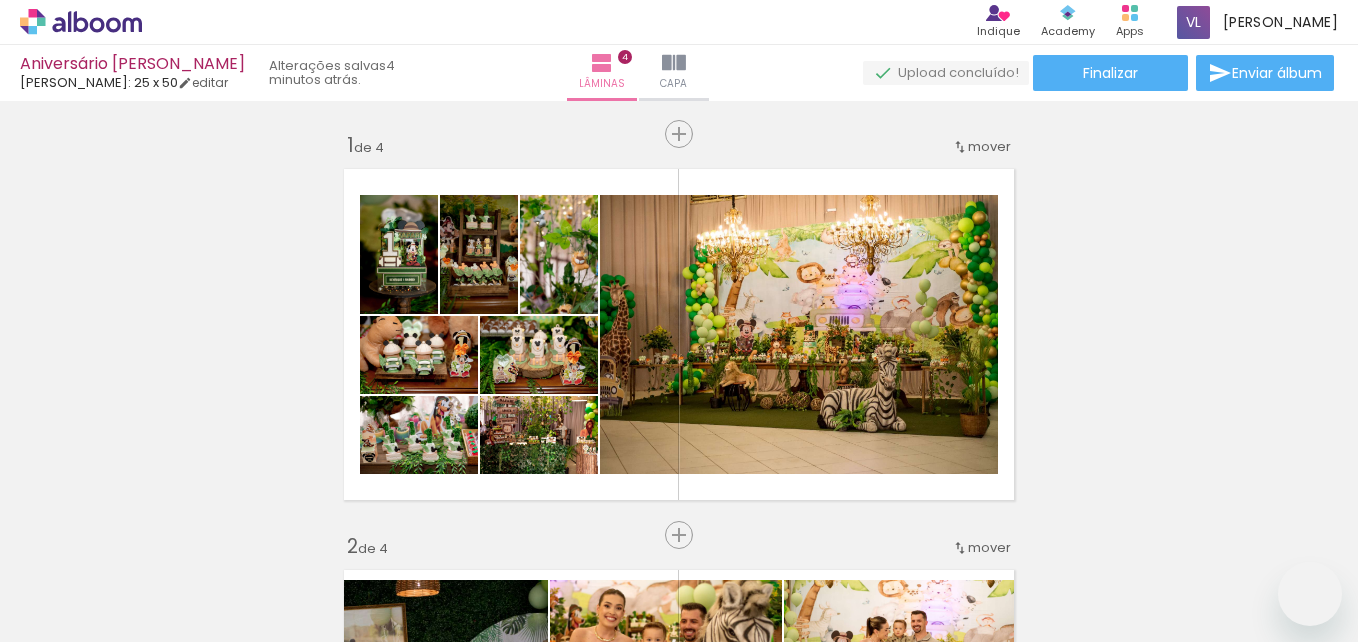 scroll, scrollTop: 0, scrollLeft: 0, axis: both 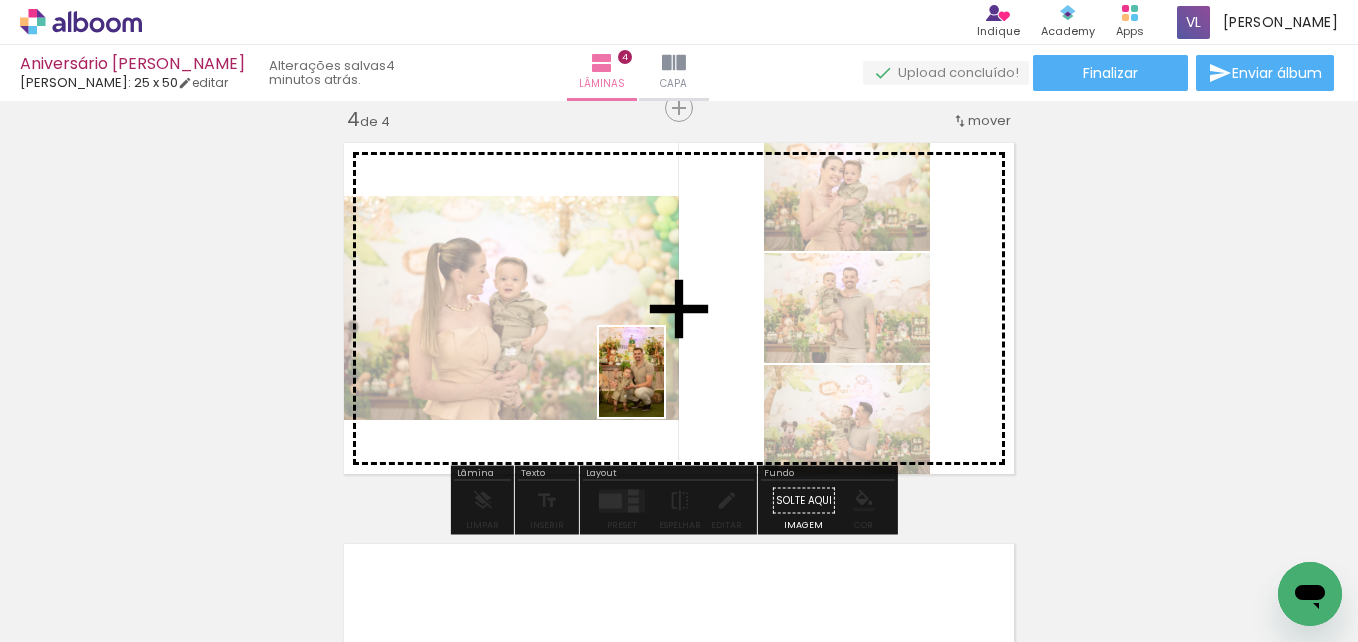 drag, startPoint x: 691, startPoint y: 603, endPoint x: 659, endPoint y: 387, distance: 218.3575 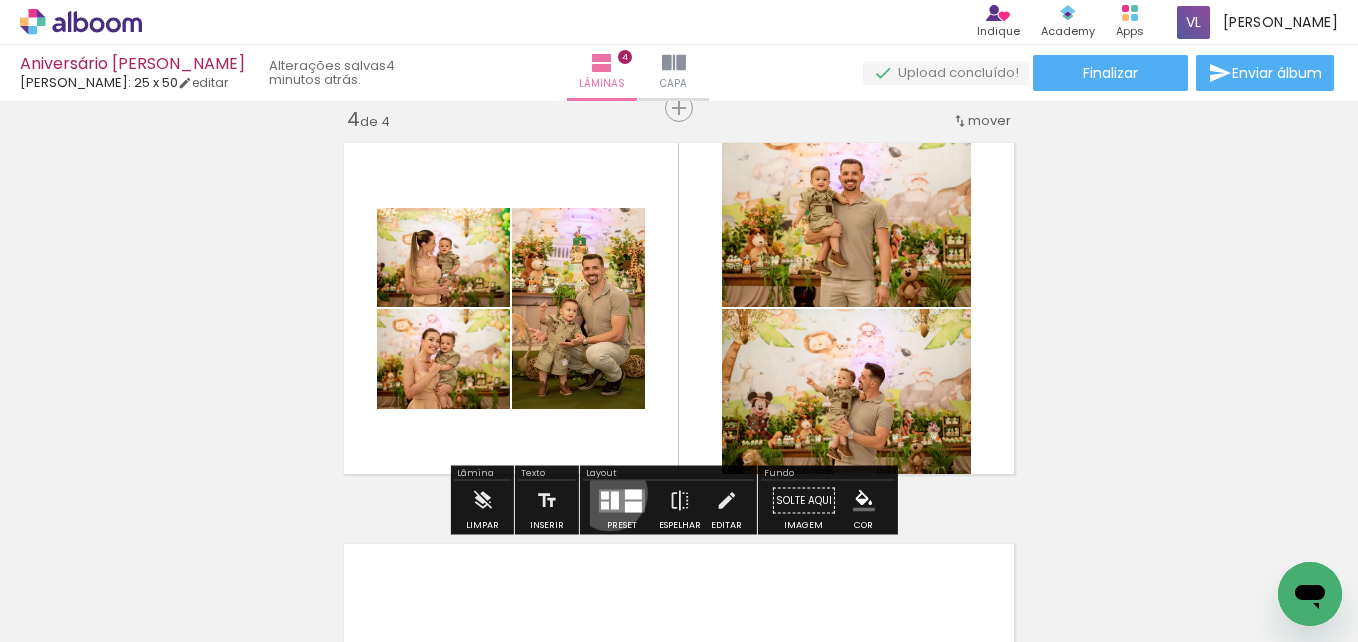 click at bounding box center [622, 500] 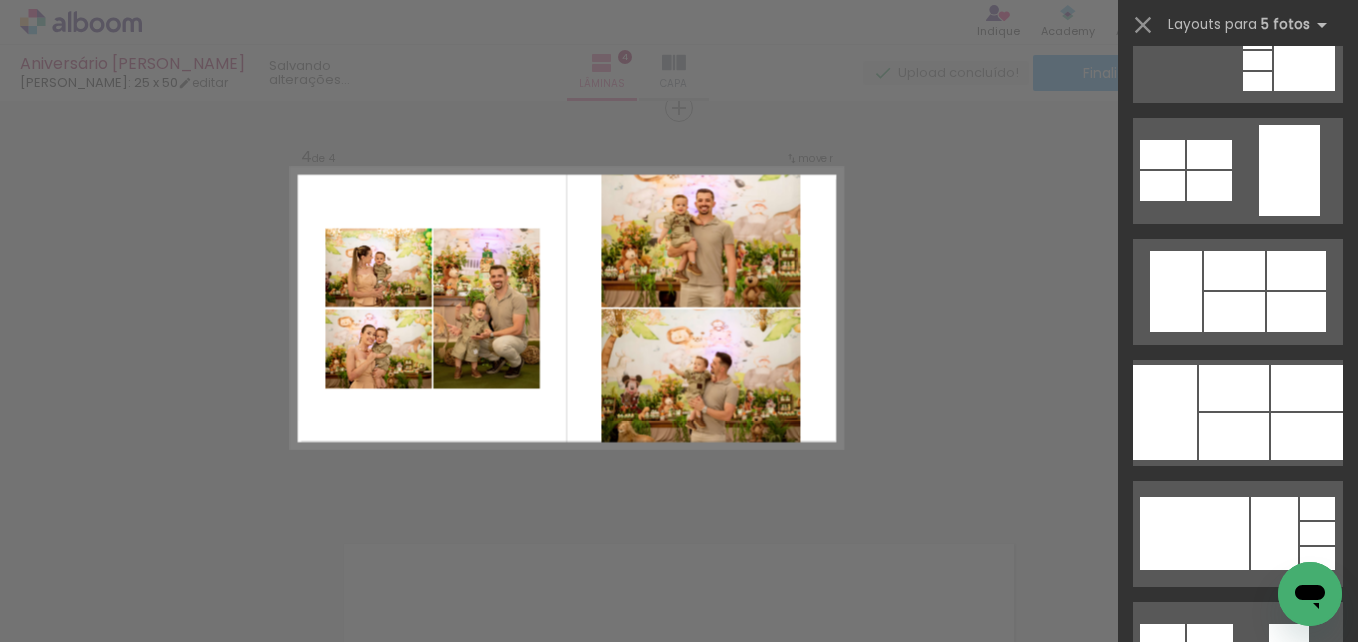 scroll, scrollTop: 0, scrollLeft: 0, axis: both 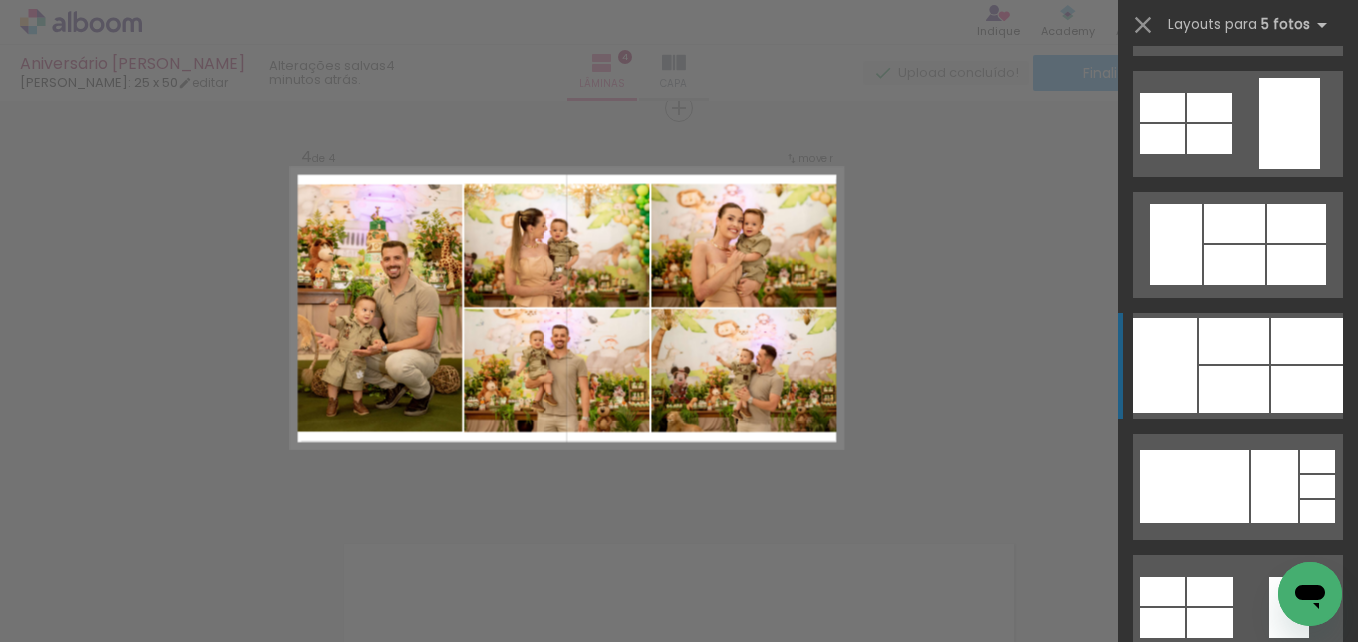 click at bounding box center (1262, 947) 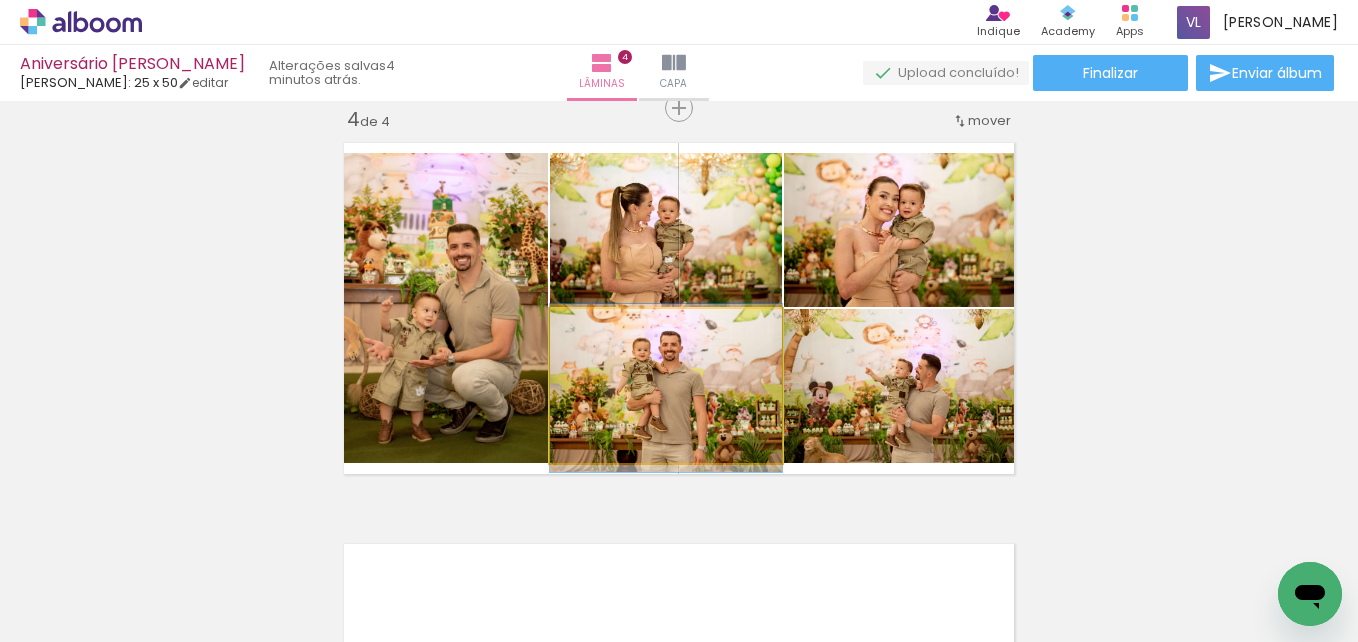 drag, startPoint x: 669, startPoint y: 388, endPoint x: 654, endPoint y: 390, distance: 15.132746 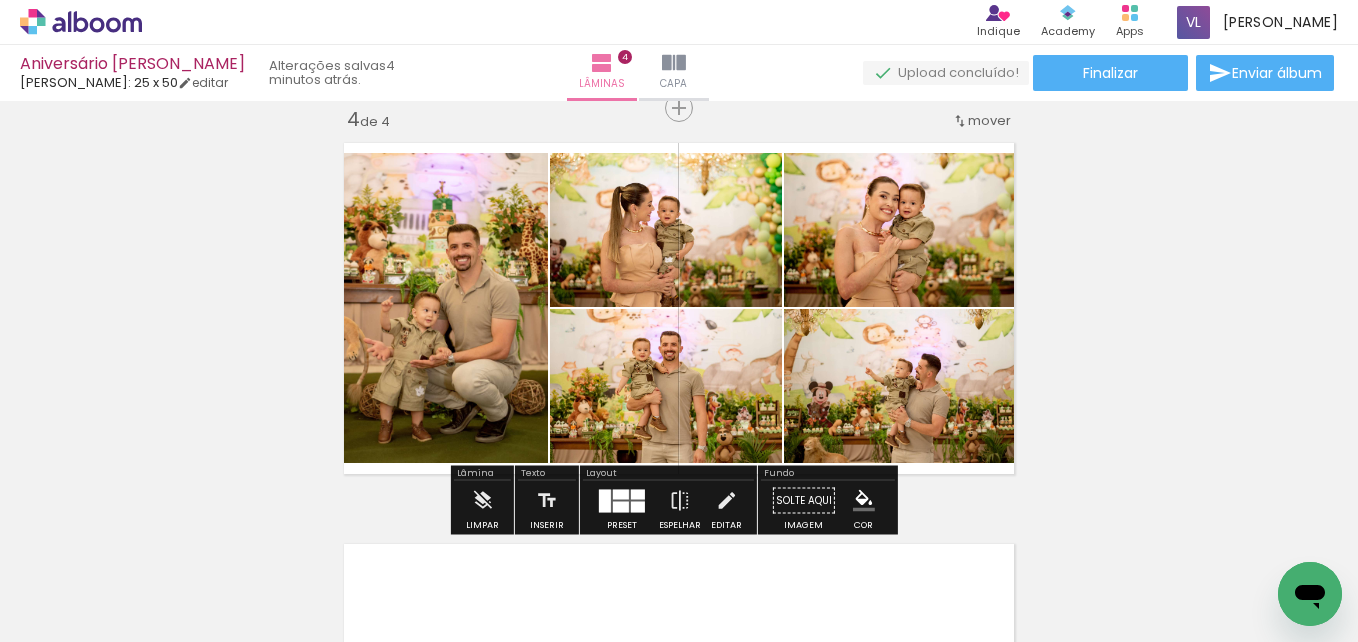 click on "Inserir lâmina 1  de 4  Inserir lâmina 2  de 4  Inserir lâmina 3  de 4  Inserir lâmina 4  de 4" at bounding box center [679, -118] 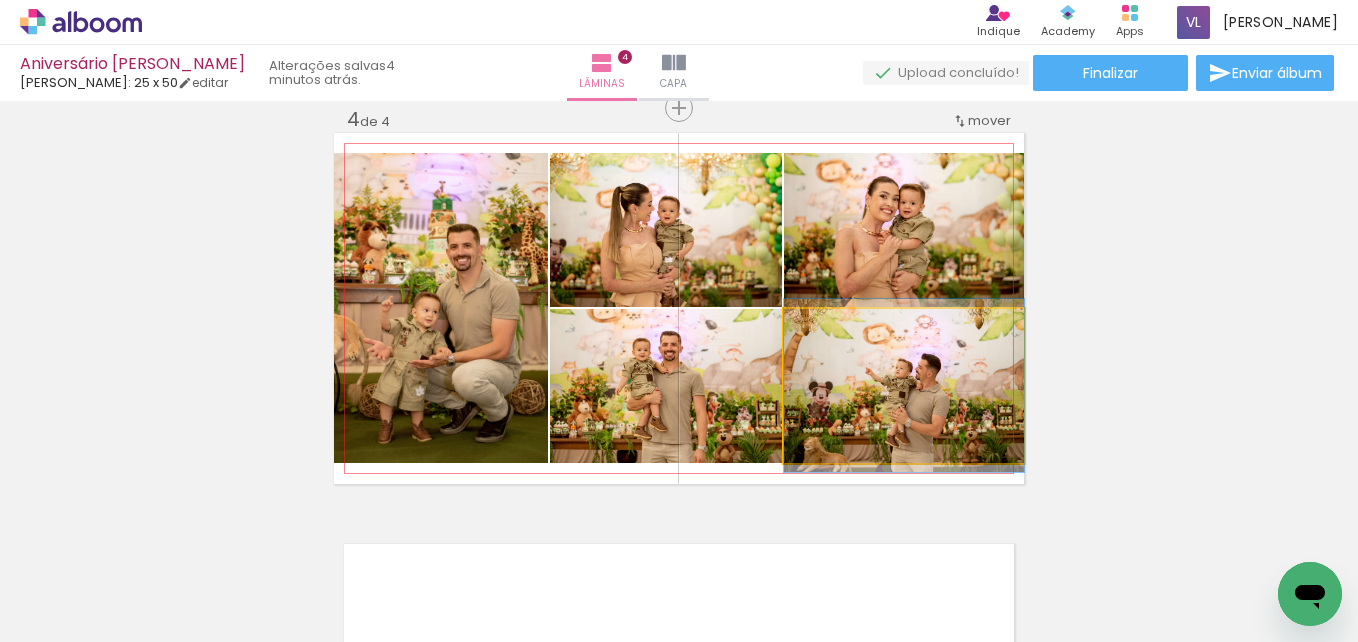 drag, startPoint x: 880, startPoint y: 391, endPoint x: 665, endPoint y: 379, distance: 215.33463 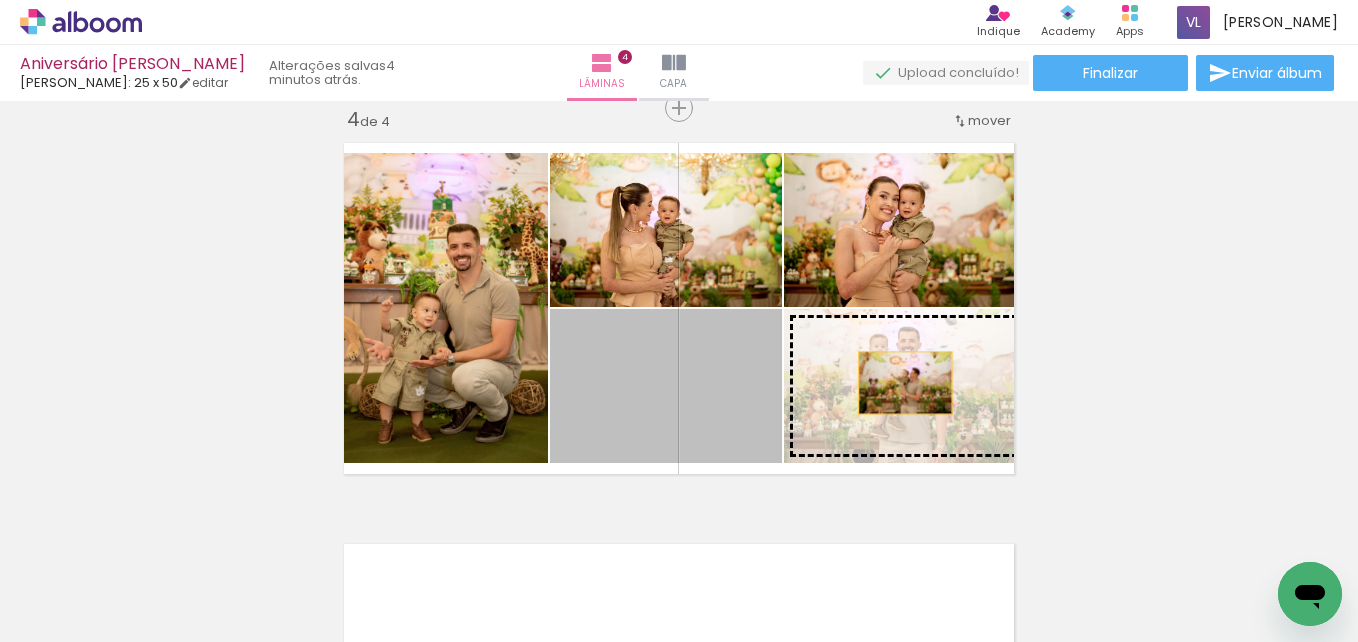 drag, startPoint x: 685, startPoint y: 401, endPoint x: 943, endPoint y: 392, distance: 258.15692 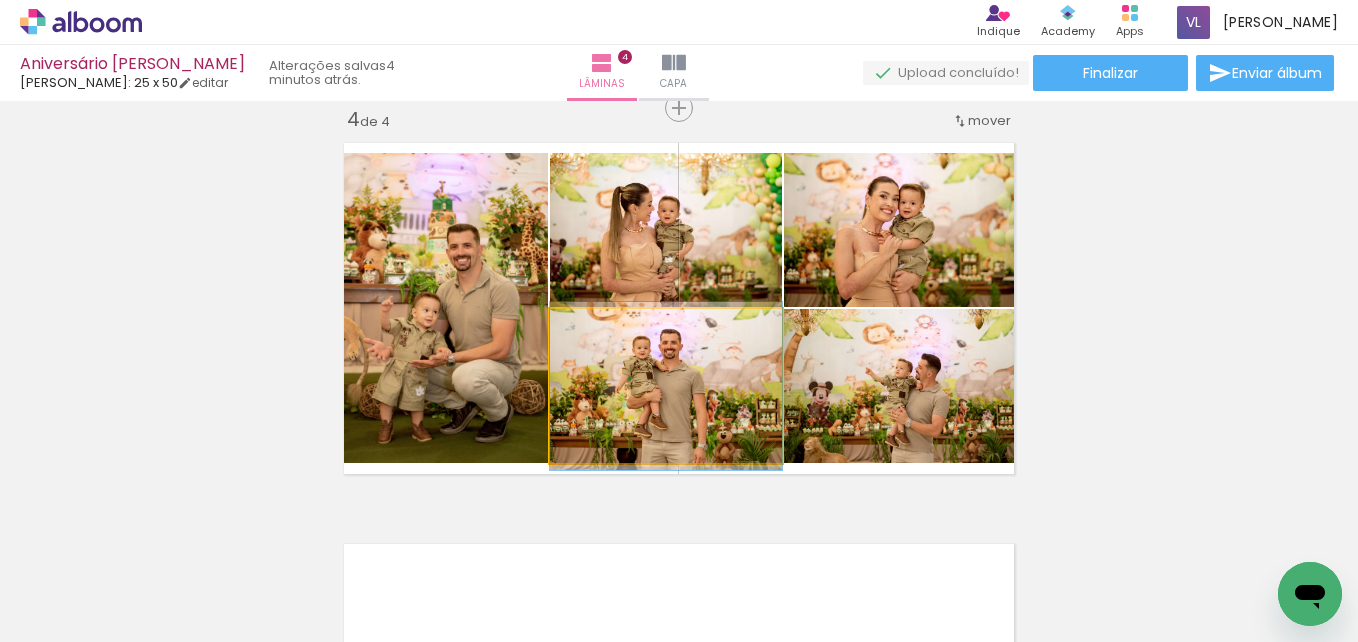 click 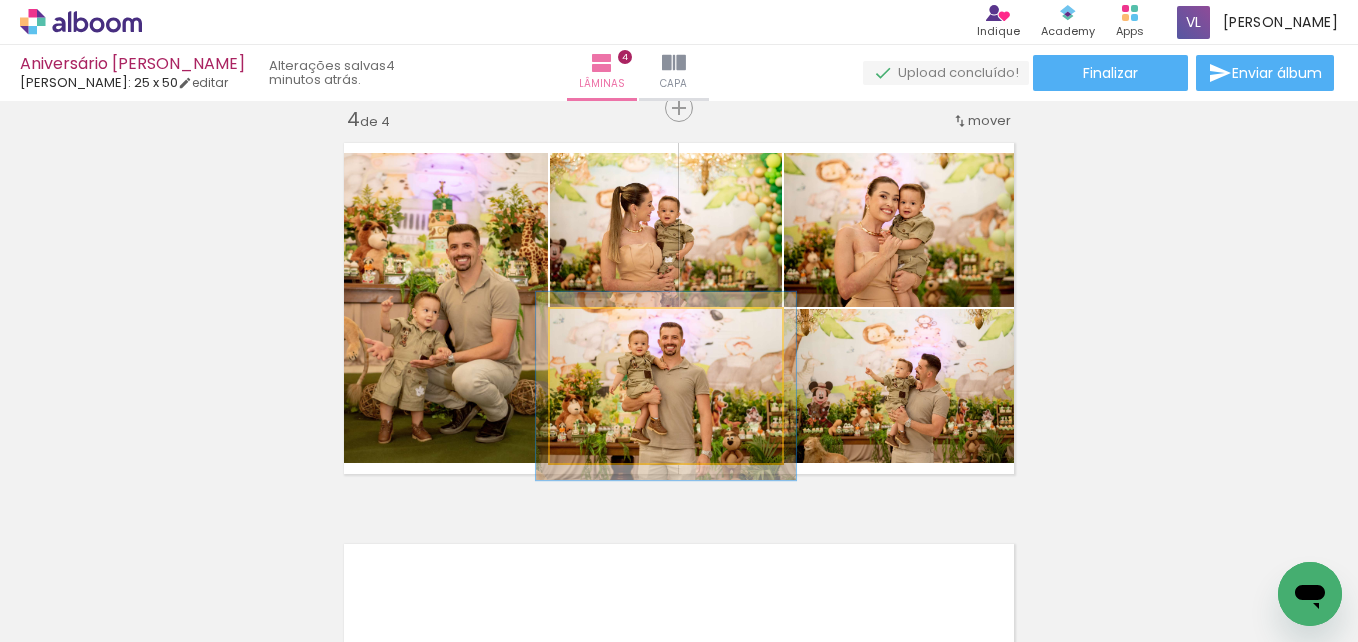 type on "113" 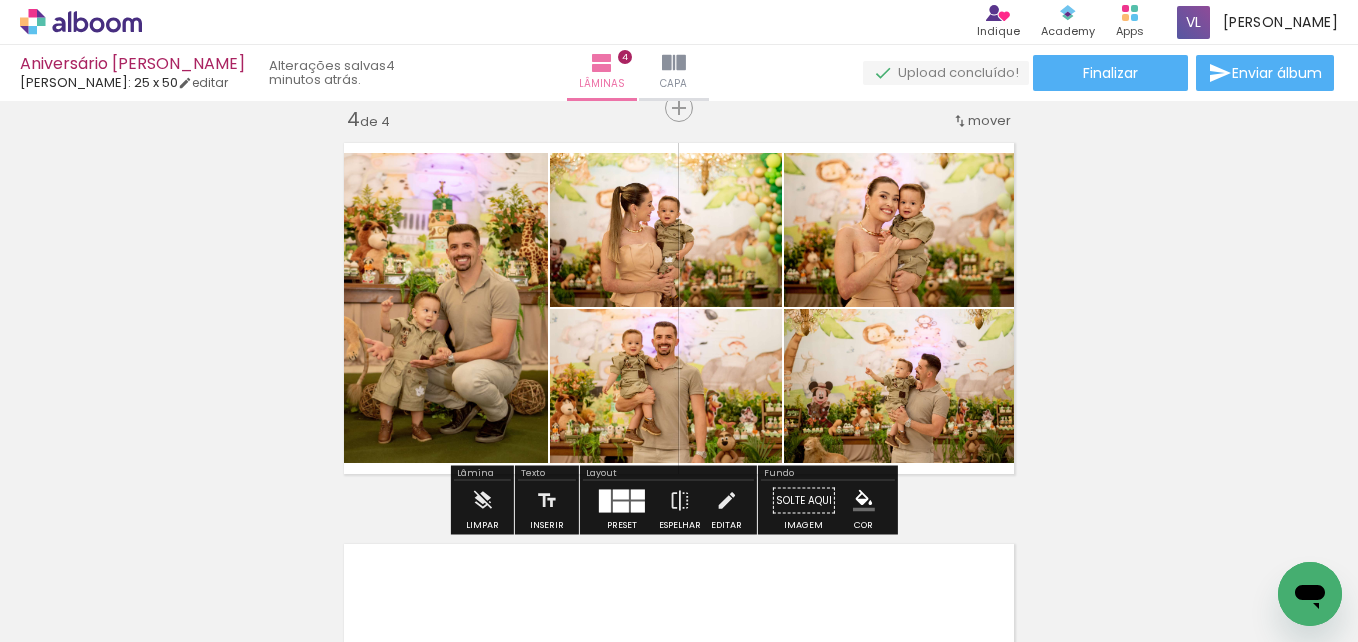 click on "Inserir lâmina 1  de 4  Inserir lâmina 2  de 4  Inserir lâmina 3  de 4  Inserir lâmina 4  de 4" at bounding box center [679, -118] 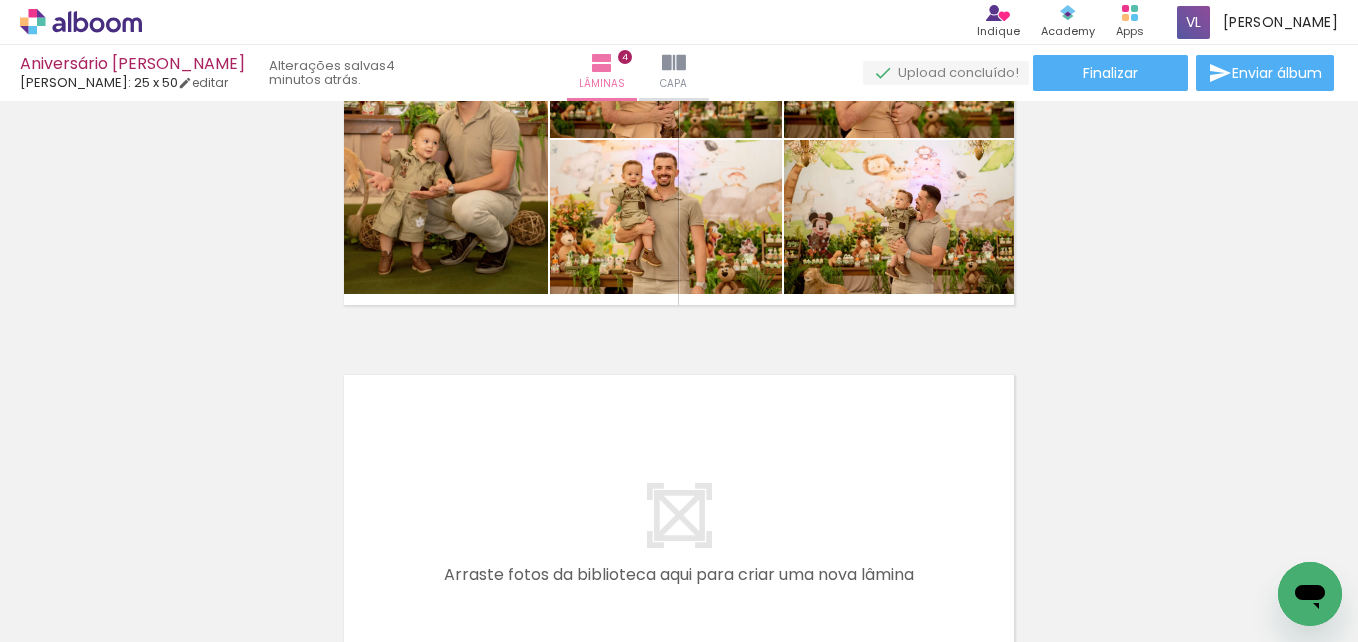 scroll, scrollTop: 1403, scrollLeft: 0, axis: vertical 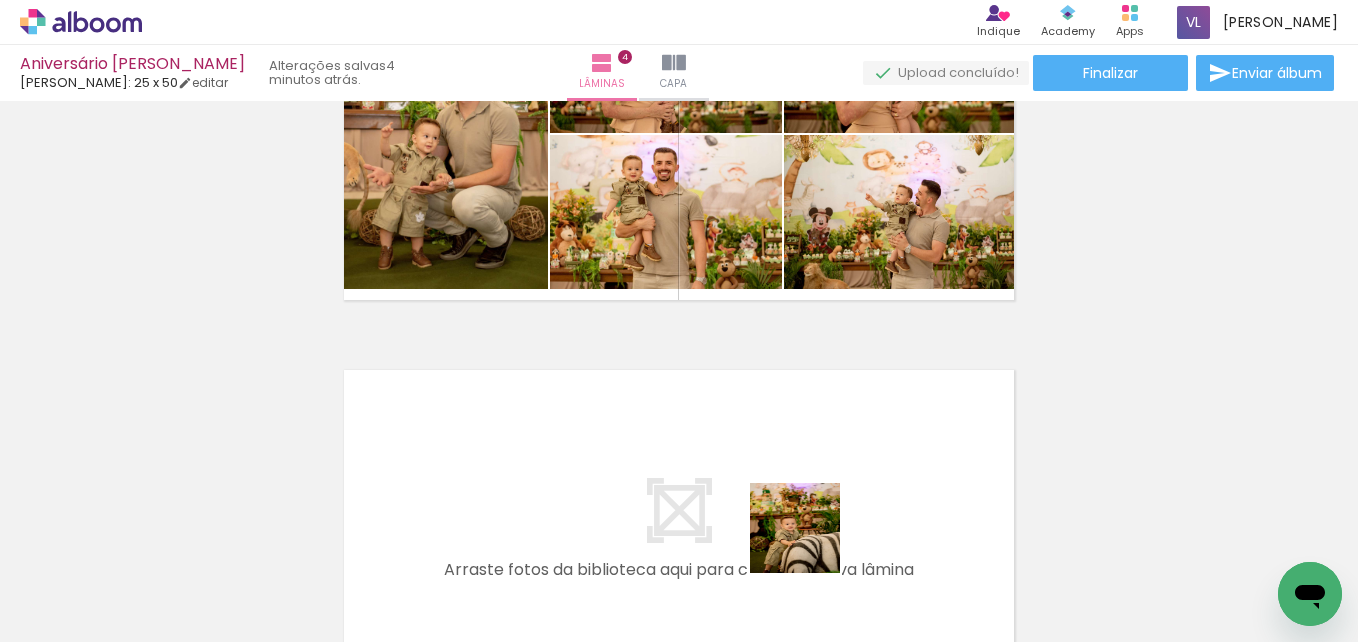 drag, startPoint x: 809, startPoint y: 611, endPoint x: 810, endPoint y: 481, distance: 130.00385 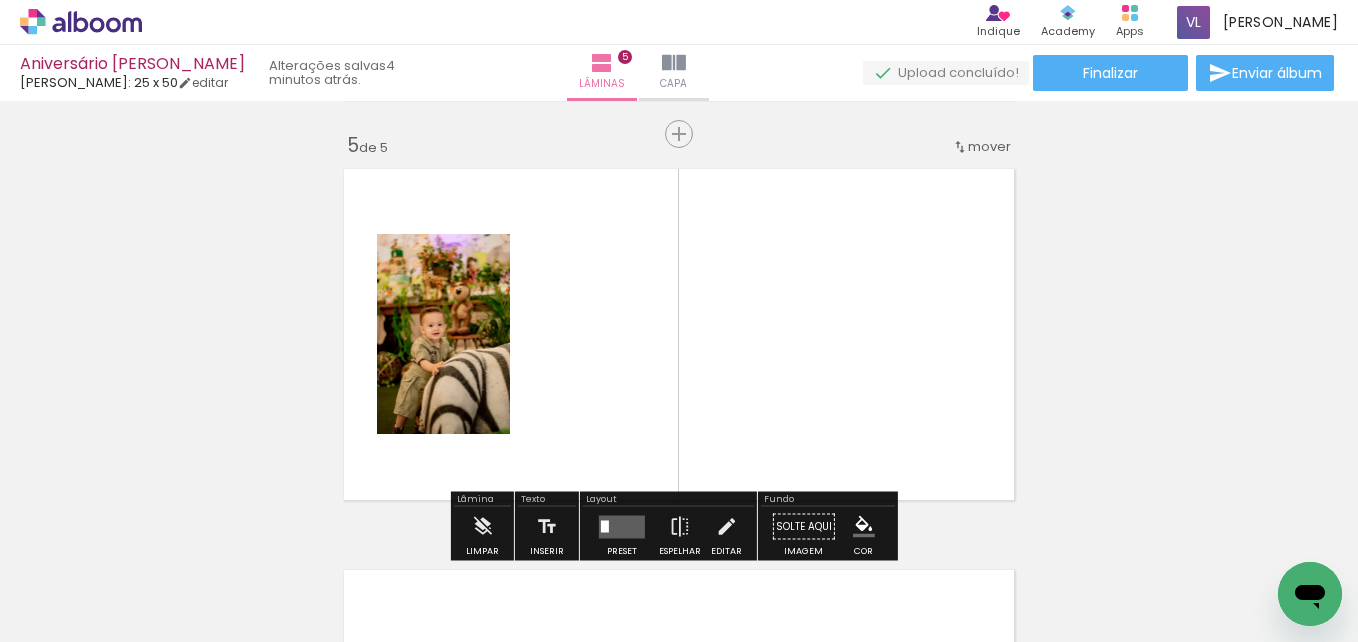 scroll, scrollTop: 1630, scrollLeft: 0, axis: vertical 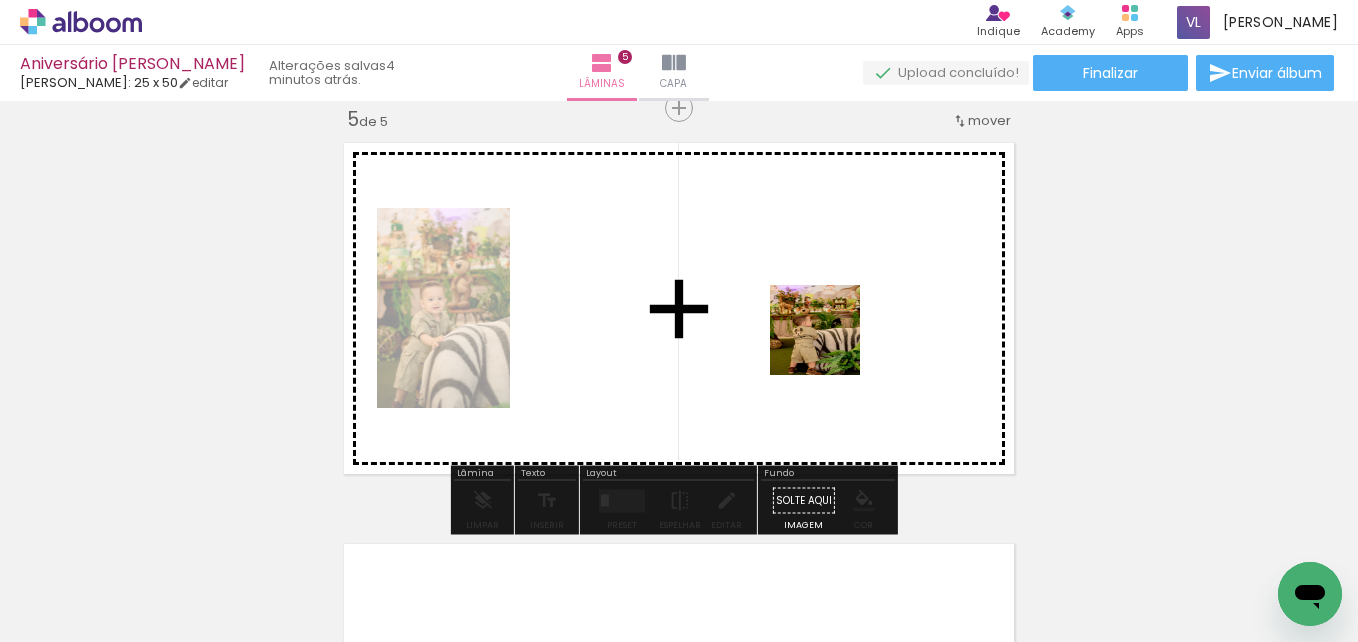 drag, startPoint x: 922, startPoint y: 608, endPoint x: 826, endPoint y: 339, distance: 285.61688 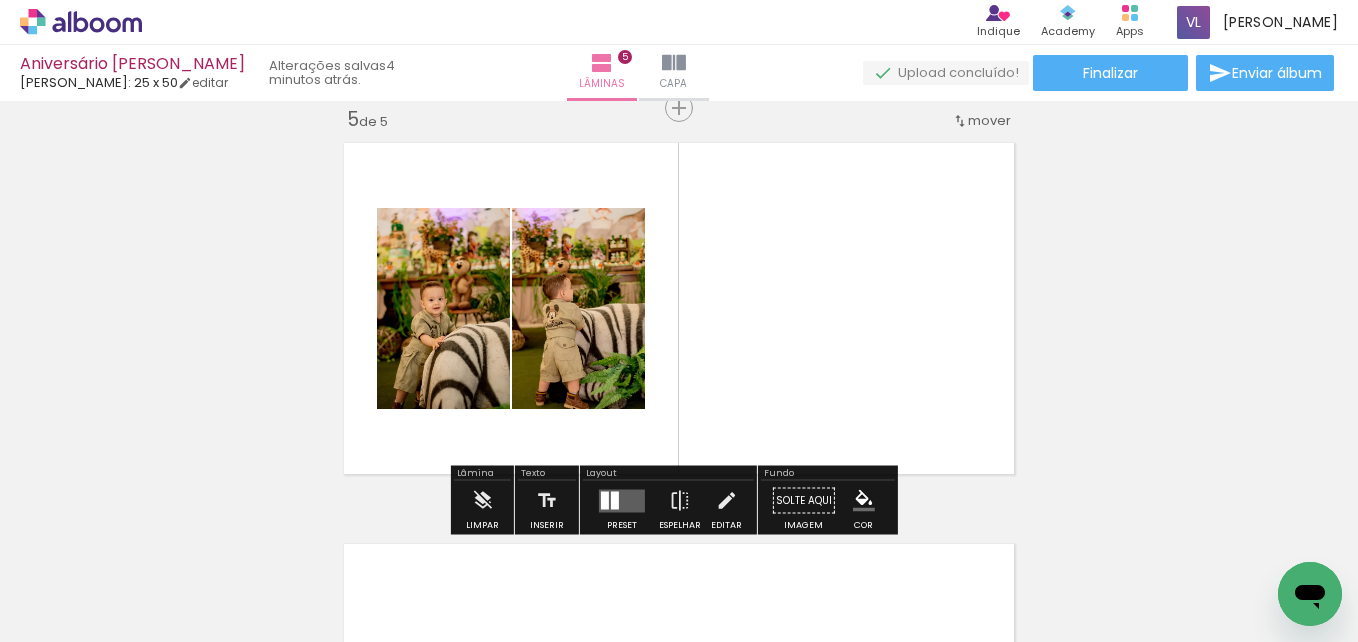 scroll, scrollTop: 0, scrollLeft: 2858, axis: horizontal 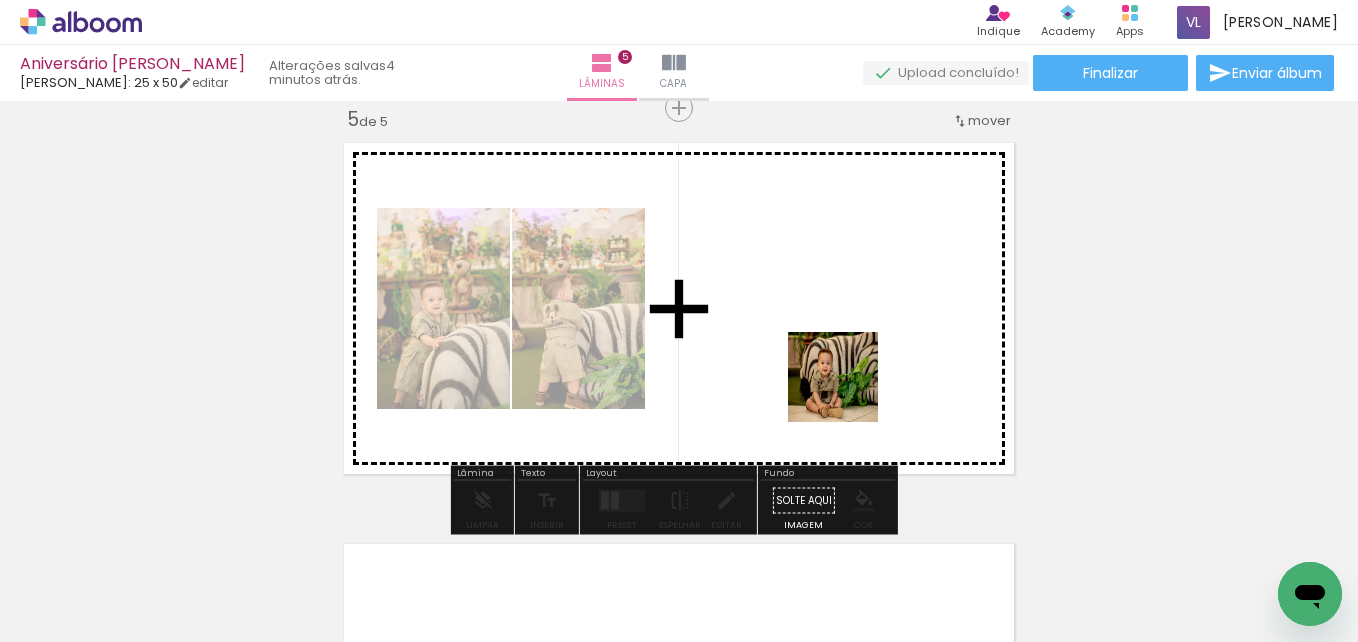 drag, startPoint x: 826, startPoint y: 592, endPoint x: 845, endPoint y: 384, distance: 208.86598 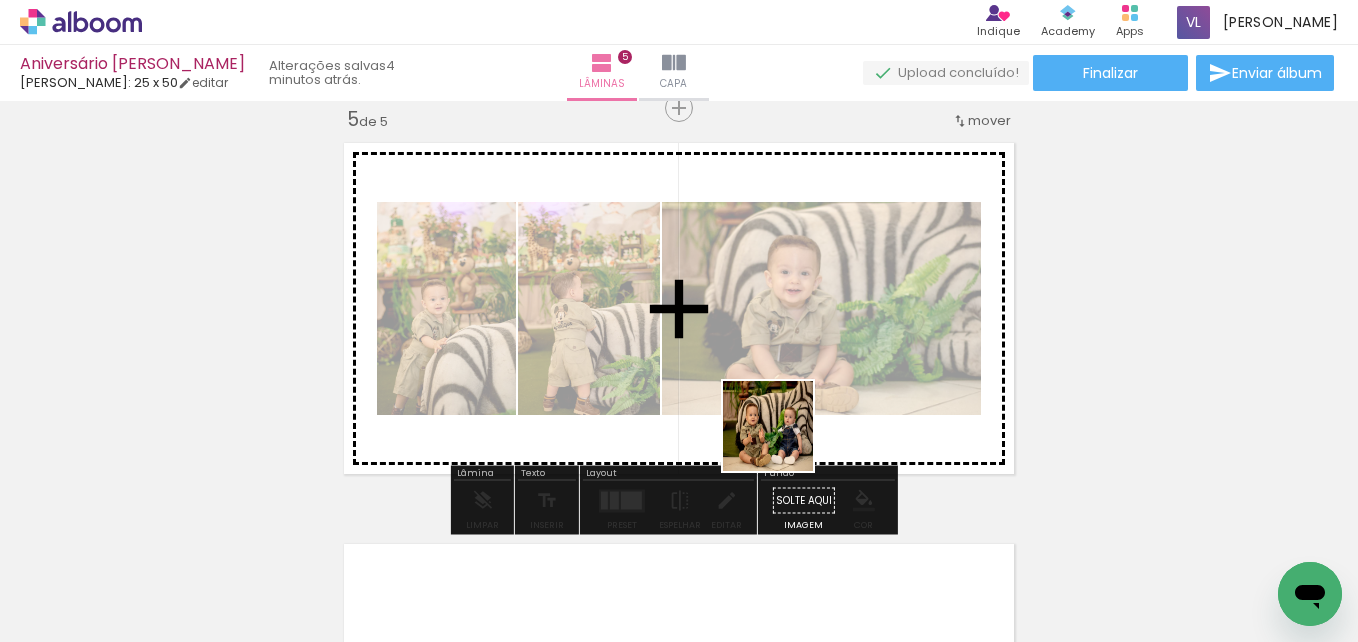 drag, startPoint x: 696, startPoint y: 599, endPoint x: 788, endPoint y: 403, distance: 216.5179 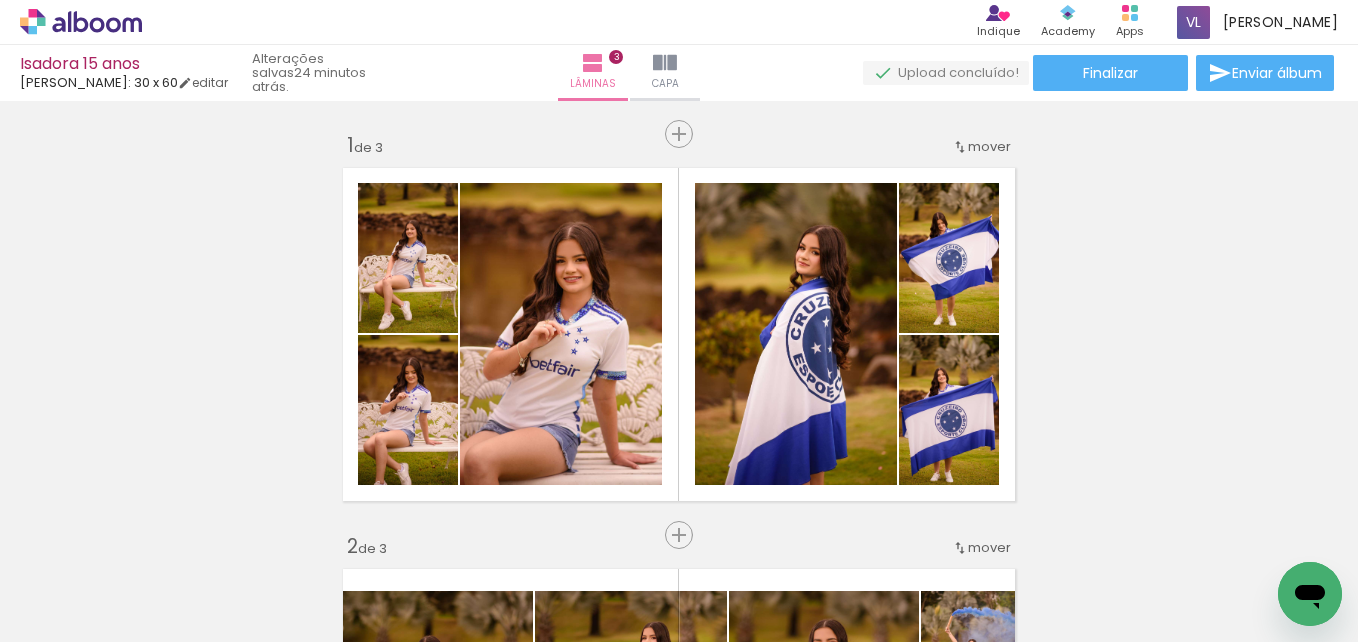 scroll, scrollTop: 0, scrollLeft: 0, axis: both 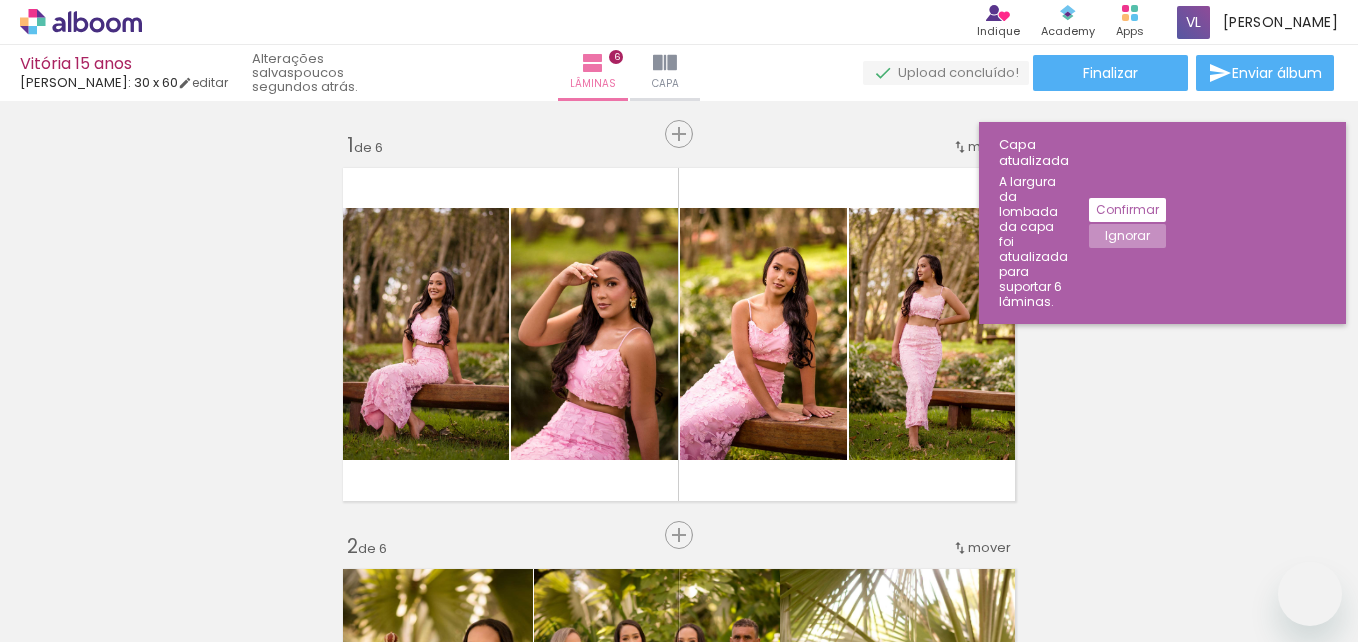 click at bounding box center [622, 2531] 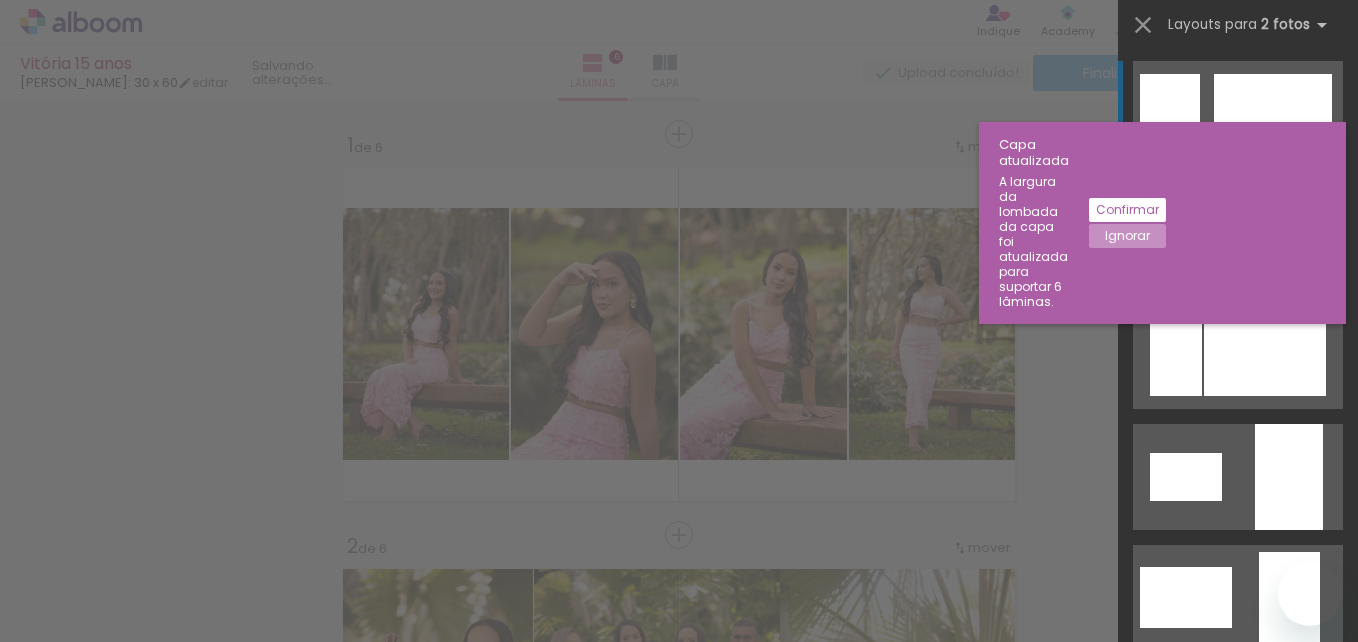 scroll, scrollTop: 0, scrollLeft: 0, axis: both 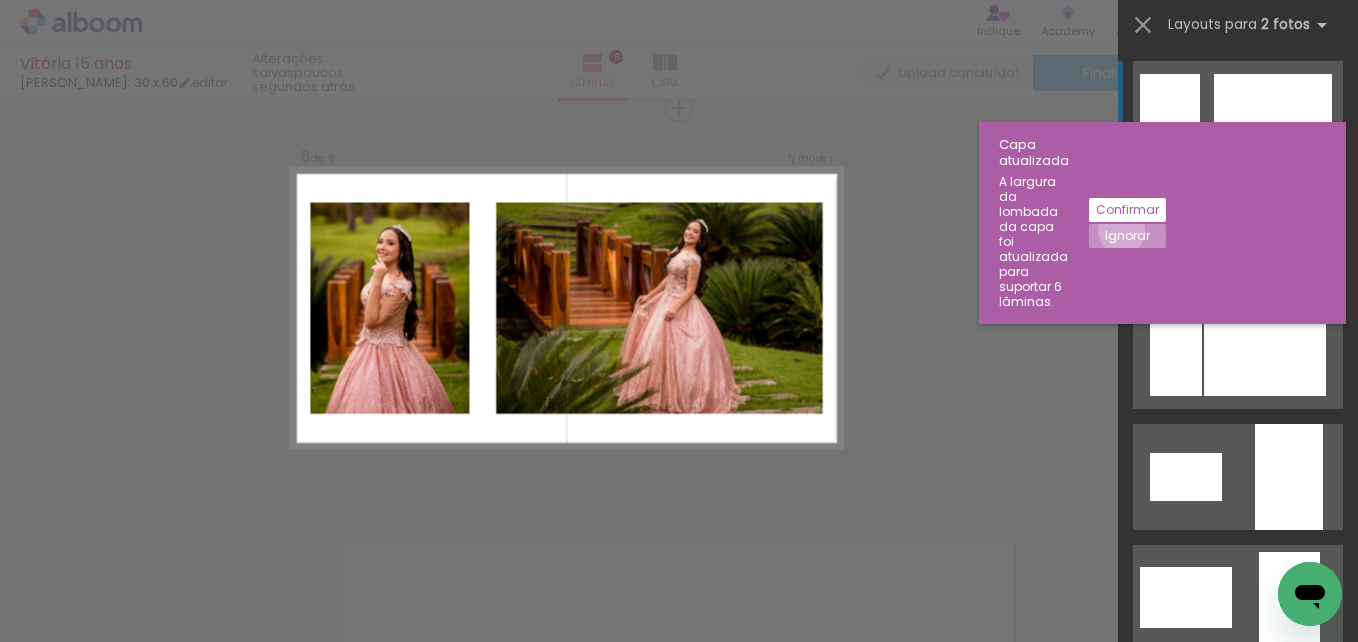 click on "Ignorar" 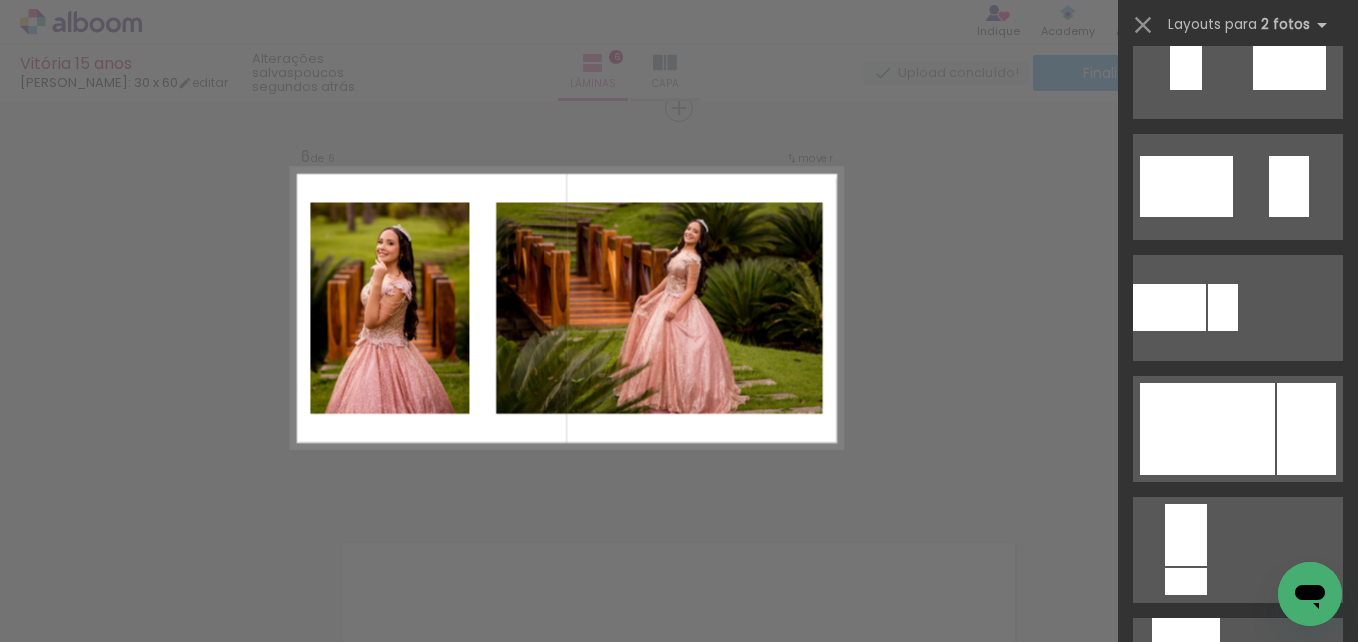 scroll, scrollTop: 753, scrollLeft: 0, axis: vertical 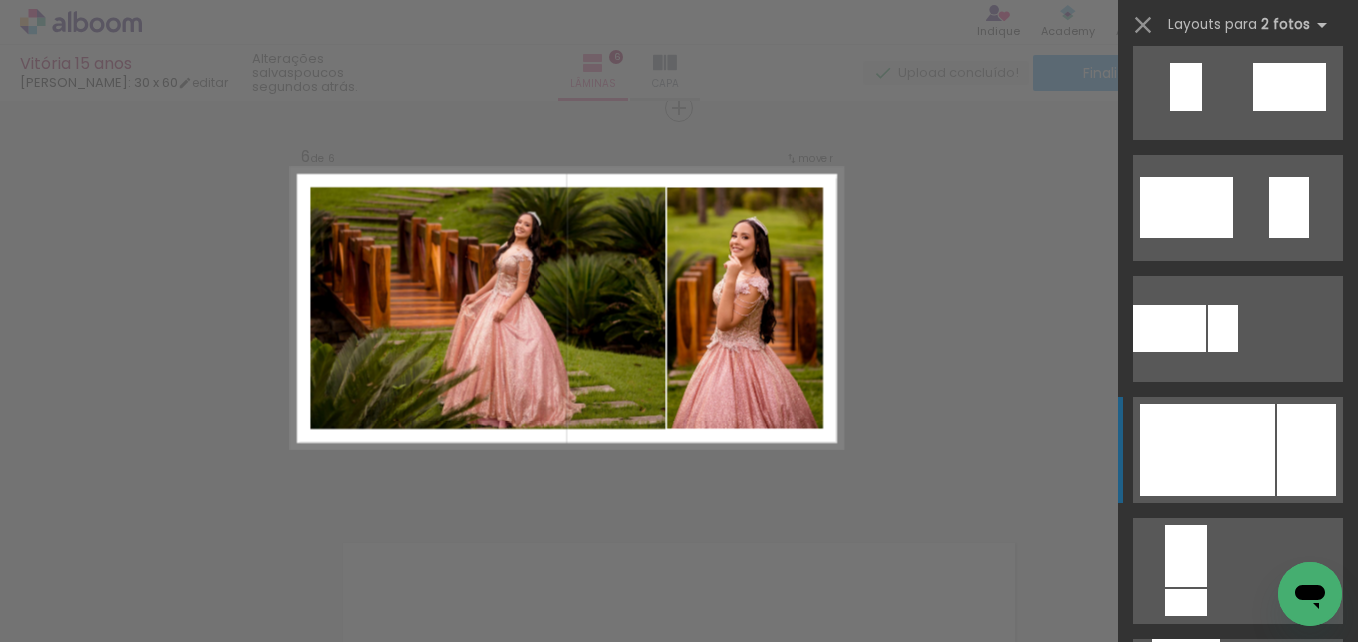 click 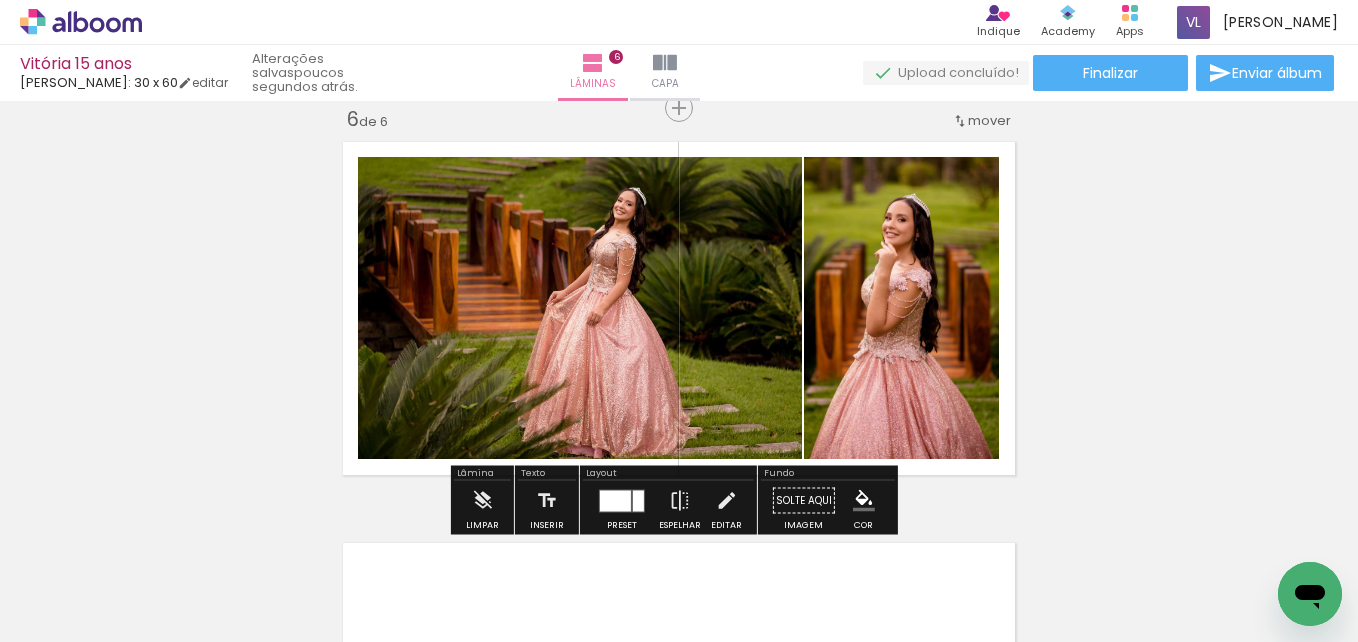 click on "Inserir lâmina 1  de 6  Inserir lâmina 2  de 6  Inserir lâmina 3  de 6  Inserir lâmina 4  de 6  Inserir lâmina 5  de 6  Inserir lâmina 6  de 6" 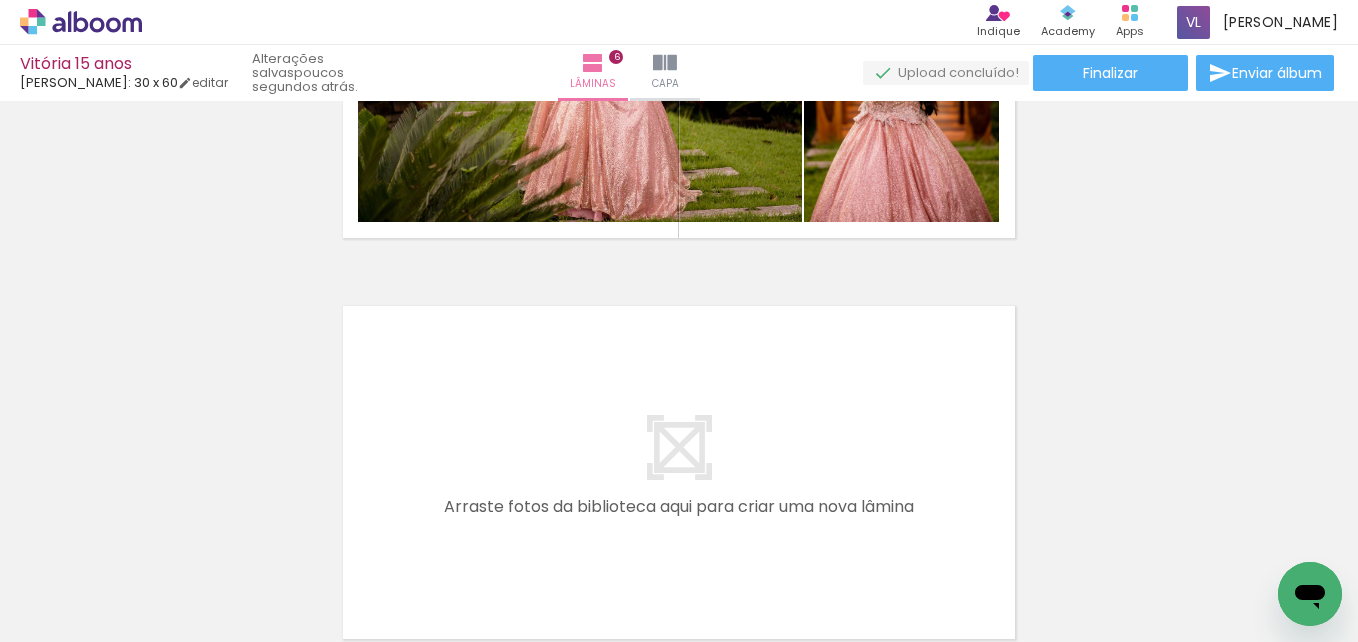 scroll, scrollTop: 2286, scrollLeft: 0, axis: vertical 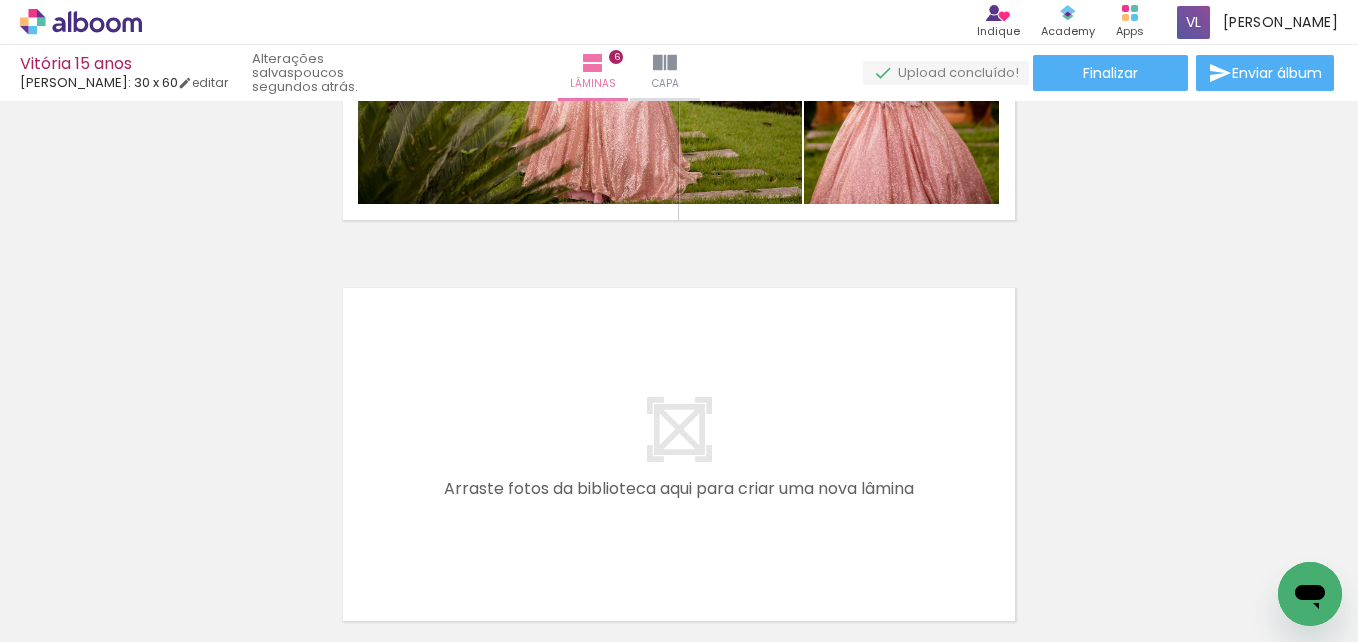 drag, startPoint x: 694, startPoint y: 584, endPoint x: 706, endPoint y: 450, distance: 134.53624 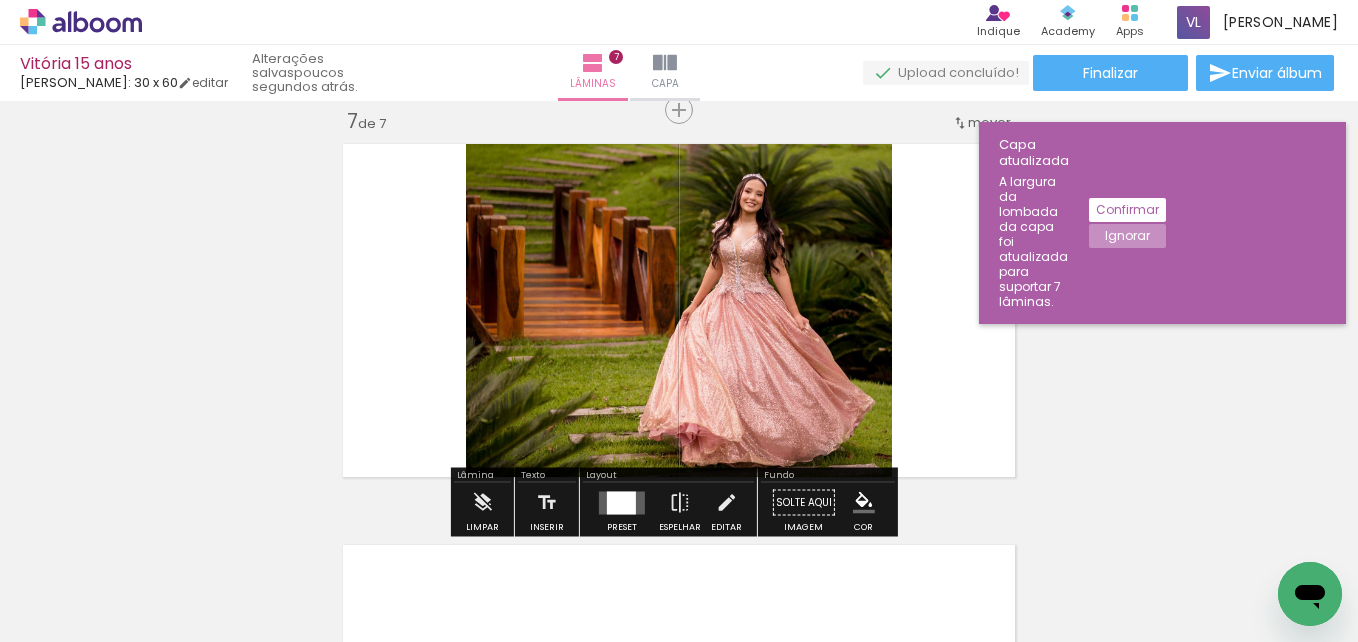 scroll, scrollTop: 2432, scrollLeft: 0, axis: vertical 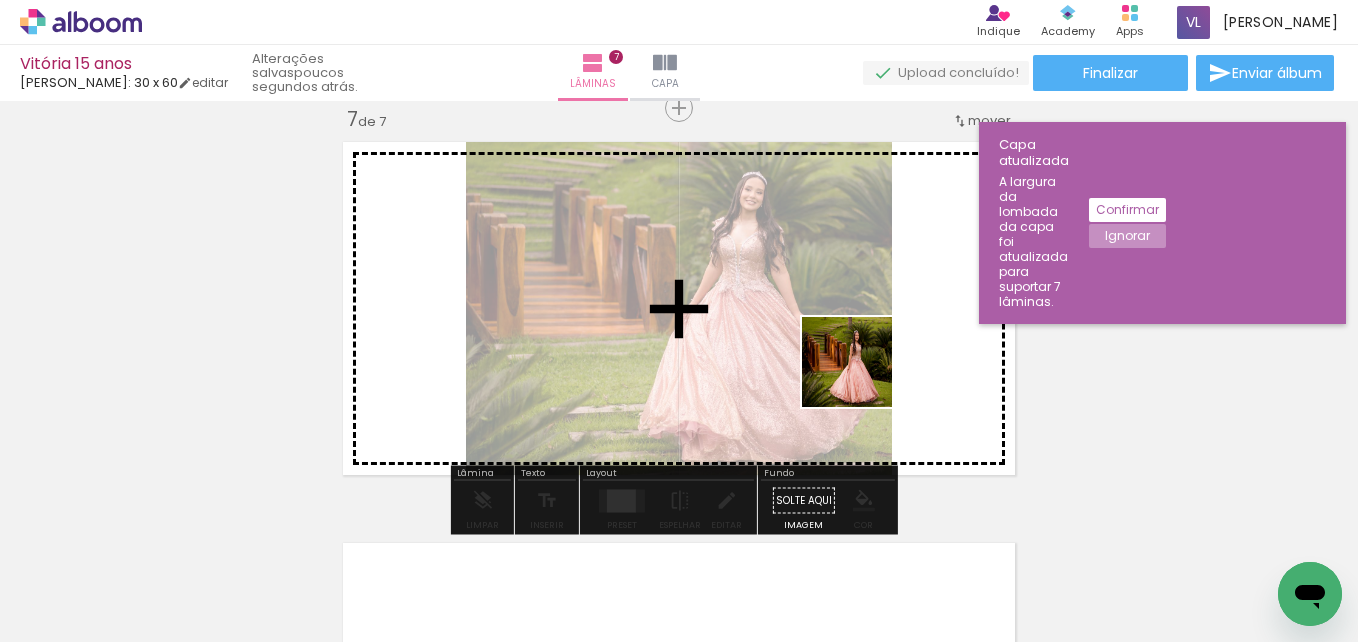 drag, startPoint x: 810, startPoint y: 587, endPoint x: 865, endPoint y: 361, distance: 232.59622 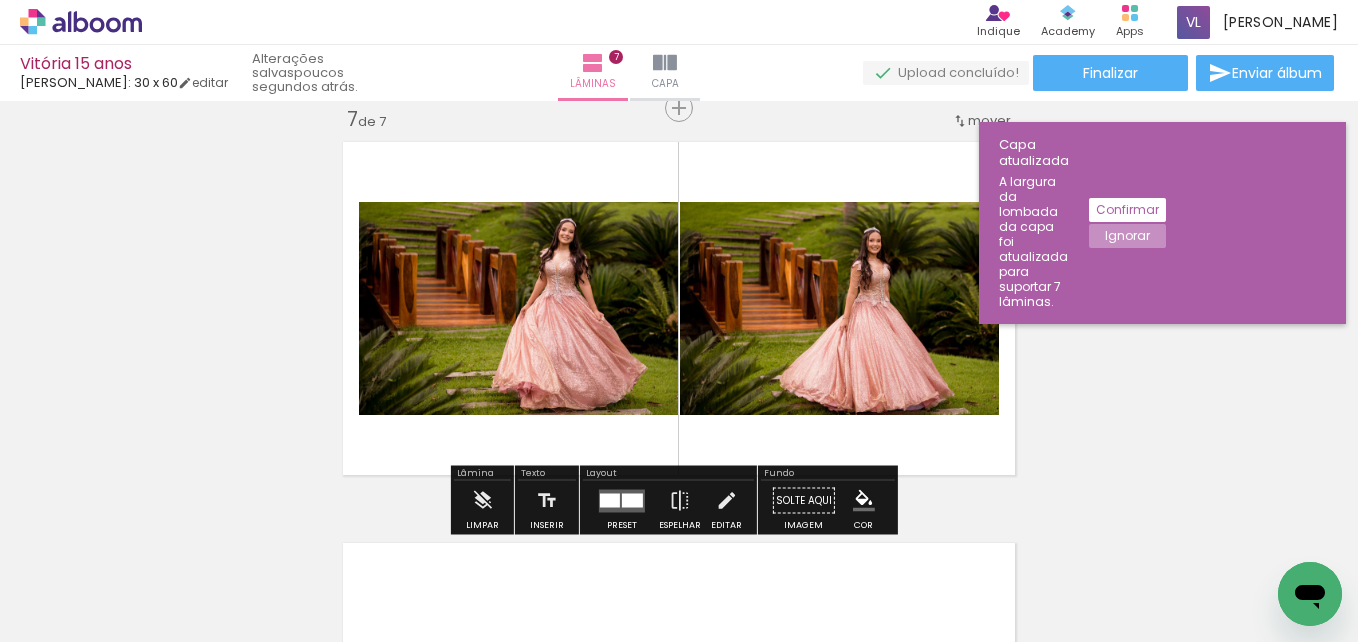 click 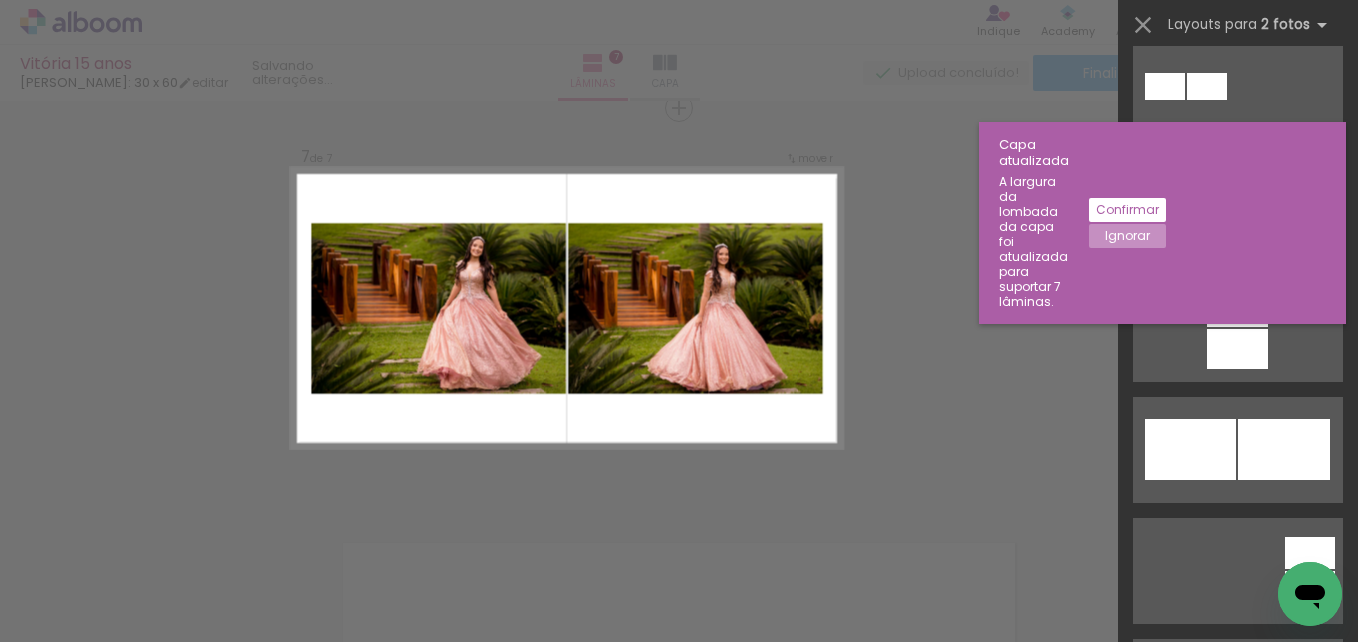 scroll, scrollTop: 0, scrollLeft: 0, axis: both 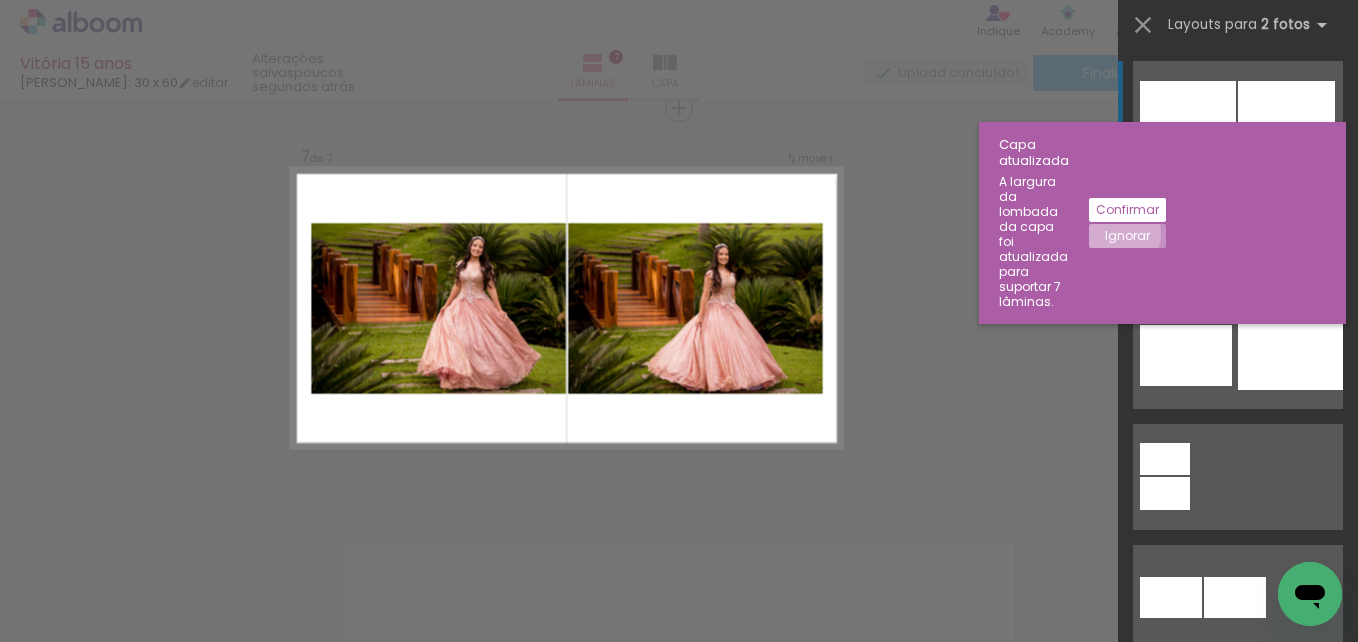 click on "Ignorar" 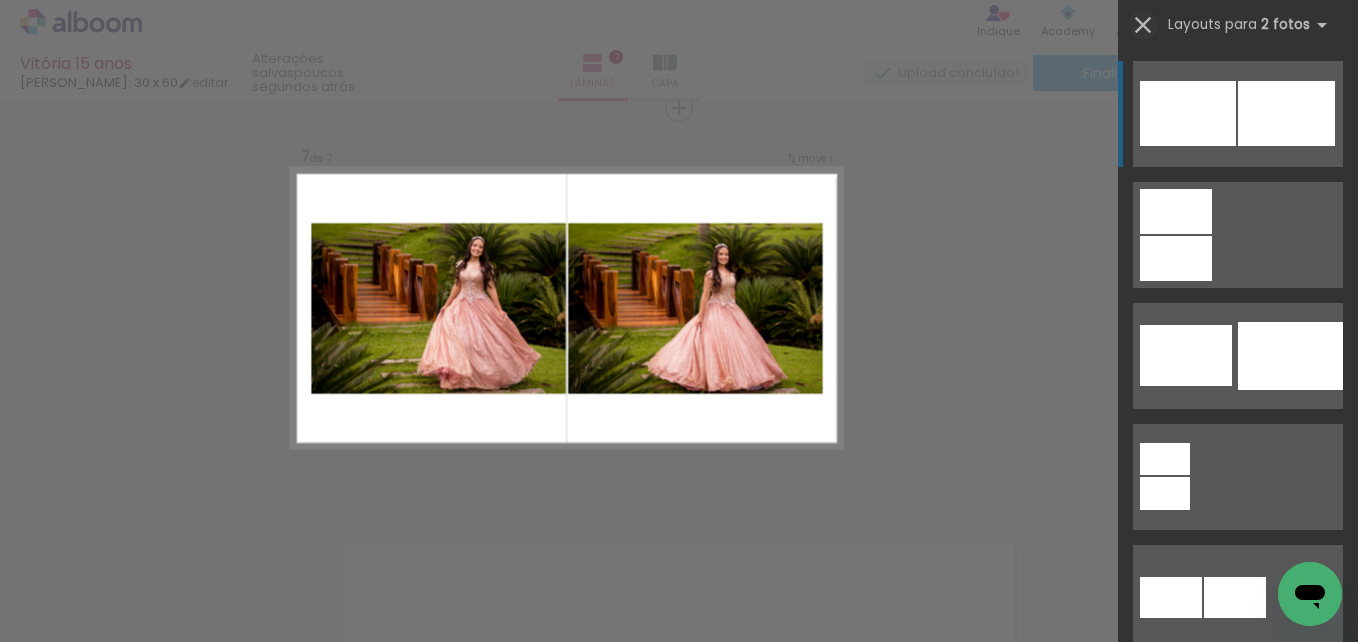 click 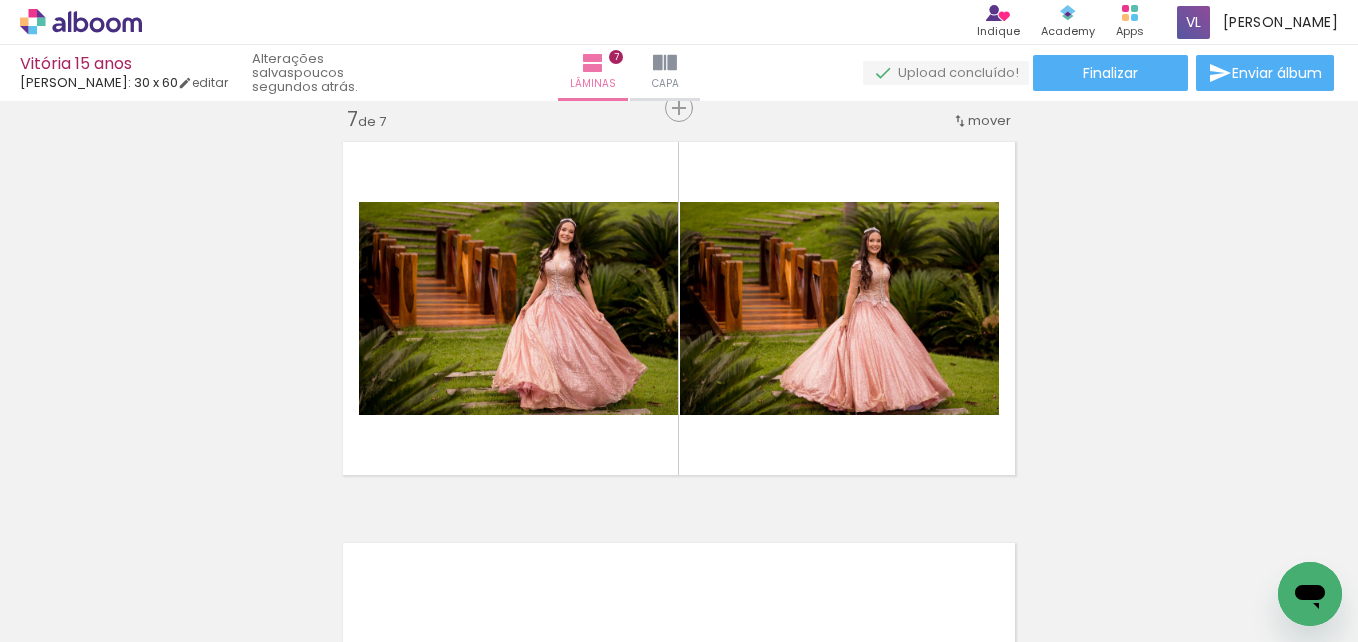 scroll, scrollTop: 0, scrollLeft: 950, axis: horizontal 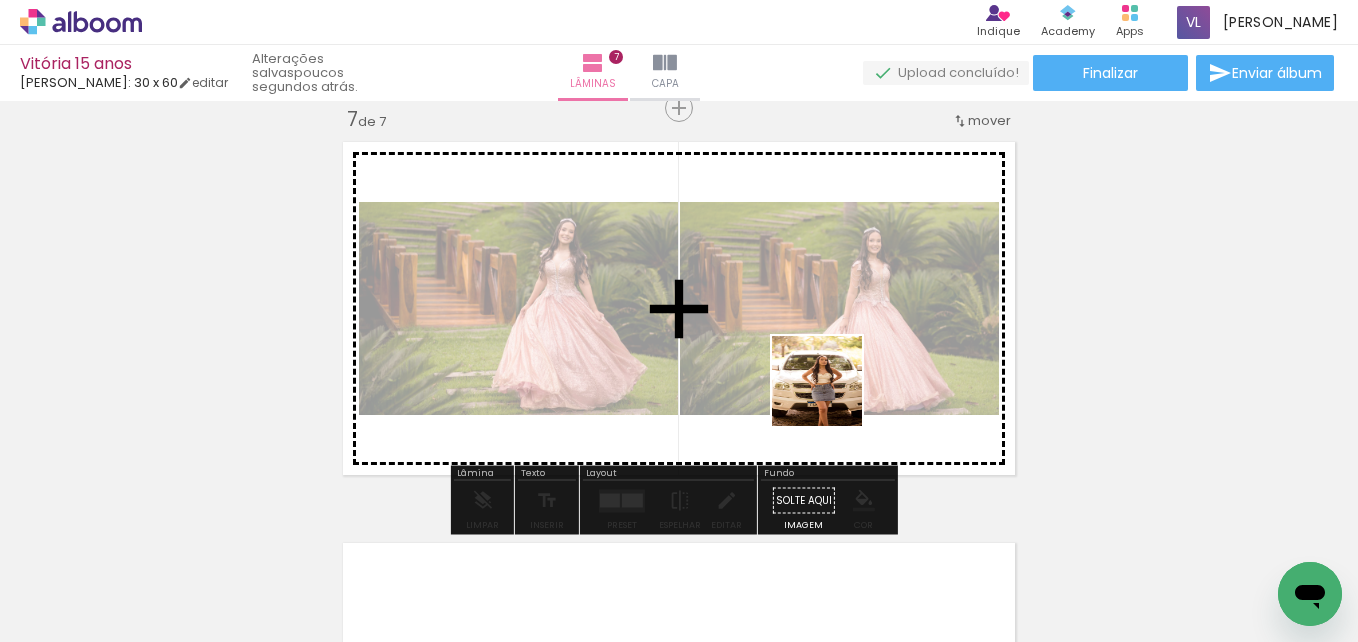 drag, startPoint x: 586, startPoint y: 588, endPoint x: 481, endPoint y: 570, distance: 106.531685 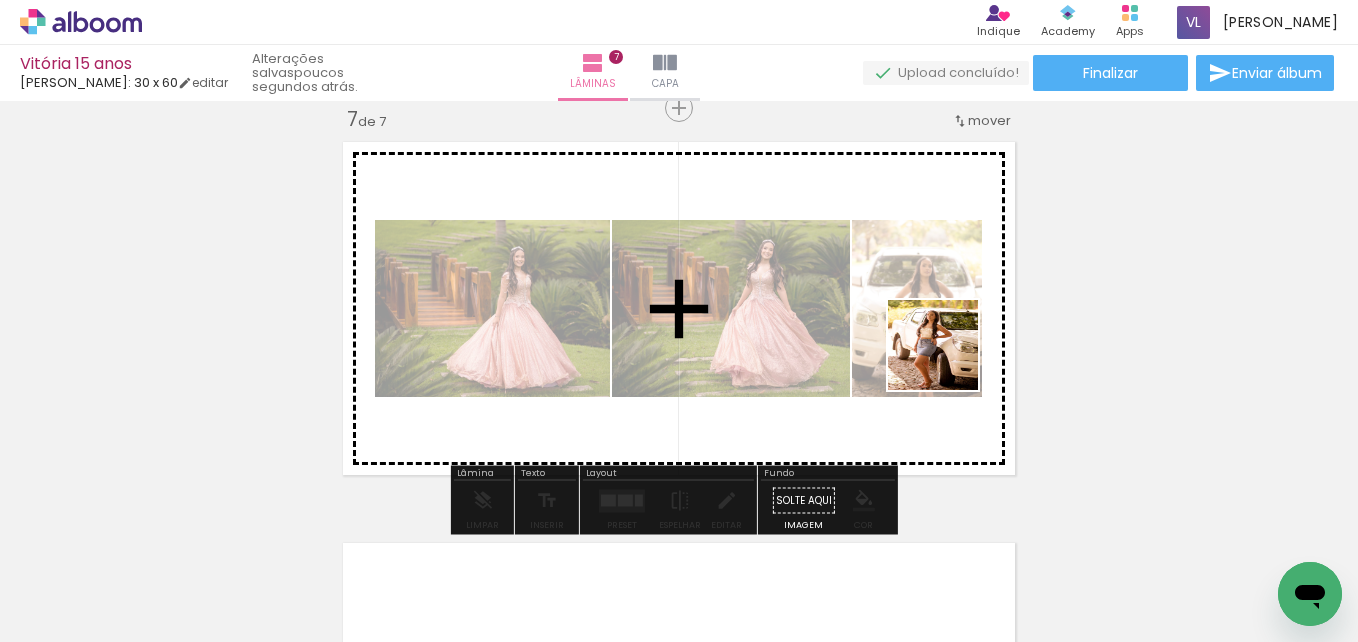 drag, startPoint x: 491, startPoint y: 594, endPoint x: 948, endPoint y: 359, distance: 513.8813 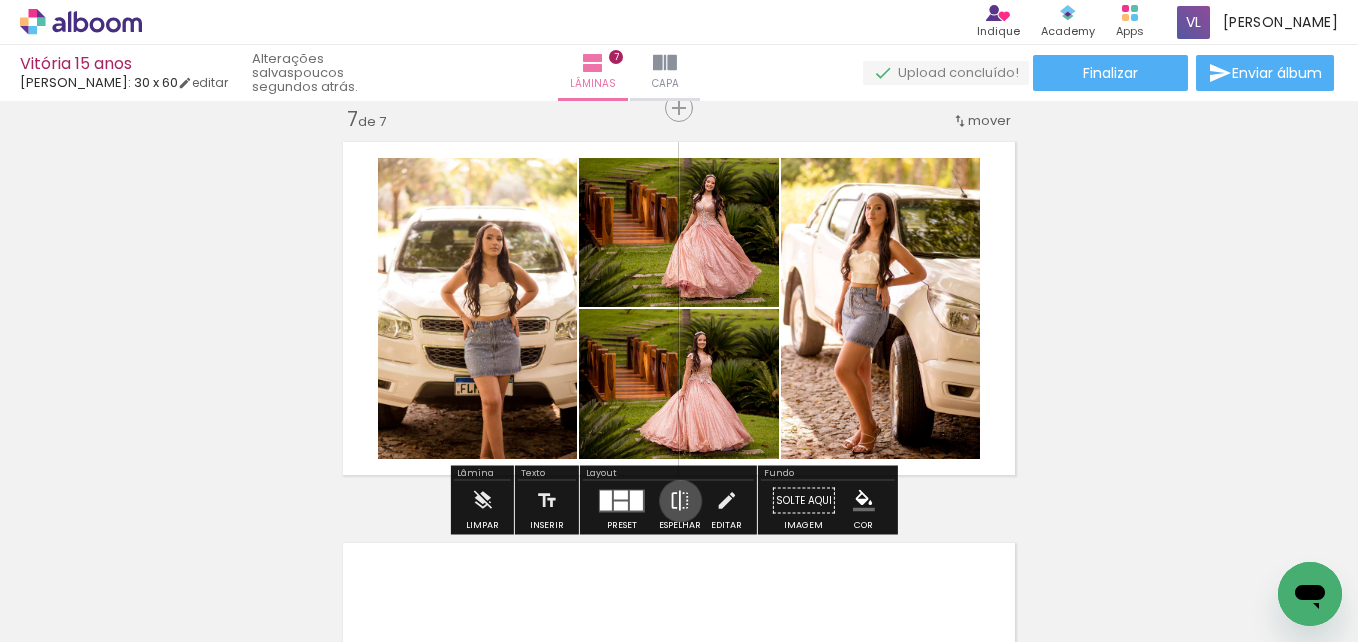 click 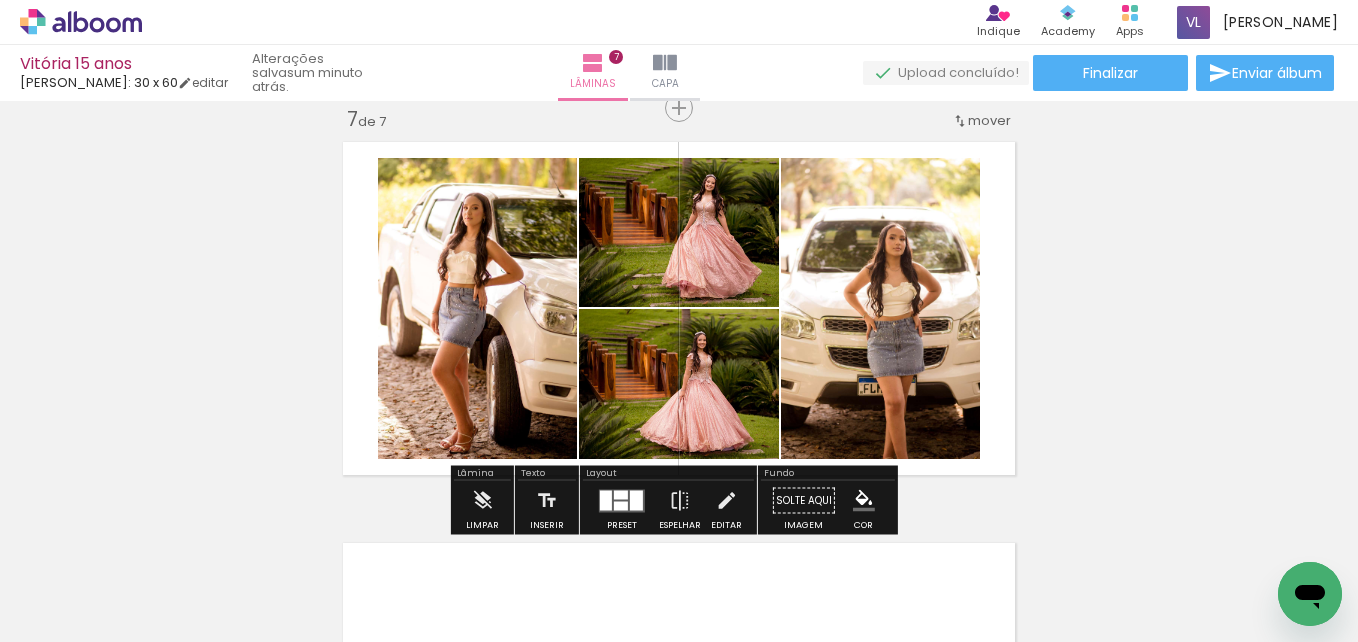 click 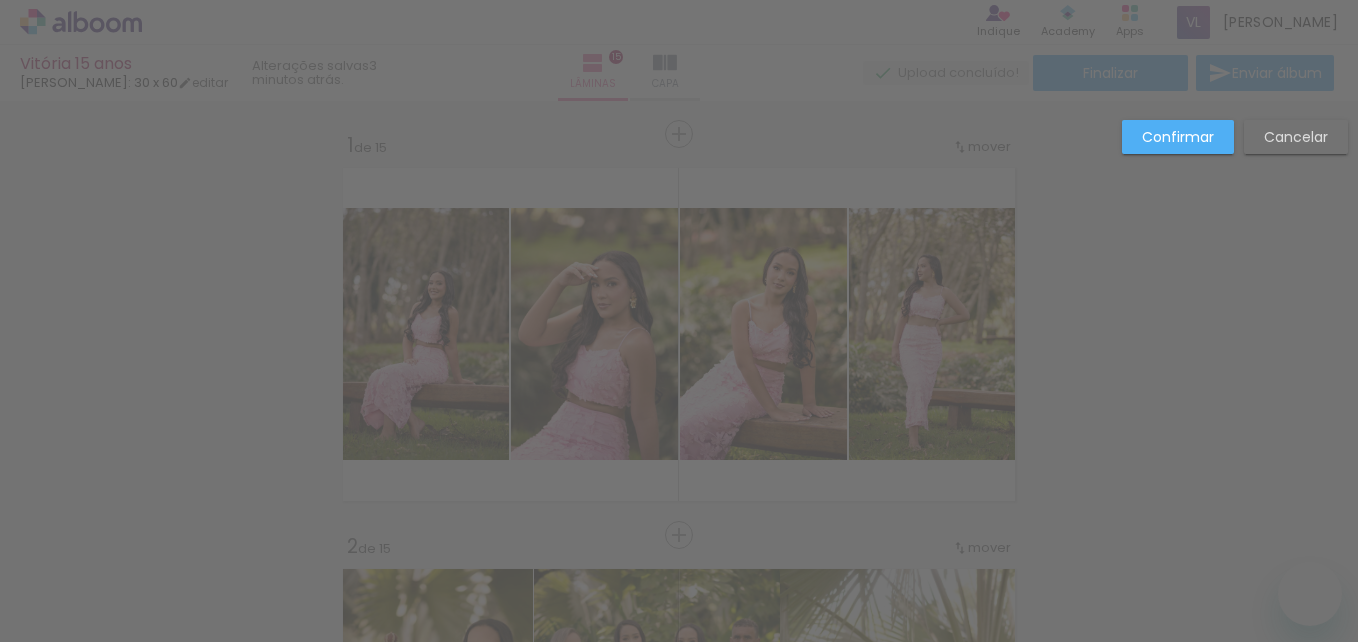 click 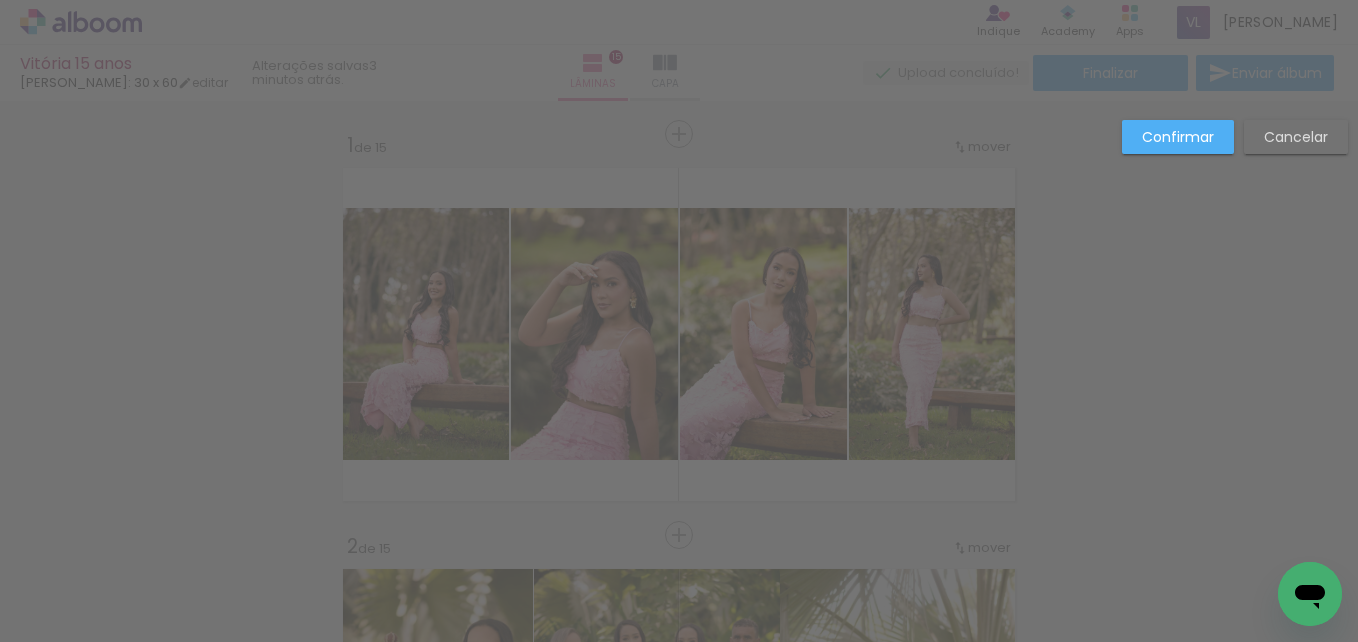 scroll, scrollTop: 2432, scrollLeft: 0, axis: vertical 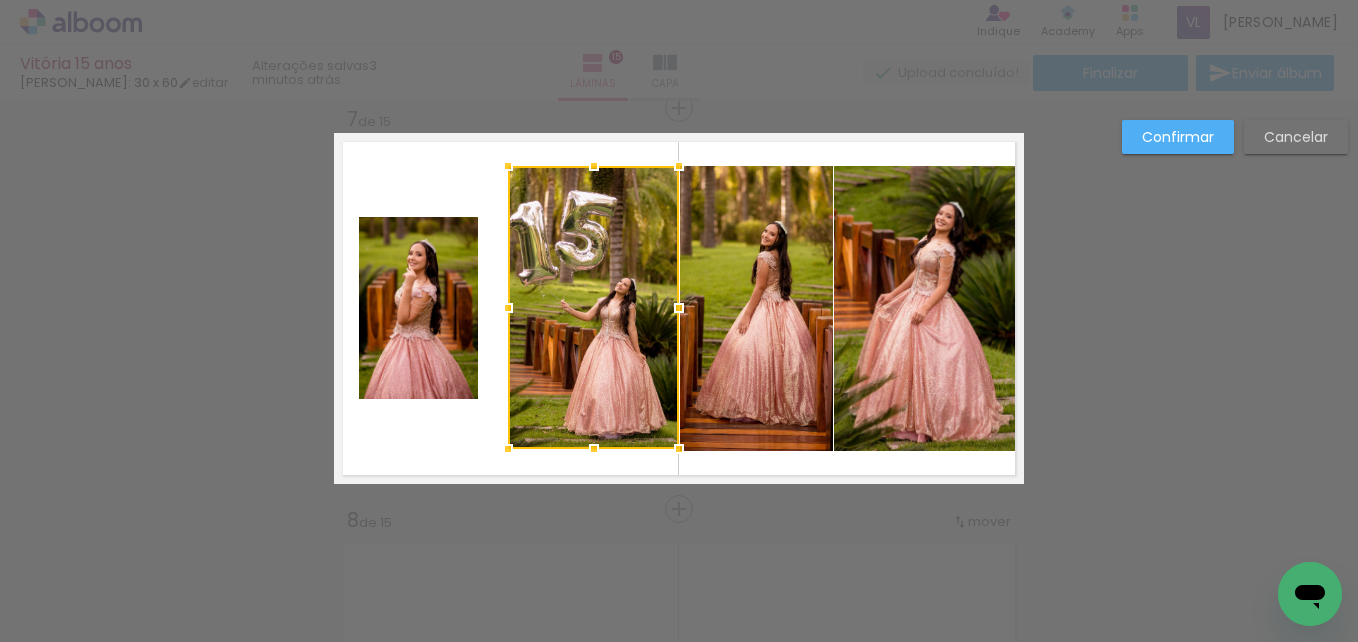 click at bounding box center (593, 307) 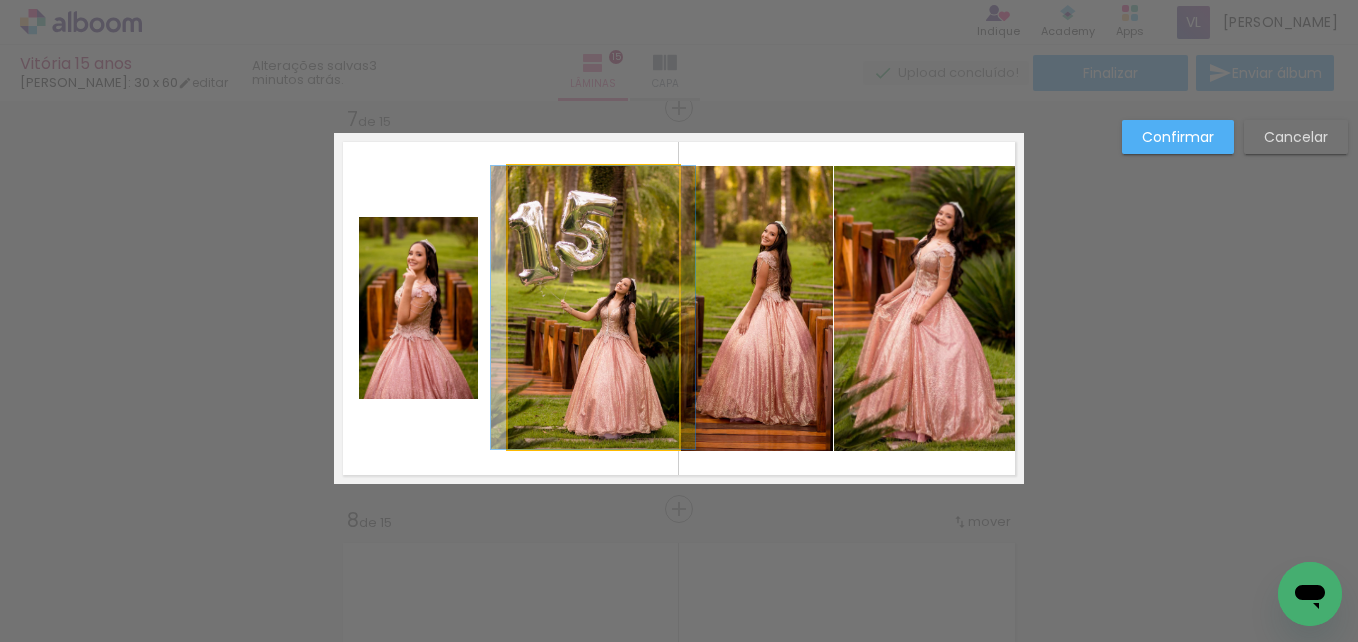 click 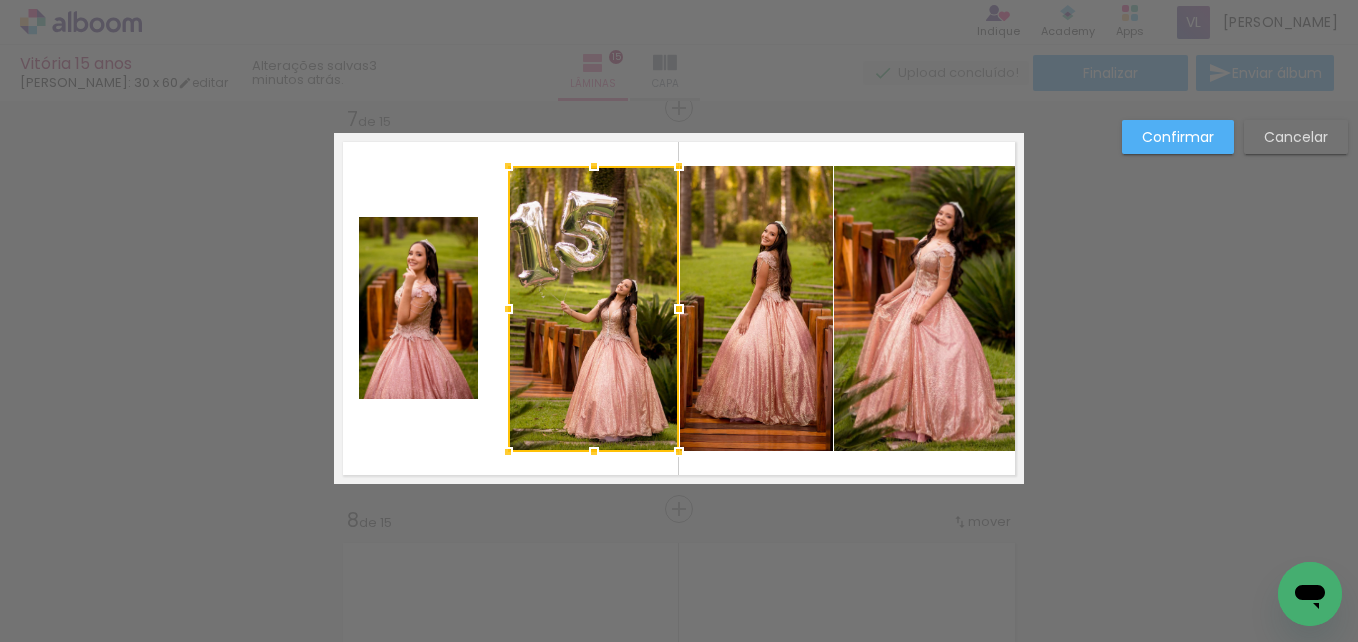 click at bounding box center [594, 452] 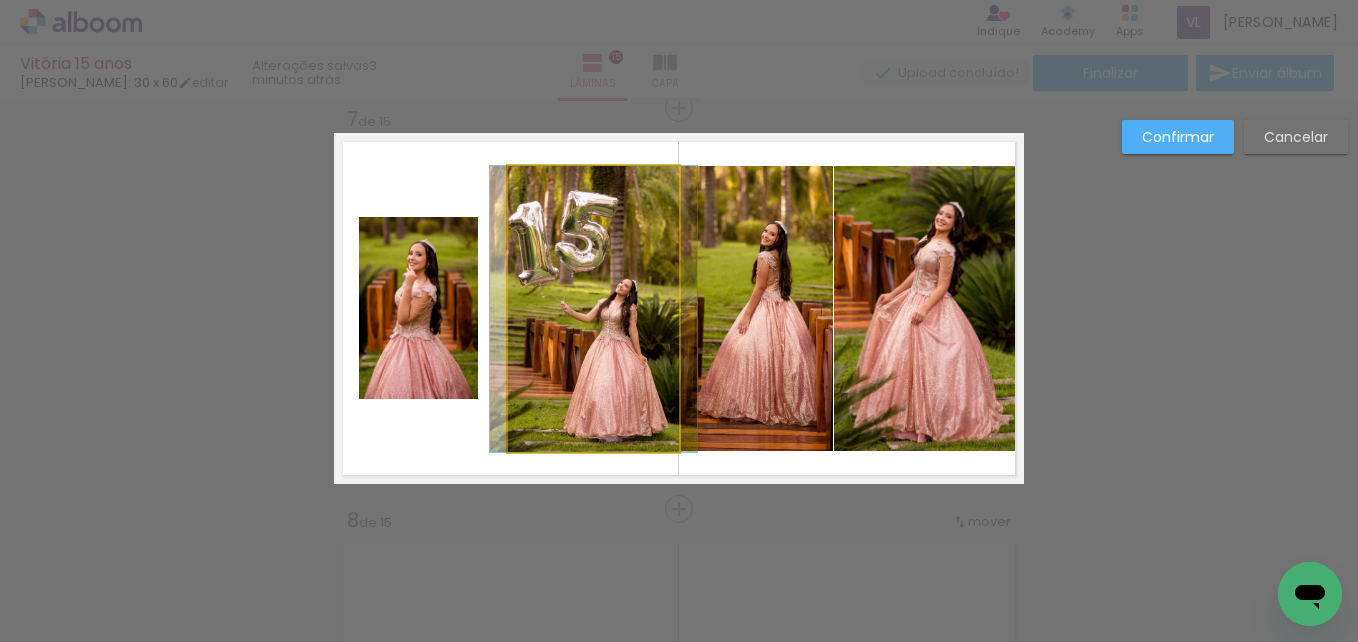 click 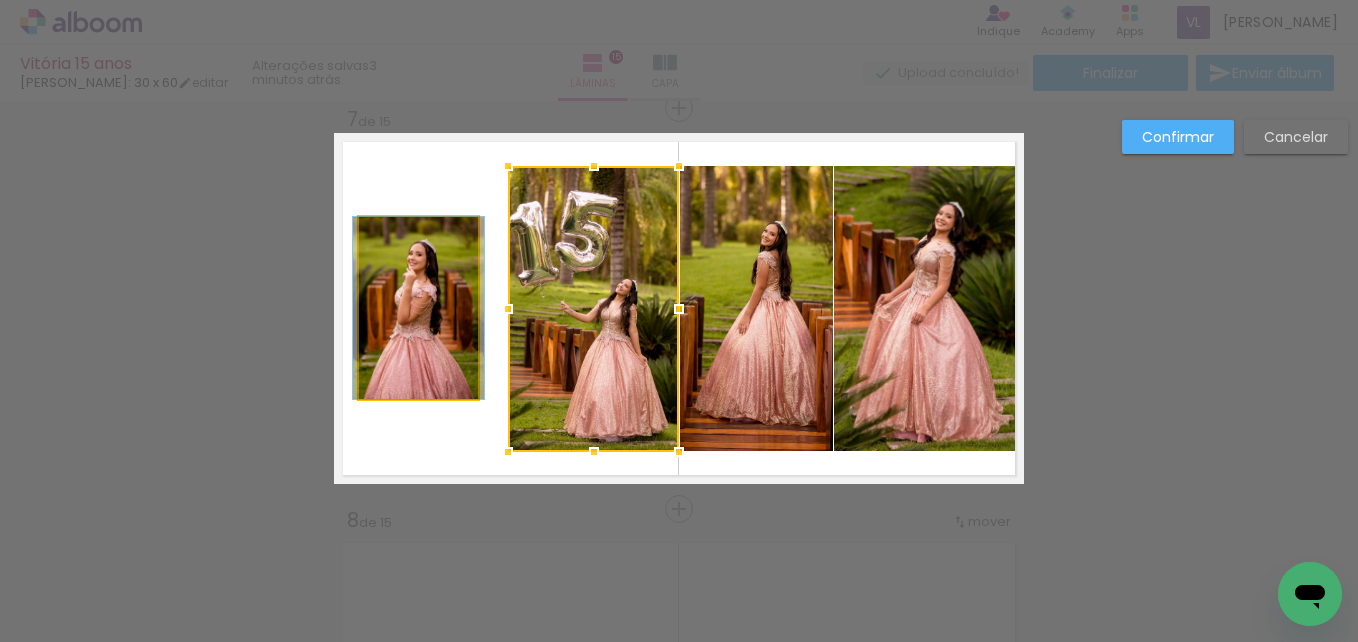 click 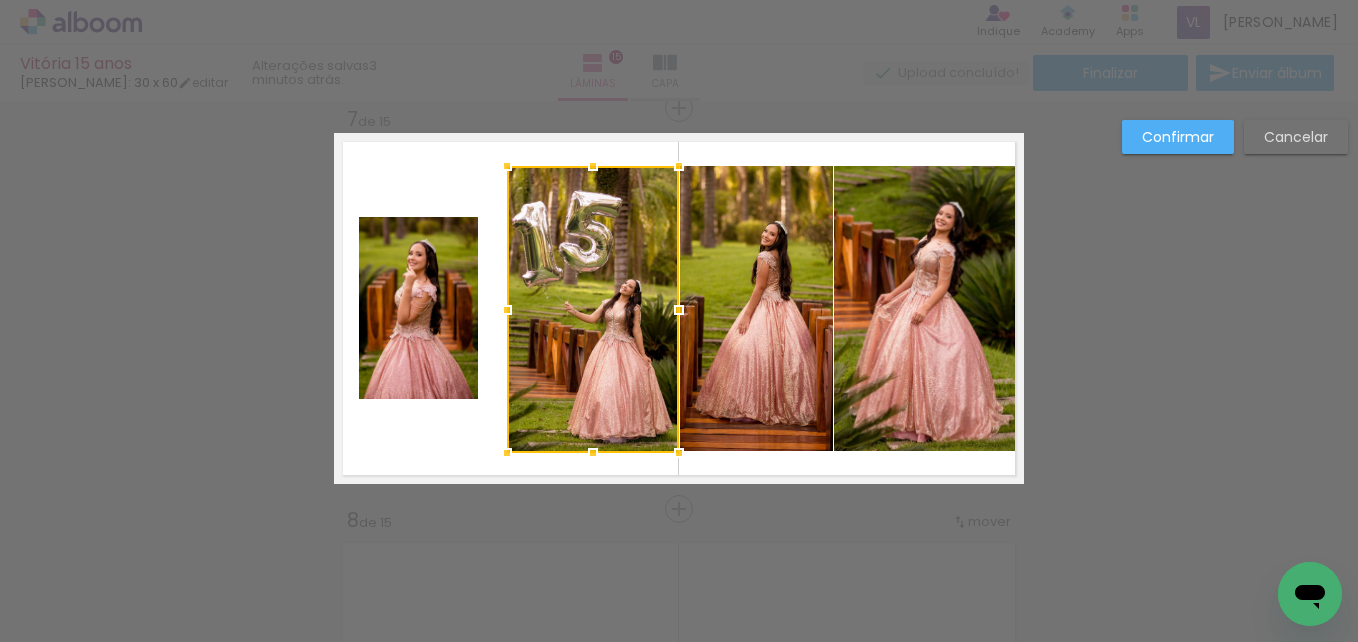 click at bounding box center [507, 453] 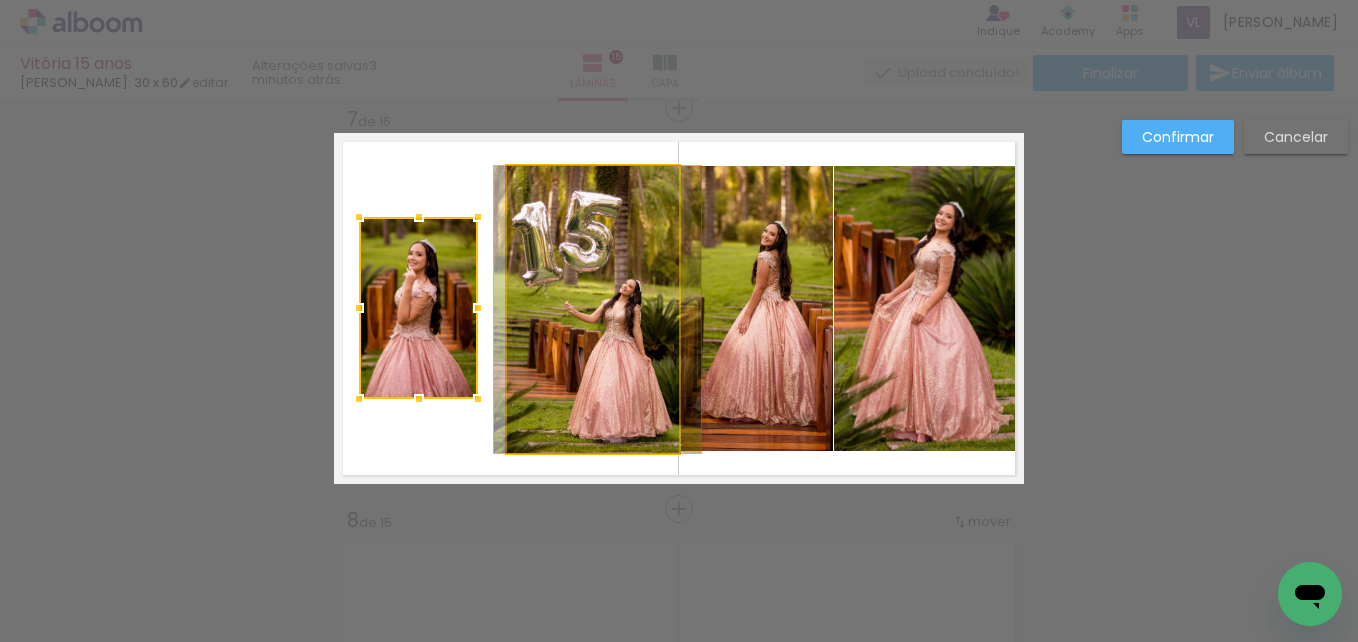 click 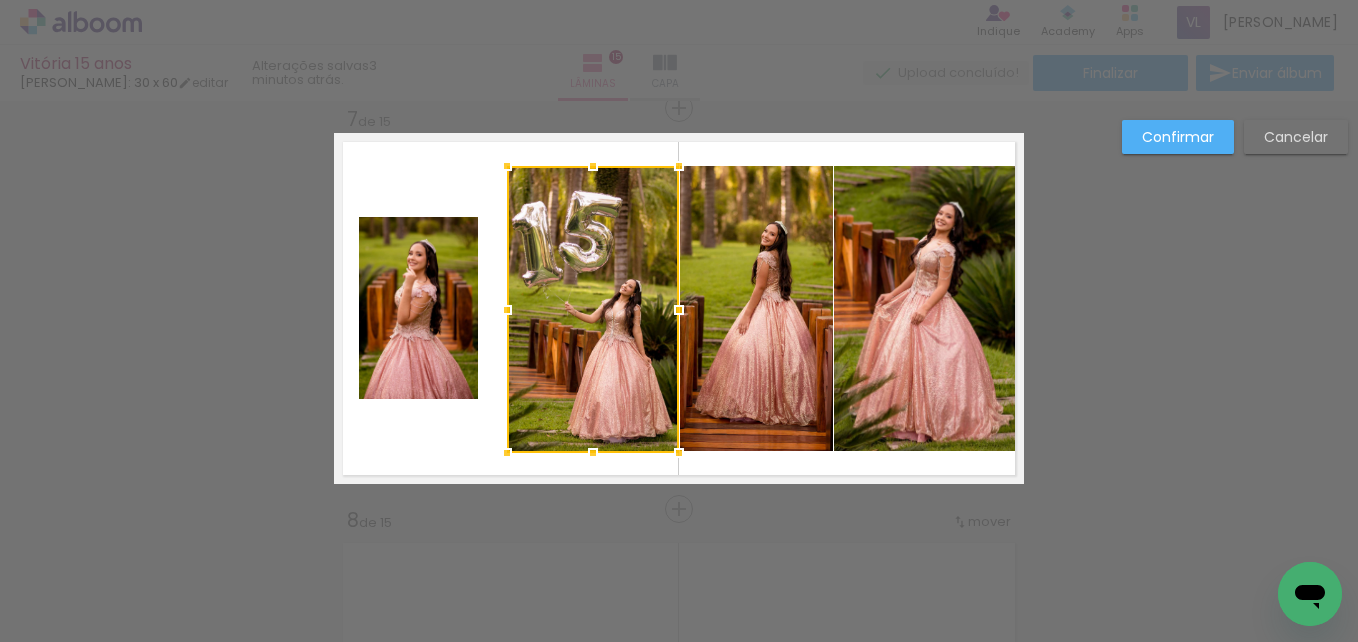click 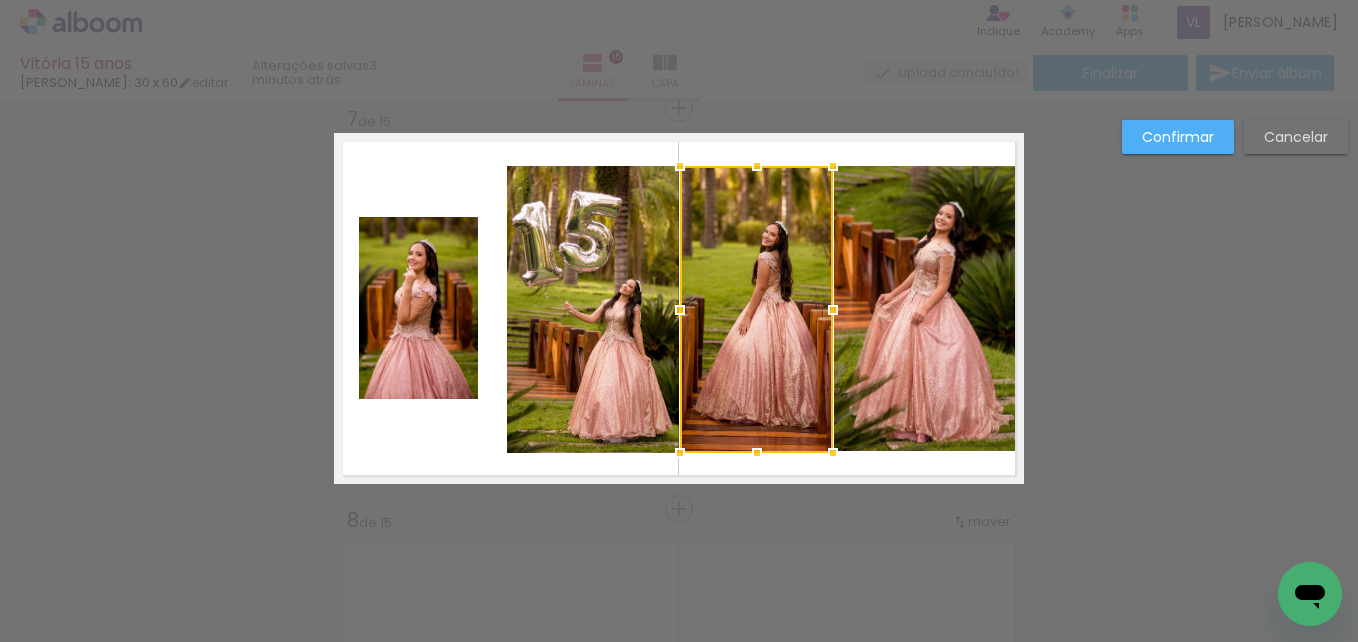 click at bounding box center [757, 453] 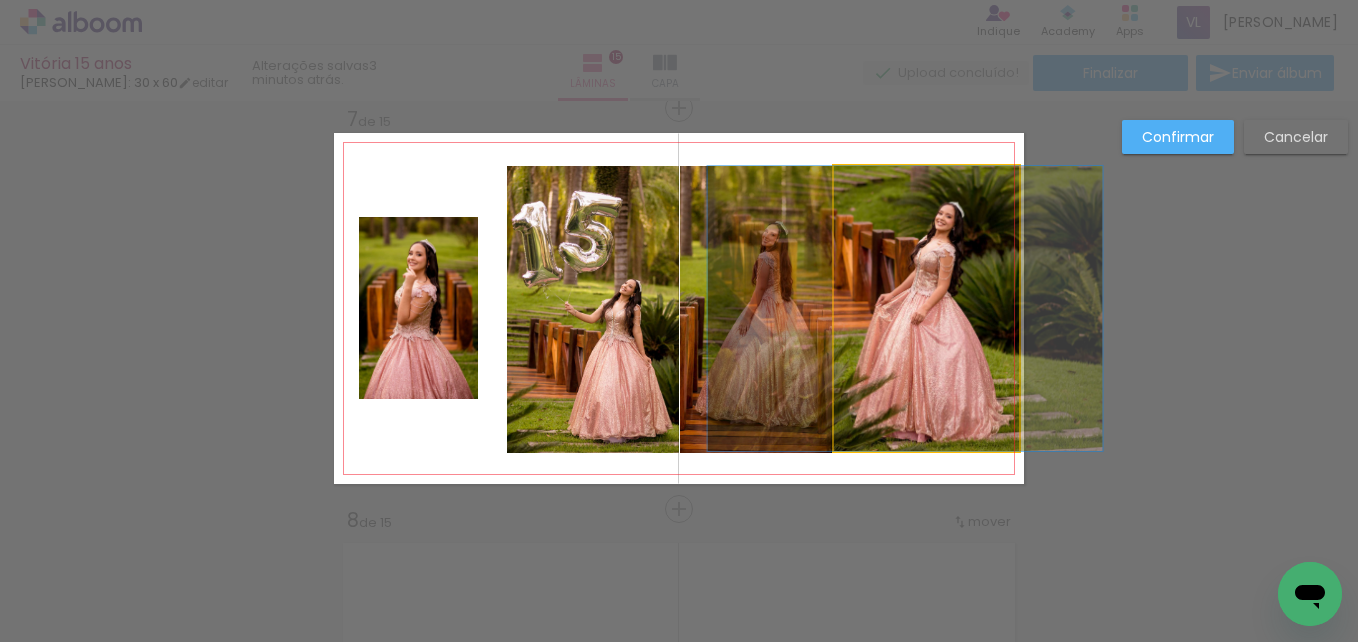 click 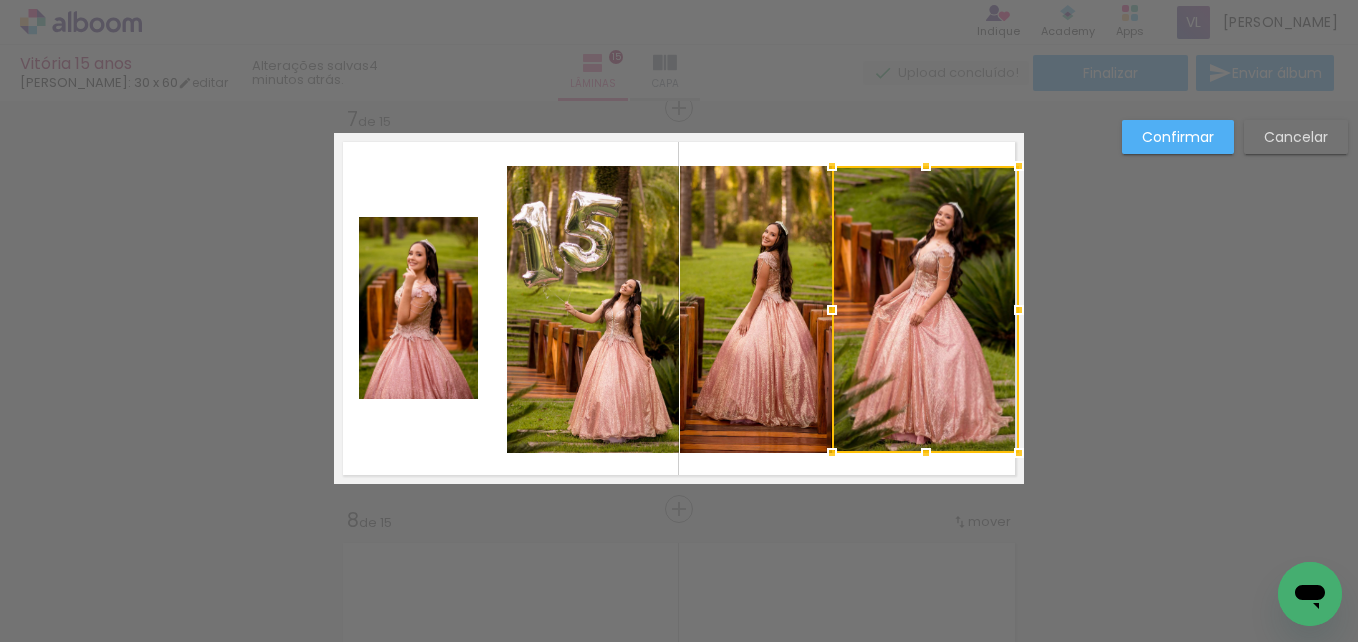 click at bounding box center [832, 453] 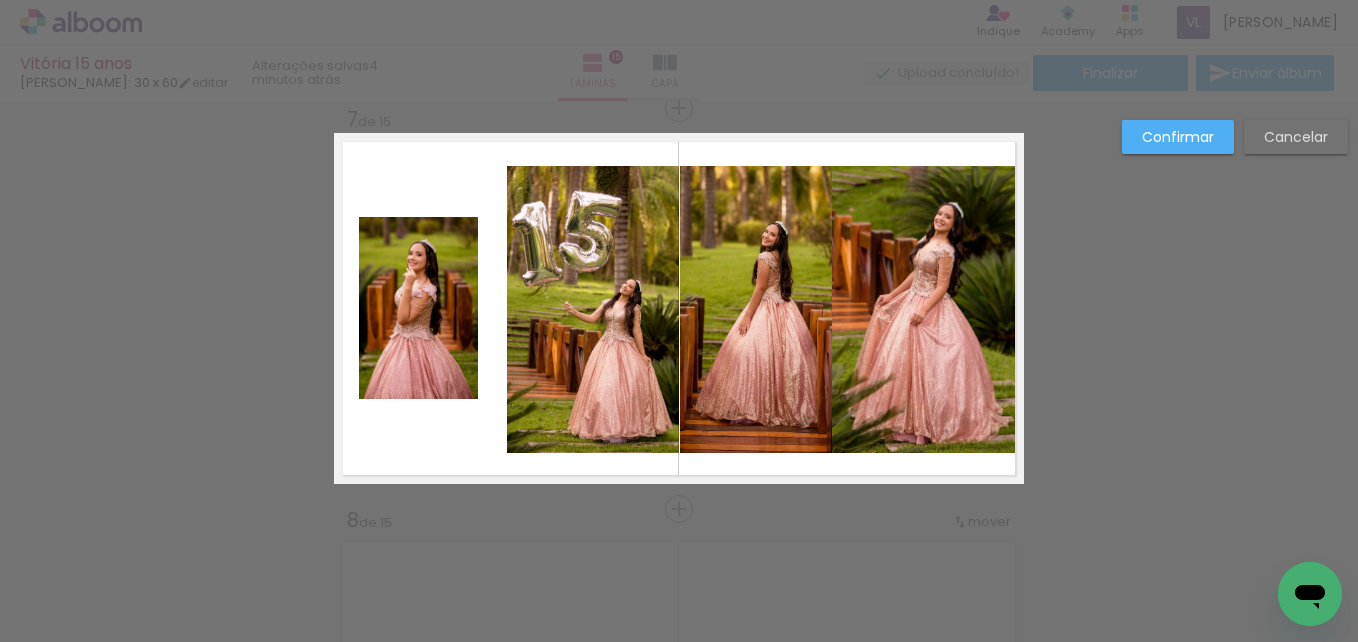 click 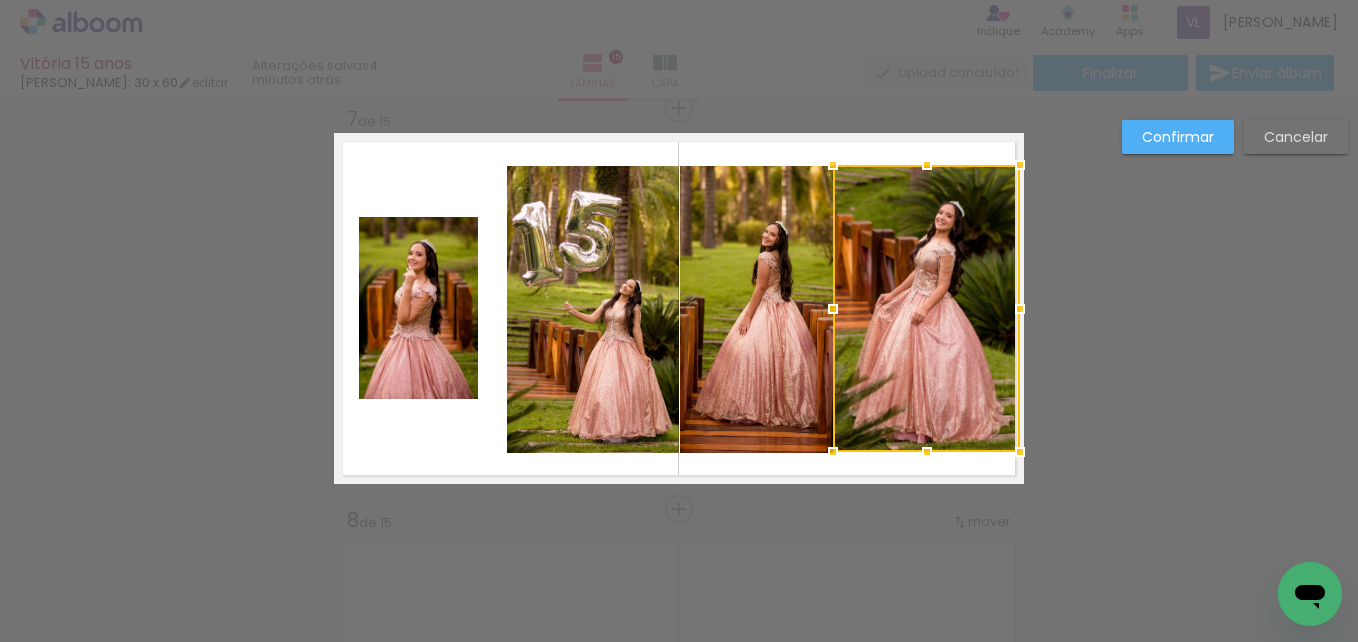 click at bounding box center (926, 308) 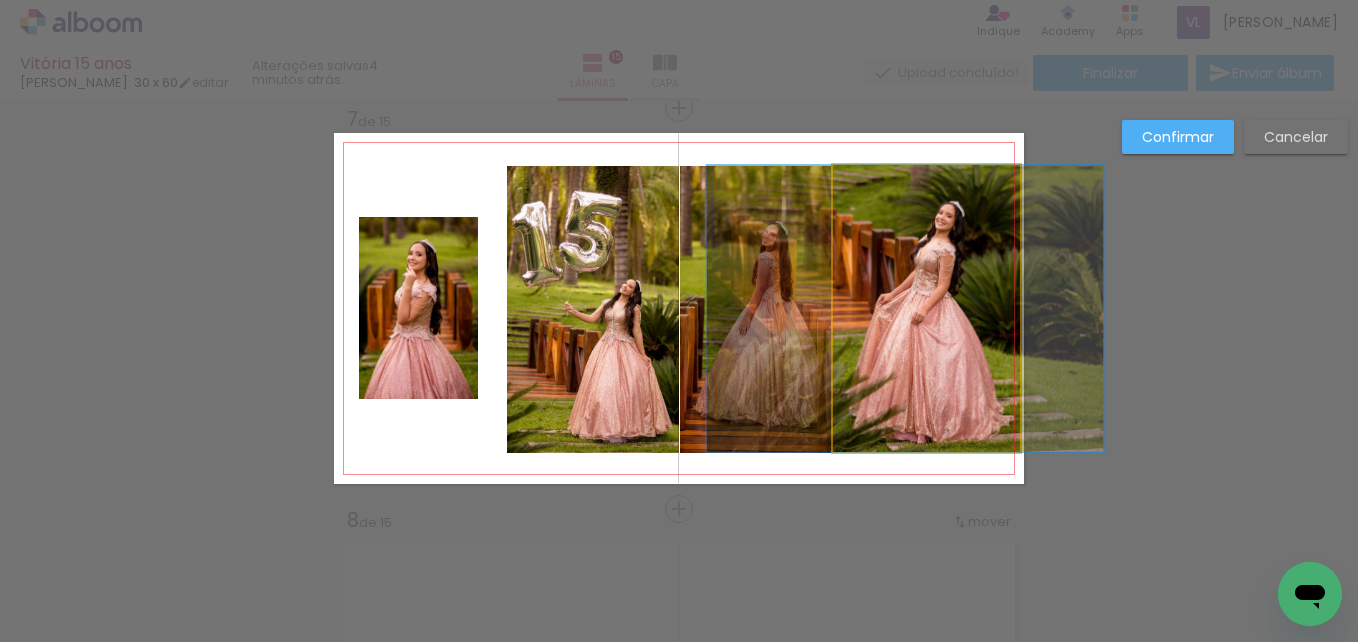 click 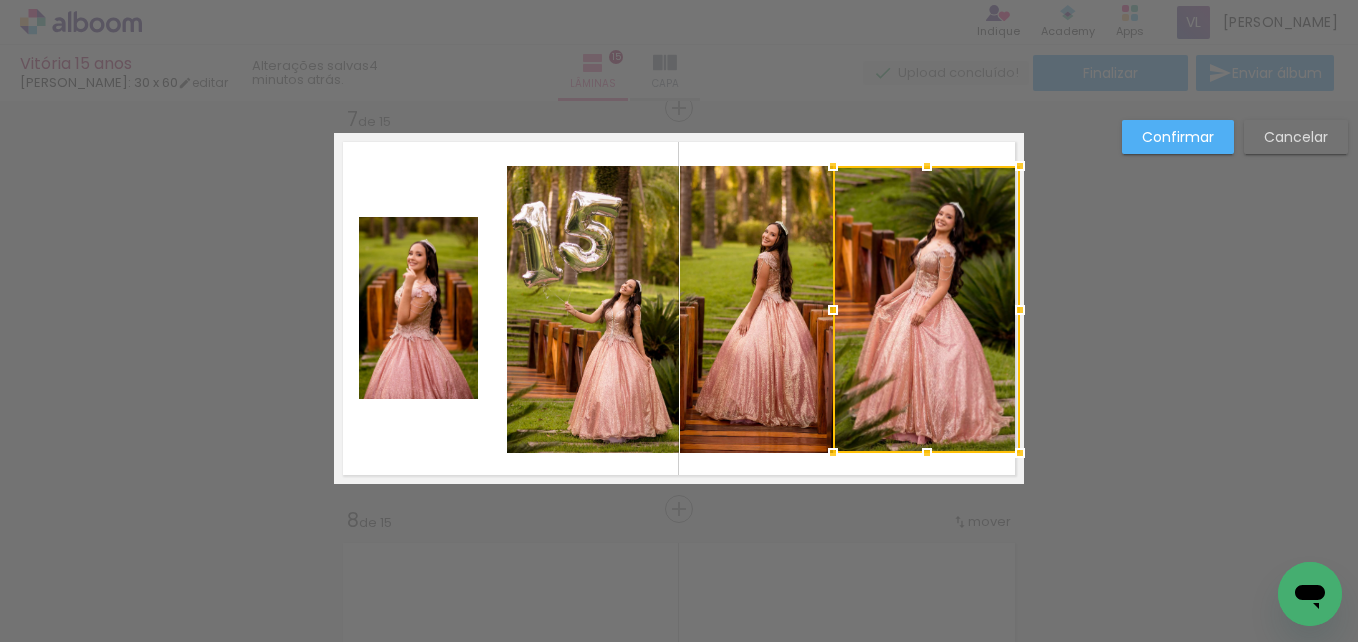 click at bounding box center [926, 309] 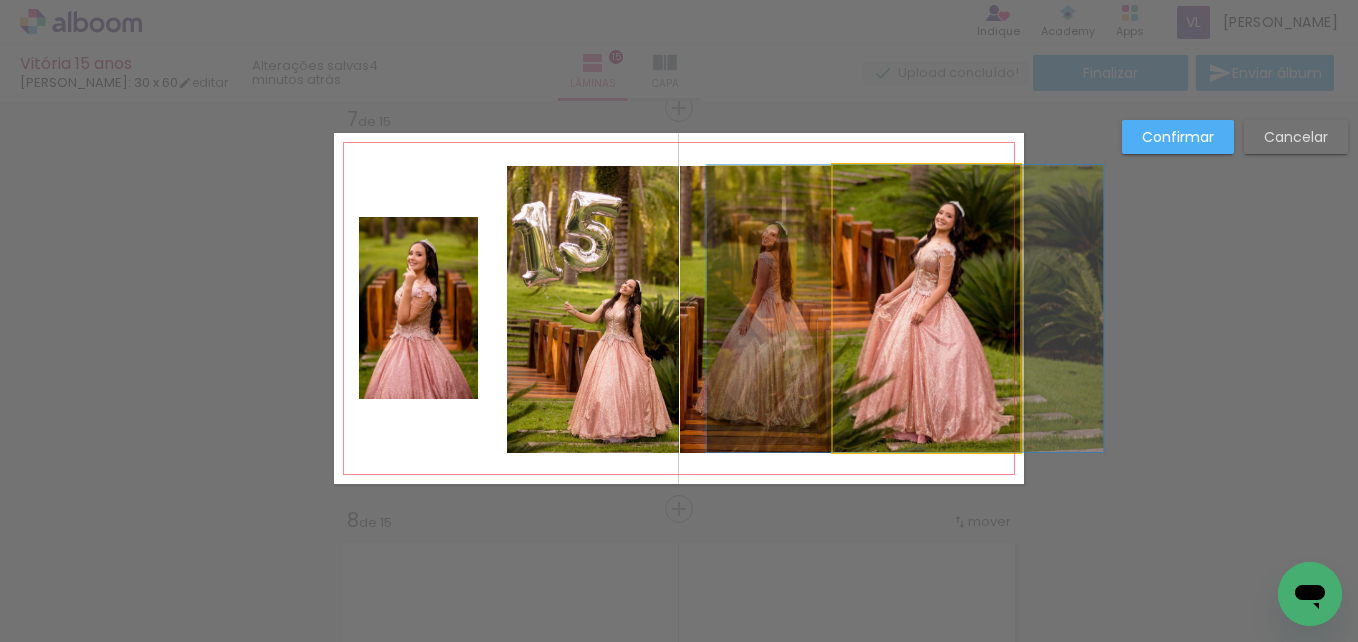 click 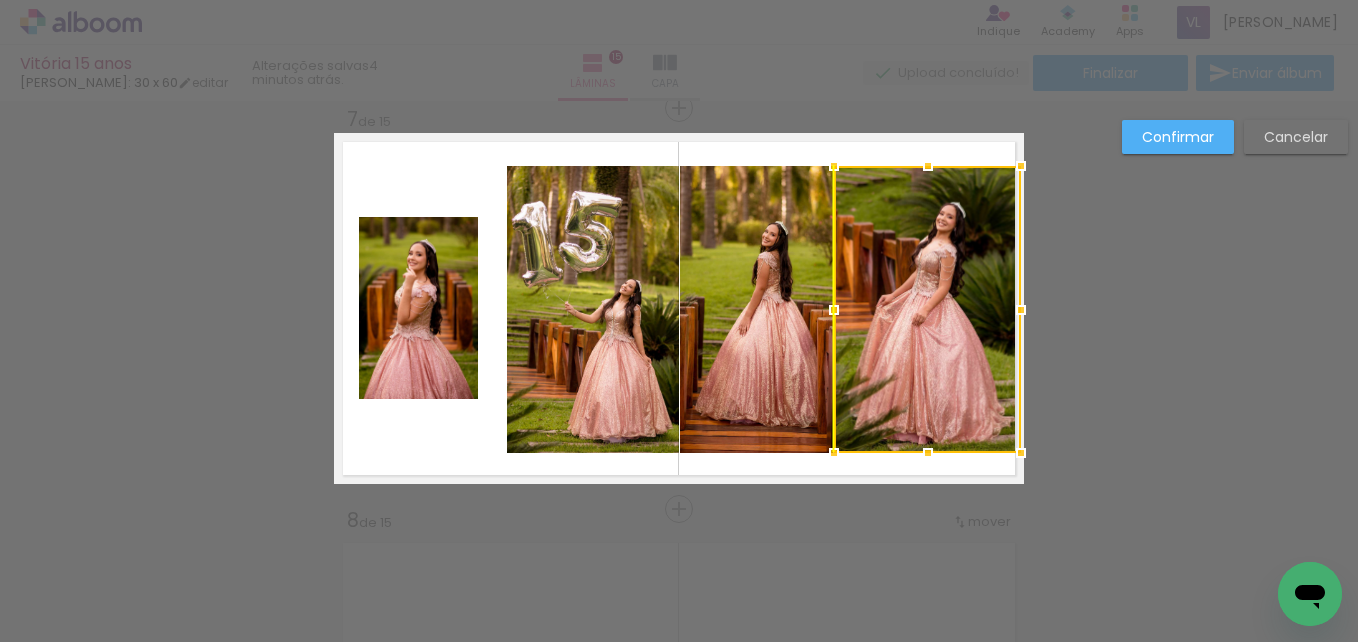 click at bounding box center [927, 309] 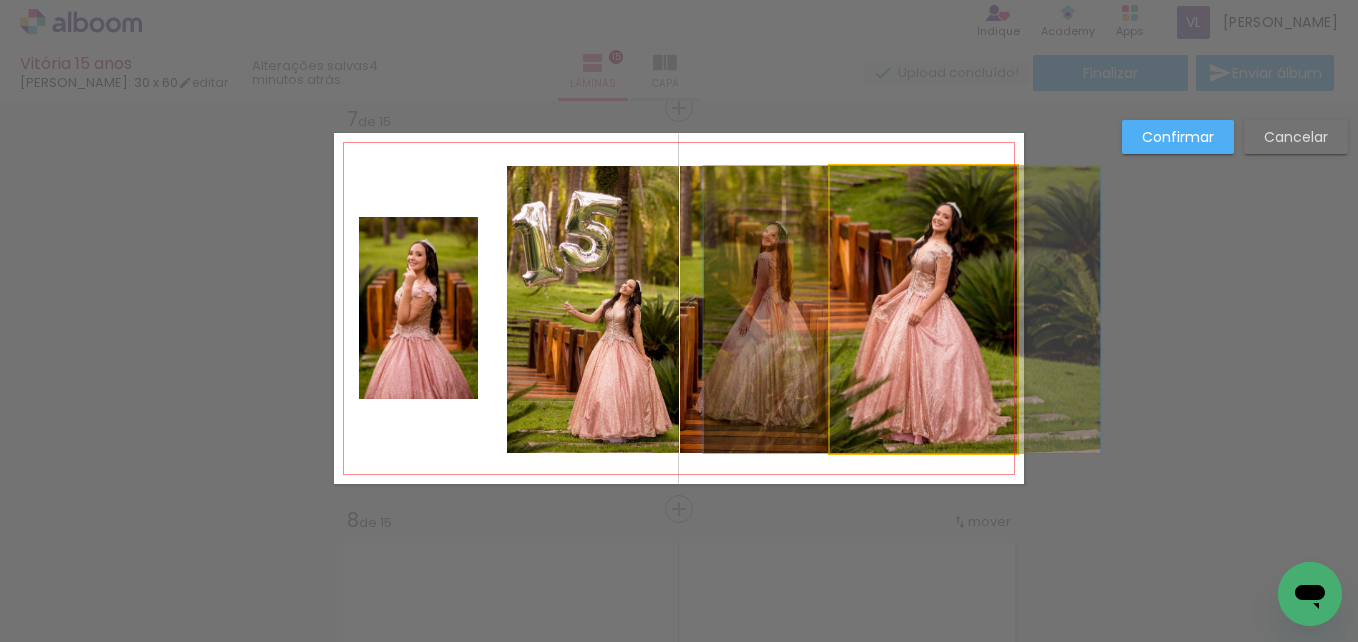 click 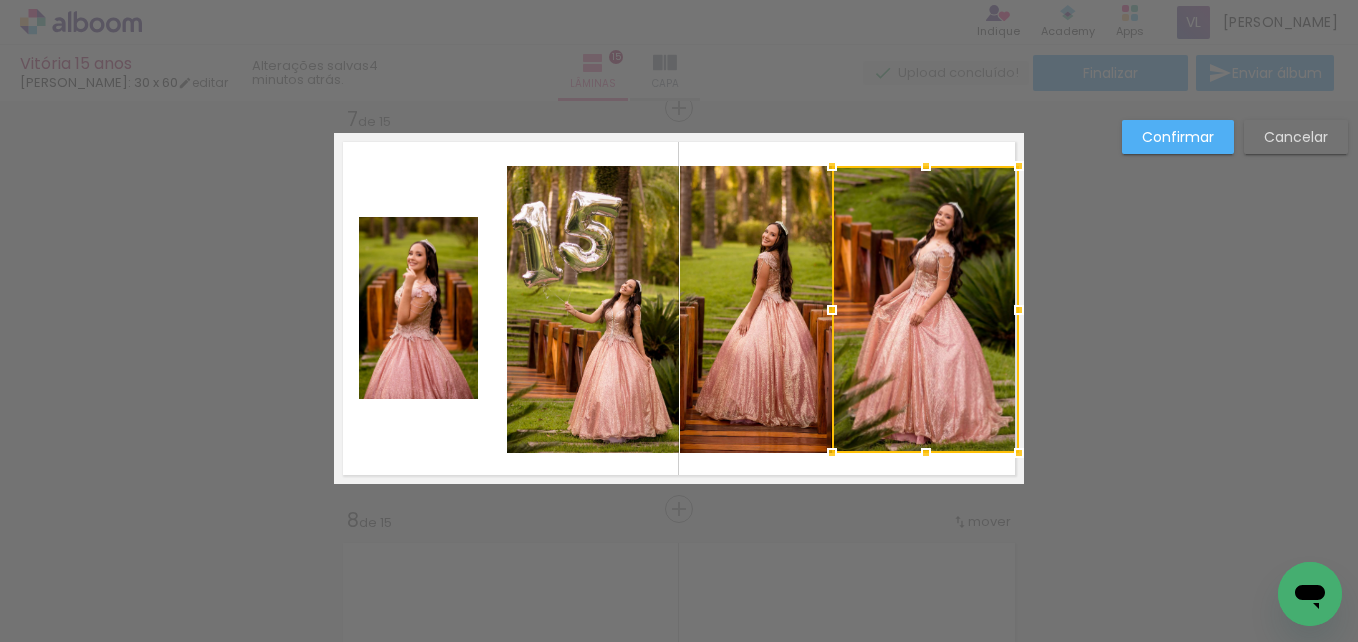 click at bounding box center [925, 309] 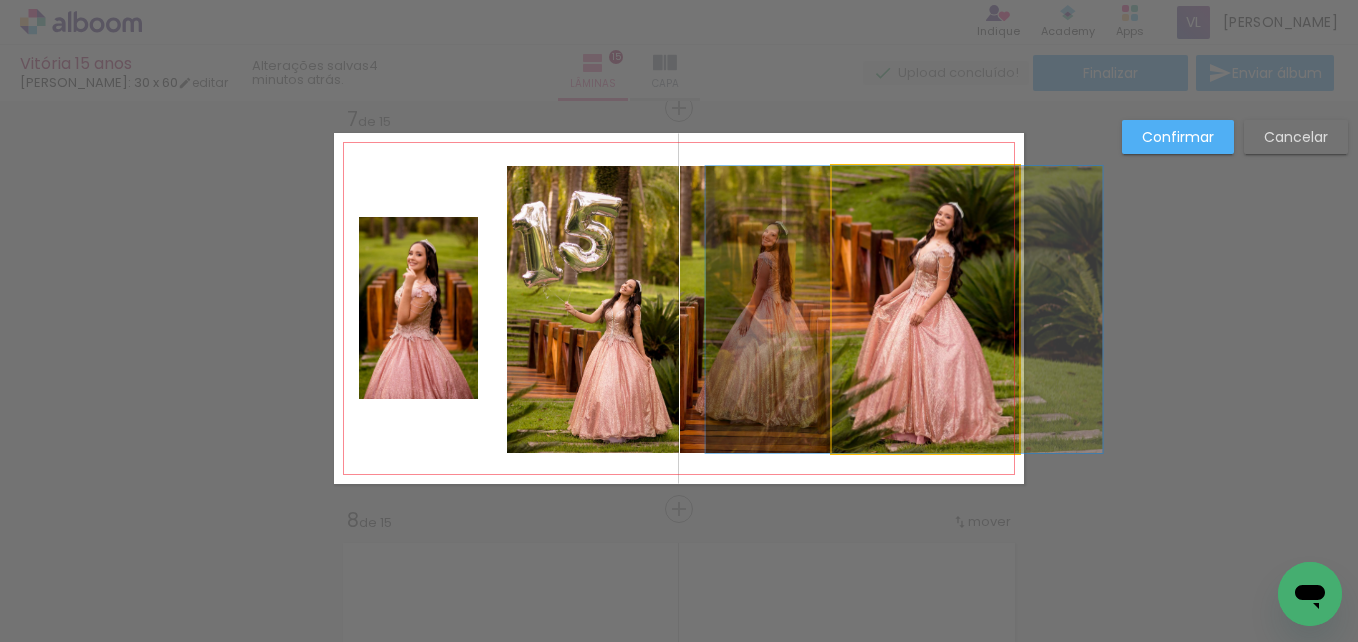 click 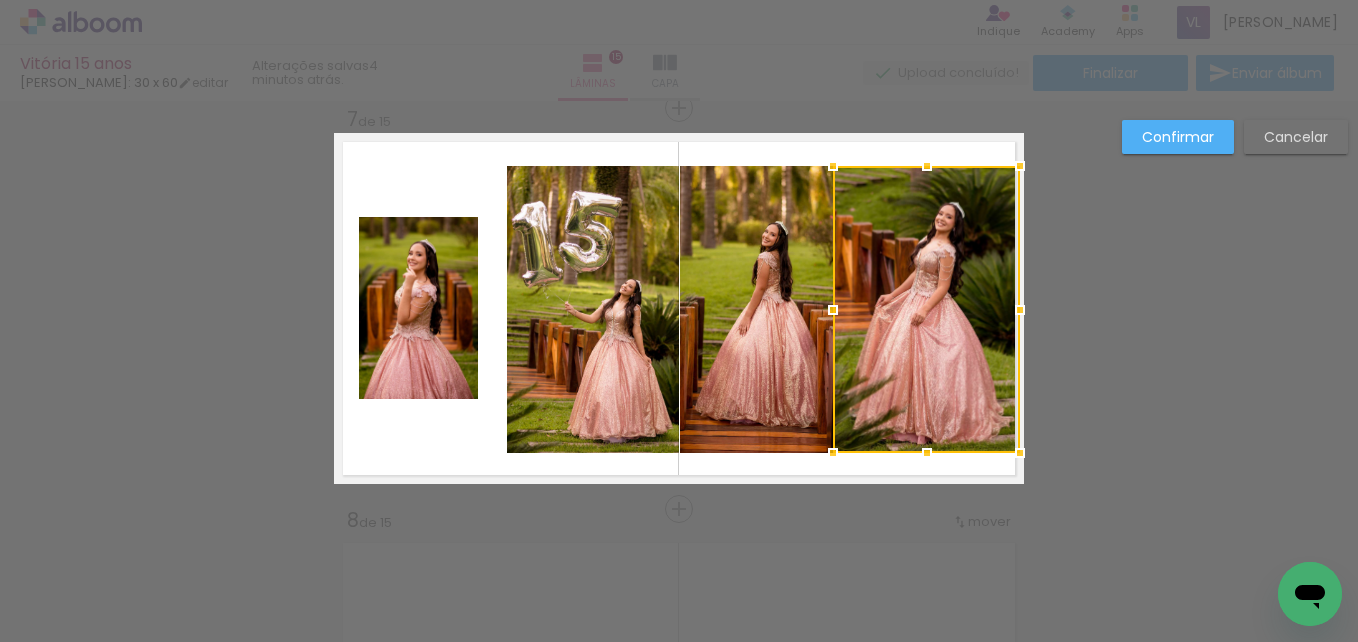click at bounding box center (926, 309) 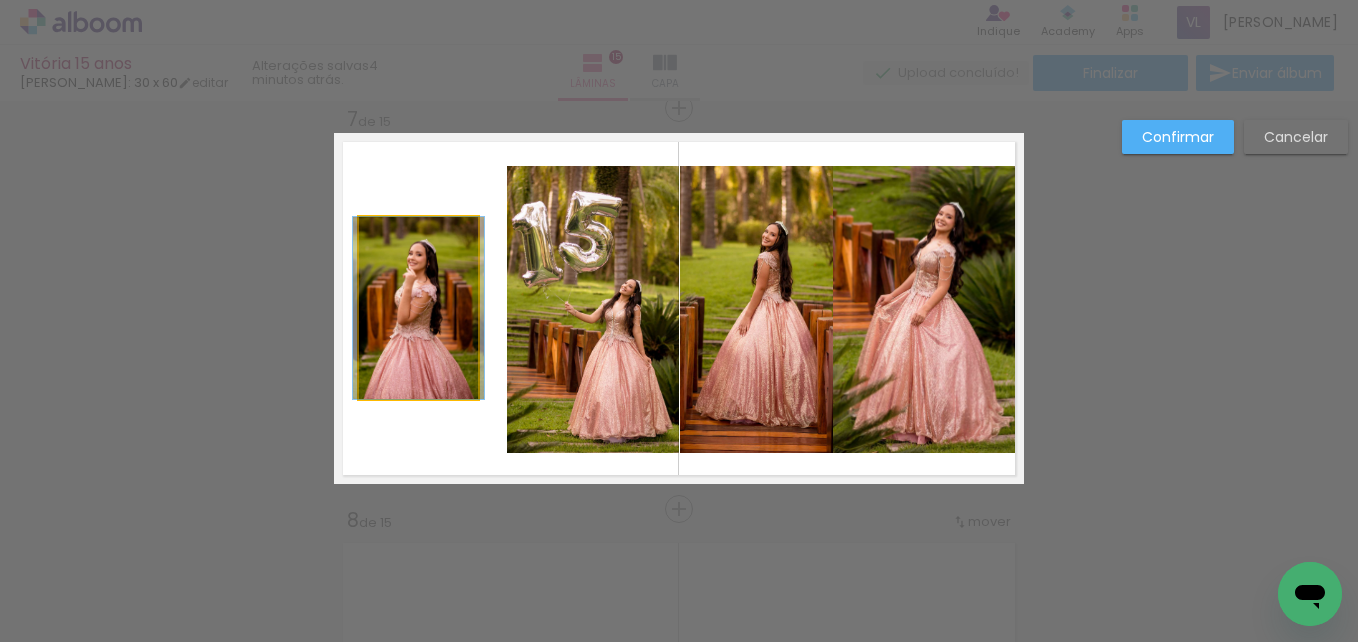click 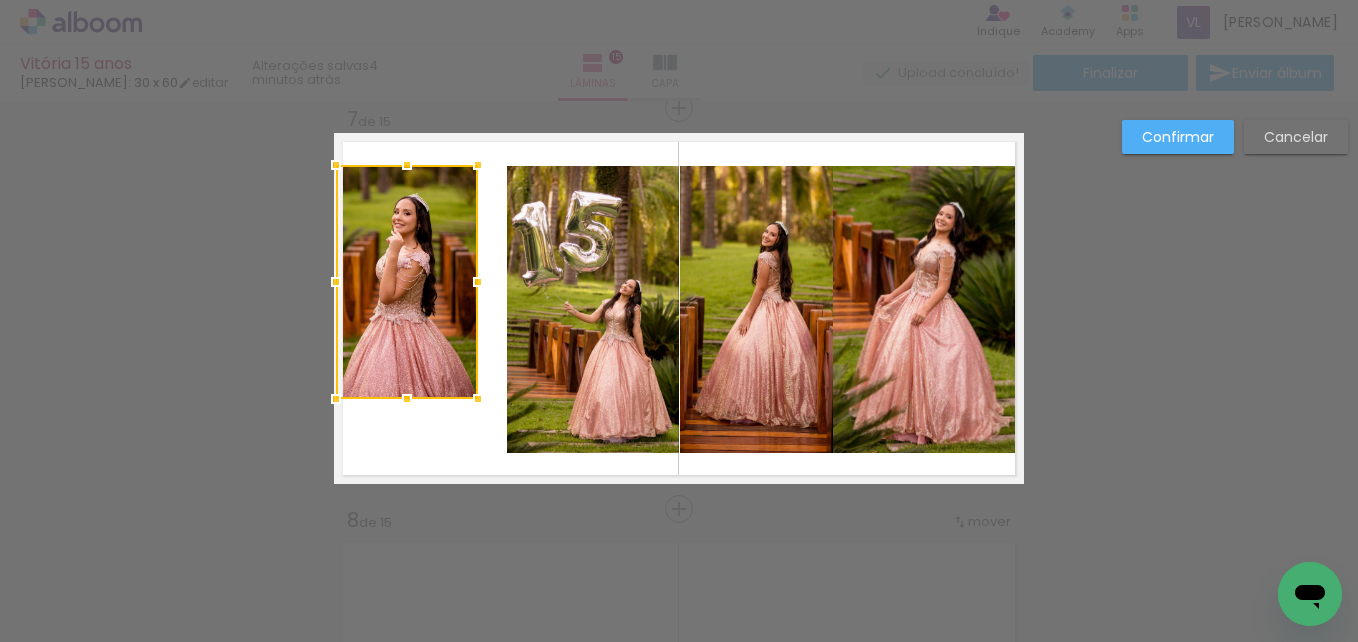 drag, startPoint x: 350, startPoint y: 220, endPoint x: 326, endPoint y: 168, distance: 57.271286 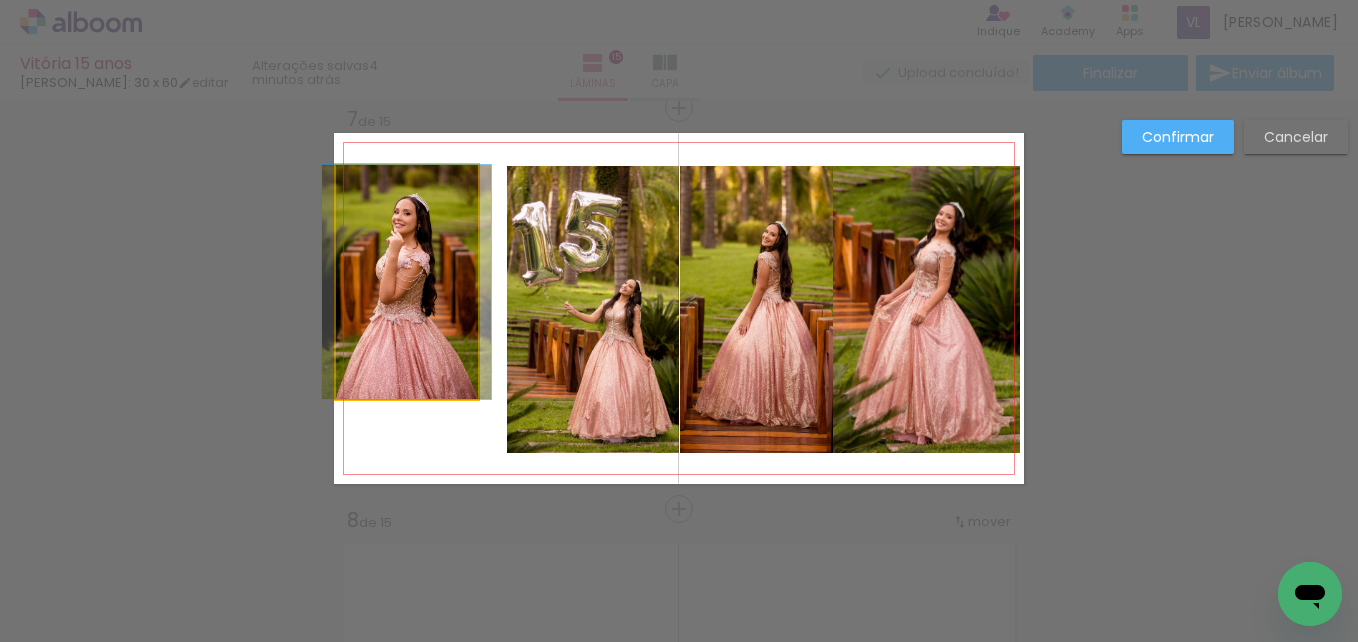 click 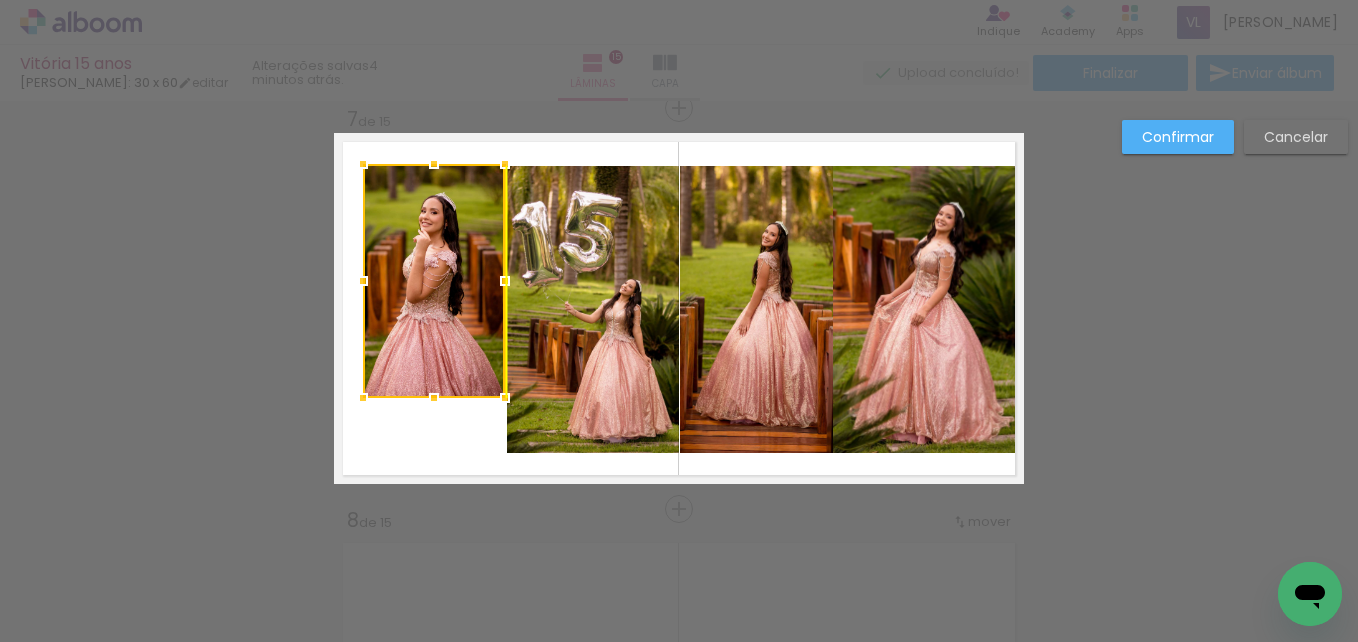 drag, startPoint x: 404, startPoint y: 279, endPoint x: 423, endPoint y: 278, distance: 19.026299 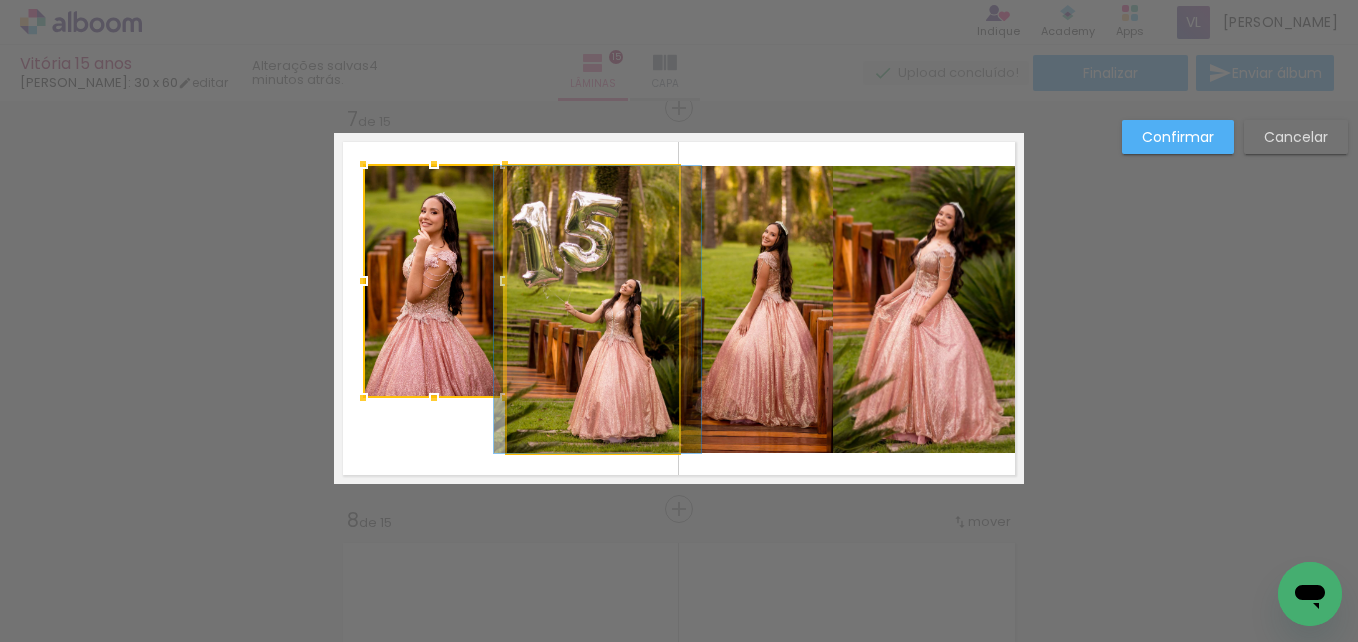 click 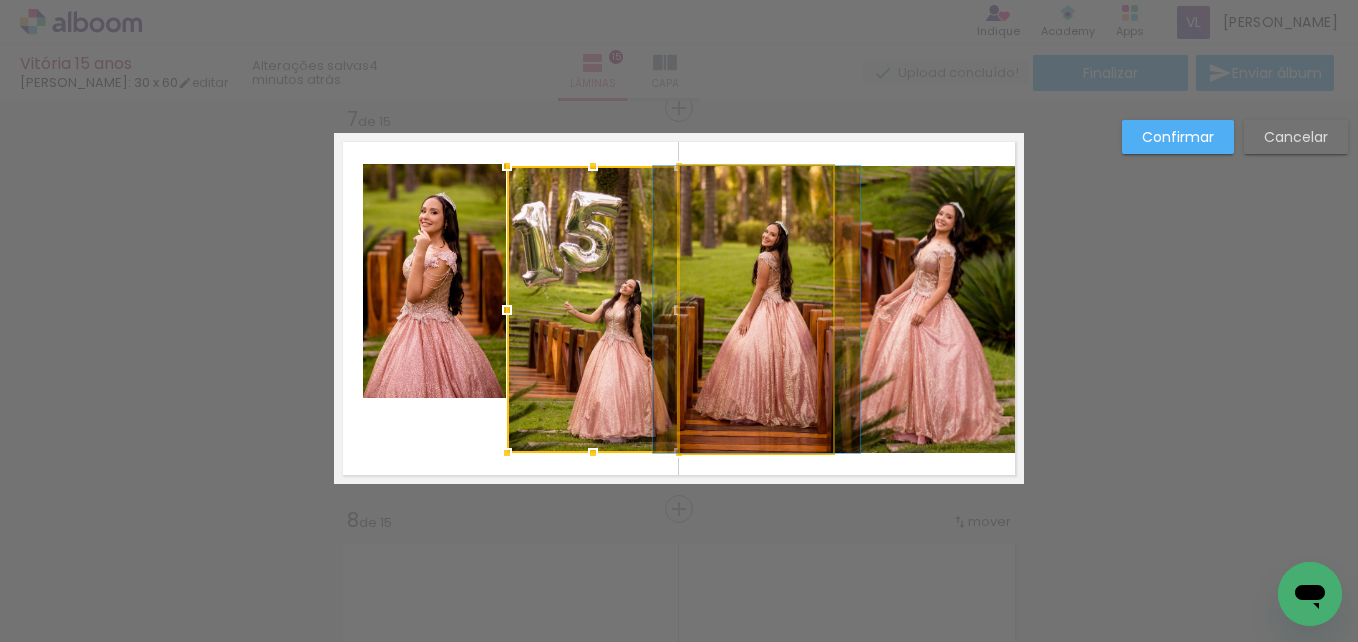 click 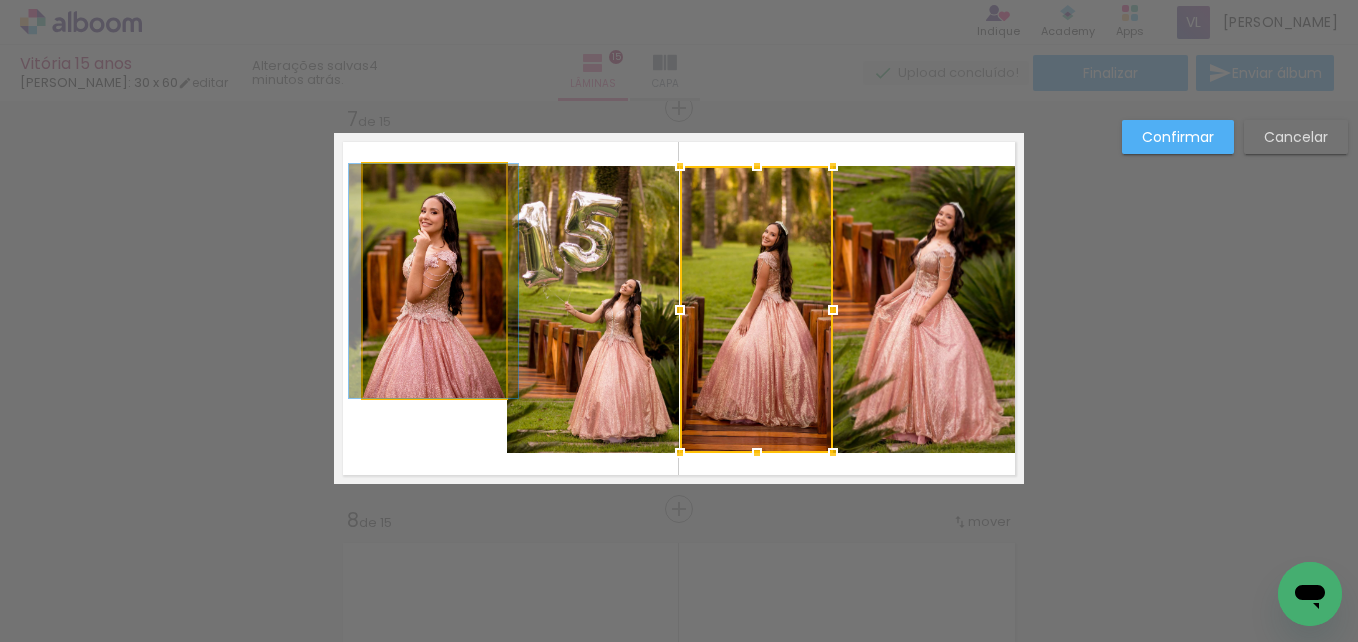 click 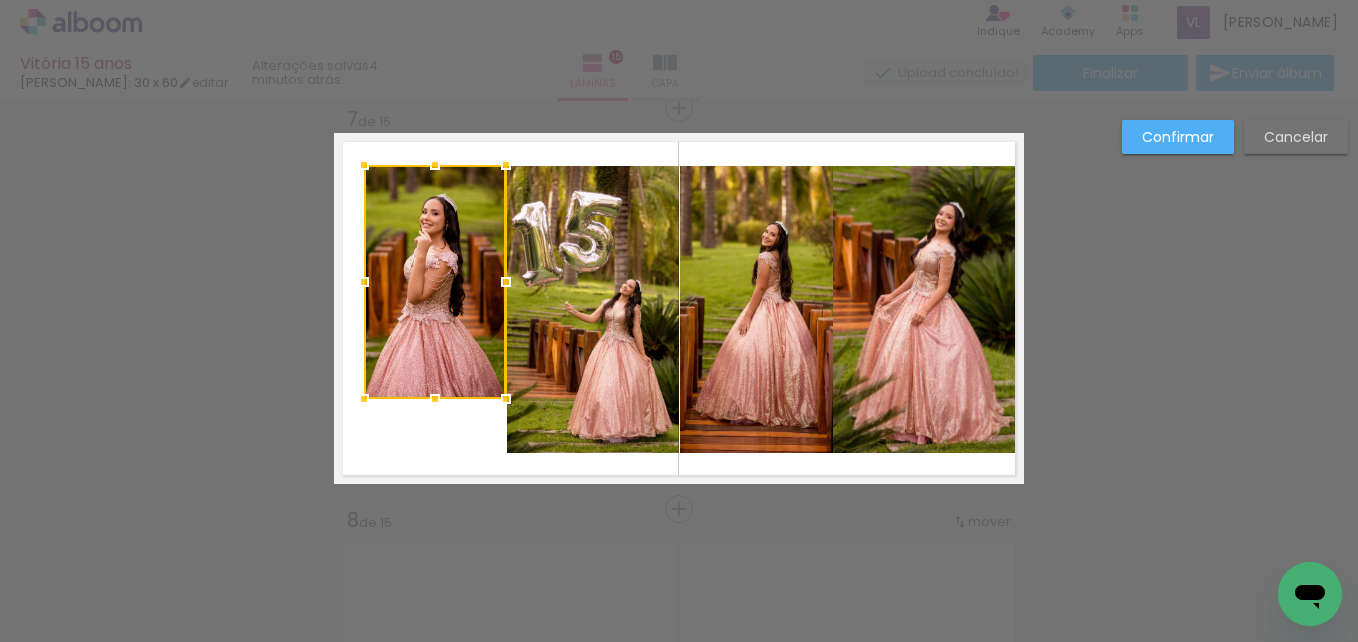click at bounding box center [435, 282] 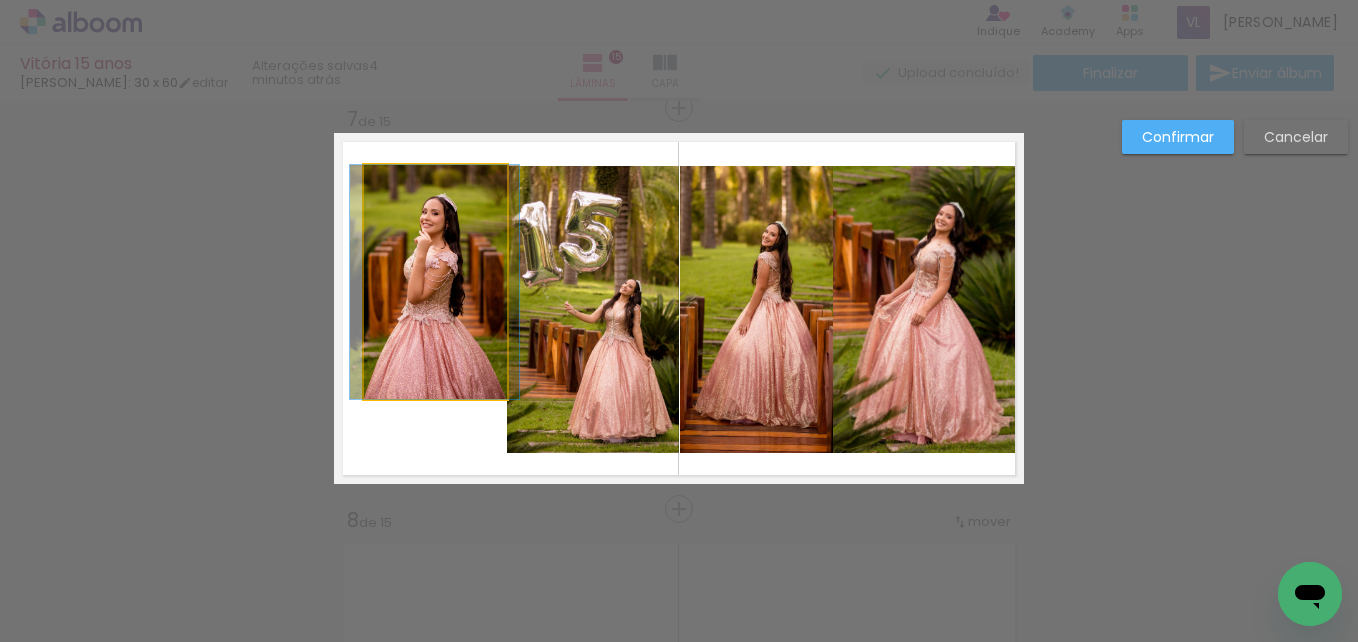 click 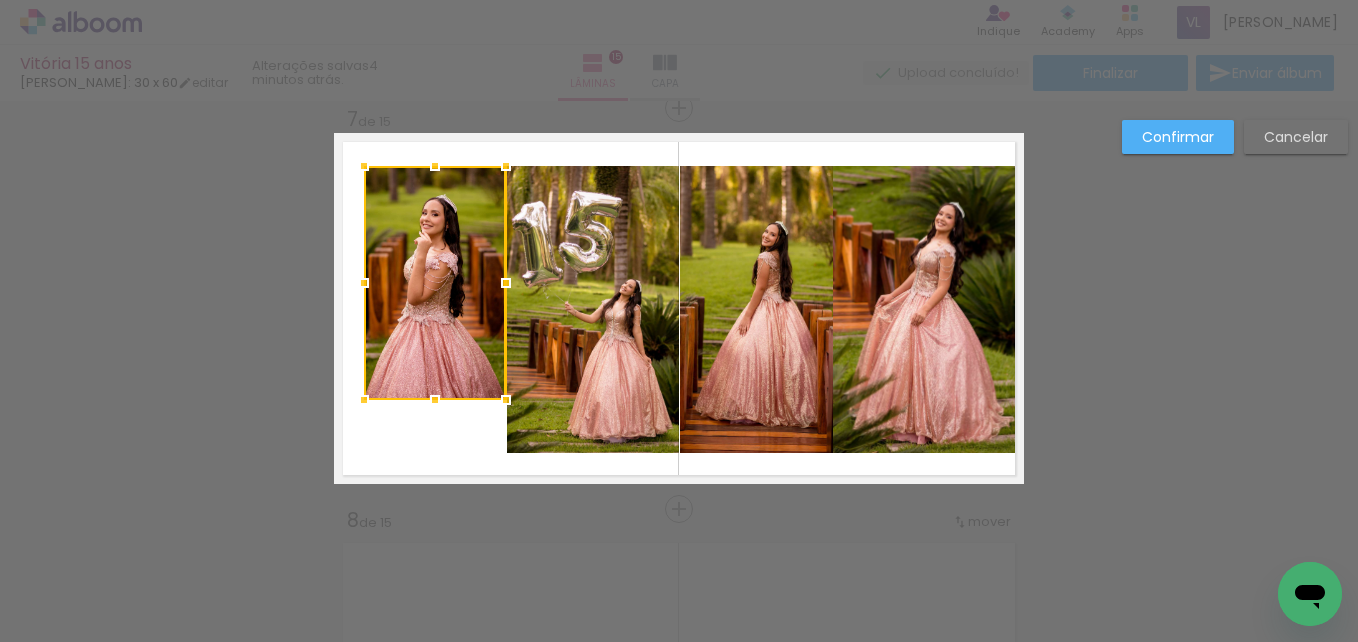 click at bounding box center [435, 283] 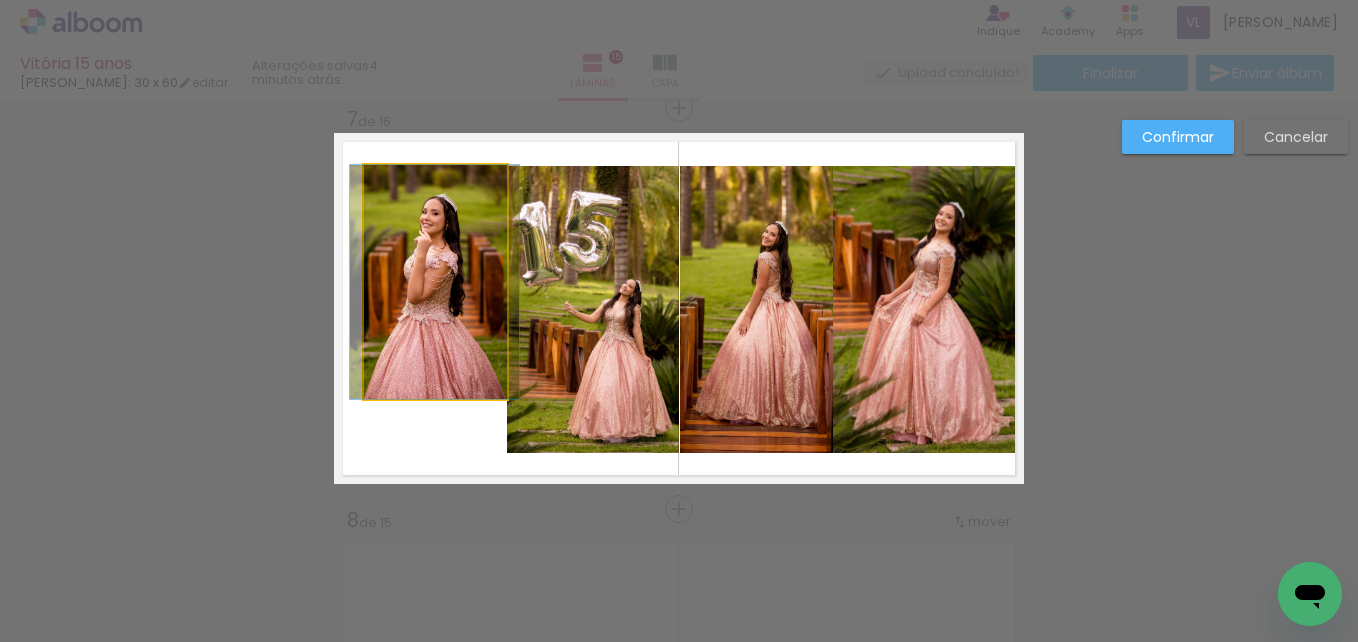 click 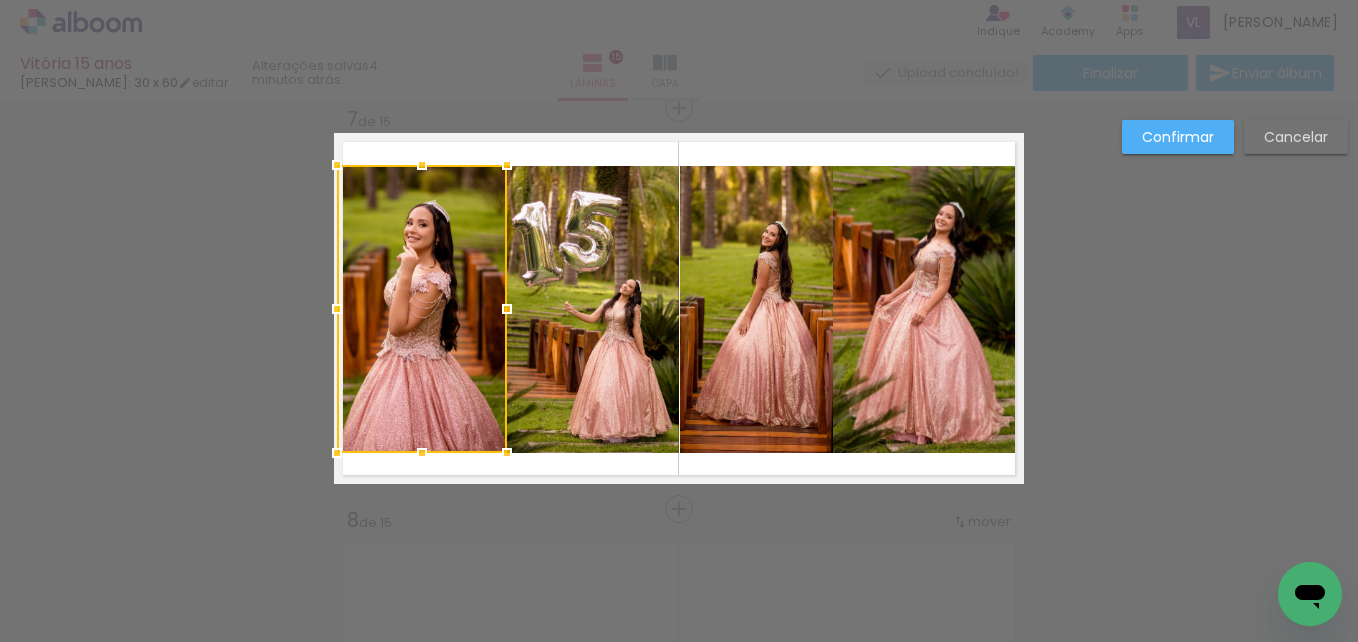 drag, startPoint x: 360, startPoint y: 401, endPoint x: 333, endPoint y: 455, distance: 60.373837 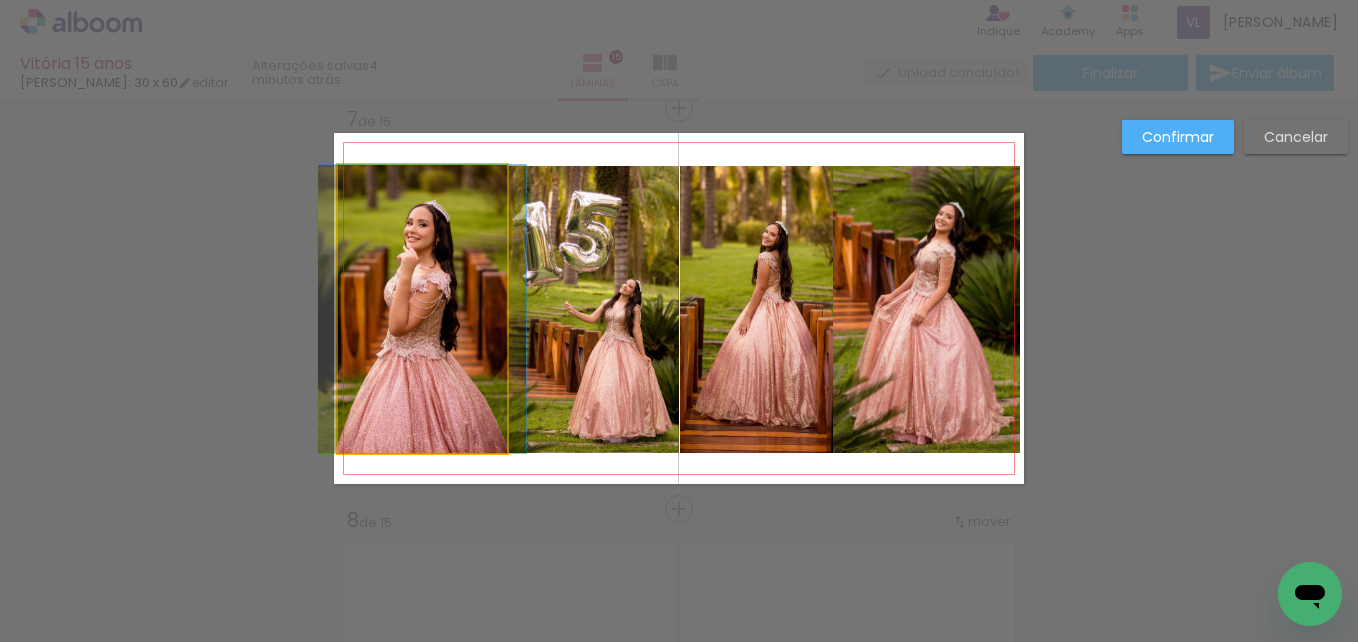 click 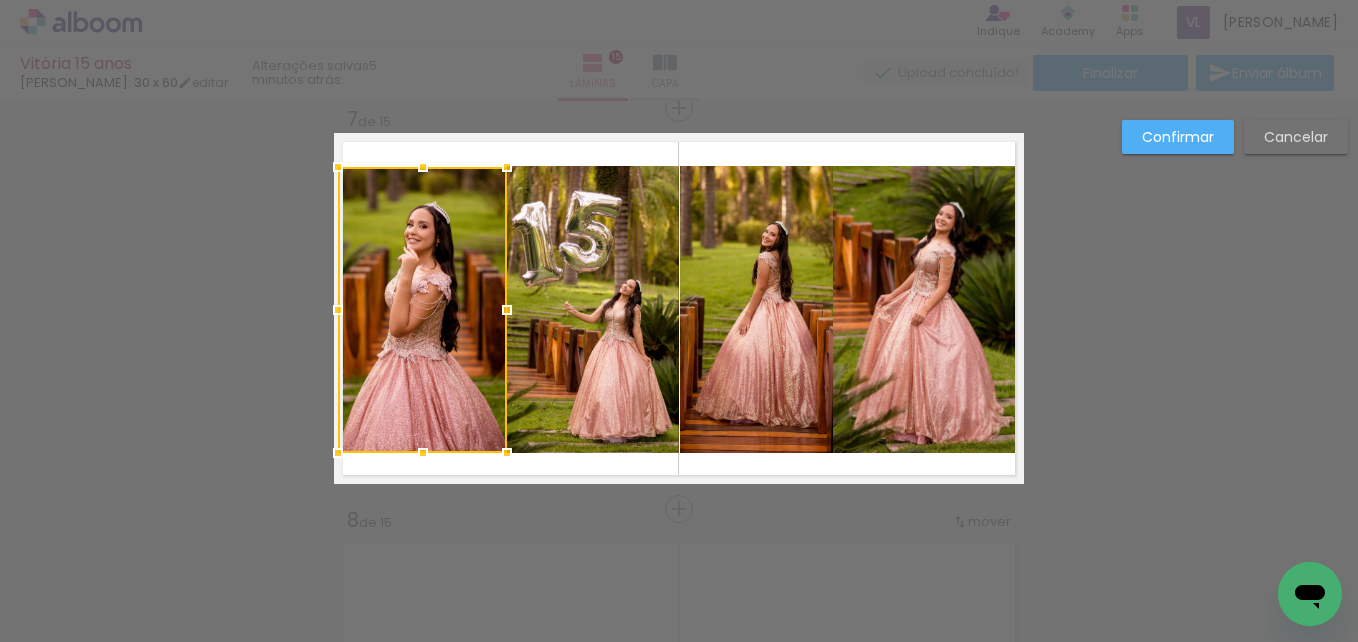 click at bounding box center (423, 167) 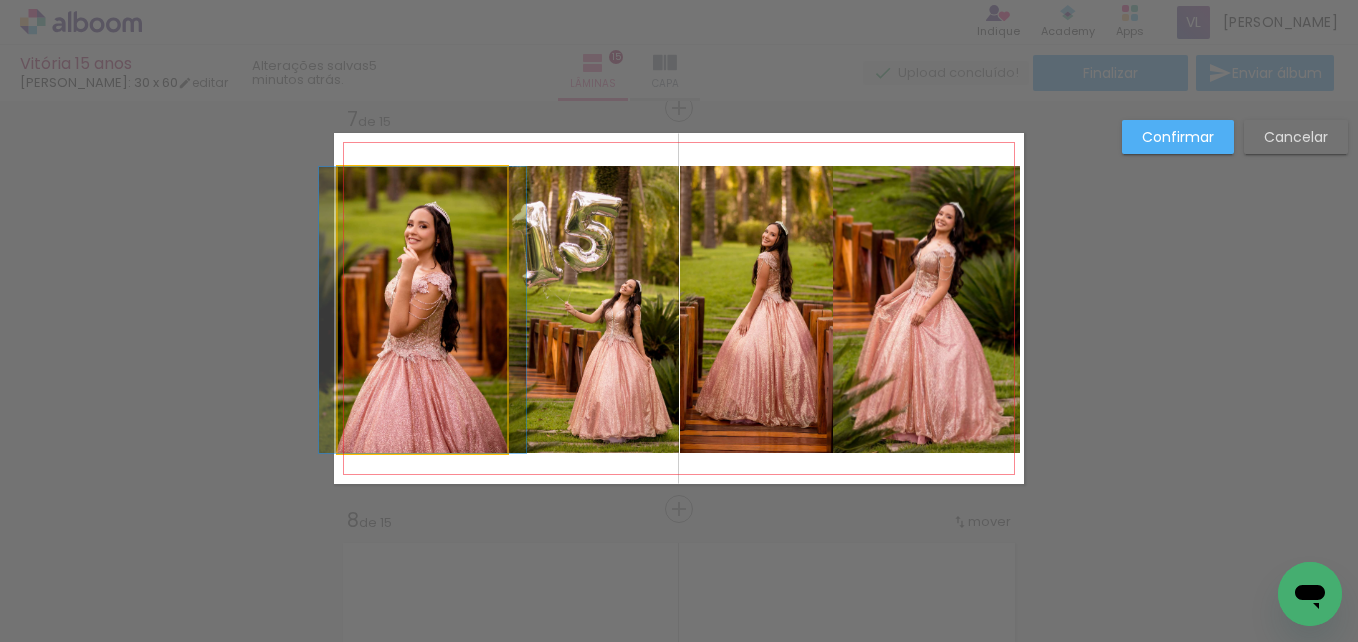 click 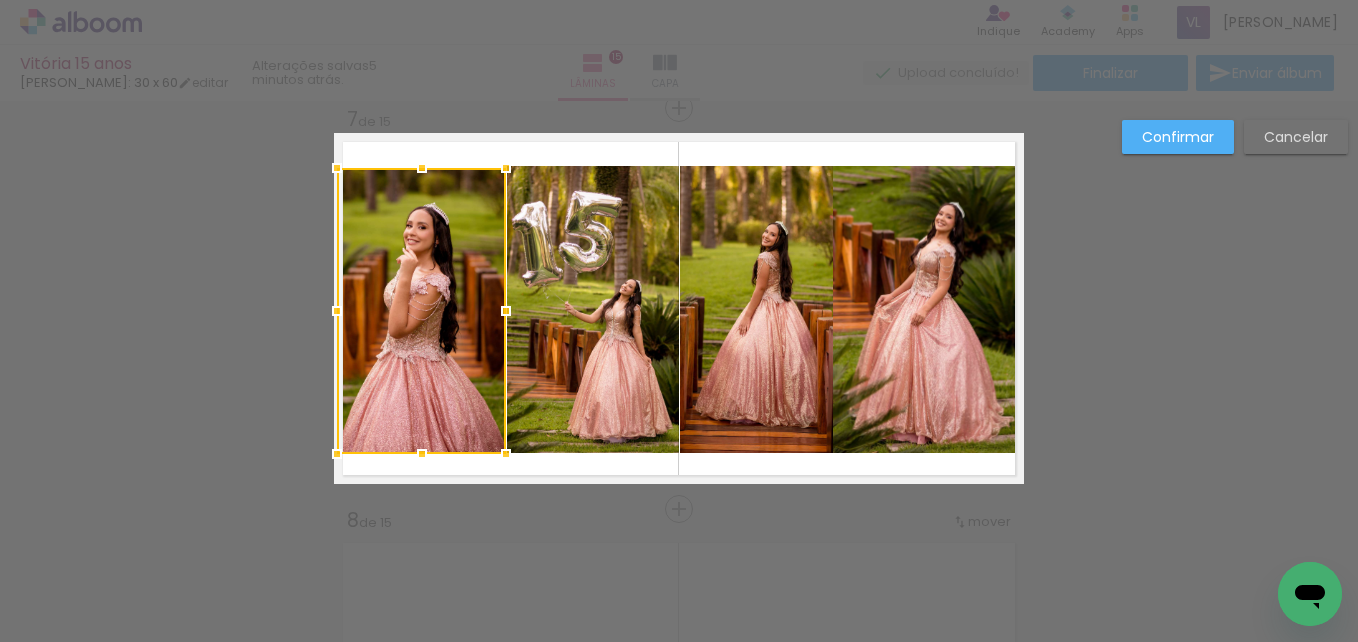 click at bounding box center (421, 311) 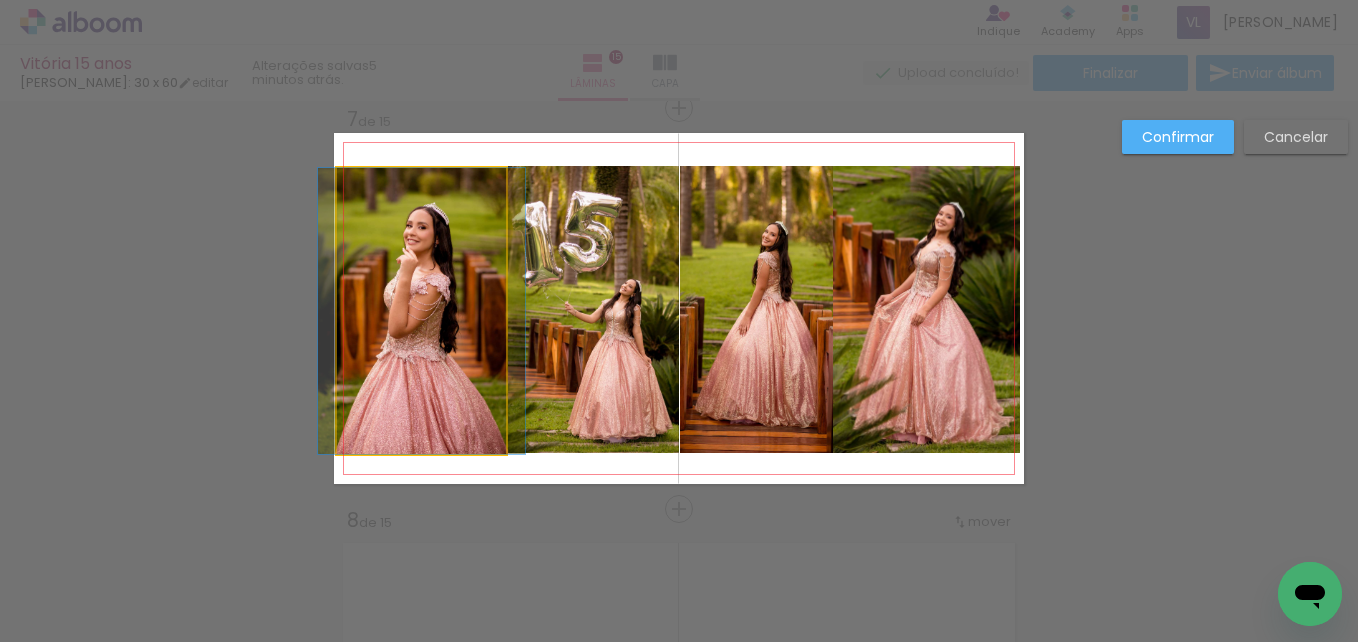 click 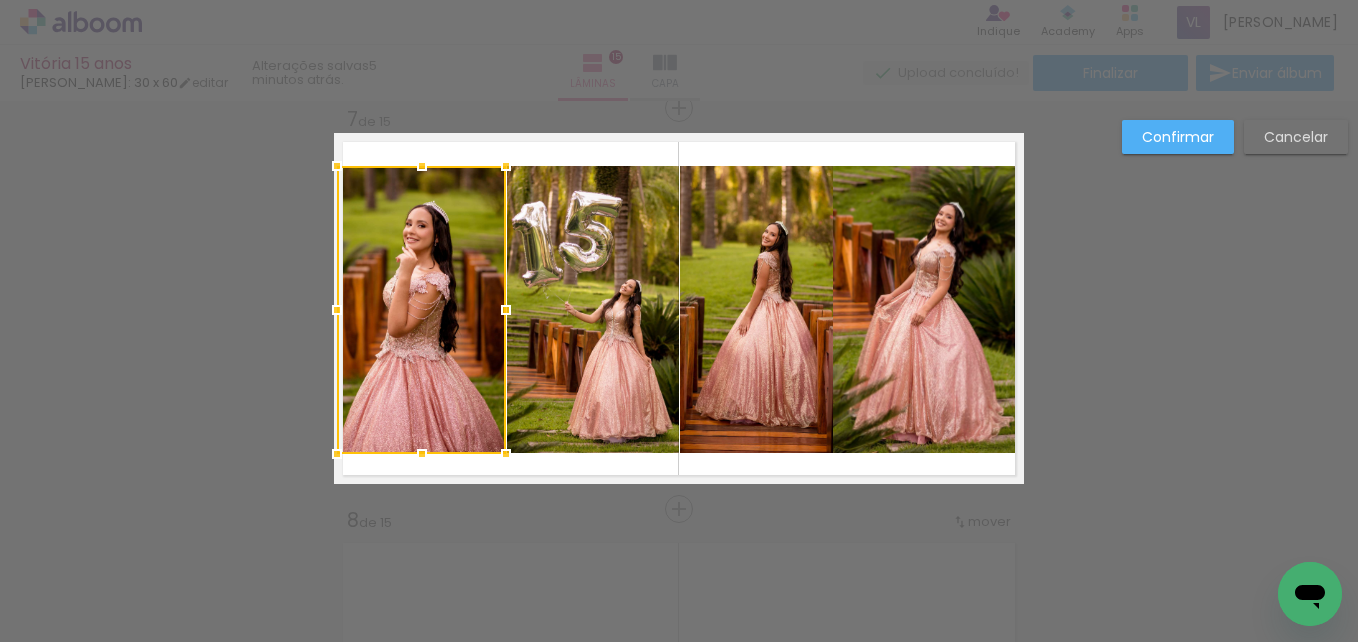 click at bounding box center (506, 166) 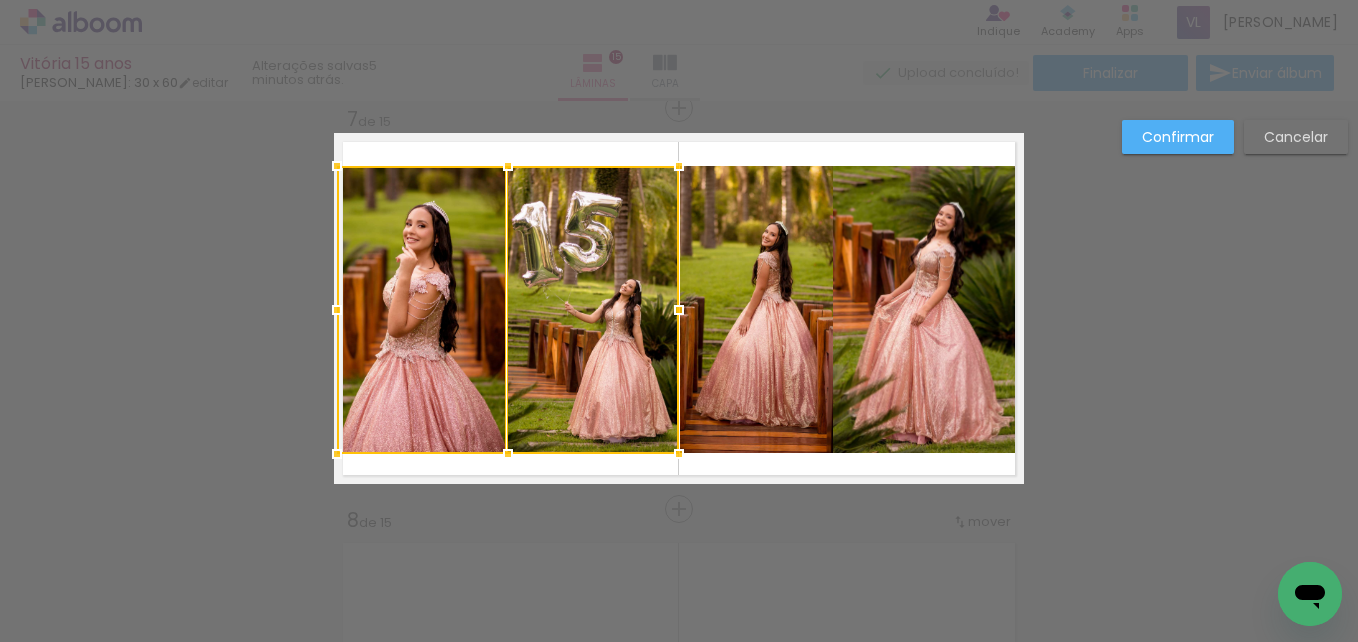 click at bounding box center (679, 308) 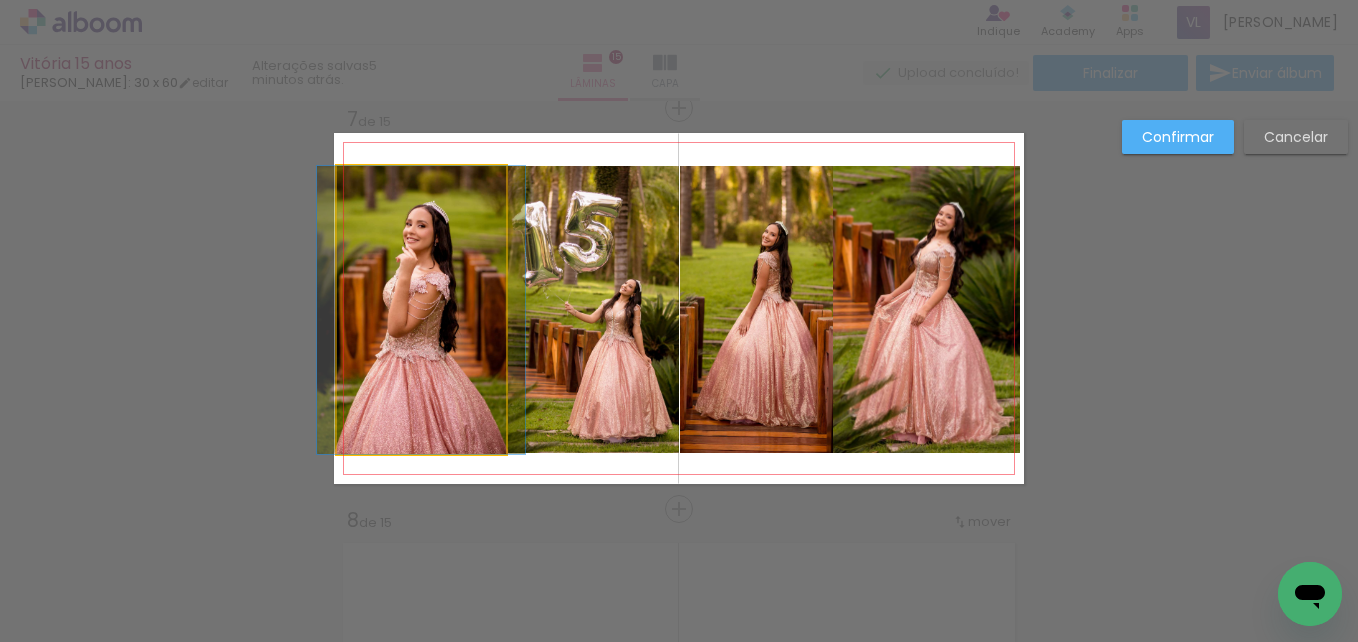 click 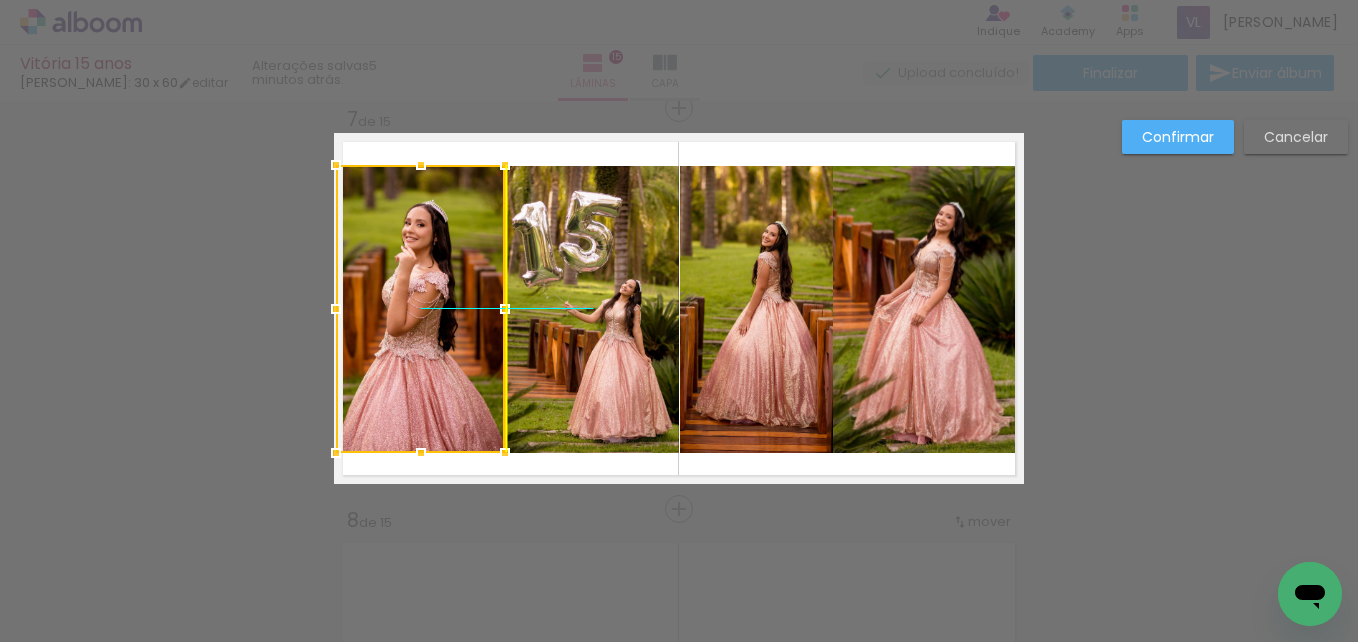 click at bounding box center [420, 309] 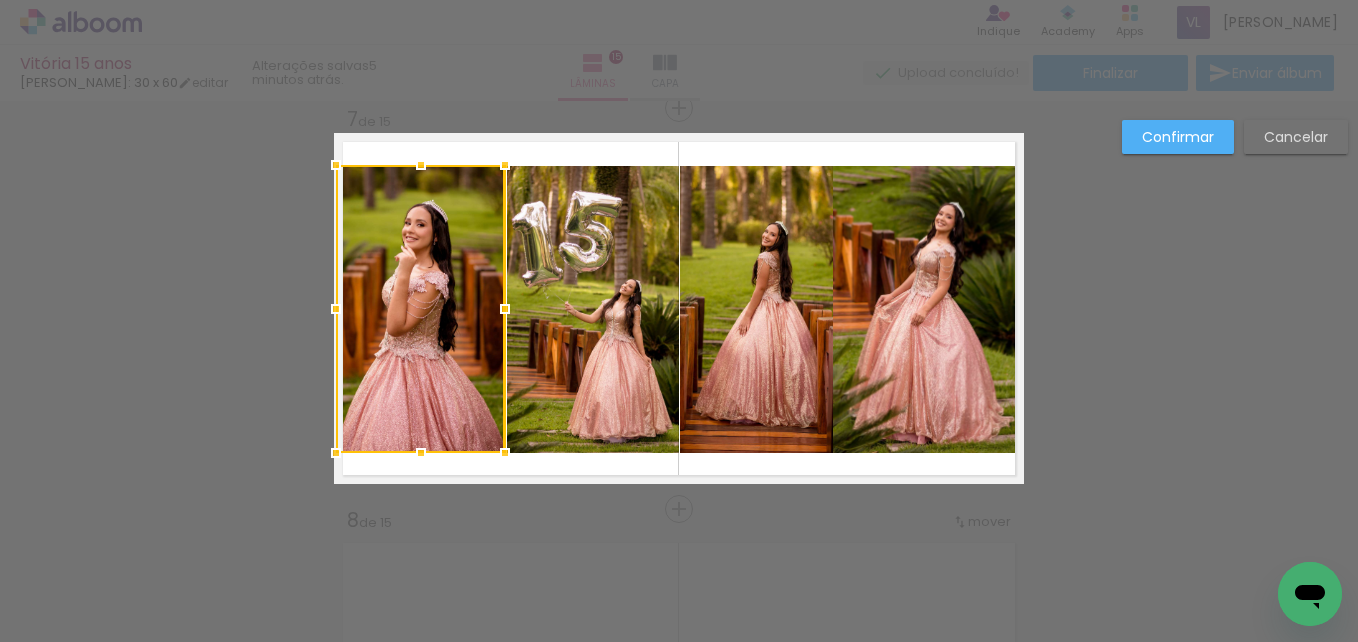 click at bounding box center [679, 308] 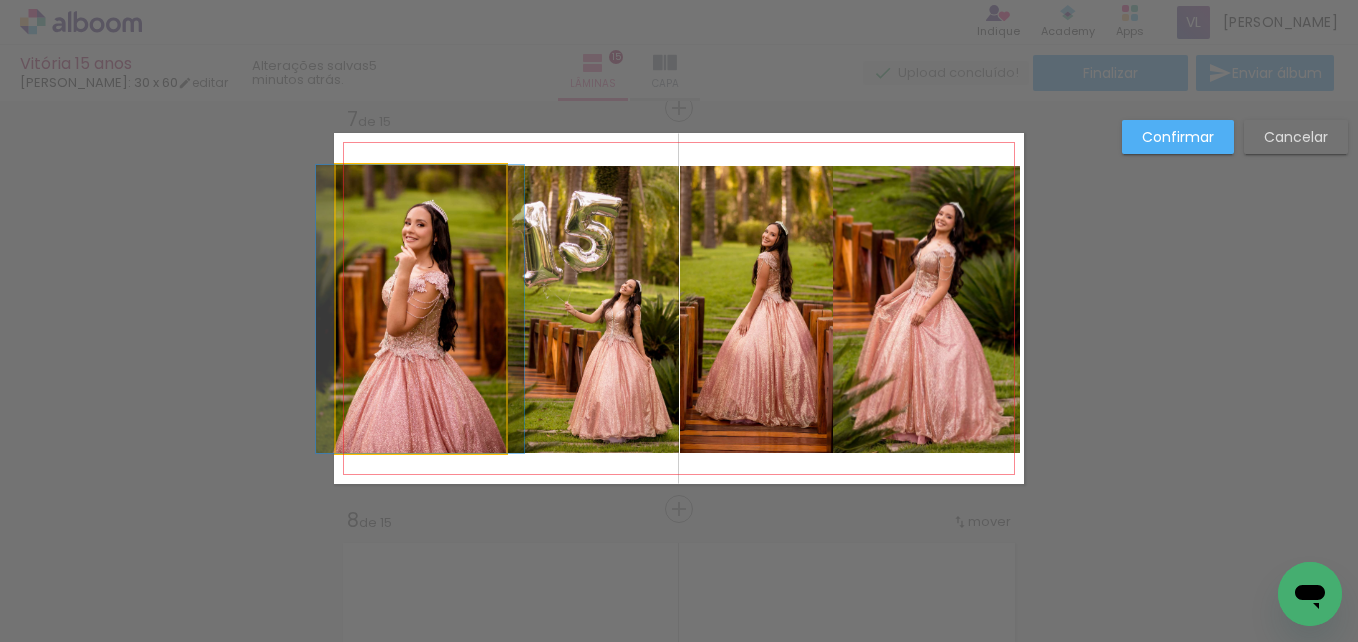 click 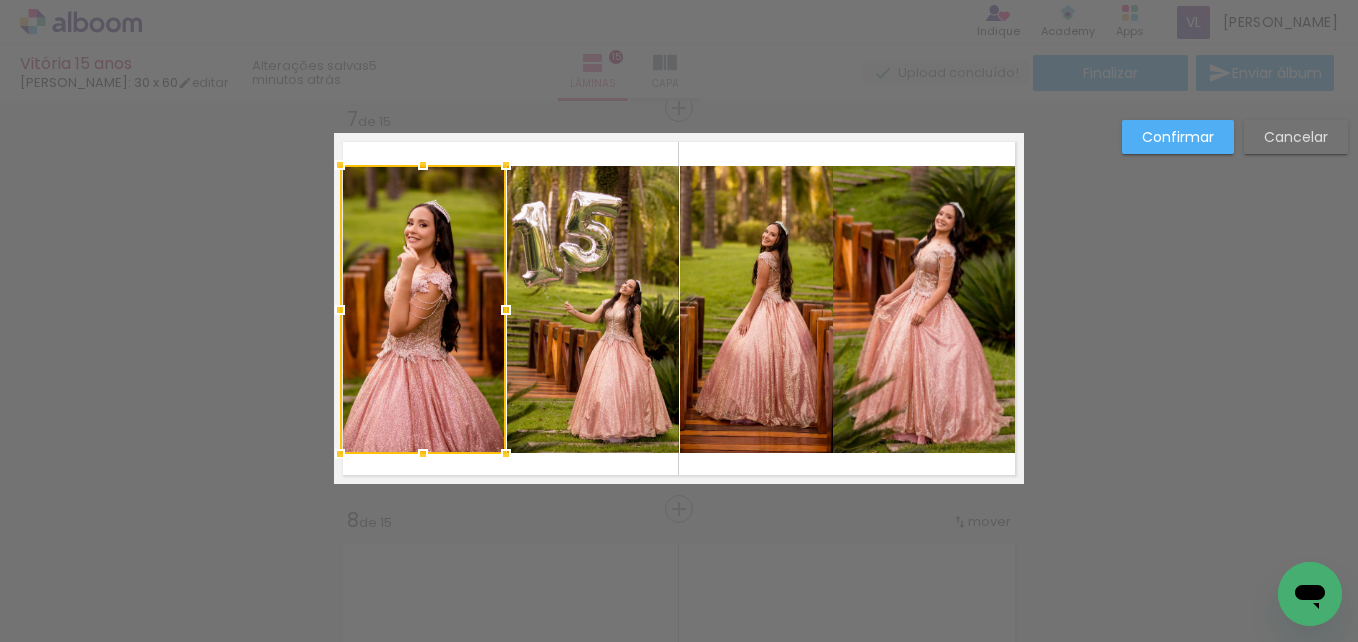 click at bounding box center [340, 165] 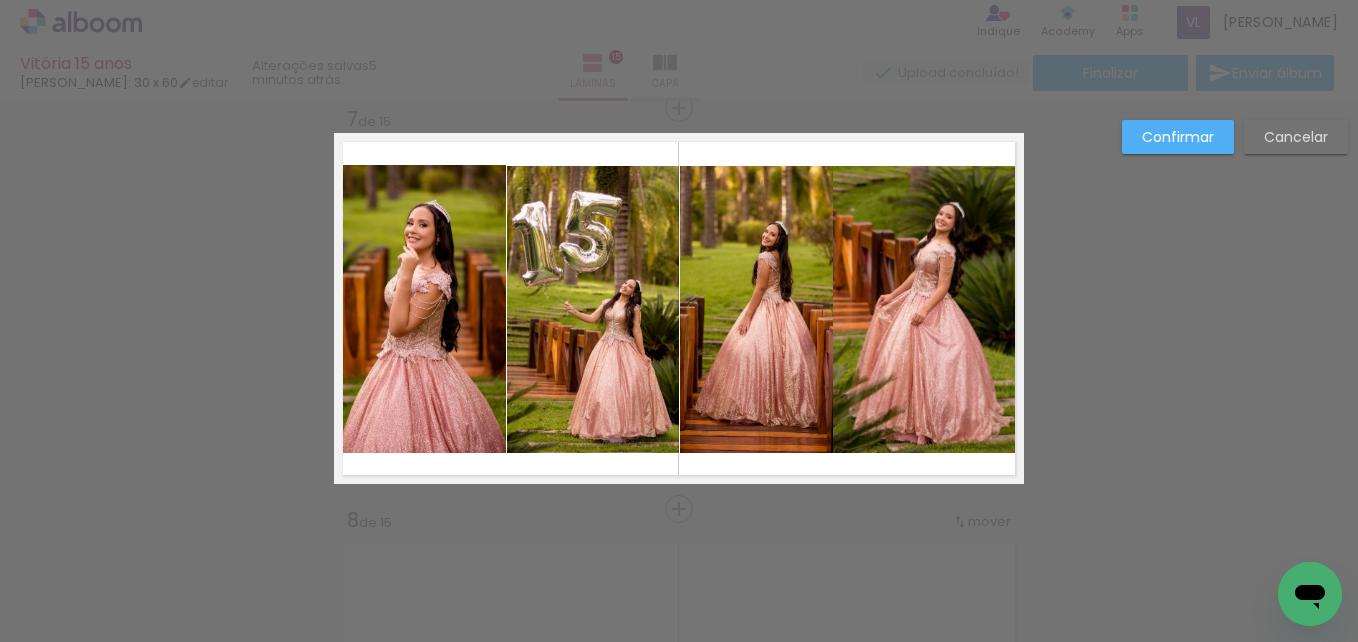 click 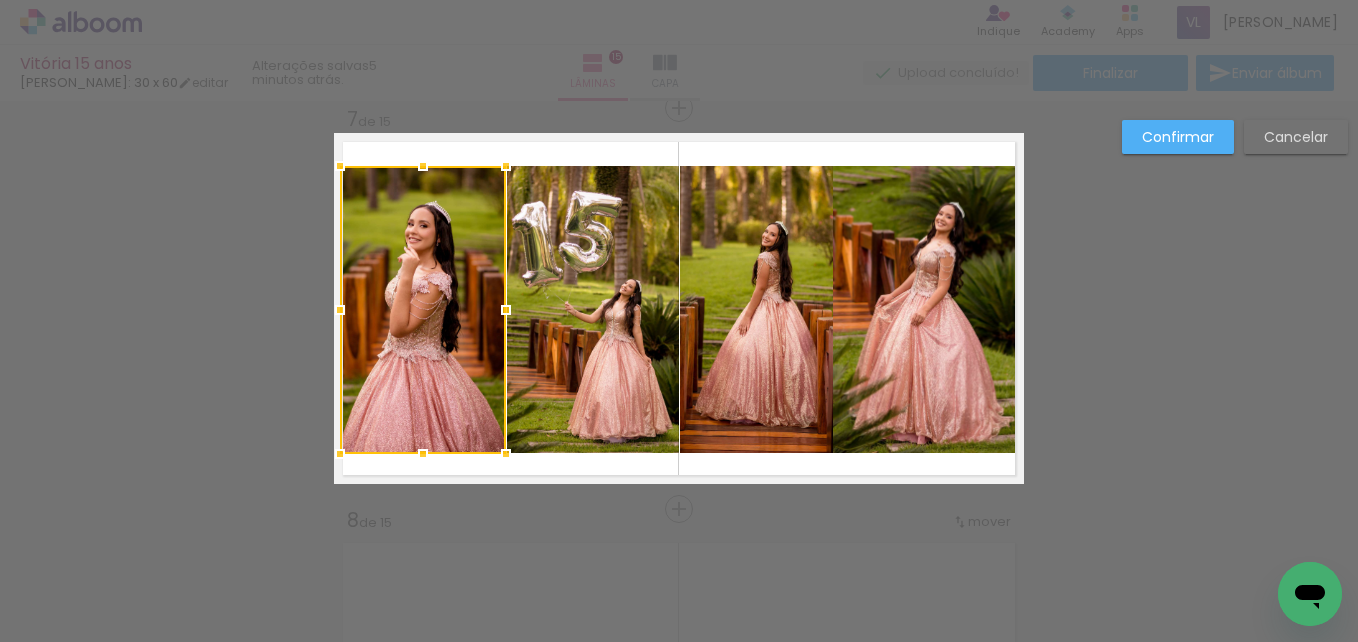 click at bounding box center (423, 166) 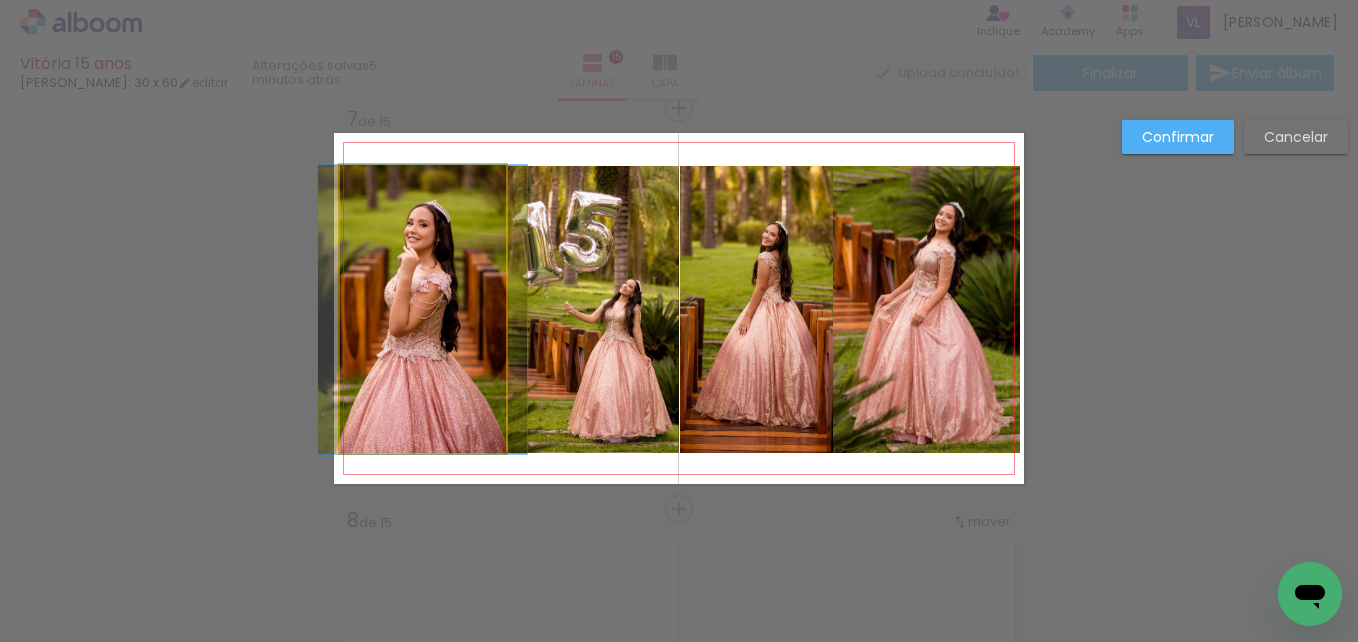 click 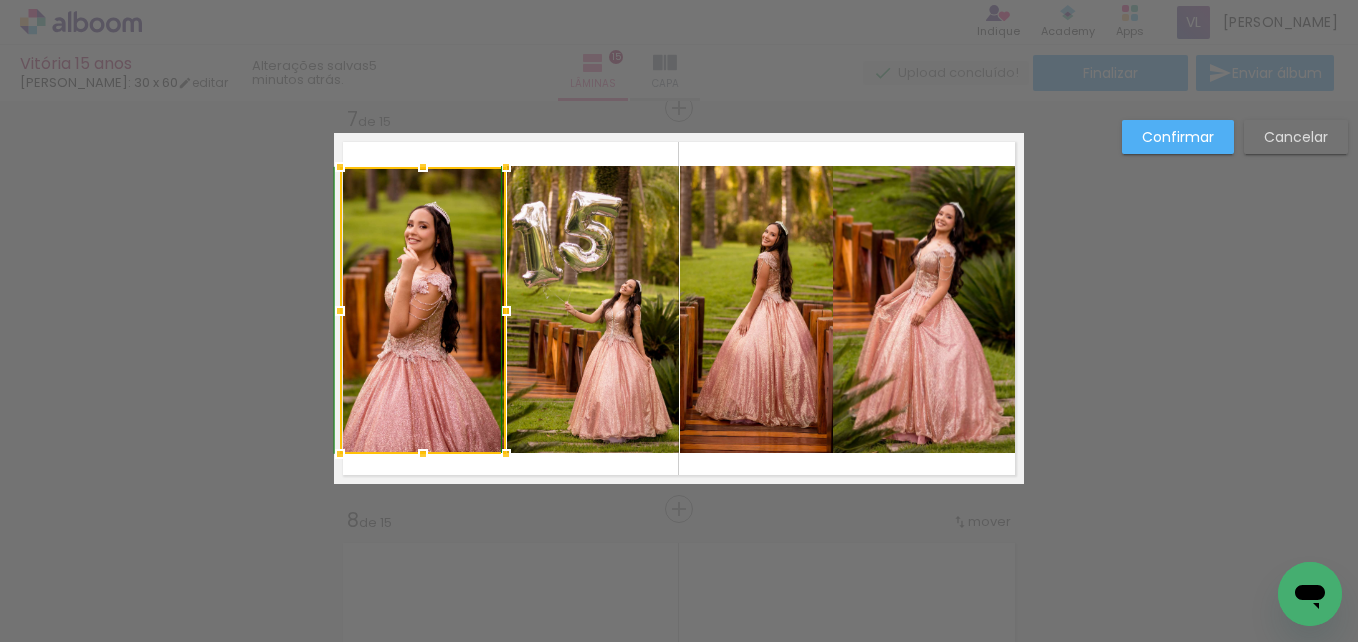 click at bounding box center (423, 167) 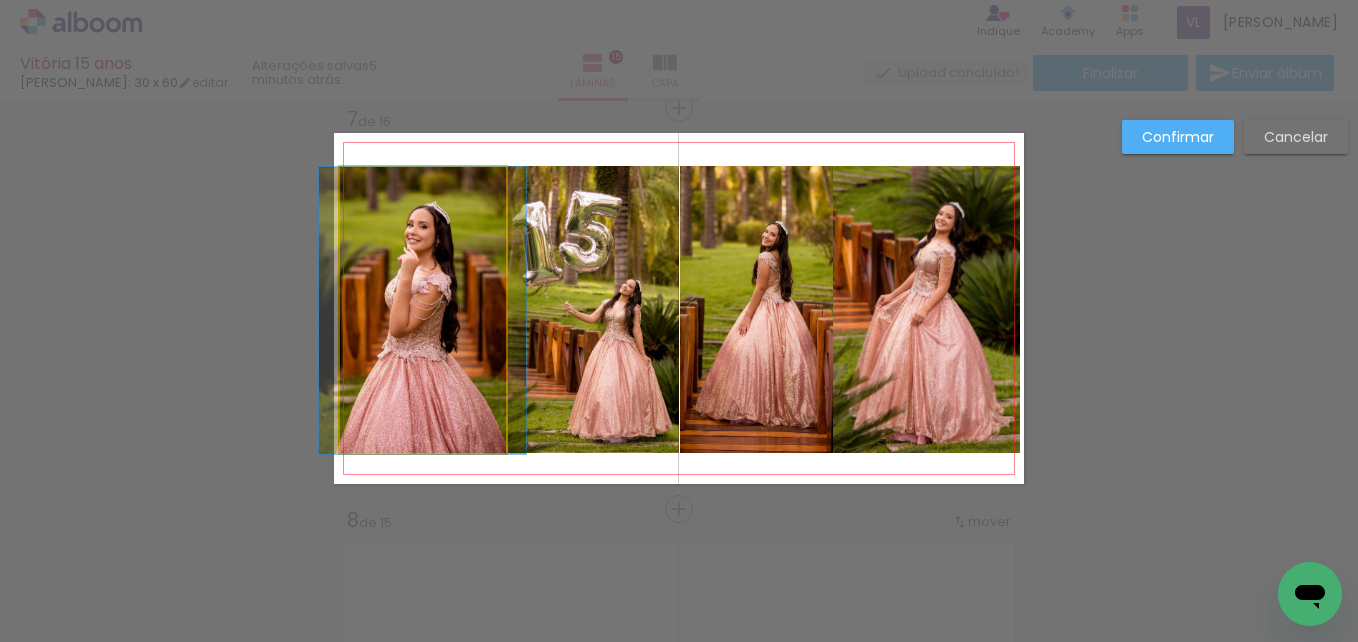 click 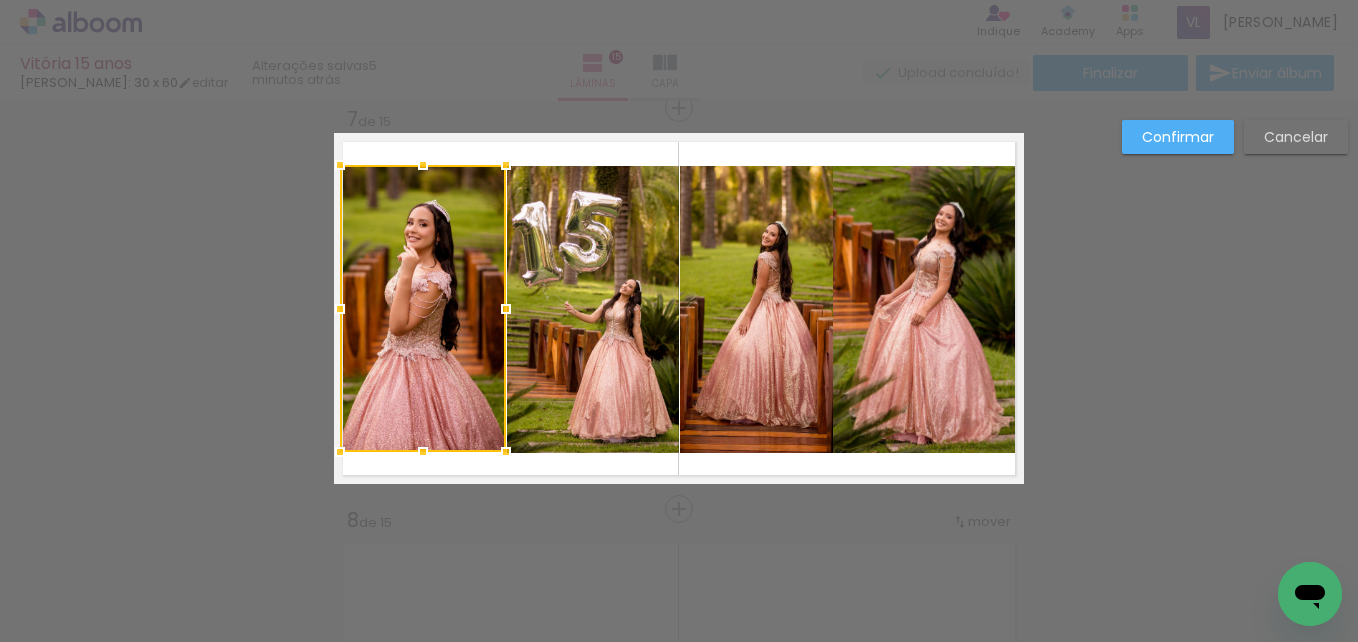 click at bounding box center (423, 308) 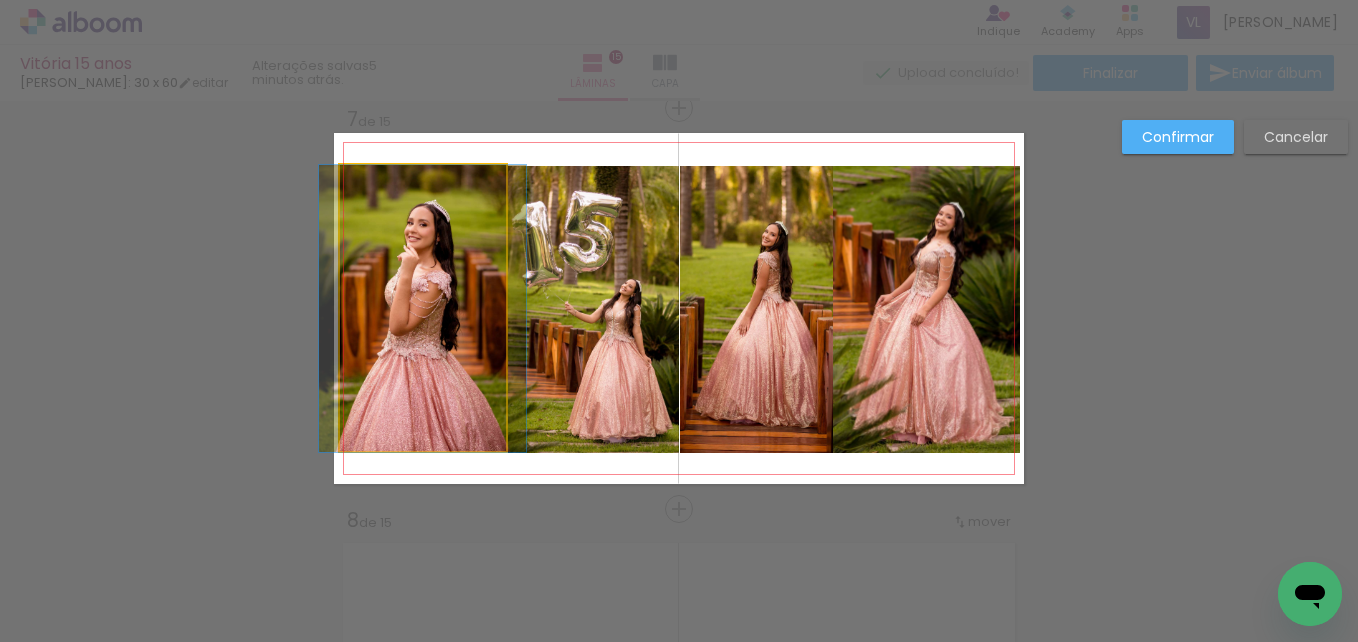 click 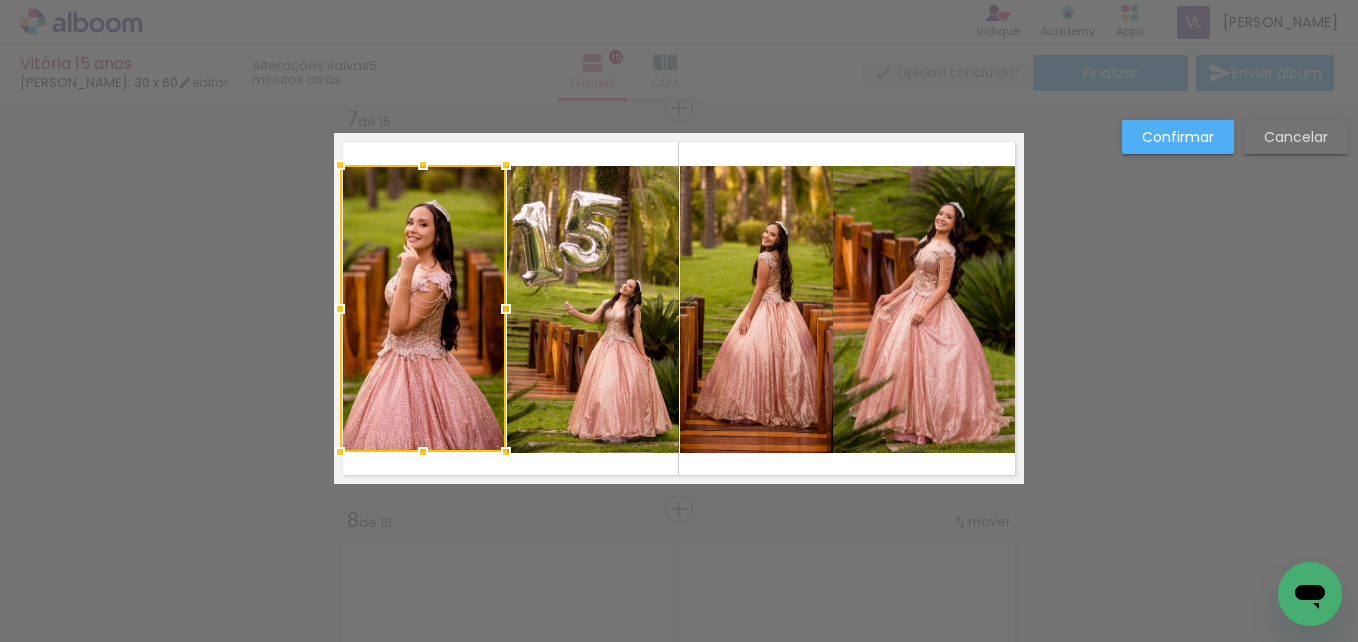 click at bounding box center (423, 308) 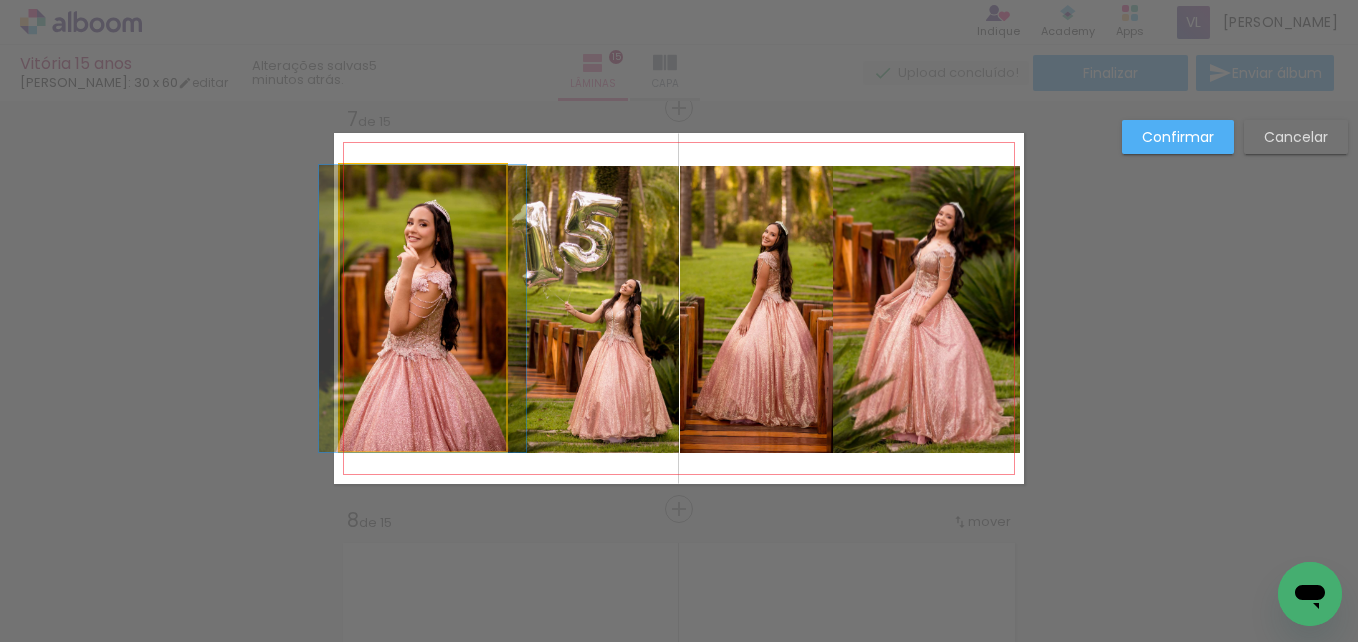 click 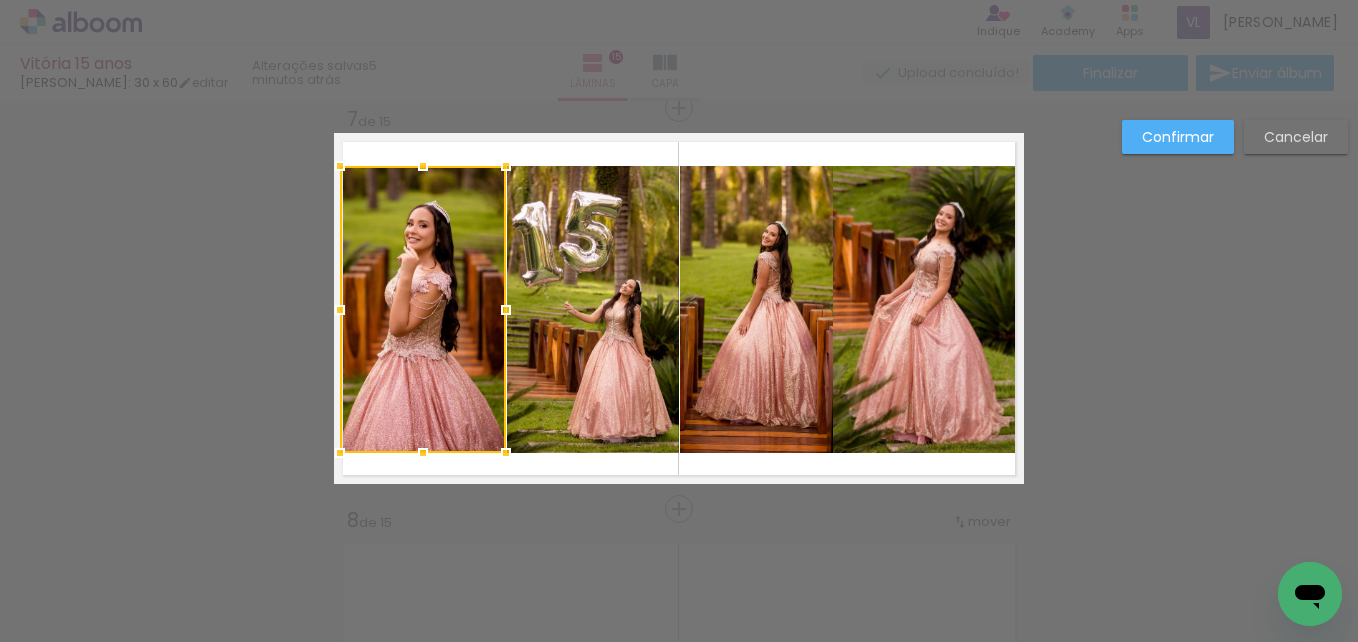 click at bounding box center (423, 309) 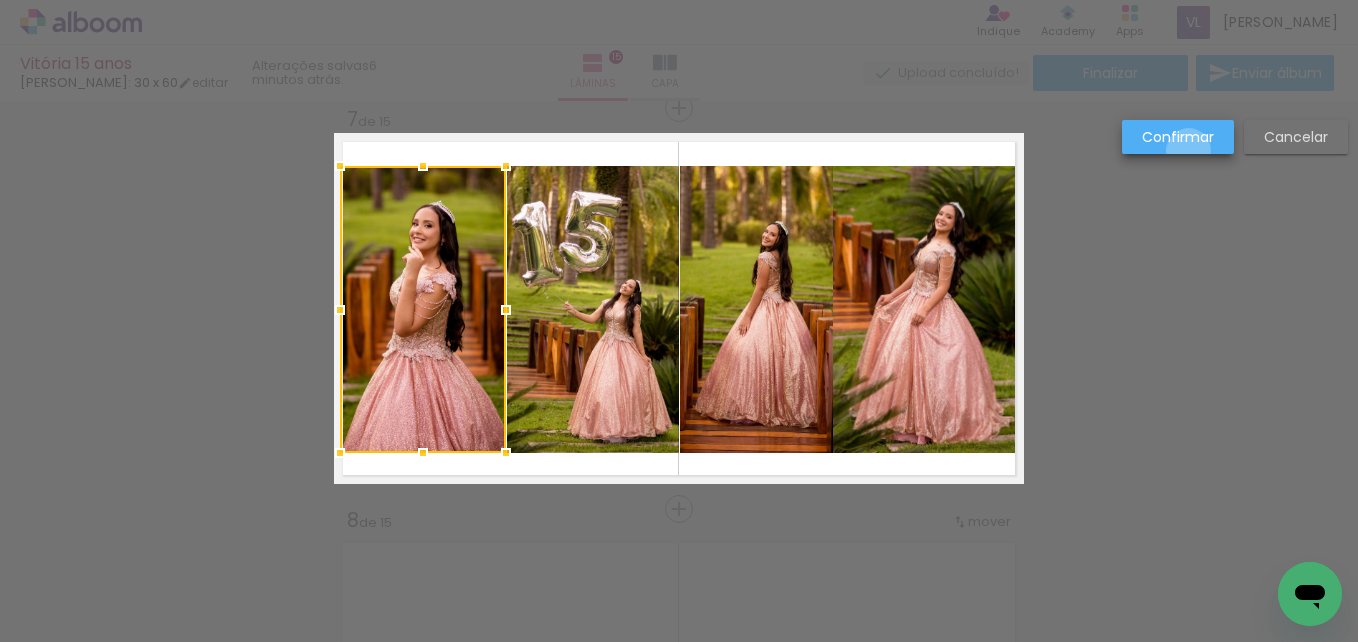 click on "Confirmar" at bounding box center [1178, 137] 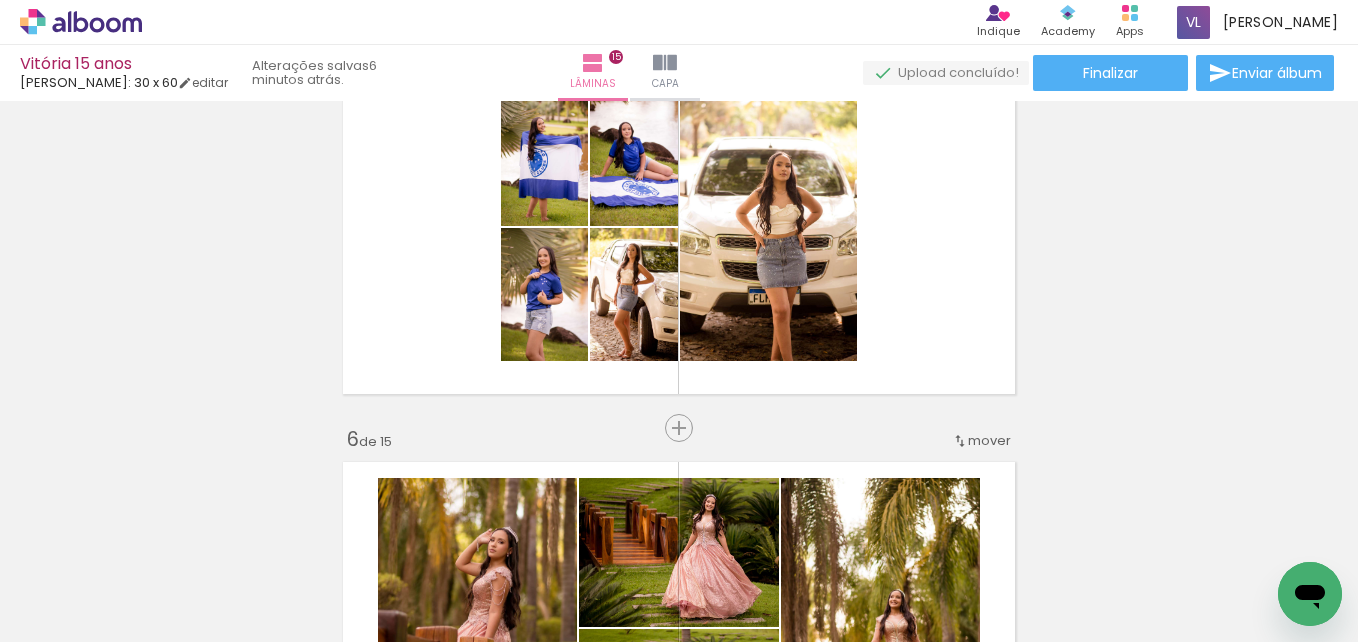 scroll, scrollTop: 1631, scrollLeft: 0, axis: vertical 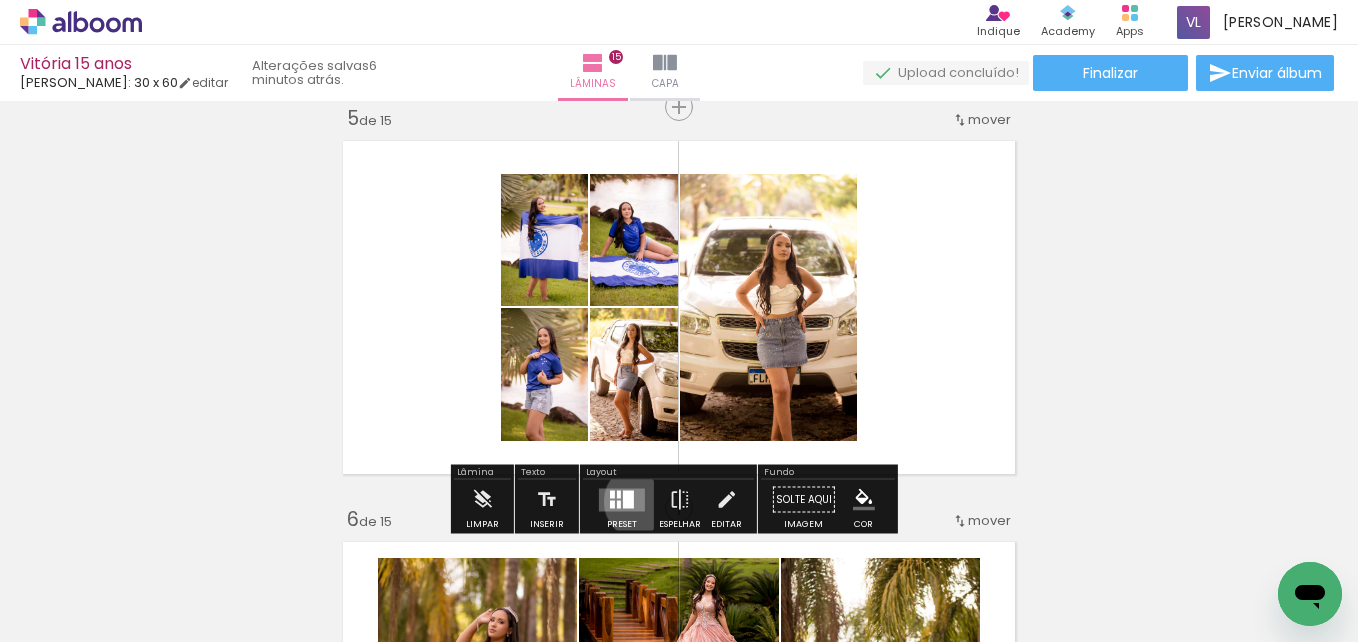 click at bounding box center [622, 499] 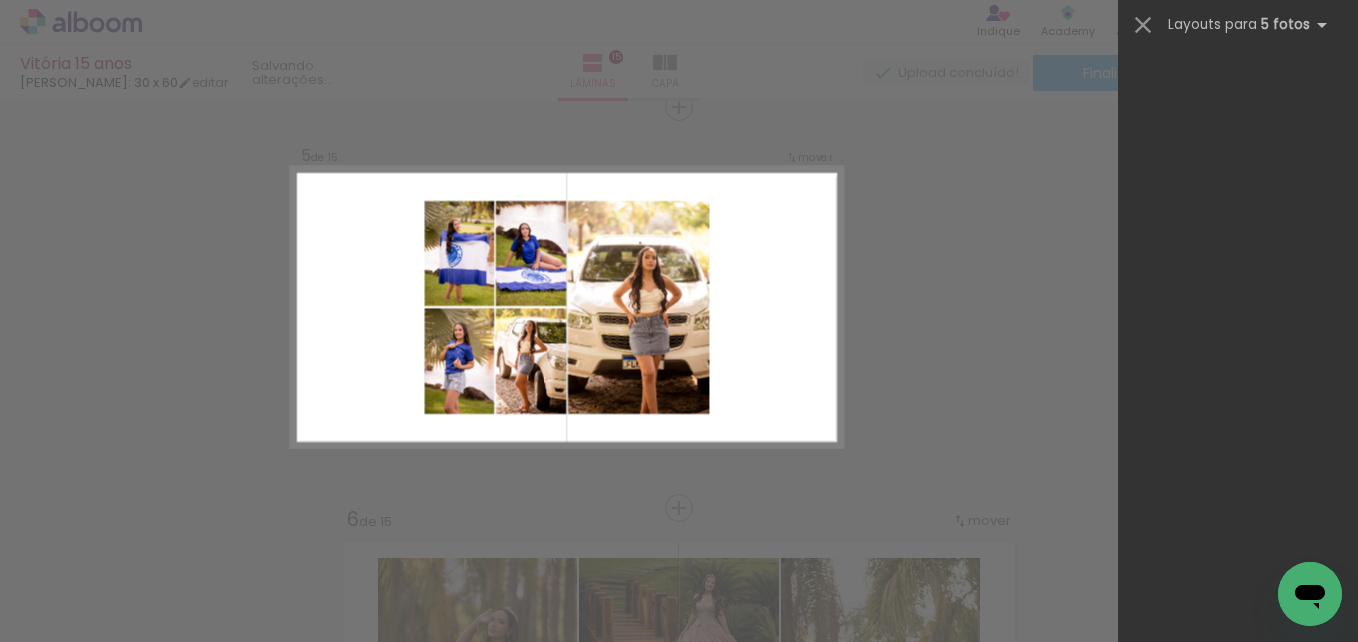 scroll, scrollTop: 0, scrollLeft: 0, axis: both 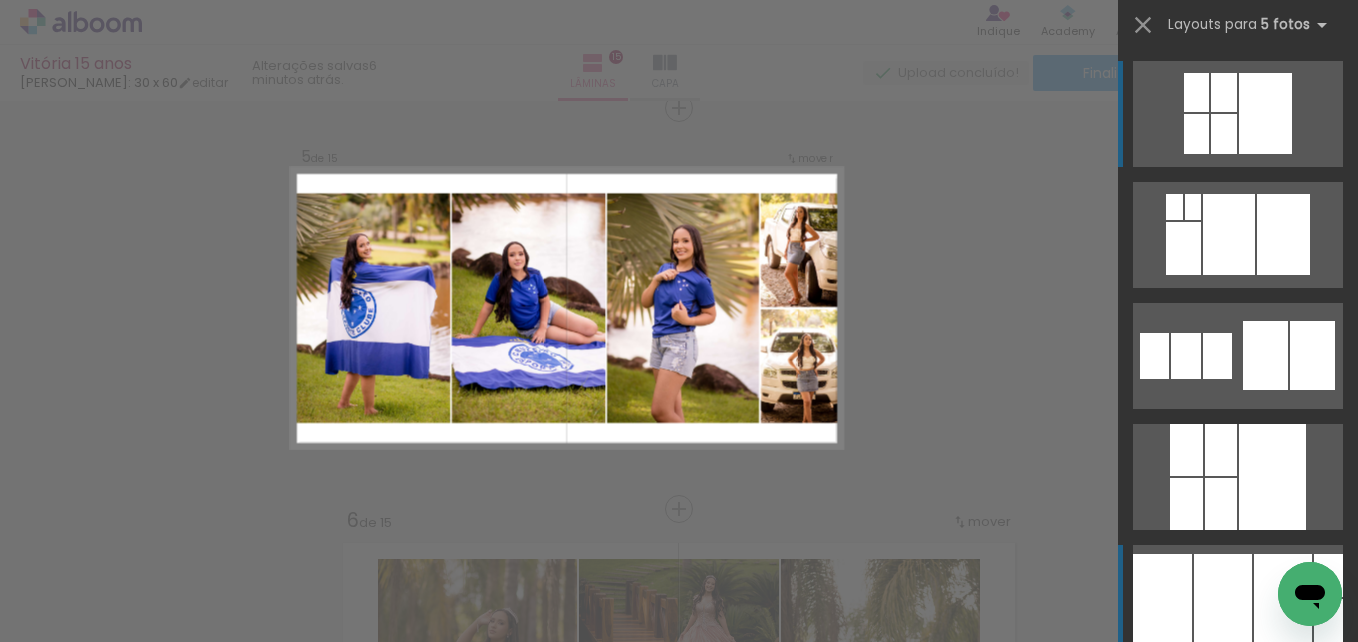 click at bounding box center [1223, 598] 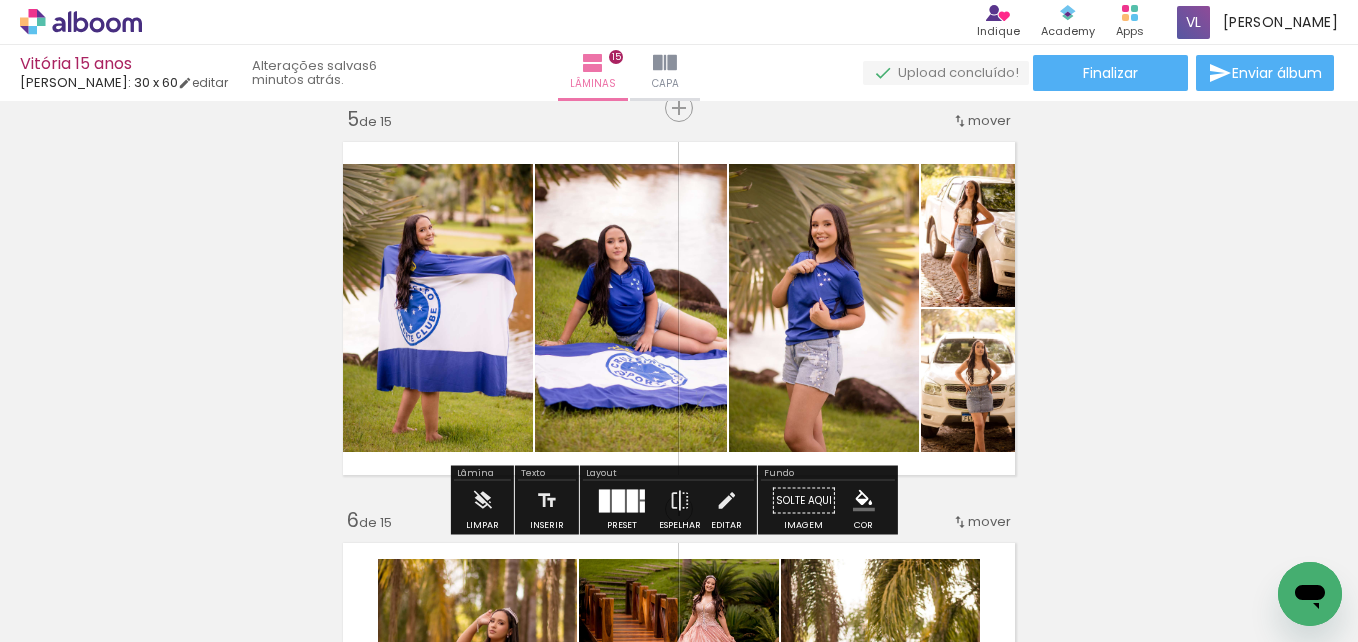 click on "Inserir lâmina 1  de 15  Inserir lâmina 2  de 15  Inserir lâmina 3  de 15  Inserir lâmina 4  de 15  Inserir lâmina 5  de 15  Inserir lâmina 6  de 15  Inserir lâmina 7  de 15  Inserir lâmina 8  de 15  Inserir lâmina 9  de 15  Inserir lâmina 10  de 15  Inserir lâmina 11  de 15  Inserir lâmina 12  de 15  Inserir lâmina 13  de 15  Inserir lâmina 14  de 15  Inserir lâmina 15  de 15" at bounding box center (679, 1686) 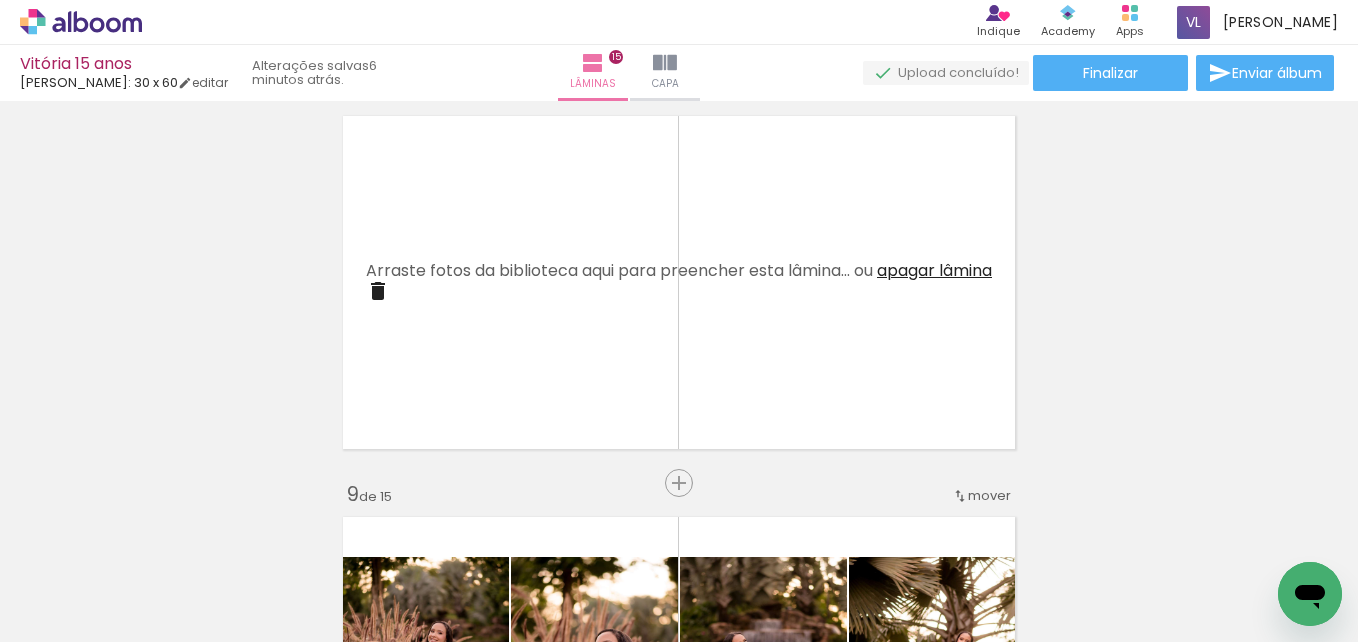 scroll, scrollTop: 2872, scrollLeft: 0, axis: vertical 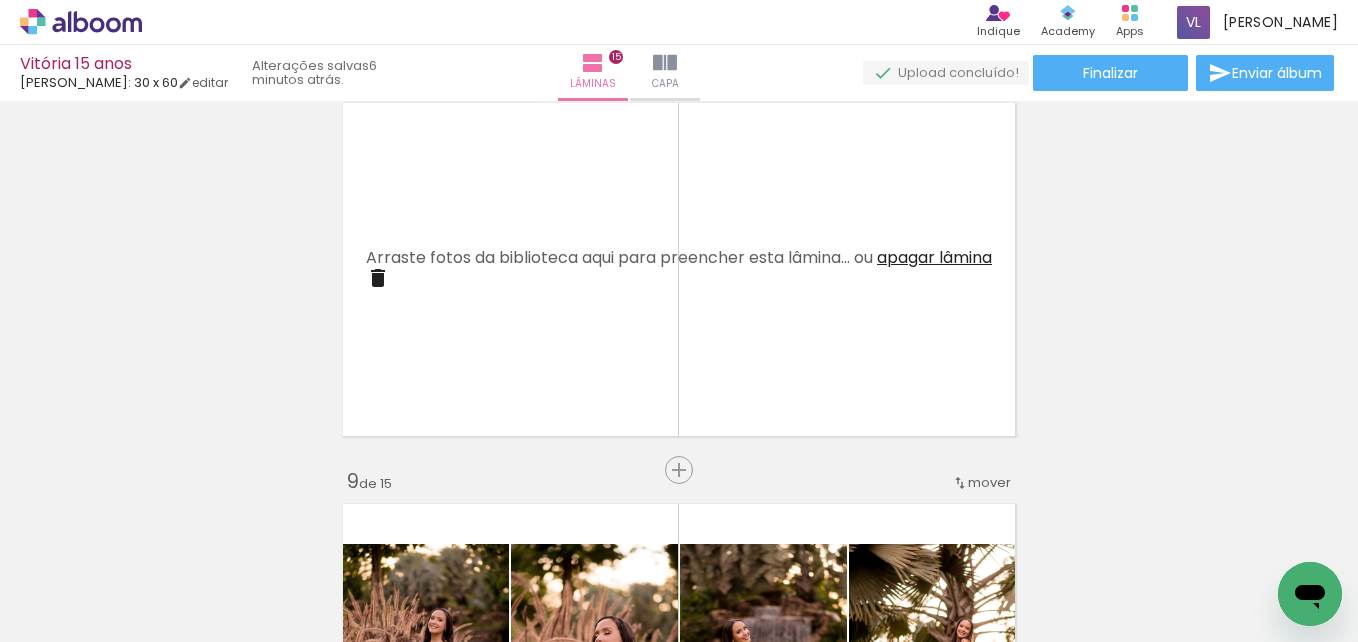 click at bounding box center (378, 278) 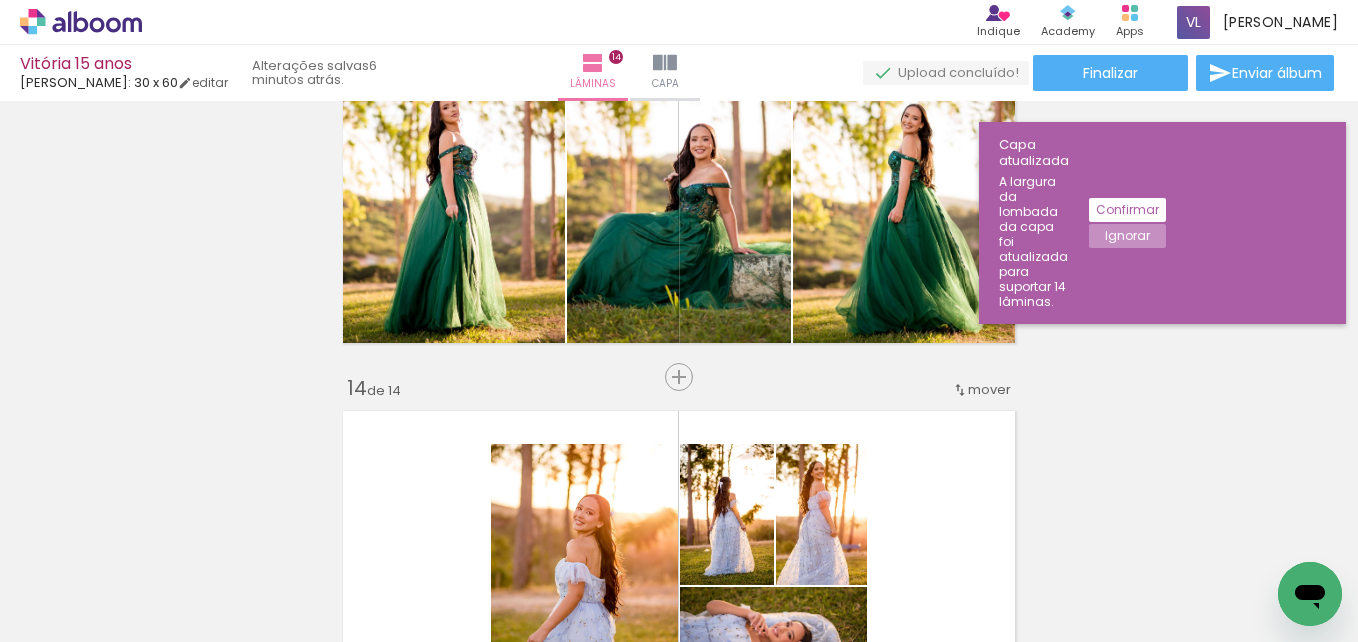 scroll, scrollTop: 5233, scrollLeft: 0, axis: vertical 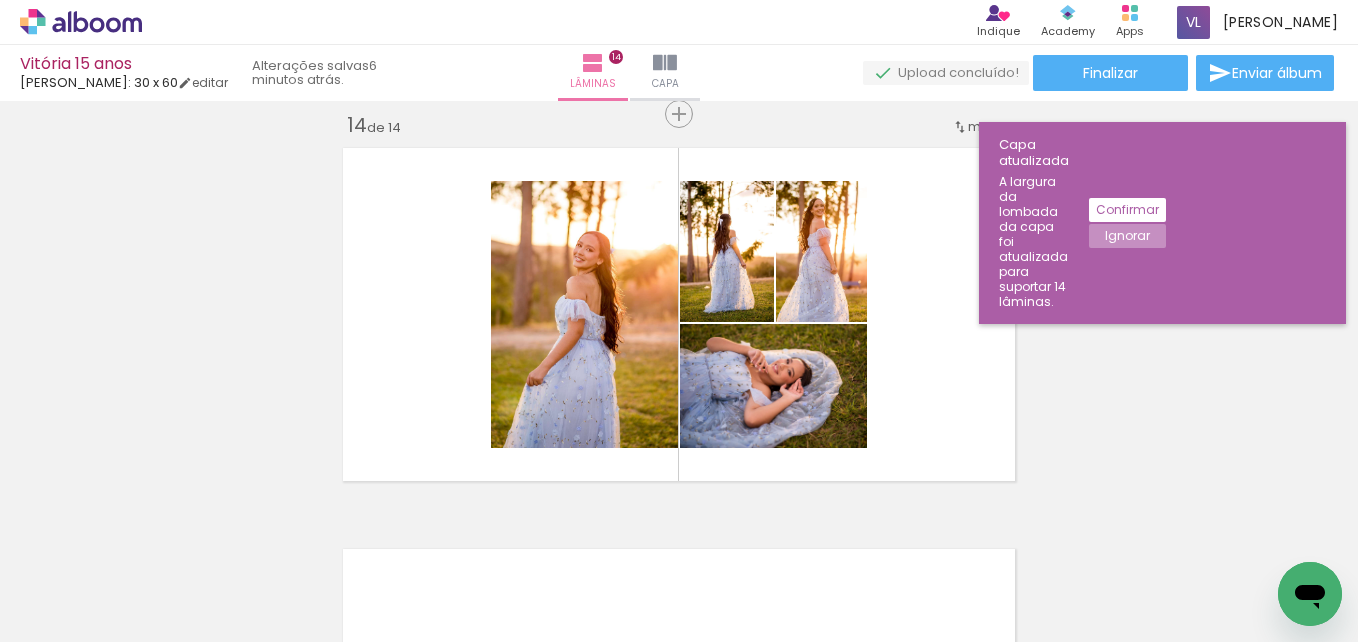 click on "Inserir lâmina 1  de 14  Inserir lâmina 2  de 14  Inserir lâmina 3  de 14  Inserir lâmina 4  de 14  Inserir lâmina 5  de 14  Inserir lâmina 6  de 14  Inserir lâmina 7  de 14  Inserir lâmina 8  de 14  Inserir lâmina 9  de 14  Inserir lâmina 10  de 14  Inserir lâmina 11  de 14  Inserir lâmina 12  de 14  Inserir lâmina 13  de 14  Inserir lâmina 14  de 14" at bounding box center [679, -2117] 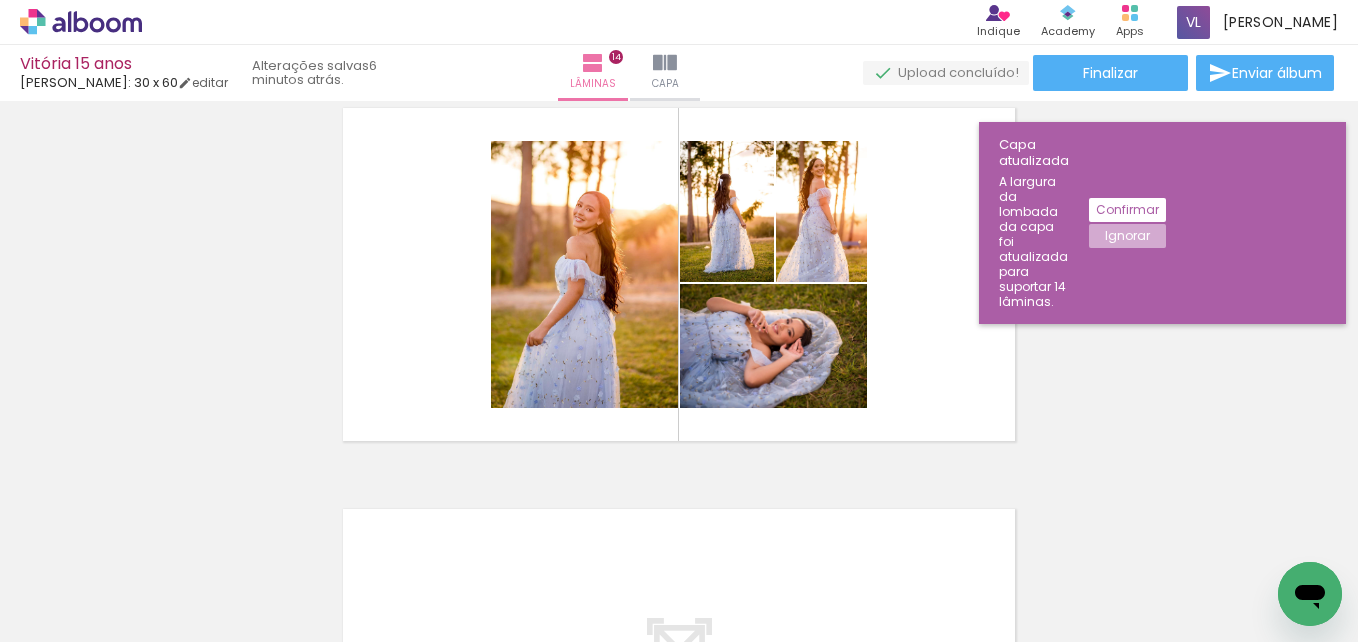 click on "Ignorar" 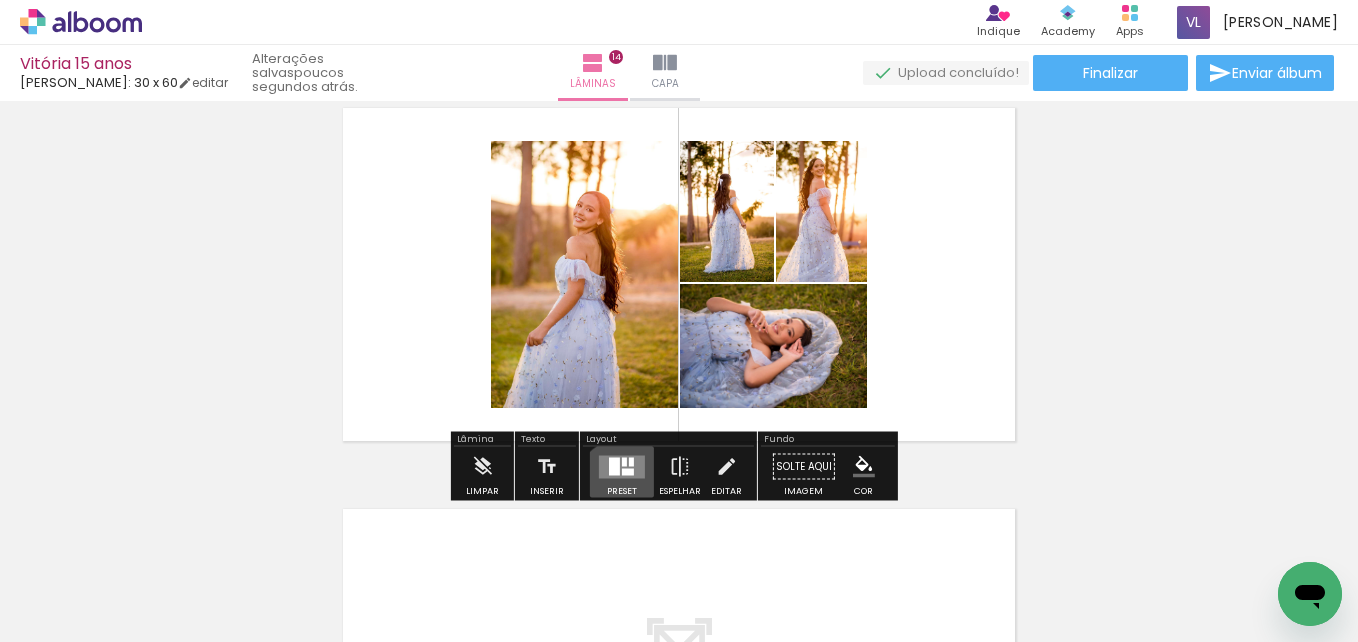 click on "Preset" at bounding box center [622, 491] 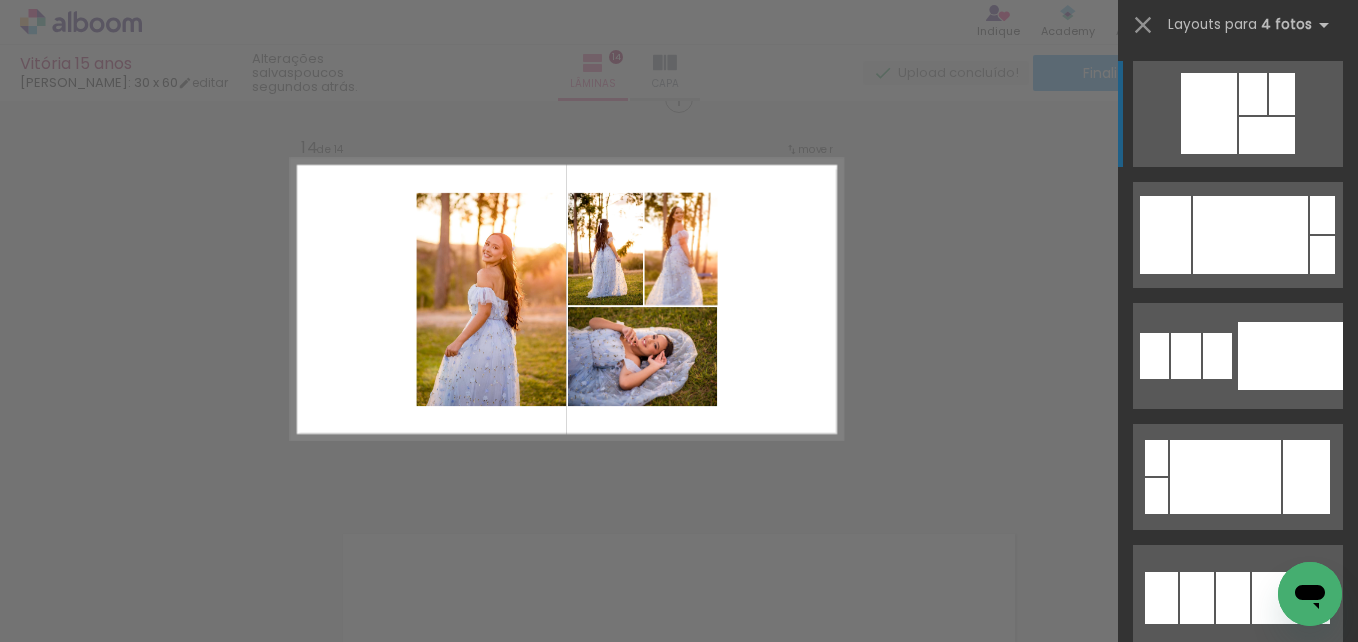 scroll, scrollTop: 5239, scrollLeft: 0, axis: vertical 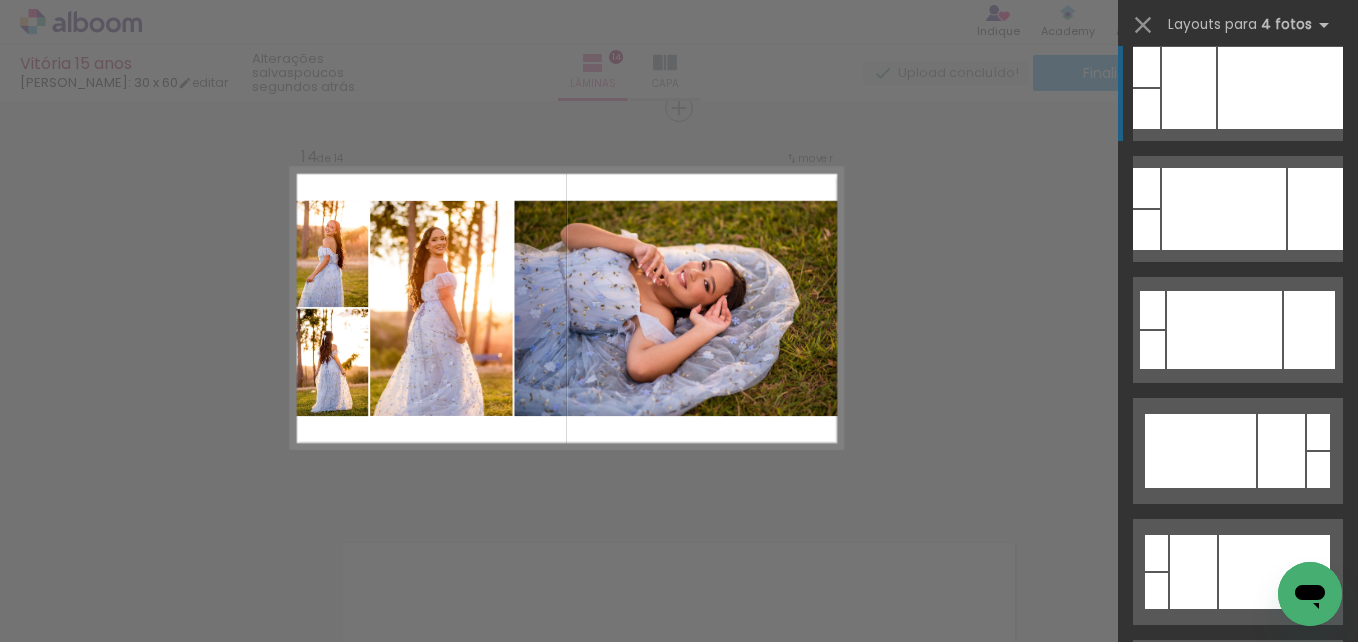click at bounding box center [1225, 1056] 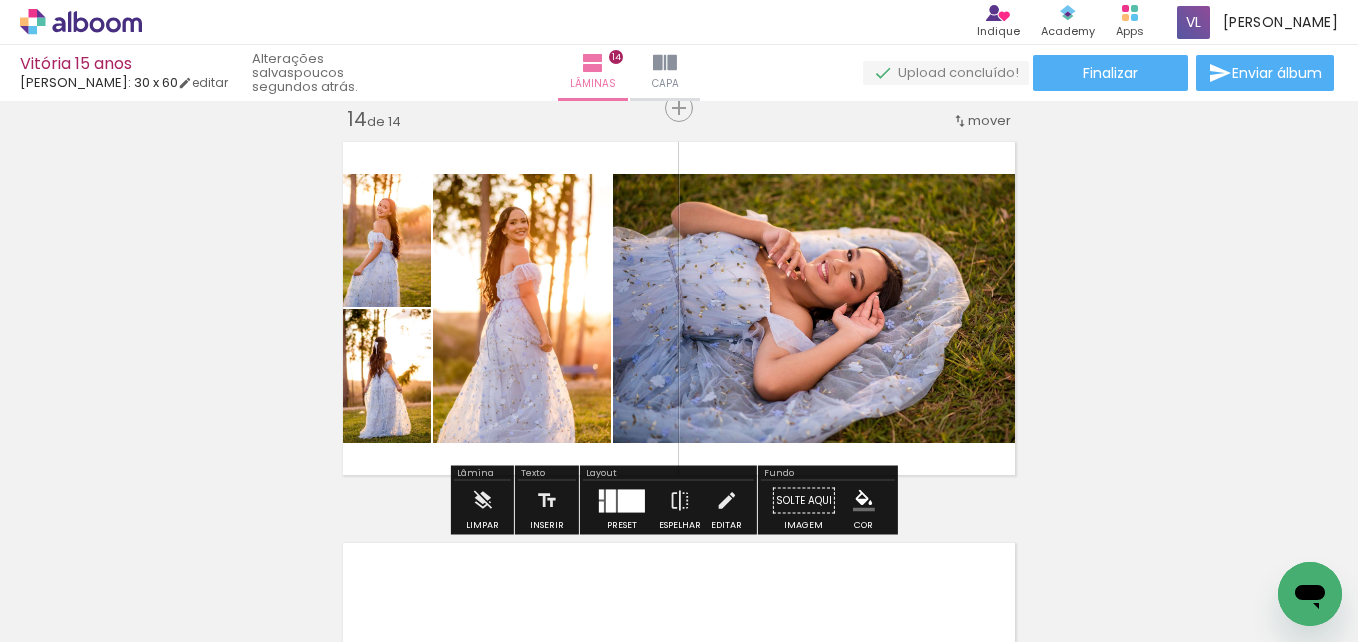 click on "Inserir lâmina 1  de 14  Inserir lâmina 2  de 14  Inserir lâmina 3  de 14  Inserir lâmina 4  de 14  Inserir lâmina 5  de 14  Inserir lâmina 6  de 14  Inserir lâmina 7  de 14  Inserir lâmina 8  de 14  Inserir lâmina 9  de 14  Inserir lâmina 10  de 14  Inserir lâmina 11  de 14  Inserir lâmina 12  de 14  Inserir lâmina 13  de 14  Inserir lâmina 14  de 14" at bounding box center (679, -2123) 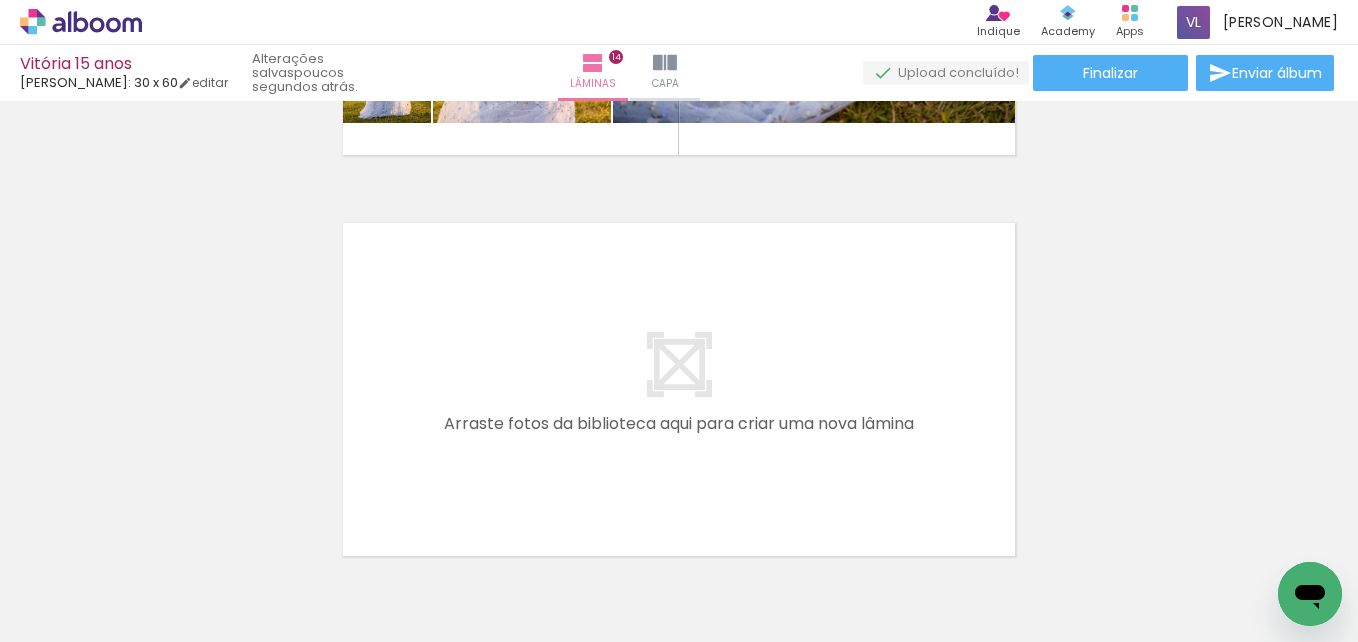 scroll, scrollTop: 5599, scrollLeft: 0, axis: vertical 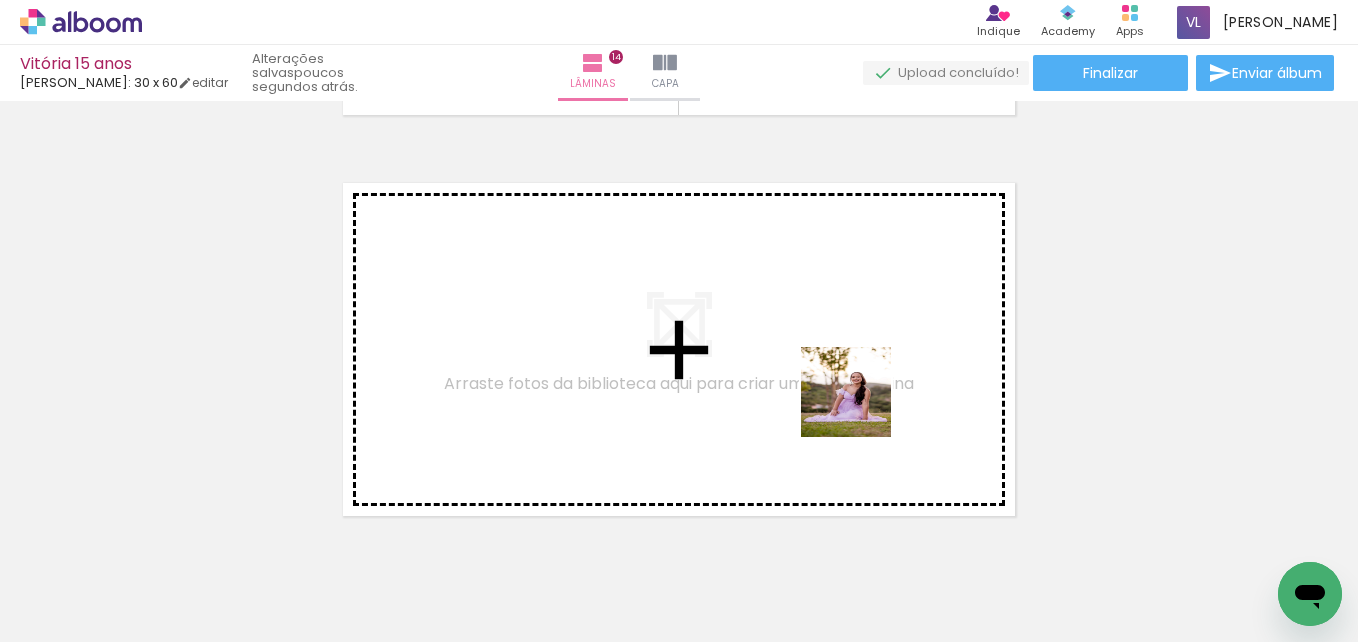 drag, startPoint x: 966, startPoint y: 591, endPoint x: 849, endPoint y: 593, distance: 117.01709 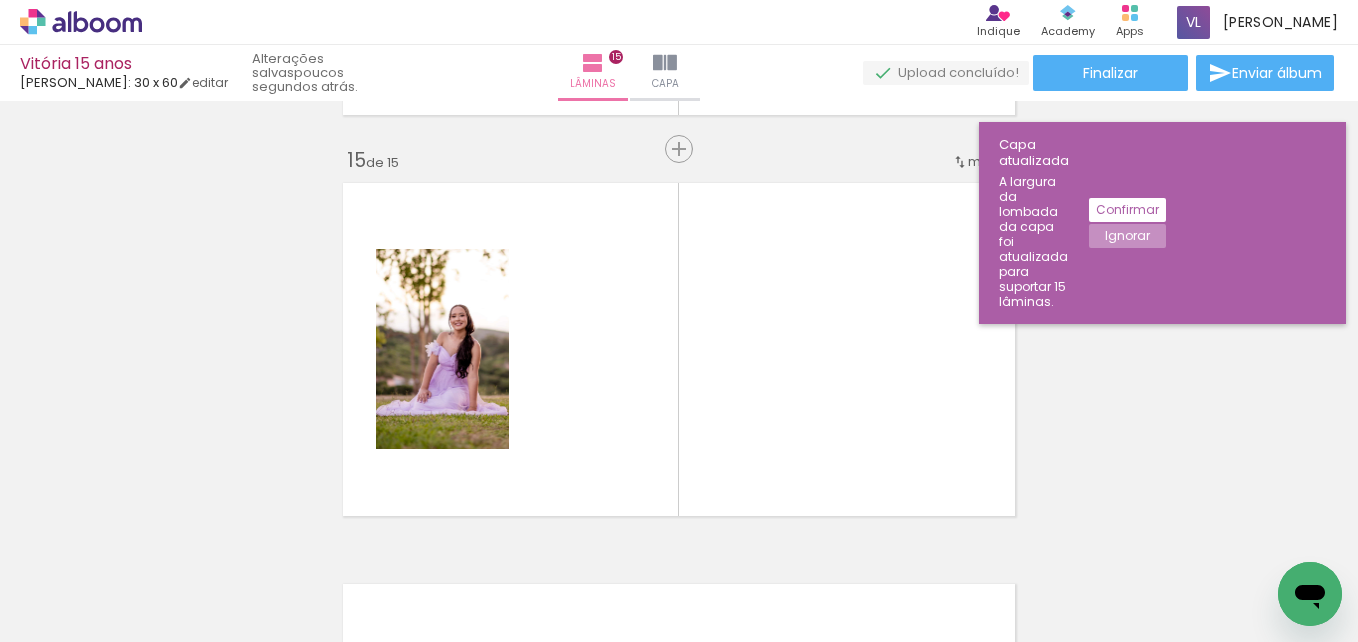 scroll, scrollTop: 5640, scrollLeft: 0, axis: vertical 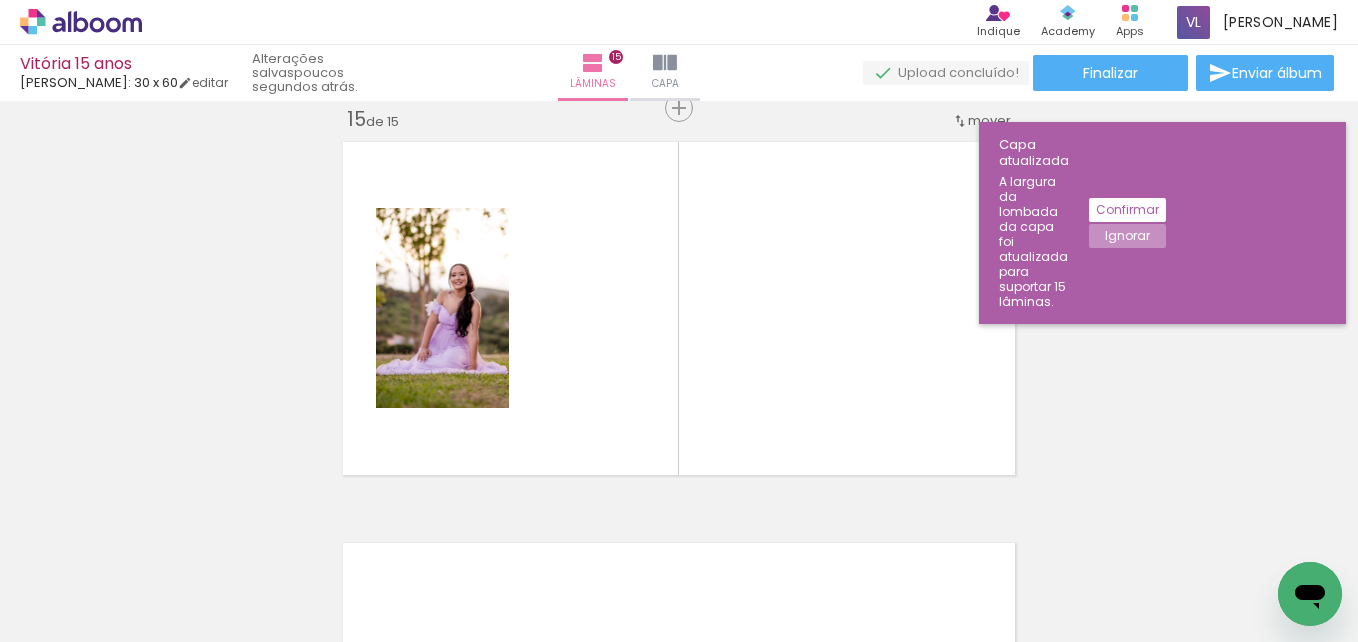 drag, startPoint x: 849, startPoint y: 593, endPoint x: 730, endPoint y: 591, distance: 119.01681 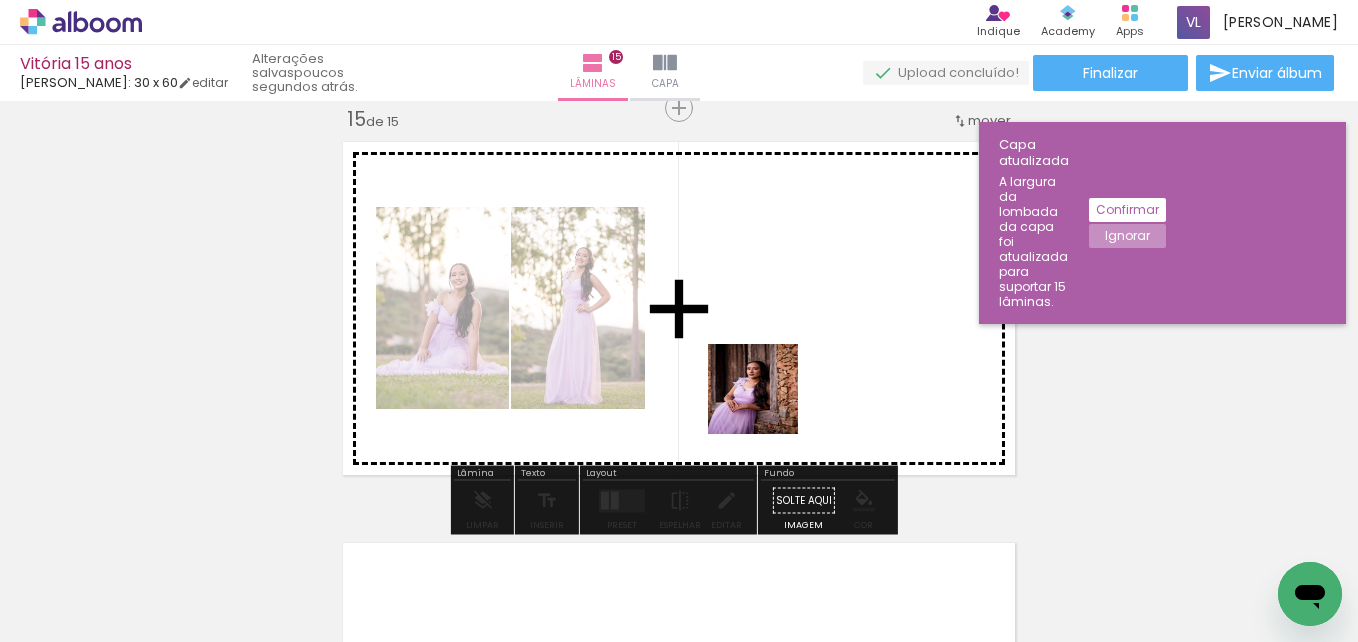 drag, startPoint x: 727, startPoint y: 603, endPoint x: 741, endPoint y: 369, distance: 234.41843 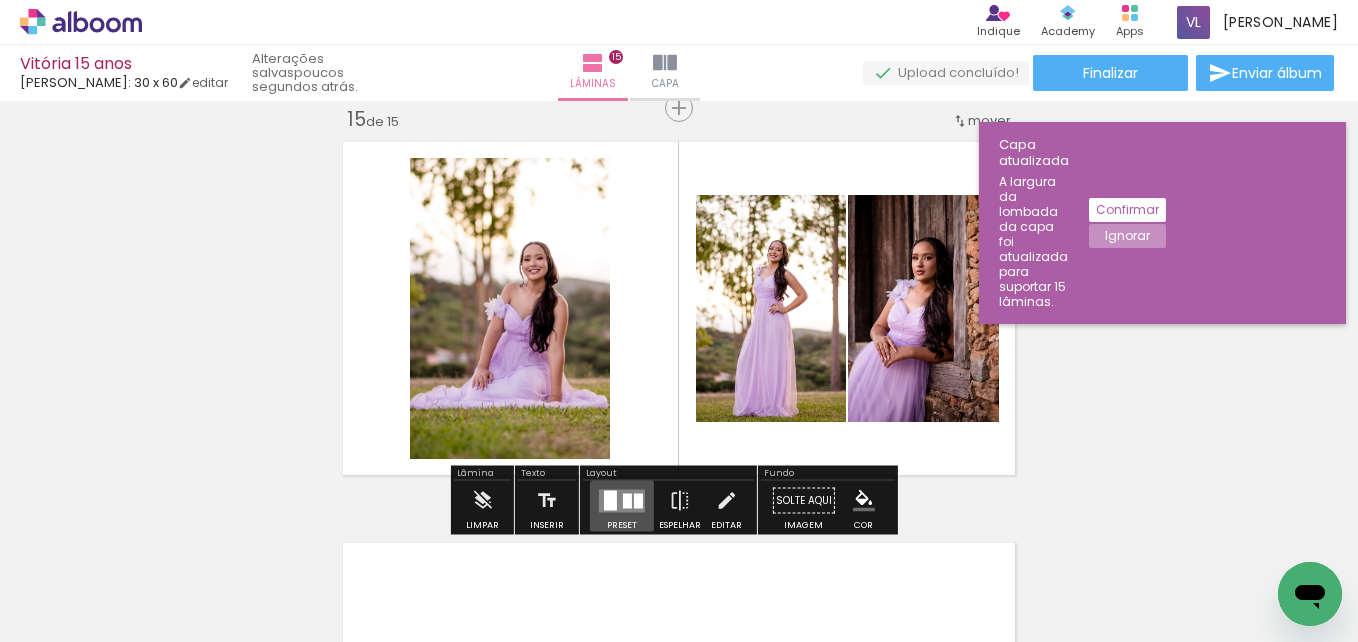 click at bounding box center [627, 500] 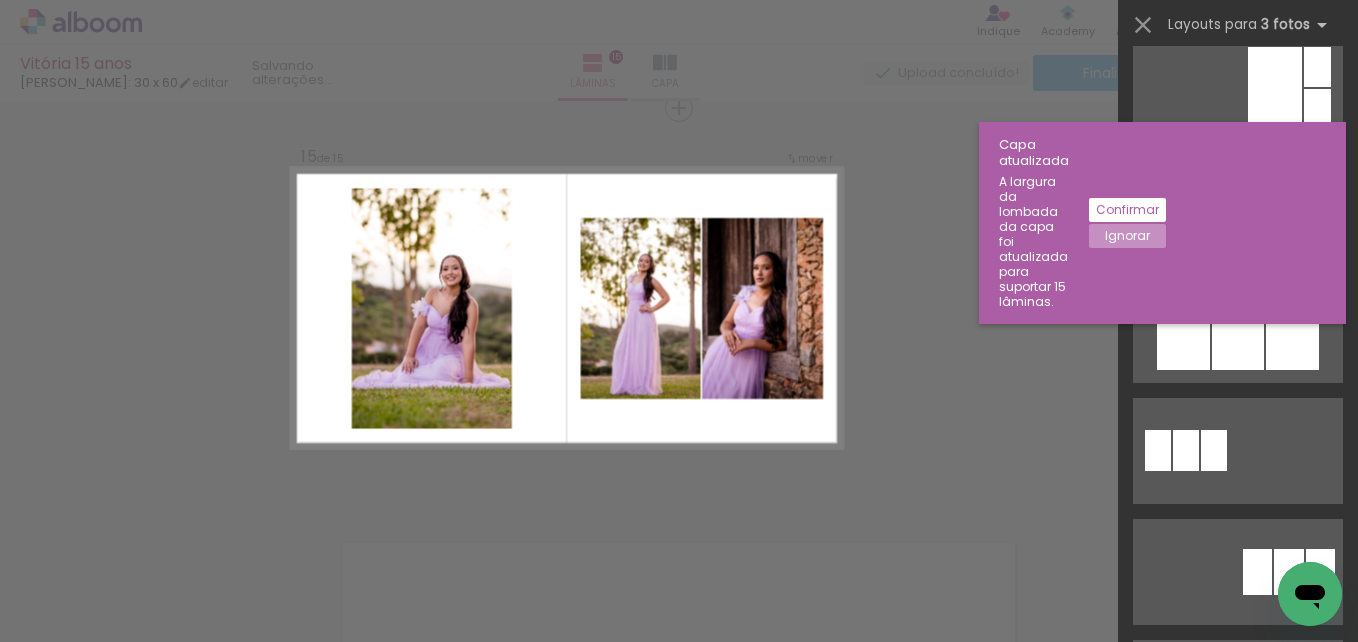 scroll, scrollTop: 0, scrollLeft: 0, axis: both 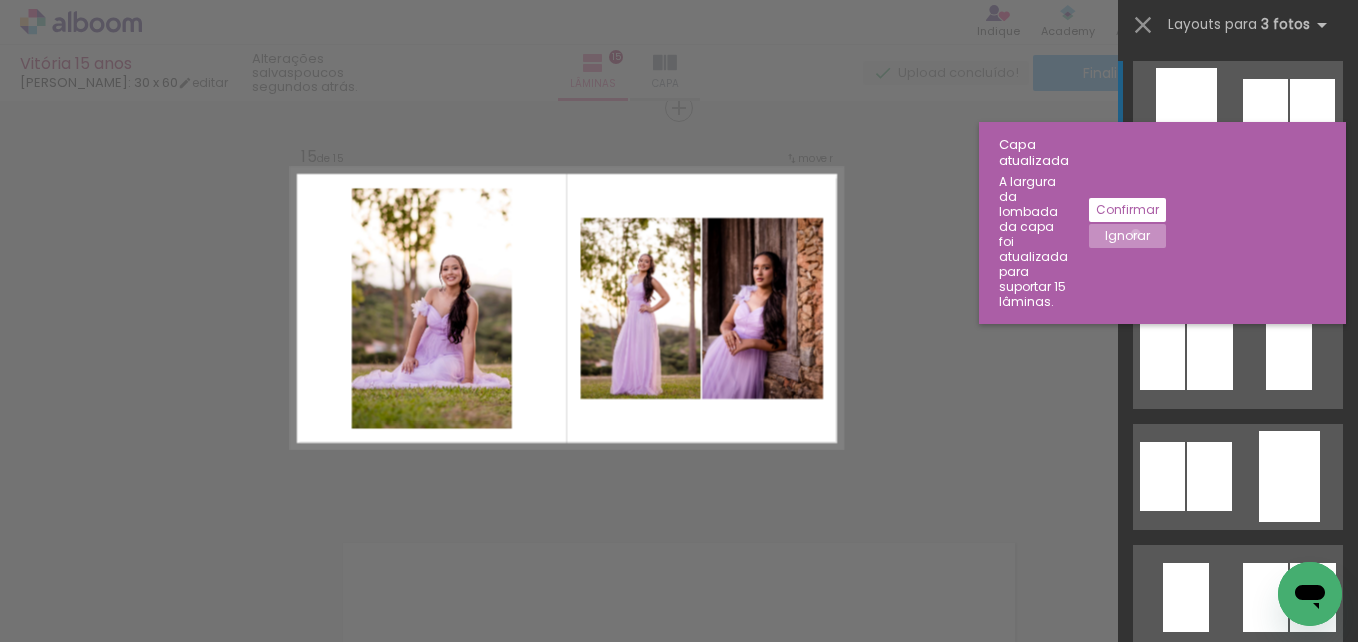 click on "Ignorar" 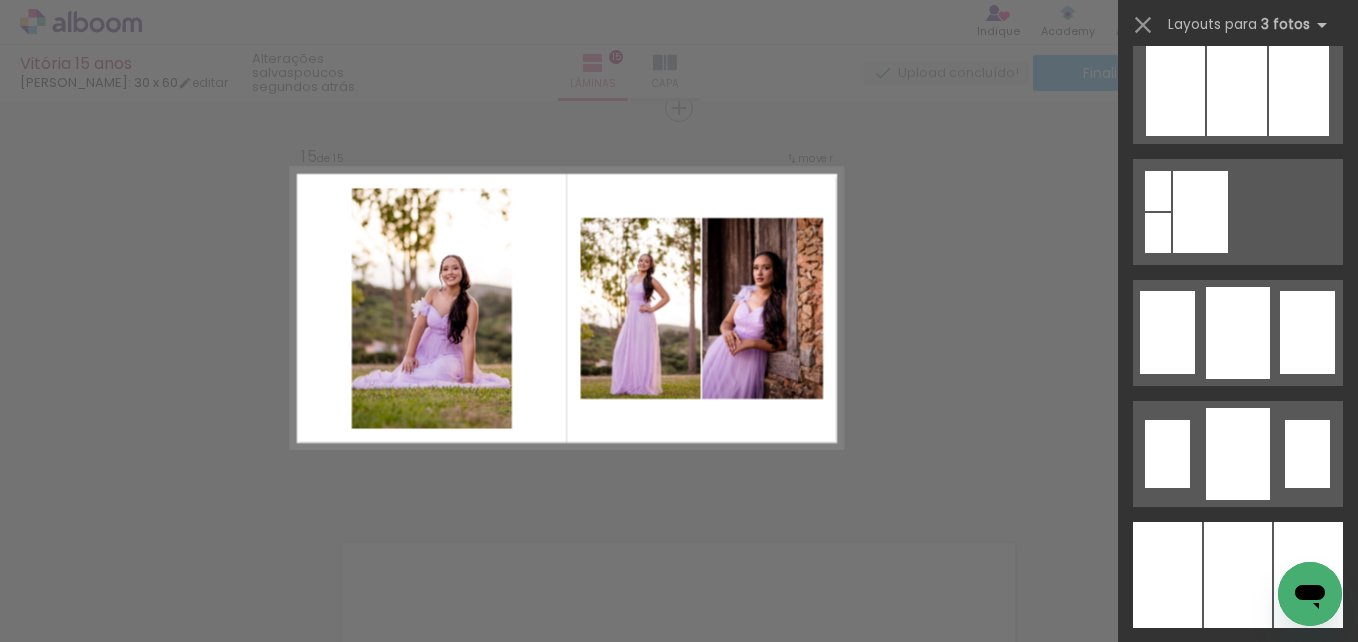 scroll, scrollTop: 1499, scrollLeft: 0, axis: vertical 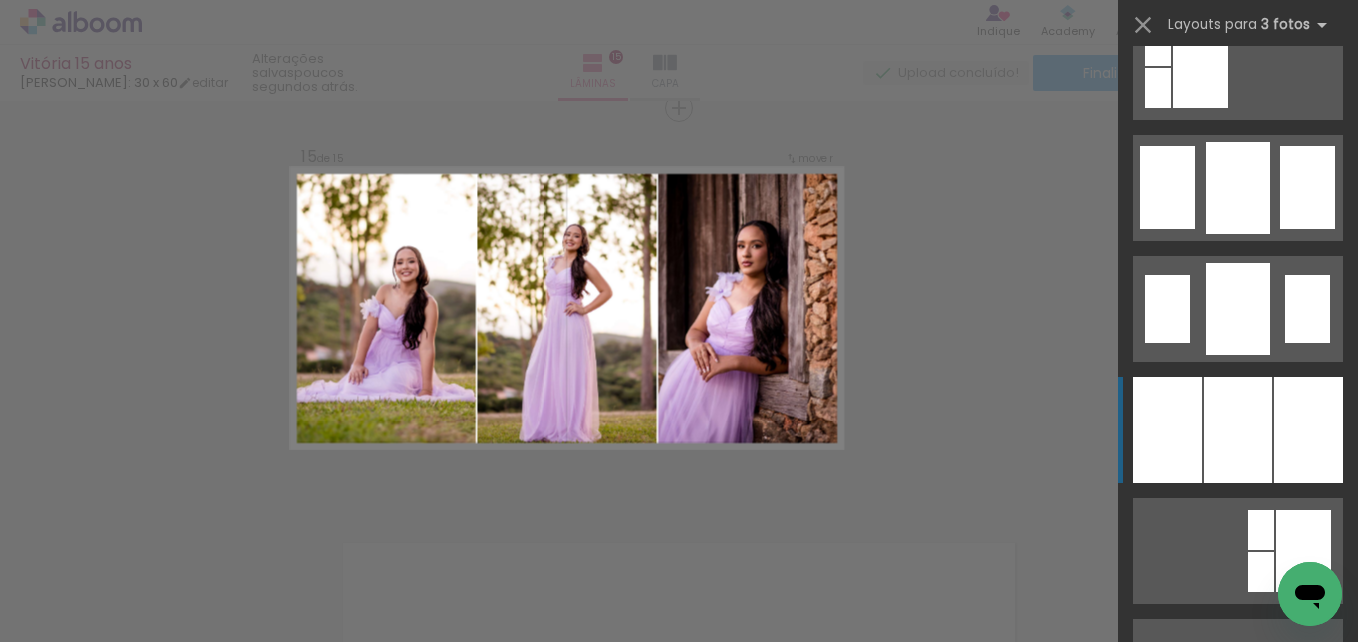click at bounding box center (1238, 430) 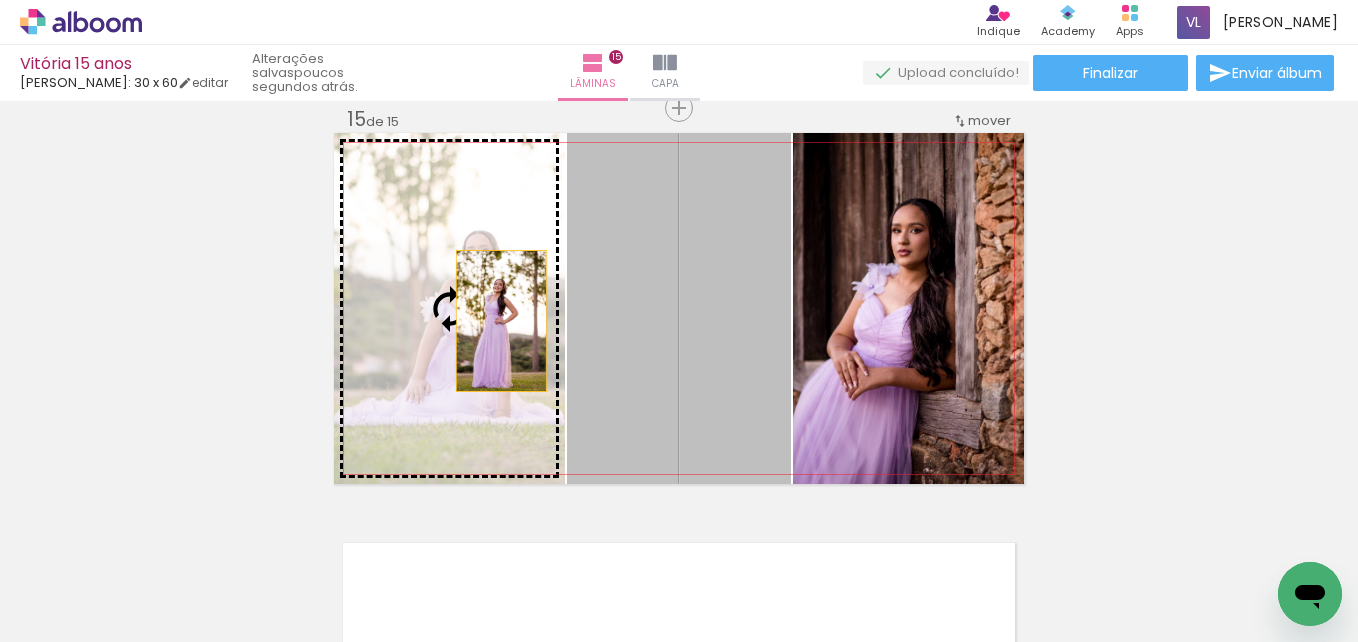 drag, startPoint x: 679, startPoint y: 324, endPoint x: 408, endPoint y: 318, distance: 271.0664 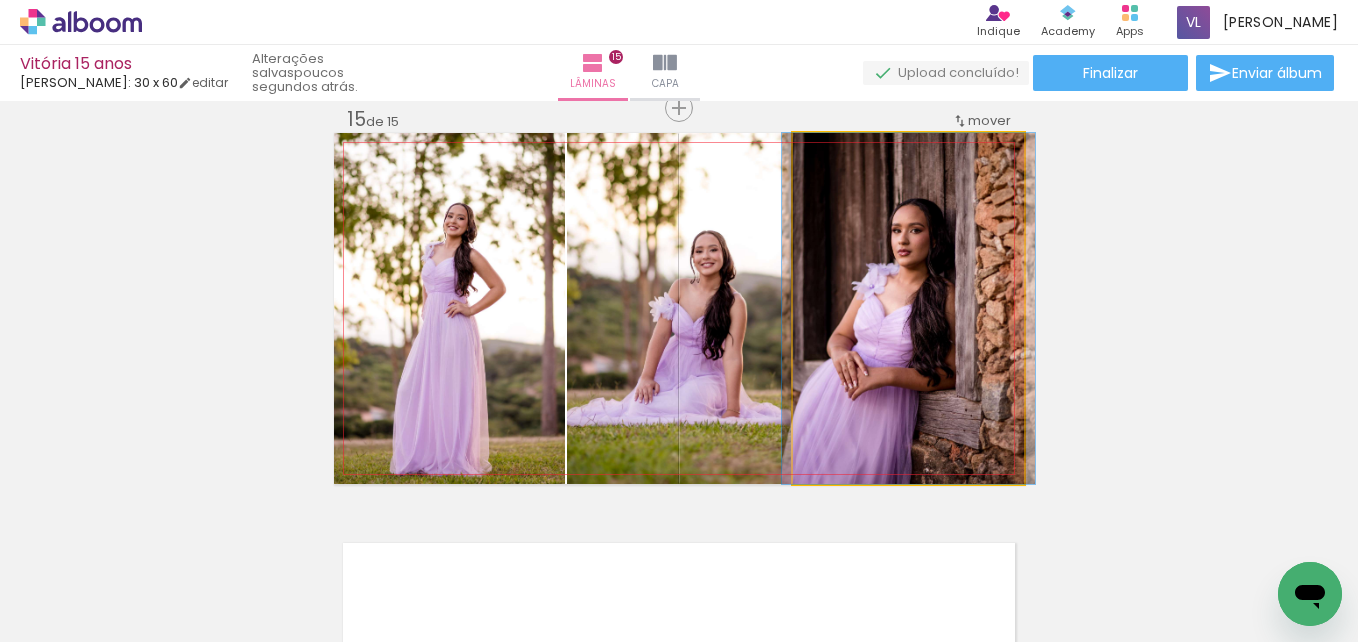 drag, startPoint x: 905, startPoint y: 329, endPoint x: 682, endPoint y: 330, distance: 223.00224 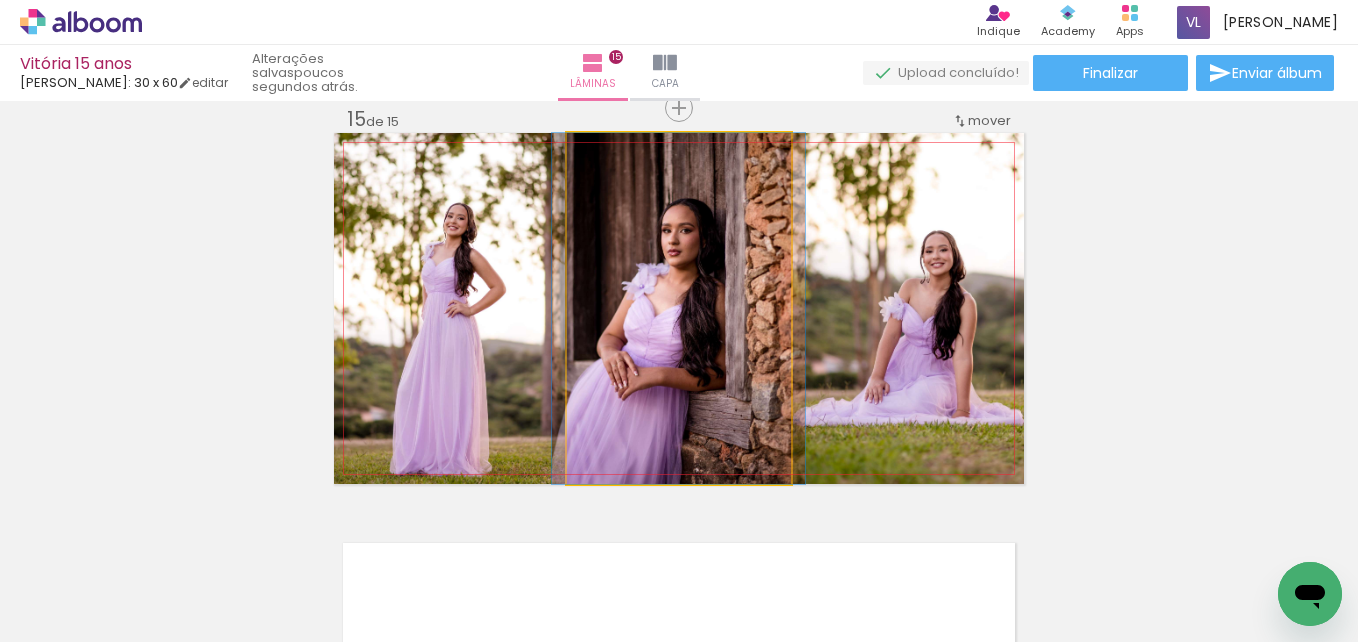 drag, startPoint x: 682, startPoint y: 330, endPoint x: 952, endPoint y: 301, distance: 271.55295 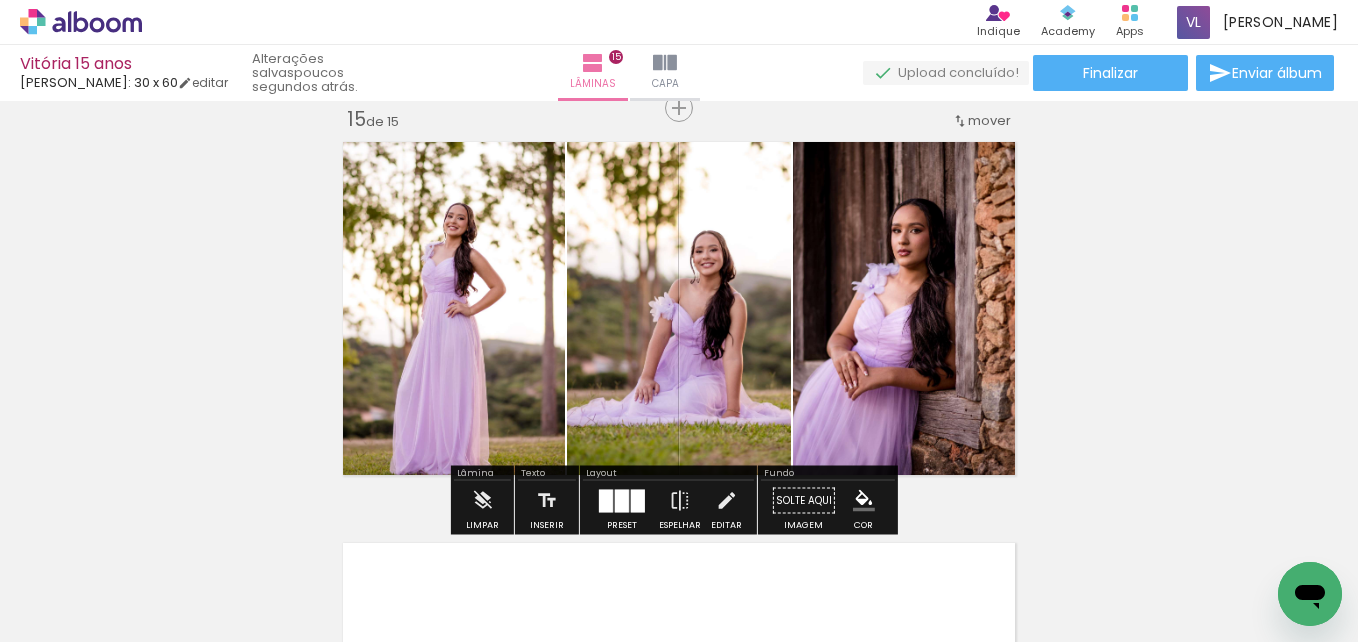 click on "Inserir lâmina 1  de 15  Inserir lâmina 2  de 15  Inserir lâmina 3  de 15  Inserir lâmina 4  de 15  Inserir lâmina 5  de 15  Inserir lâmina 6  de 15  Inserir lâmina 7  de 15  Inserir lâmina 8  de 15  Inserir lâmina 9  de 15  Inserir lâmina 10  de 15  Inserir lâmina 11  de 15  Inserir lâmina 12  de 15  Inserir lâmina 13  de 15  Inserir lâmina 14  de 15  Inserir lâmina 15  de 15" at bounding box center [679, -2324] 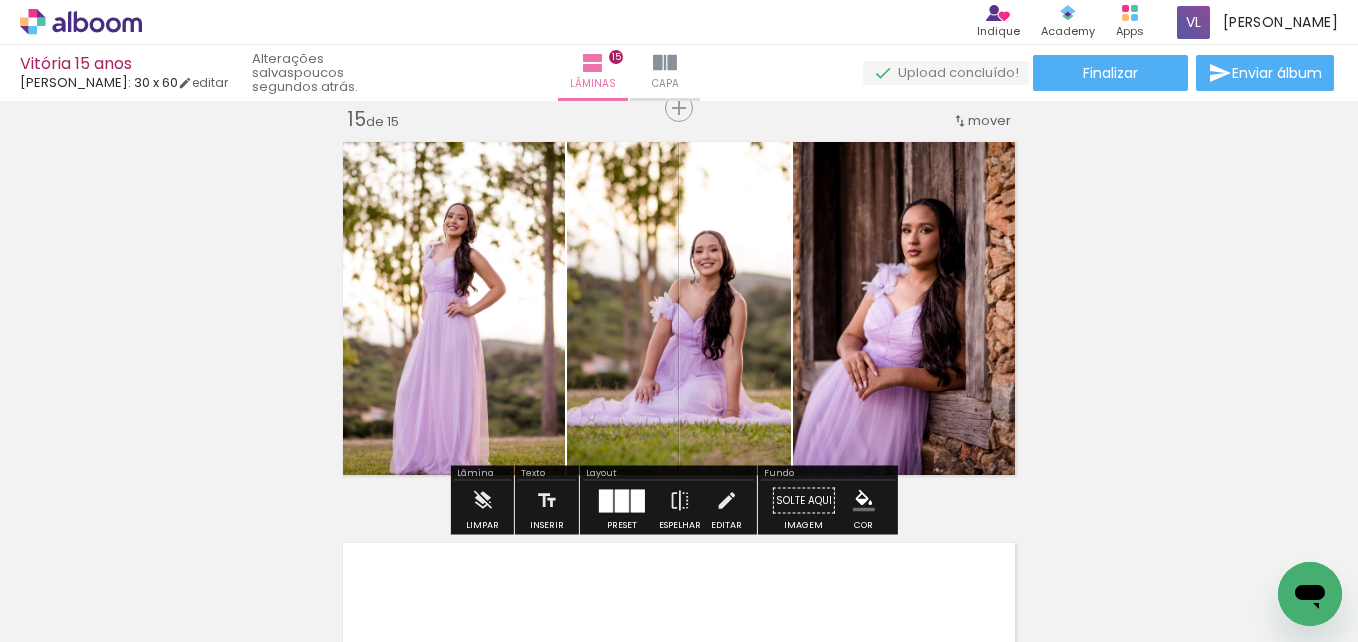 click on "Inserir lâmina 1  de 15  Inserir lâmina 2  de 15  Inserir lâmina 3  de 15  Inserir lâmina 4  de 15  Inserir lâmina 5  de 15  Inserir lâmina 6  de 15  Inserir lâmina 7  de 15  Inserir lâmina 8  de 15  Inserir lâmina 9  de 15  Inserir lâmina 10  de 15  Inserir lâmina 11  de 15  Inserir lâmina 12  de 15  Inserir lâmina 13  de 15  Inserir lâmina 14  de 15  Inserir lâmina 15  de 15" at bounding box center [679, -2324] 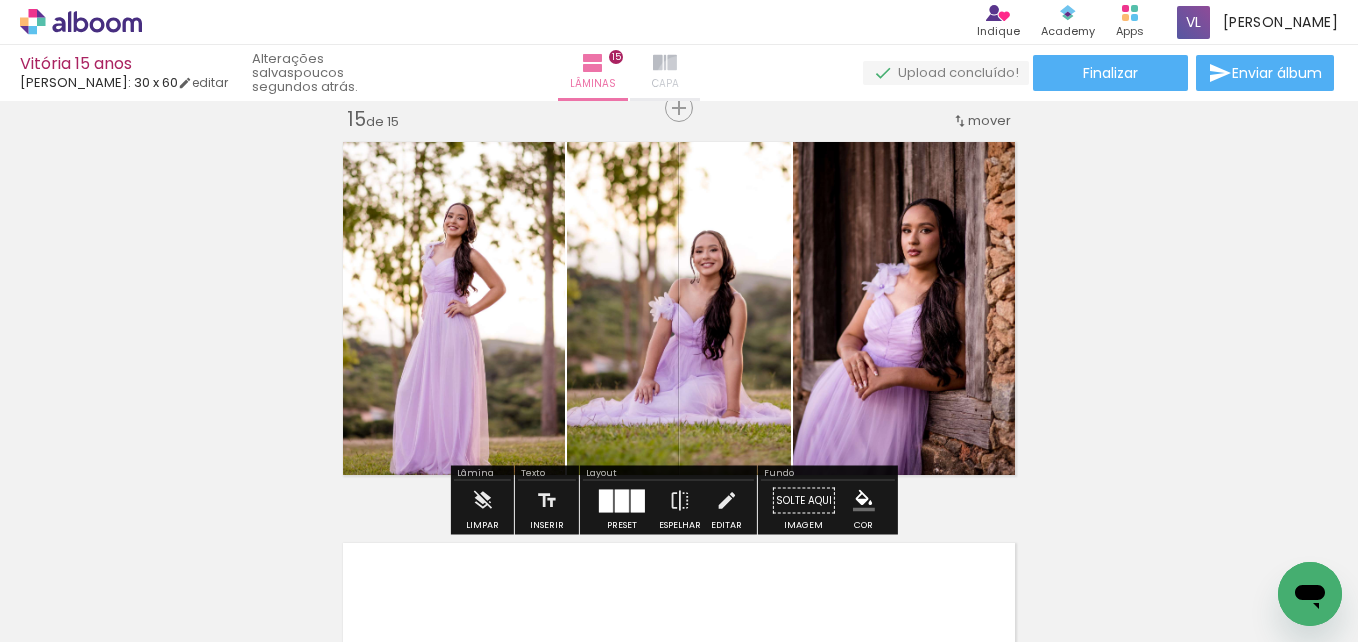 click on "Capa" at bounding box center (665, 73) 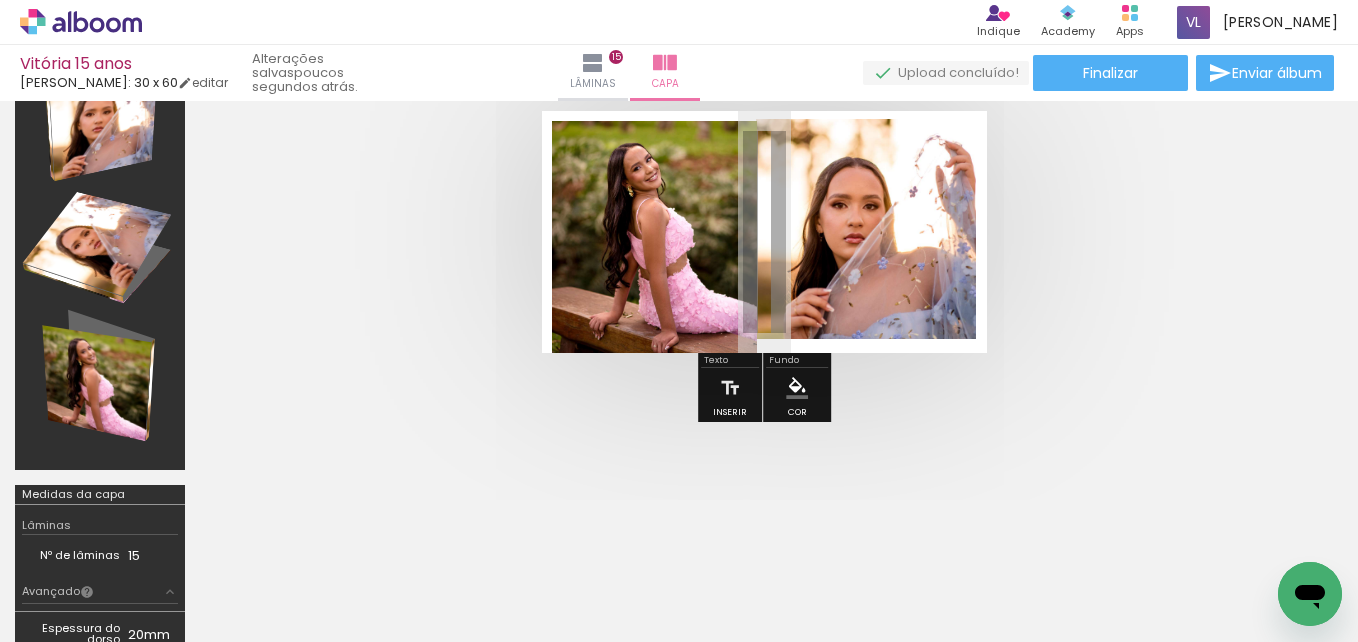 scroll, scrollTop: 70, scrollLeft: 0, axis: vertical 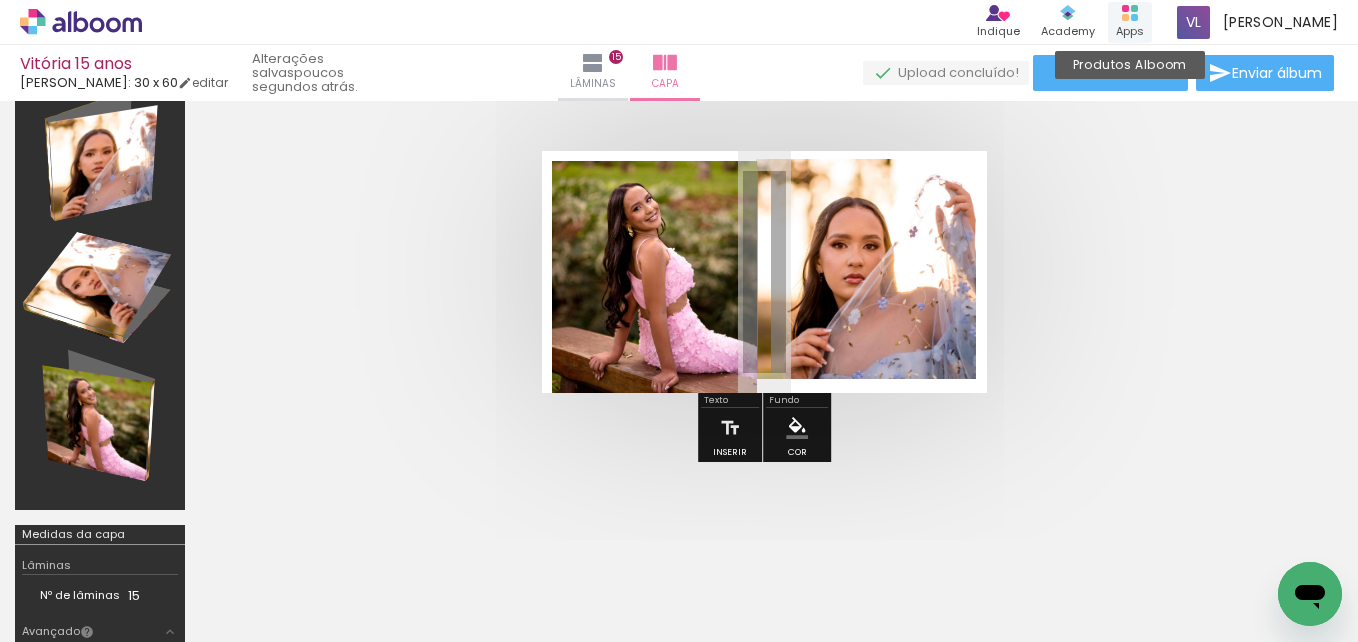 click 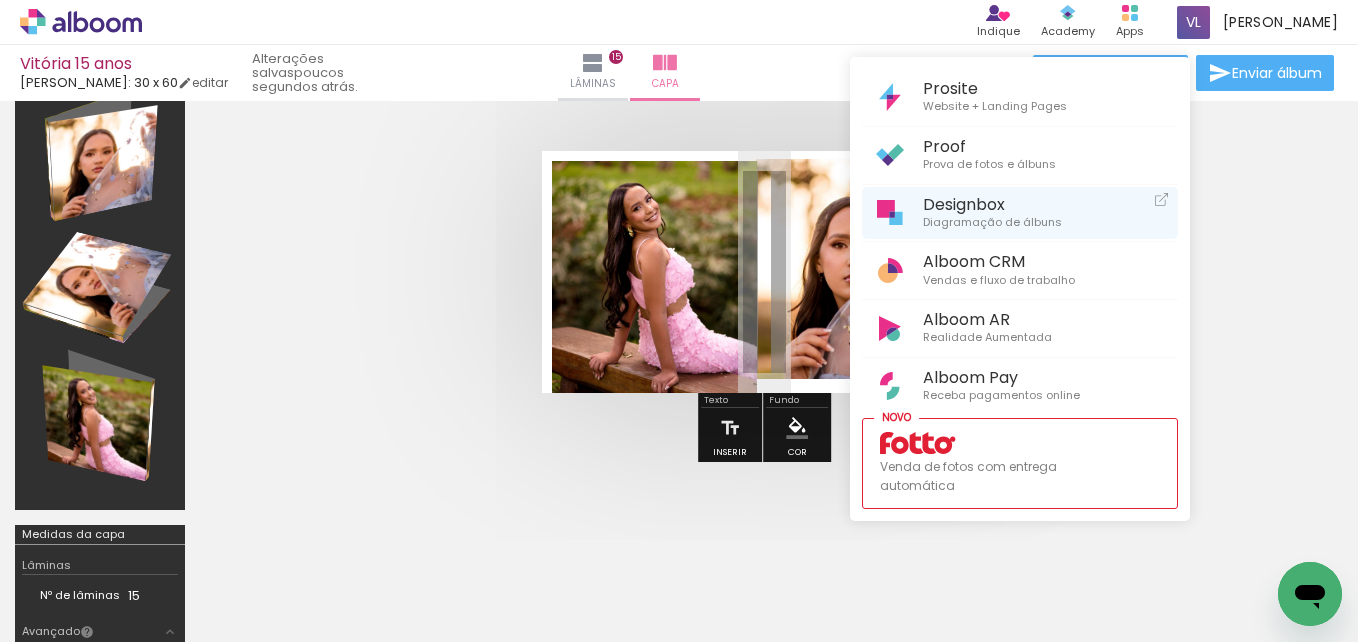 click on "Designbox Diagramação de álbuns" at bounding box center (1020, 213) 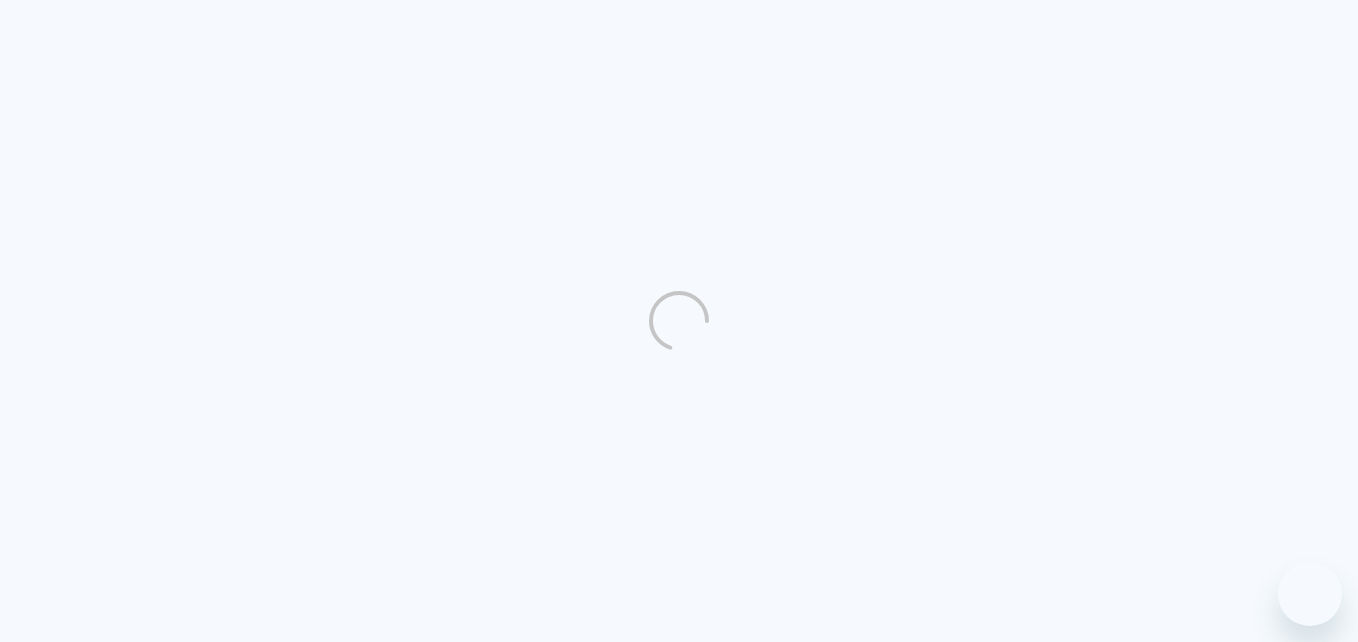 scroll, scrollTop: 0, scrollLeft: 0, axis: both 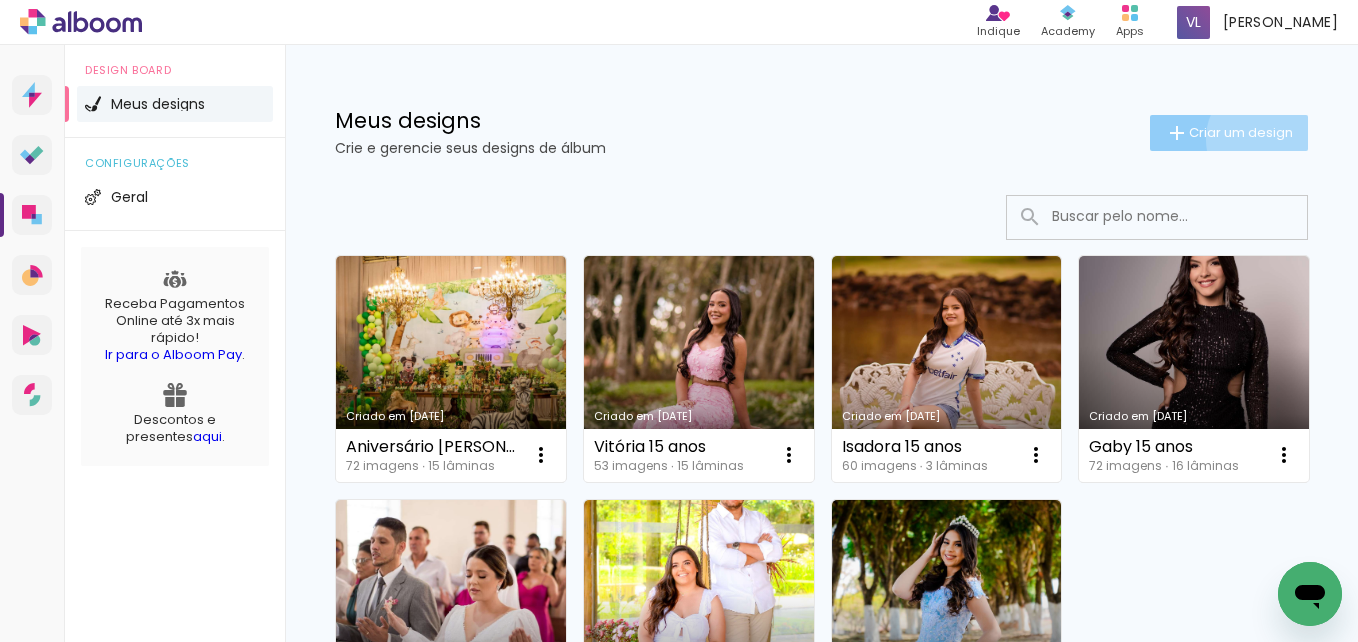 click on "Criar um design" 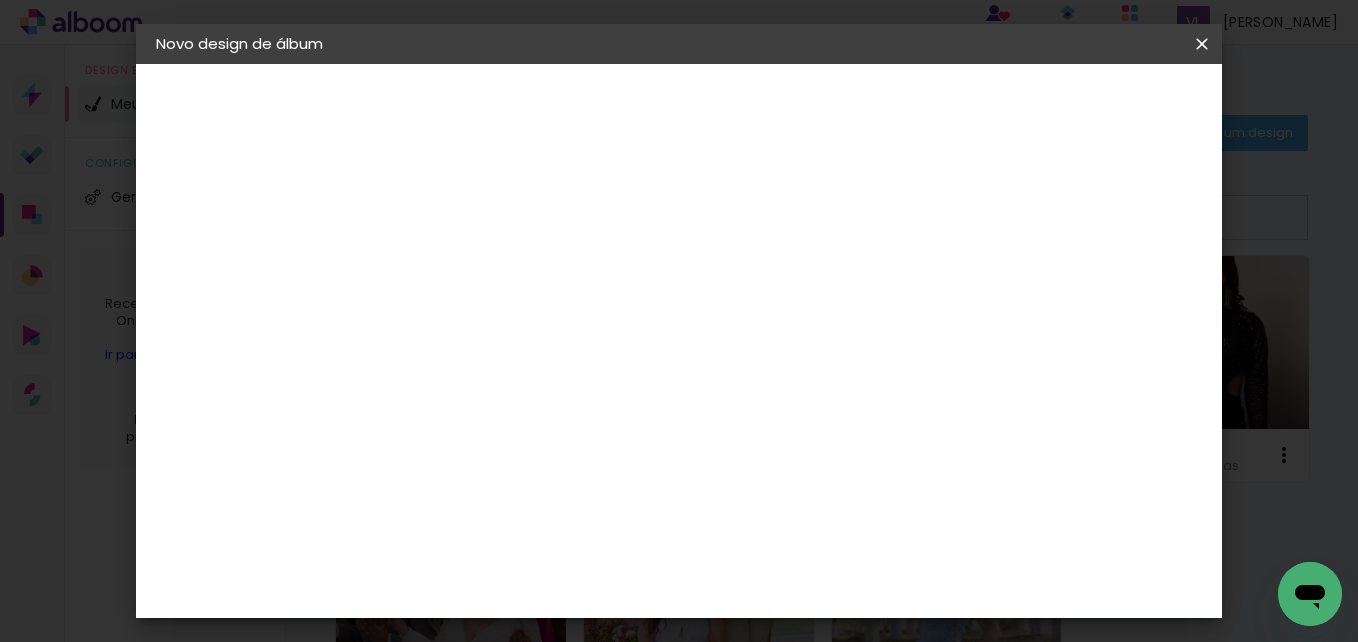 click at bounding box center [483, 268] 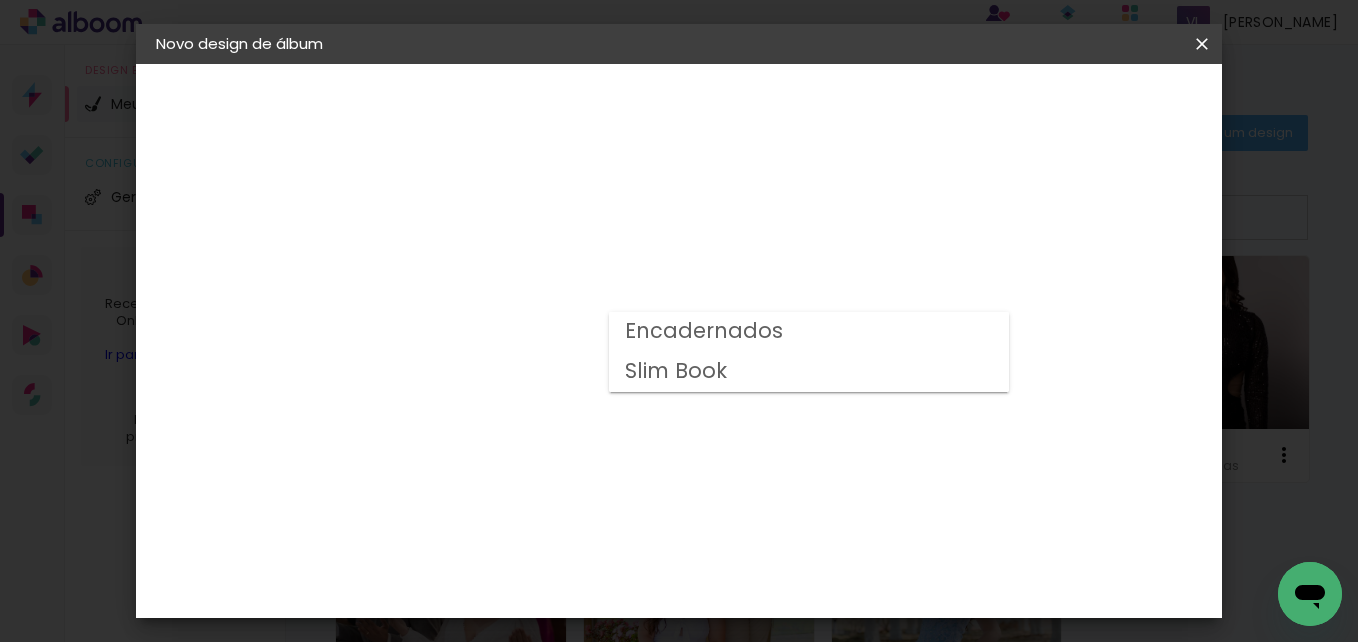 click on "Slim Book" at bounding box center (809, 372) 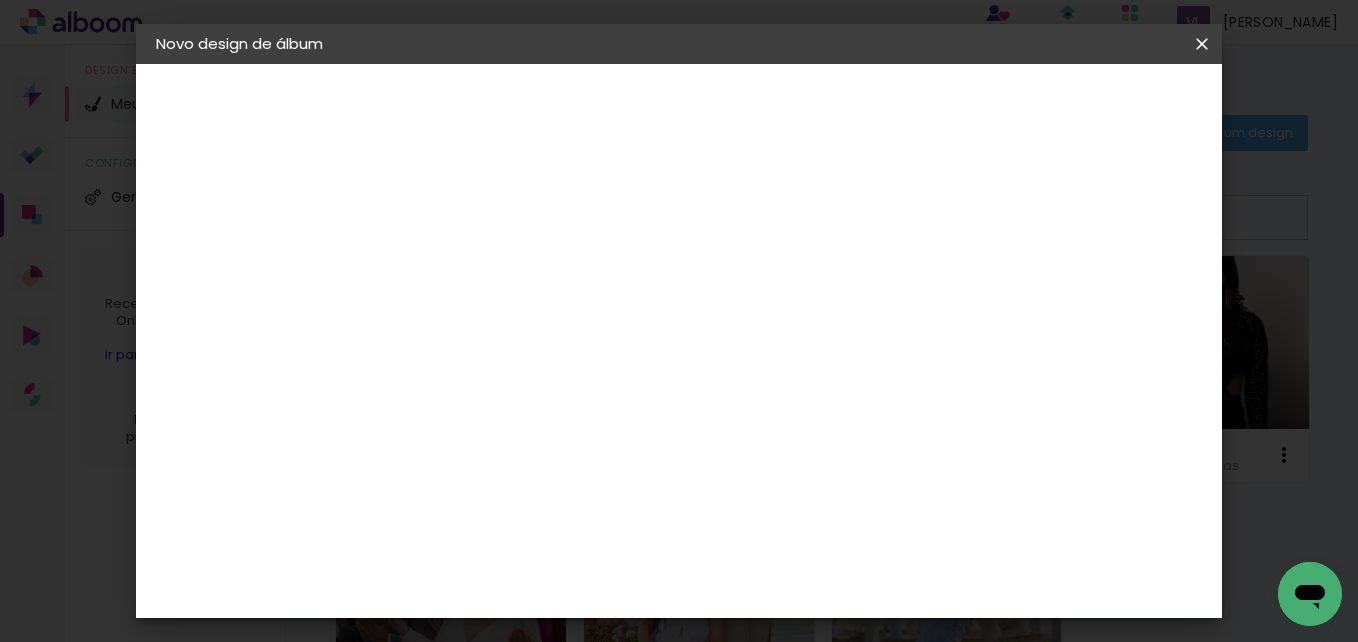 scroll, scrollTop: 487, scrollLeft: 0, axis: vertical 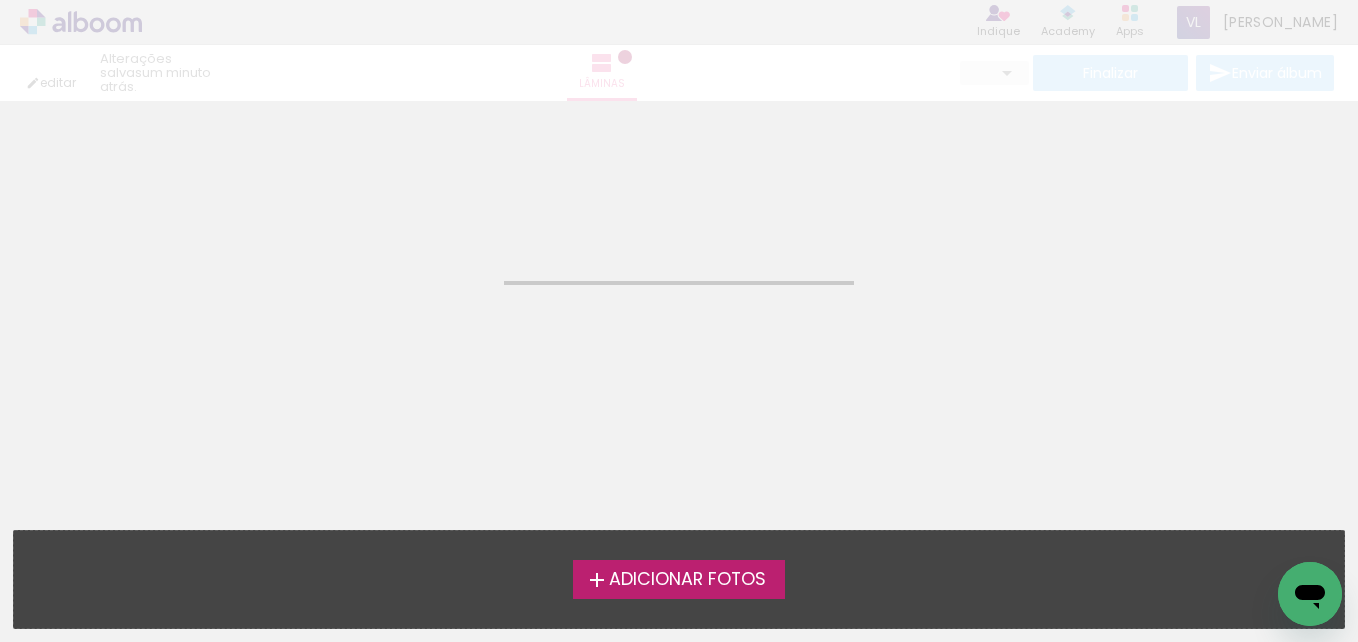 click on "Adicionar Fotos" at bounding box center [687, 580] 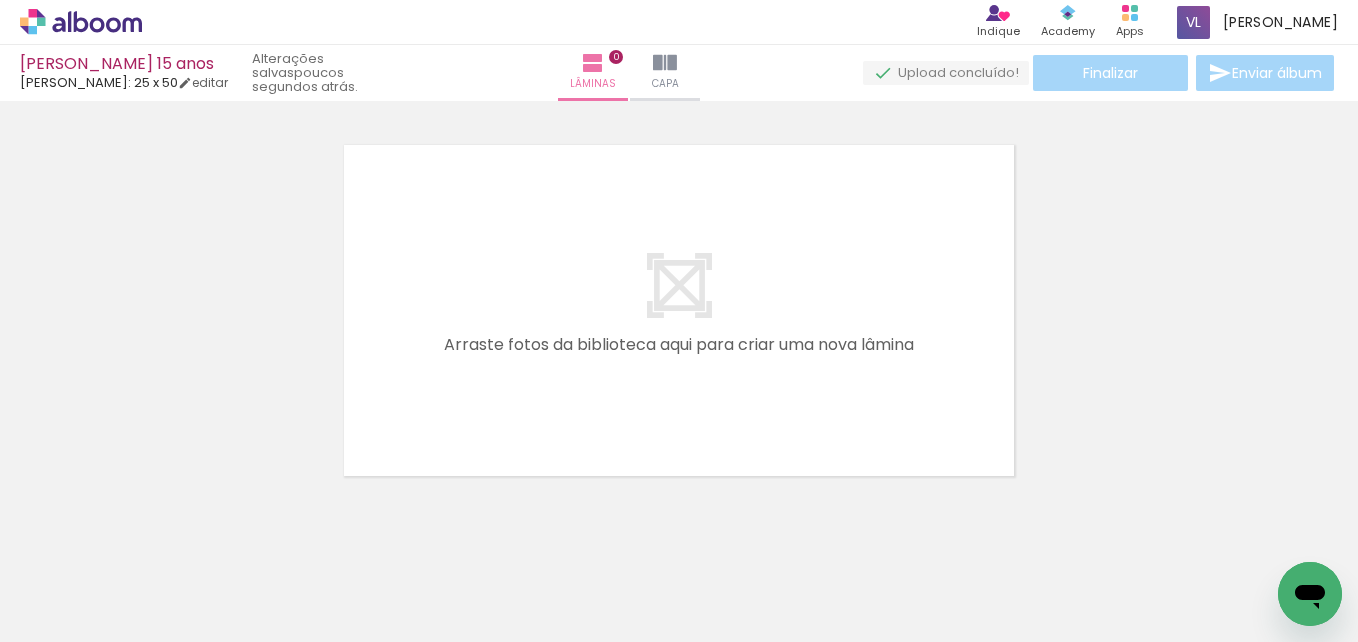 scroll, scrollTop: 26, scrollLeft: 0, axis: vertical 